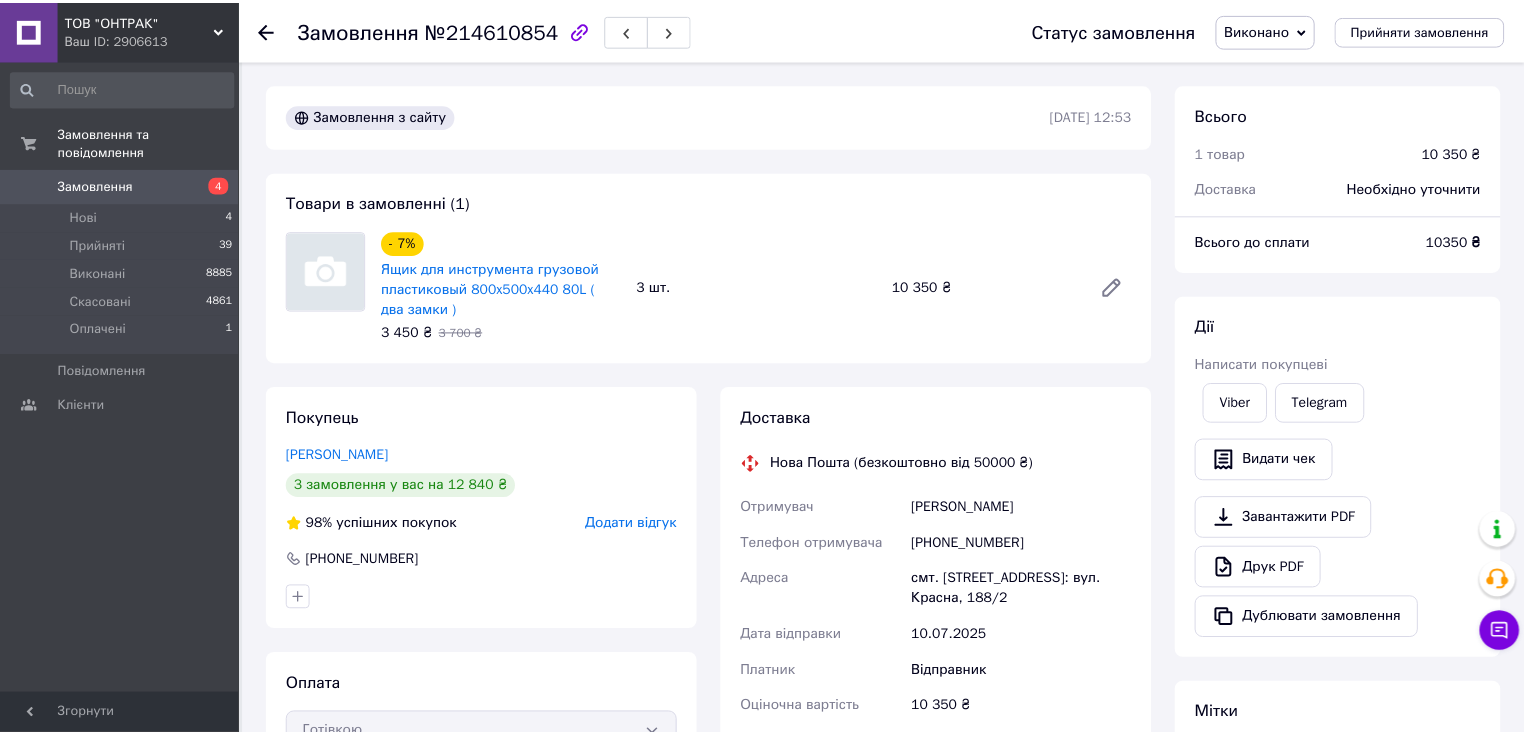 scroll, scrollTop: 0, scrollLeft: 0, axis: both 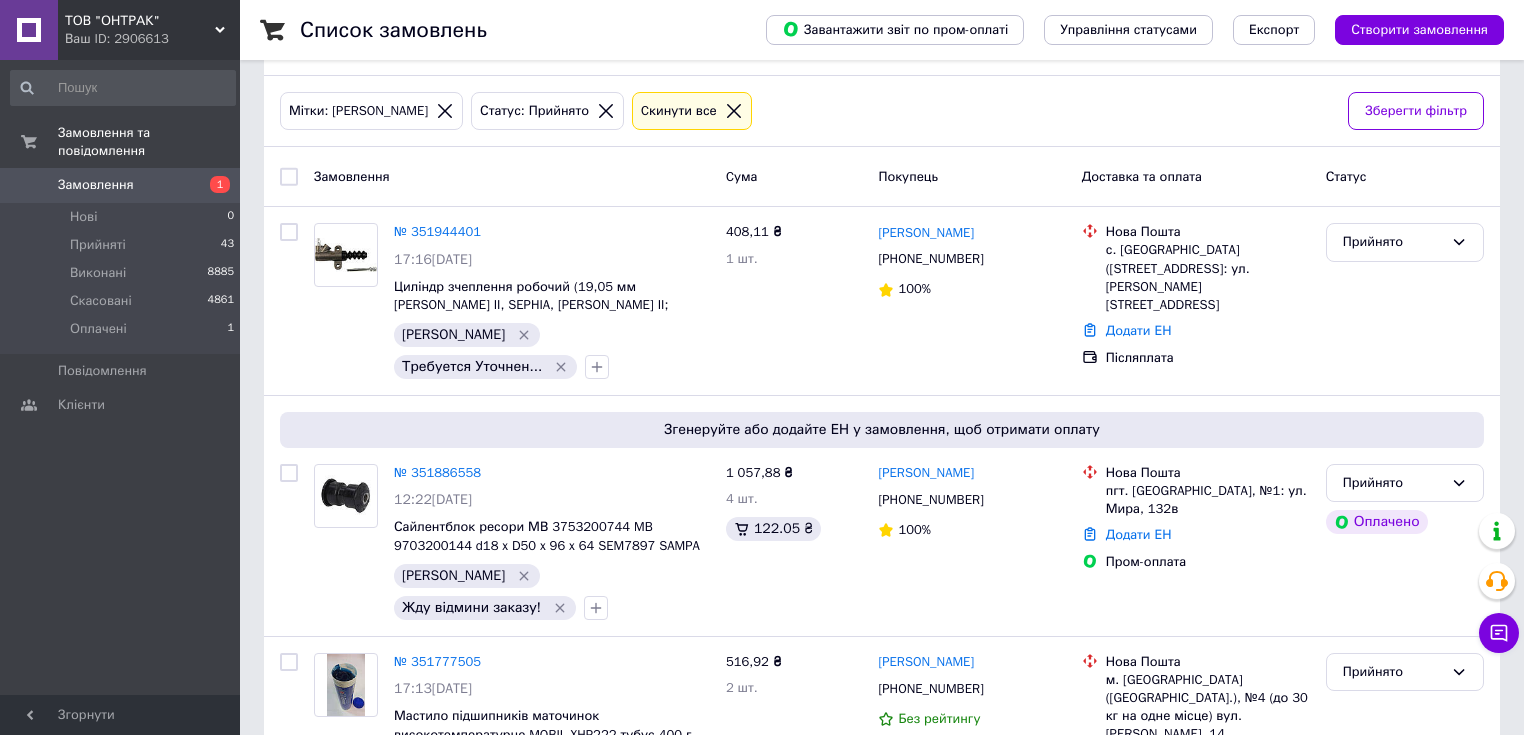 click on "Замовлення" at bounding box center (121, 185) 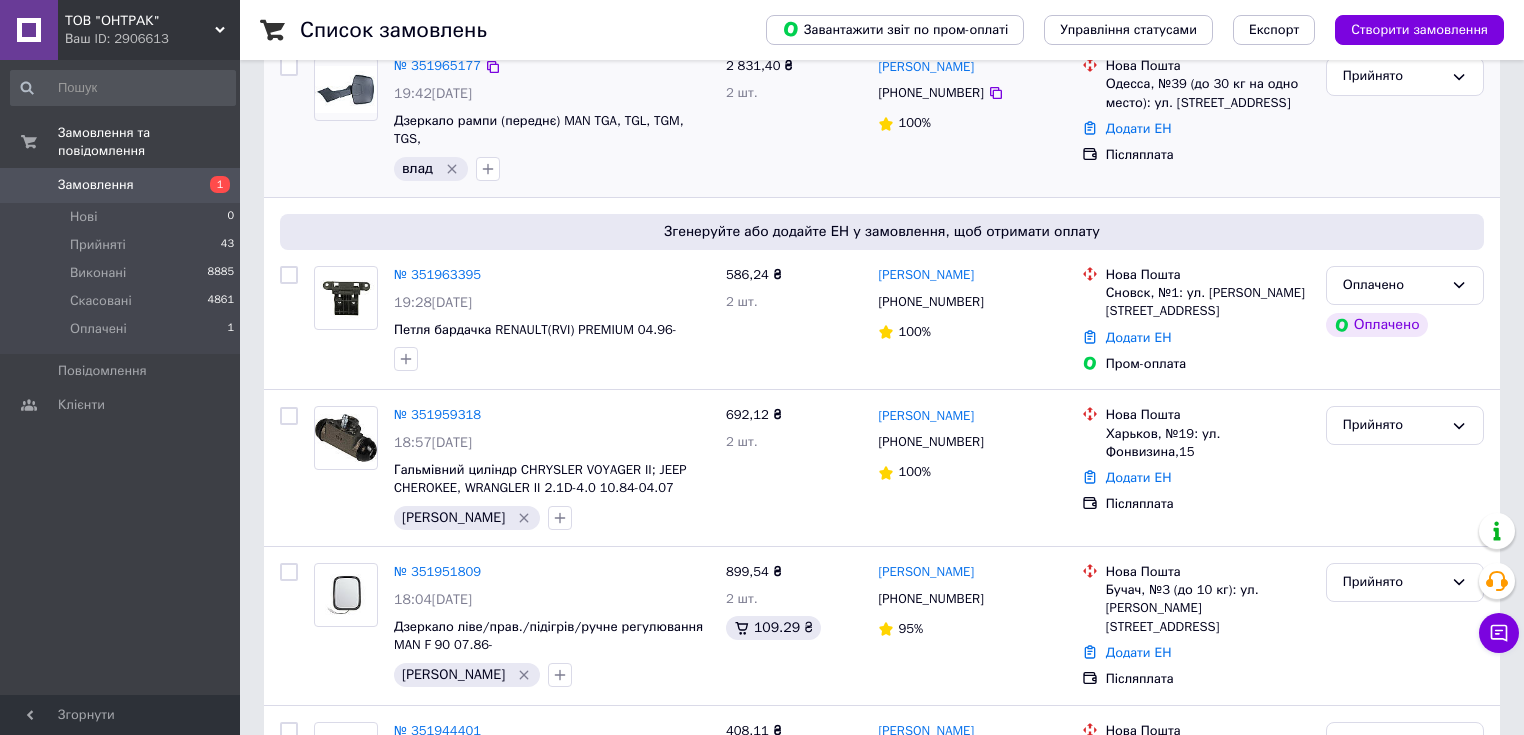 scroll, scrollTop: 400, scrollLeft: 0, axis: vertical 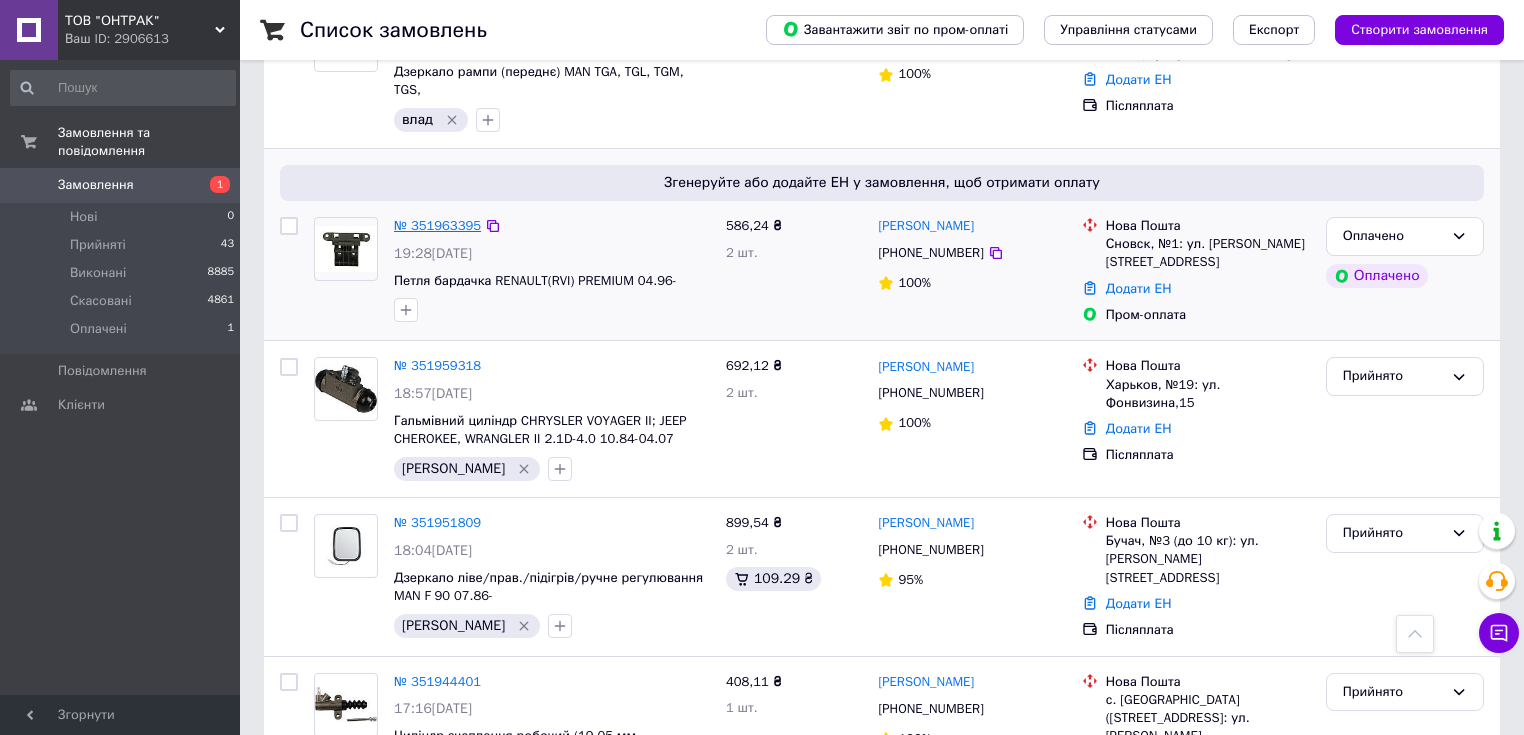 click on "№ 351963395" at bounding box center (437, 225) 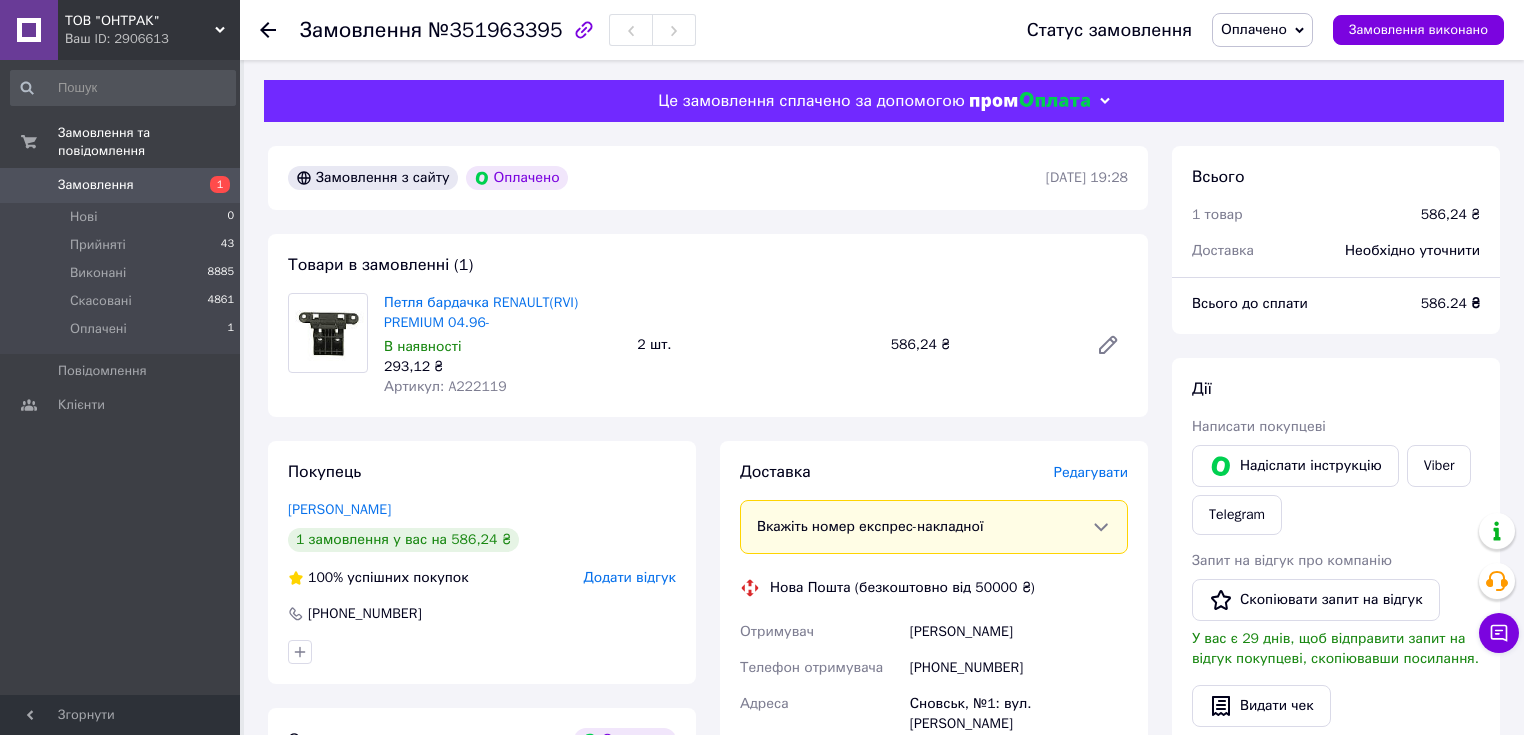 click on "Артикул: A222119" at bounding box center [445, 386] 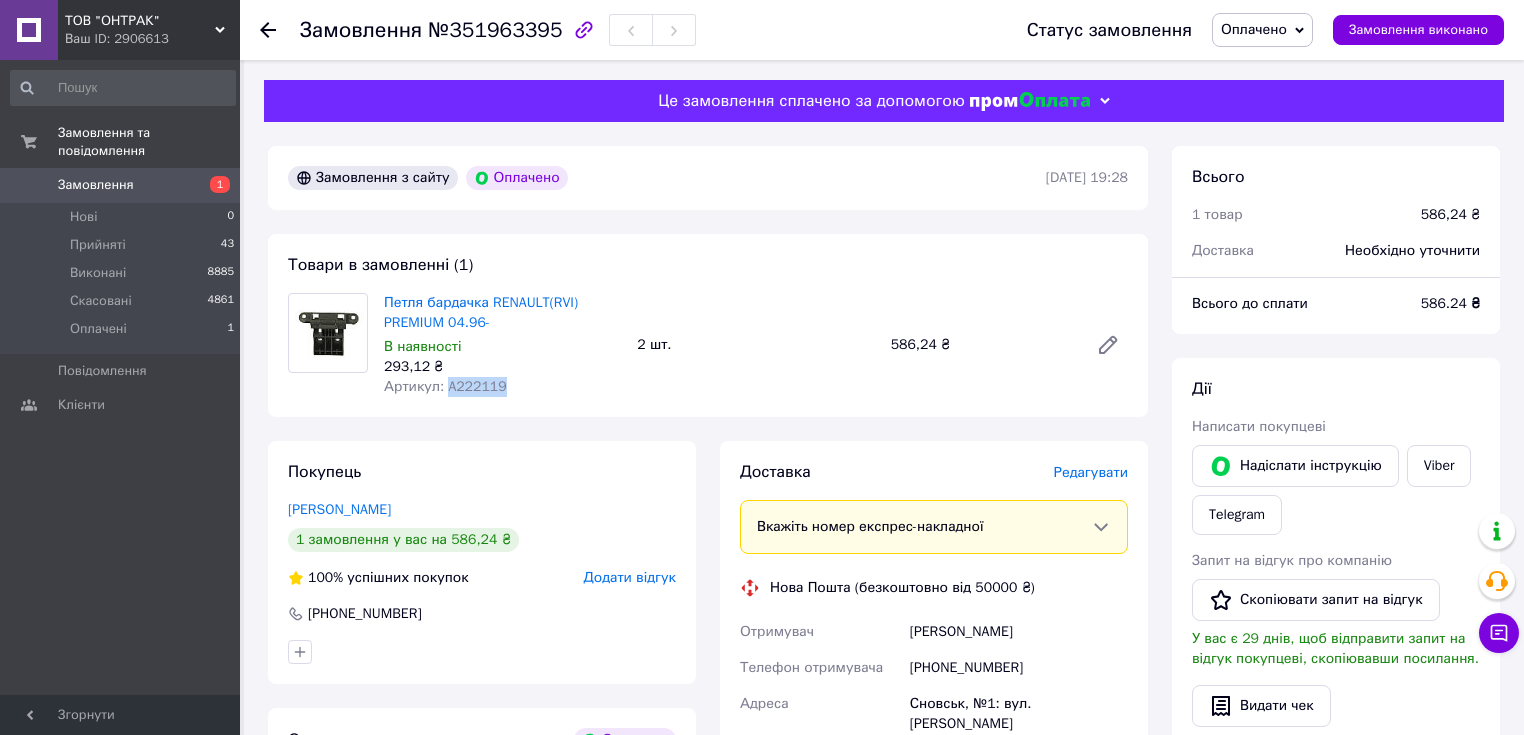 click on "Артикул: A222119" at bounding box center [445, 386] 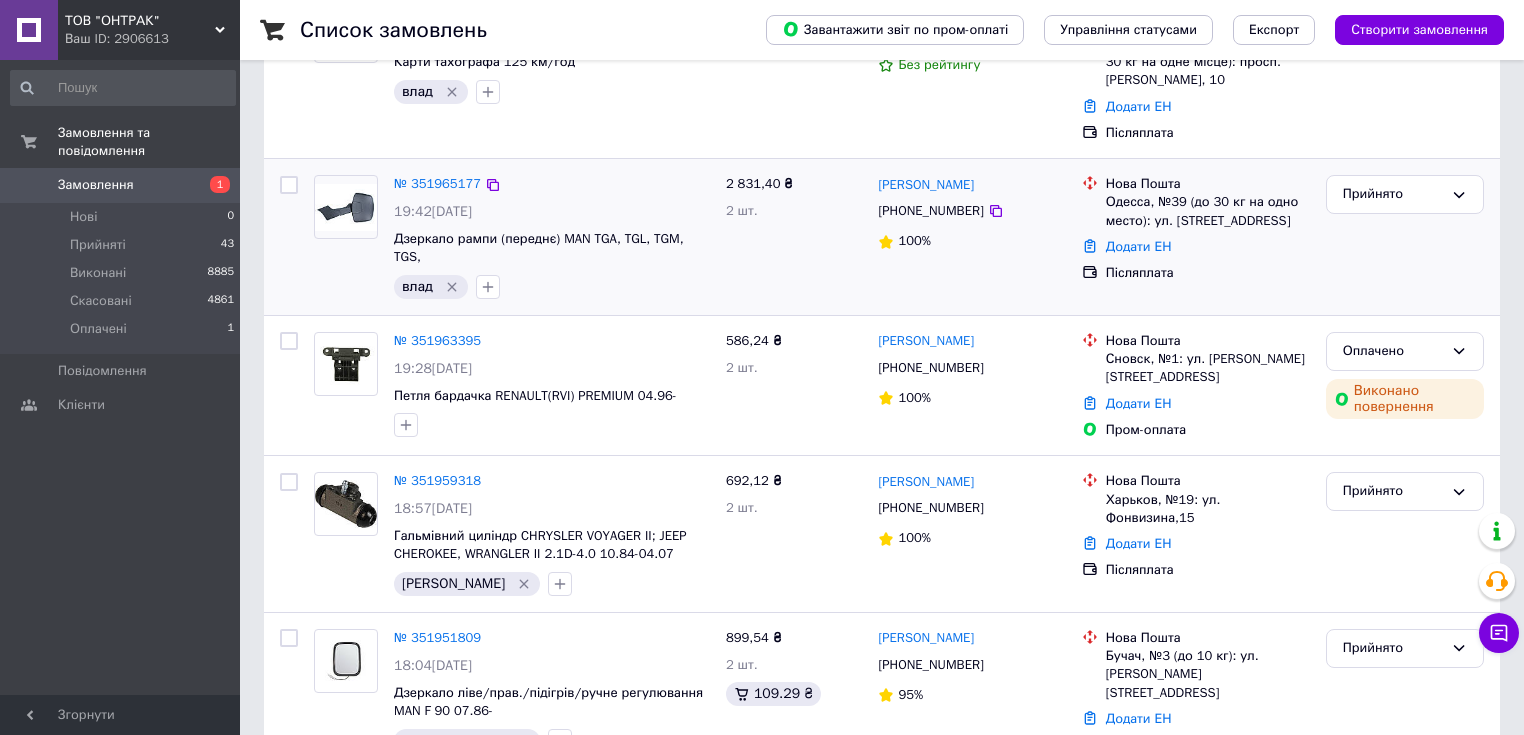 scroll, scrollTop: 240, scrollLeft: 0, axis: vertical 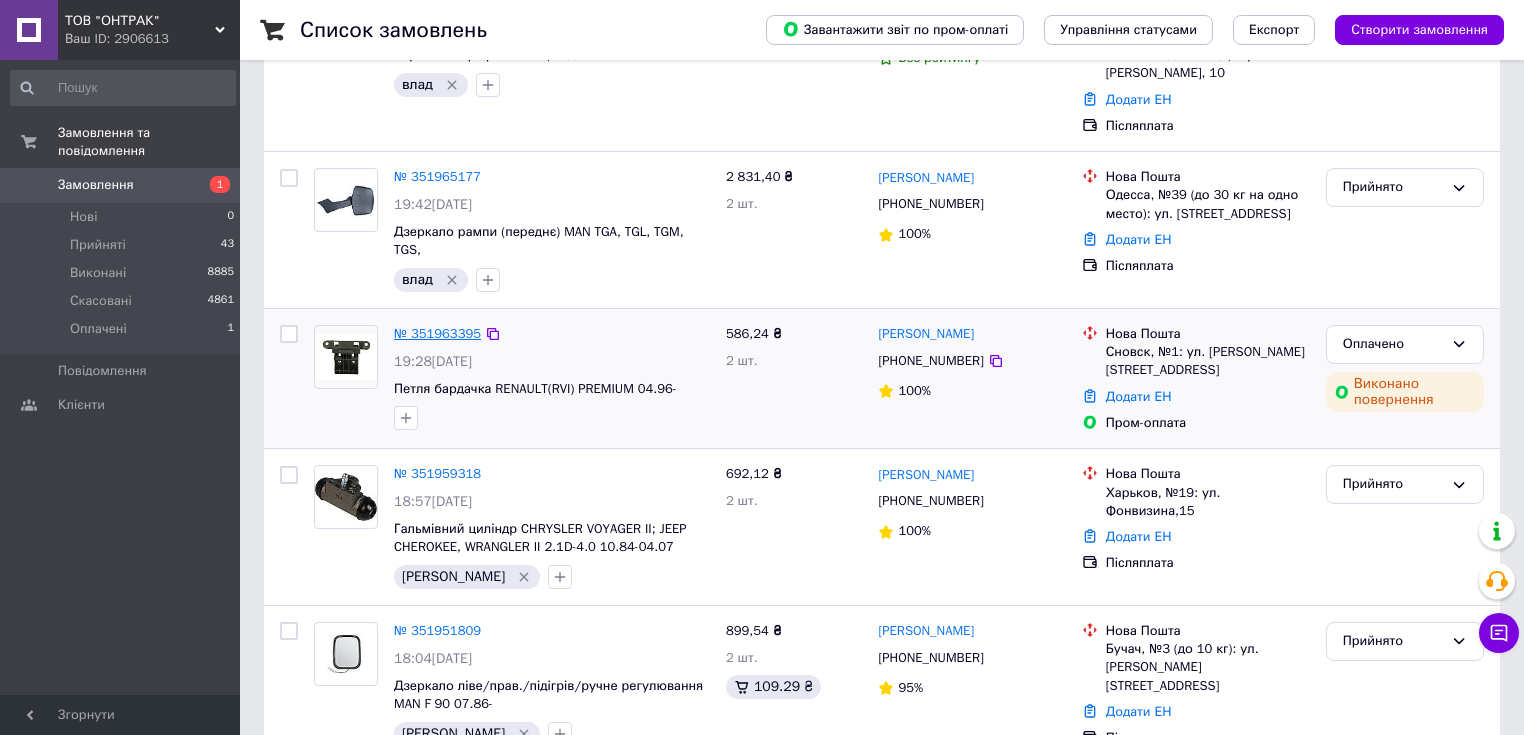 click on "№ 351963395" at bounding box center (437, 333) 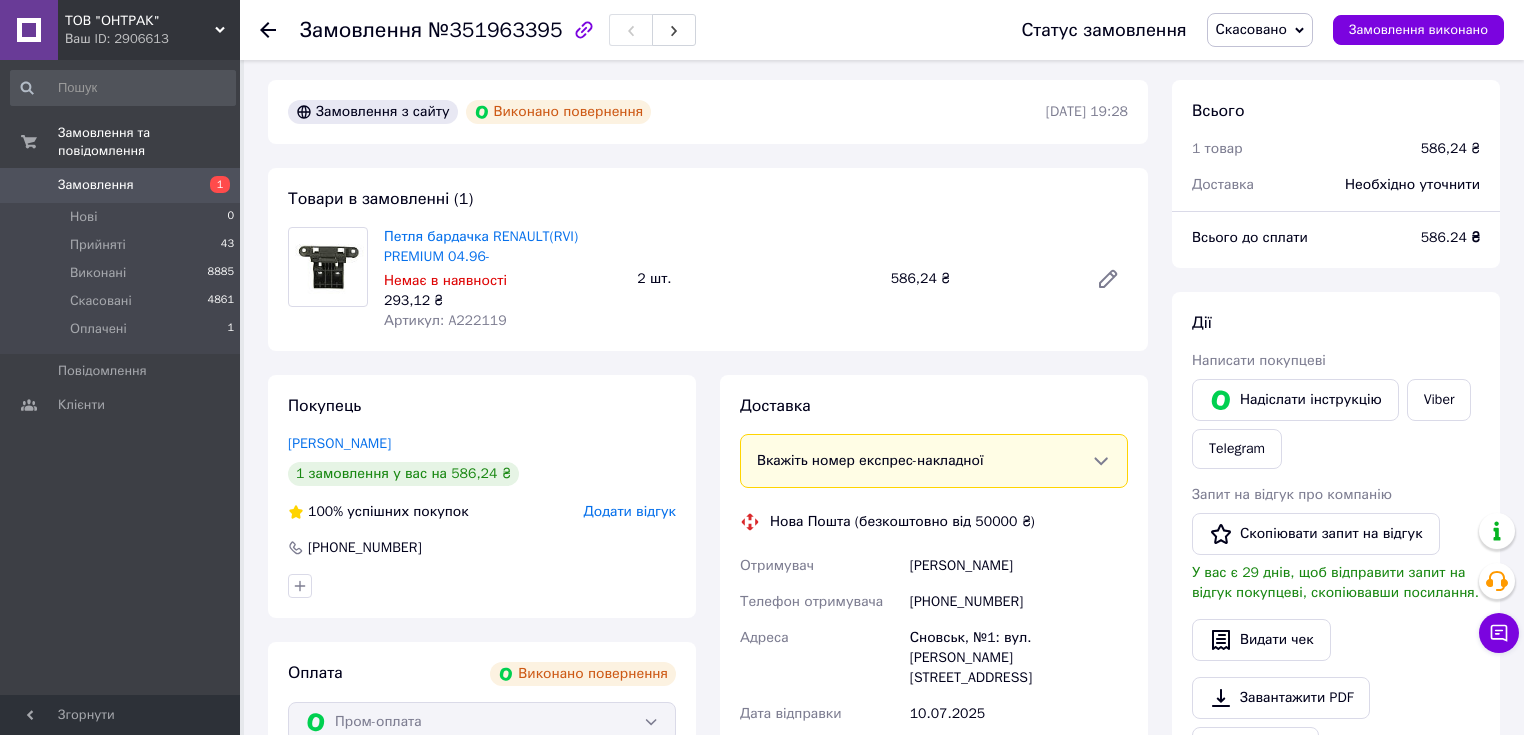 scroll, scrollTop: 0, scrollLeft: 0, axis: both 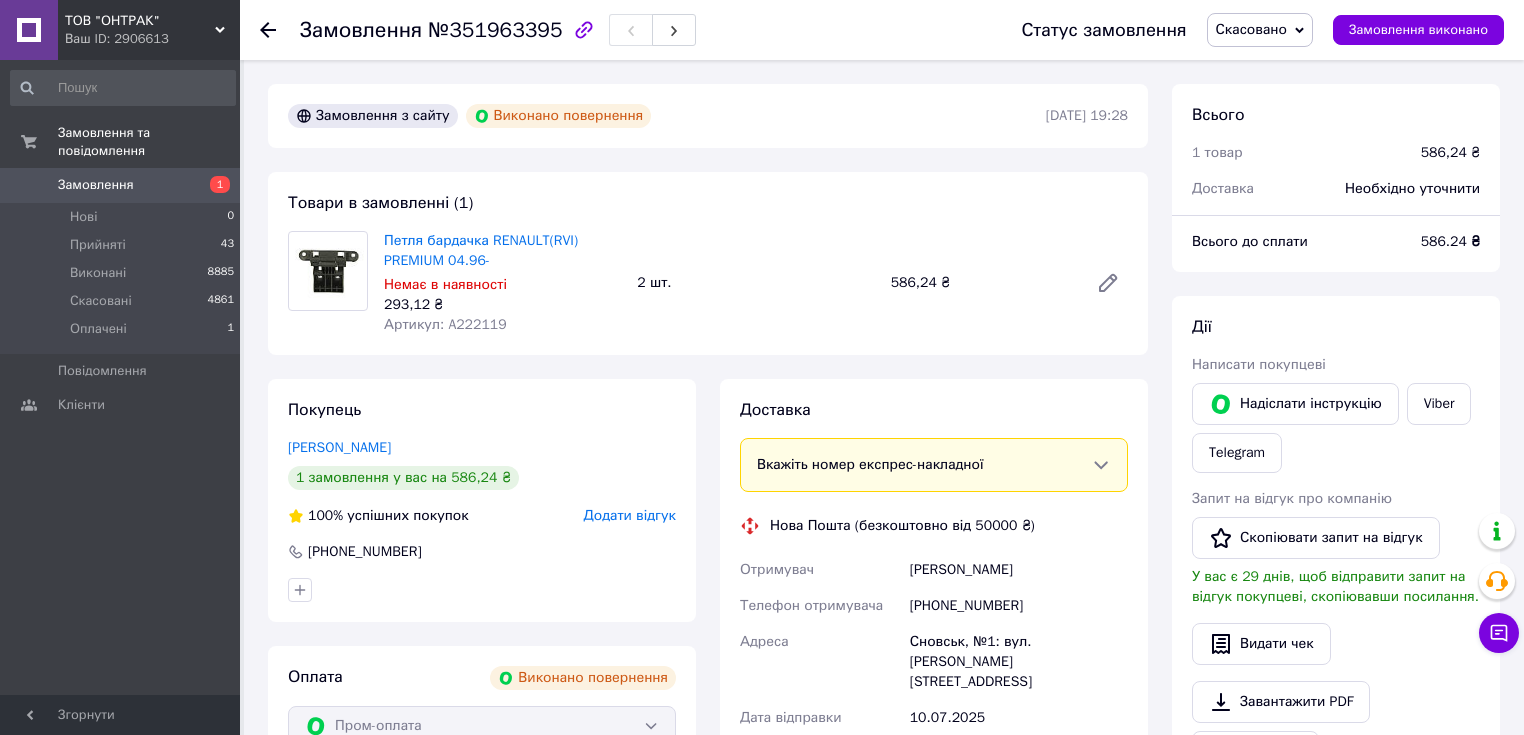 click on "Замовлення" at bounding box center [121, 185] 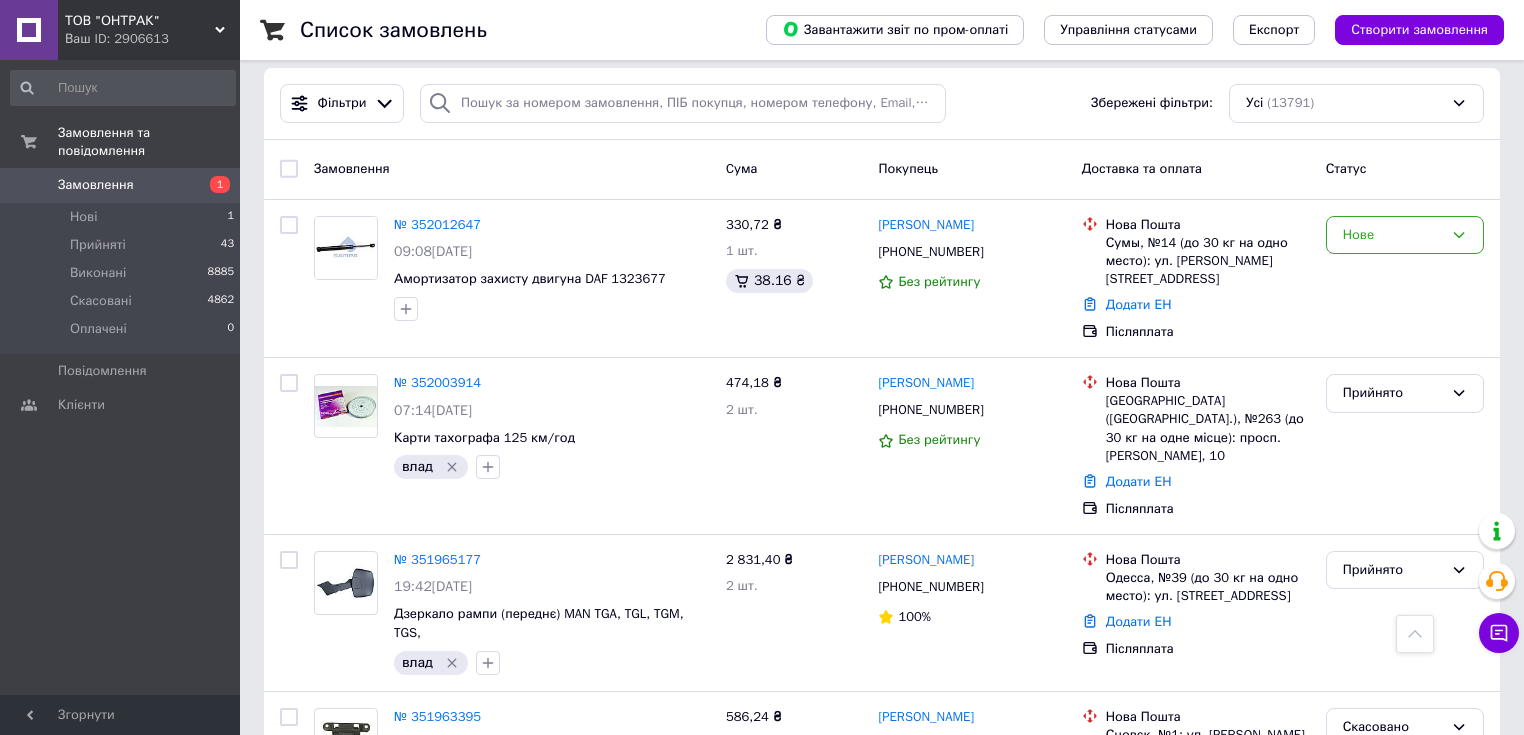 scroll, scrollTop: 0, scrollLeft: 0, axis: both 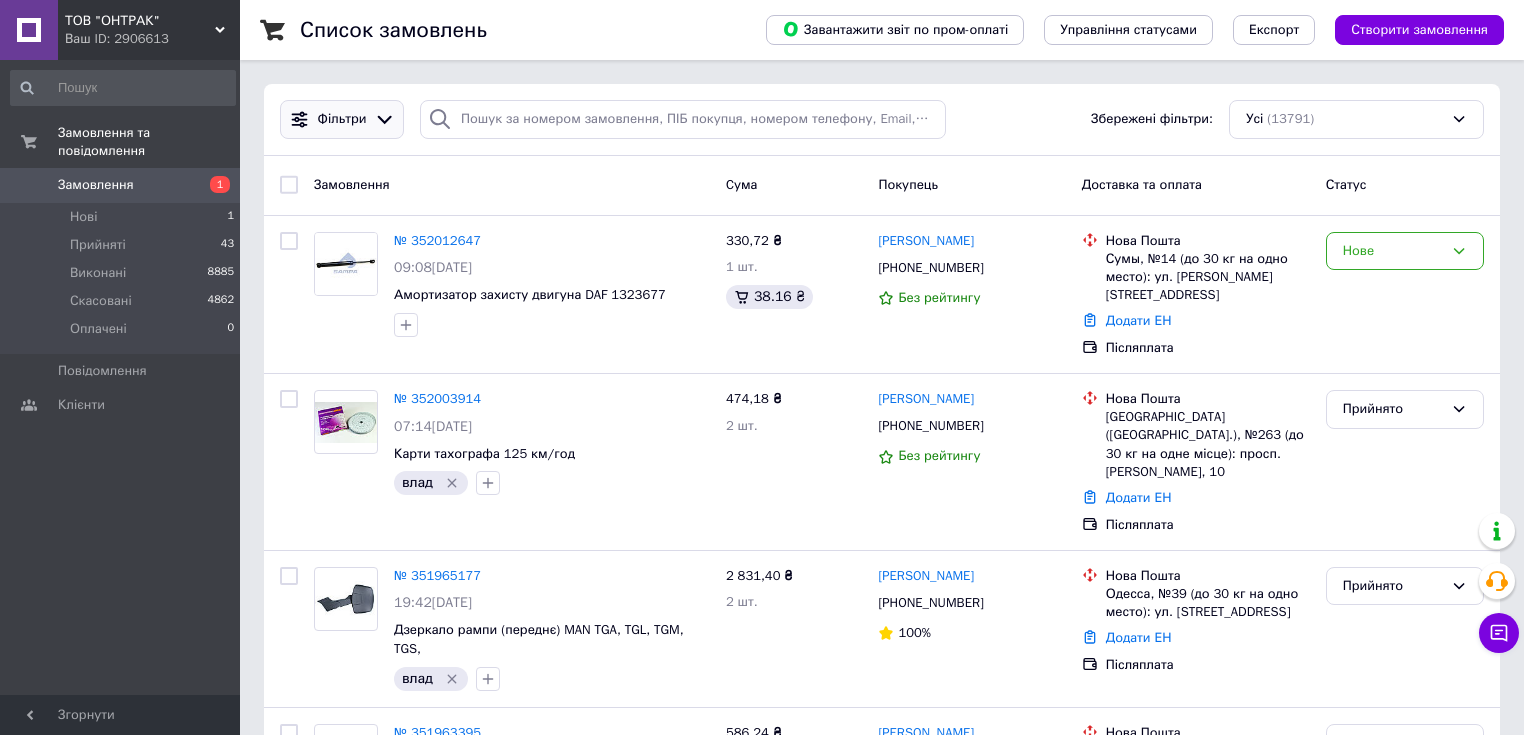 click on "Фільтри" at bounding box center (342, 119) 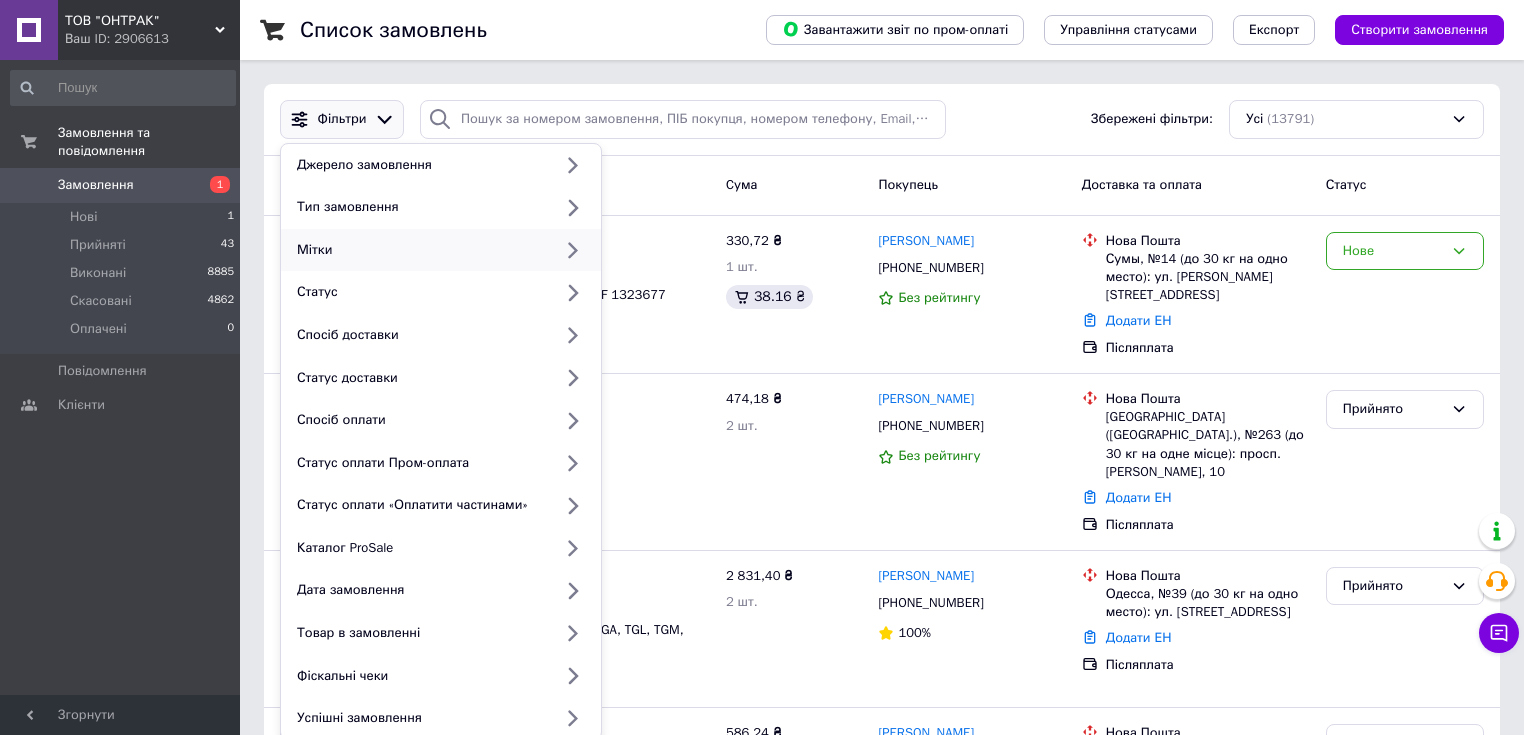 click on "Мітки" at bounding box center [420, 250] 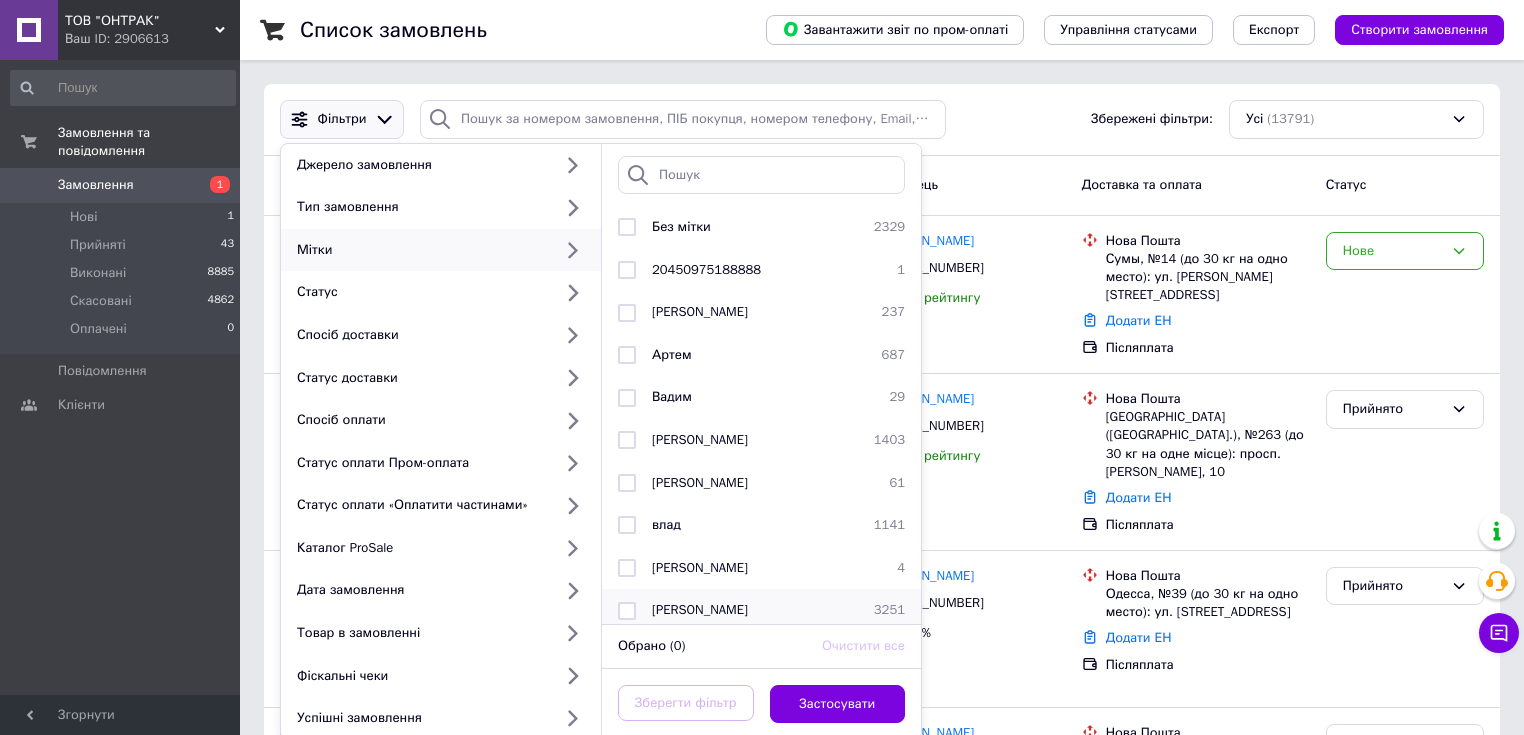 click at bounding box center (627, 611) 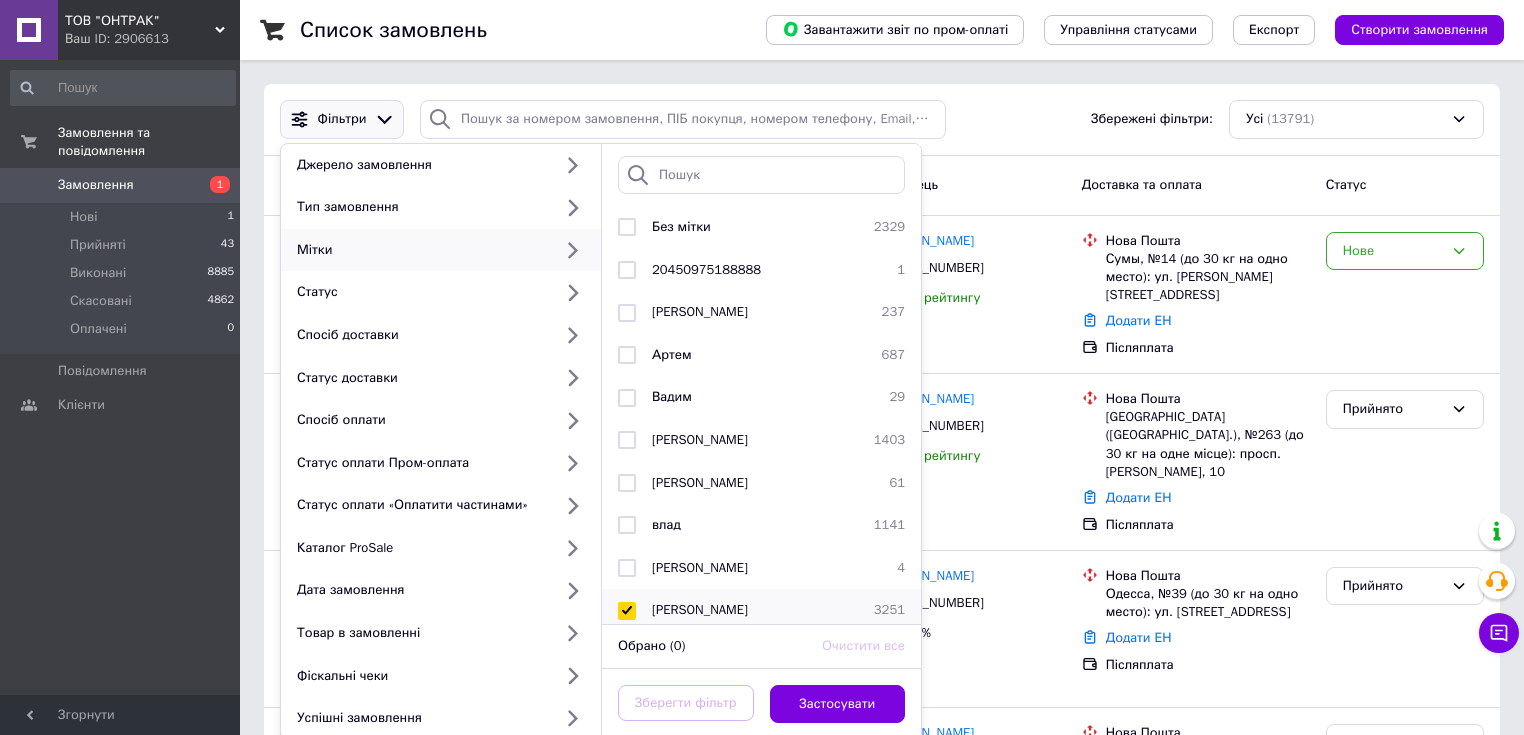 checkbox on "true" 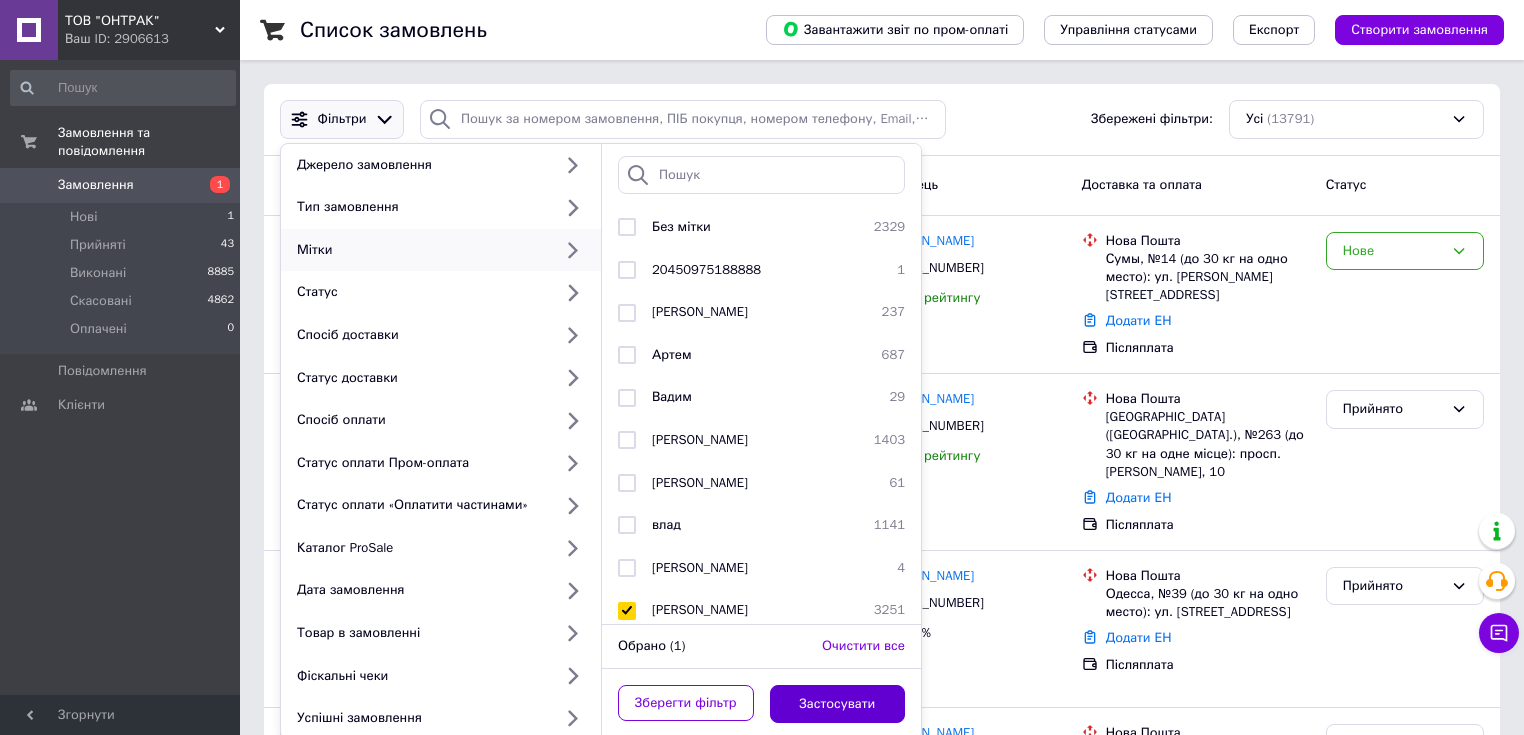 click on "Застосувати" at bounding box center (838, 704) 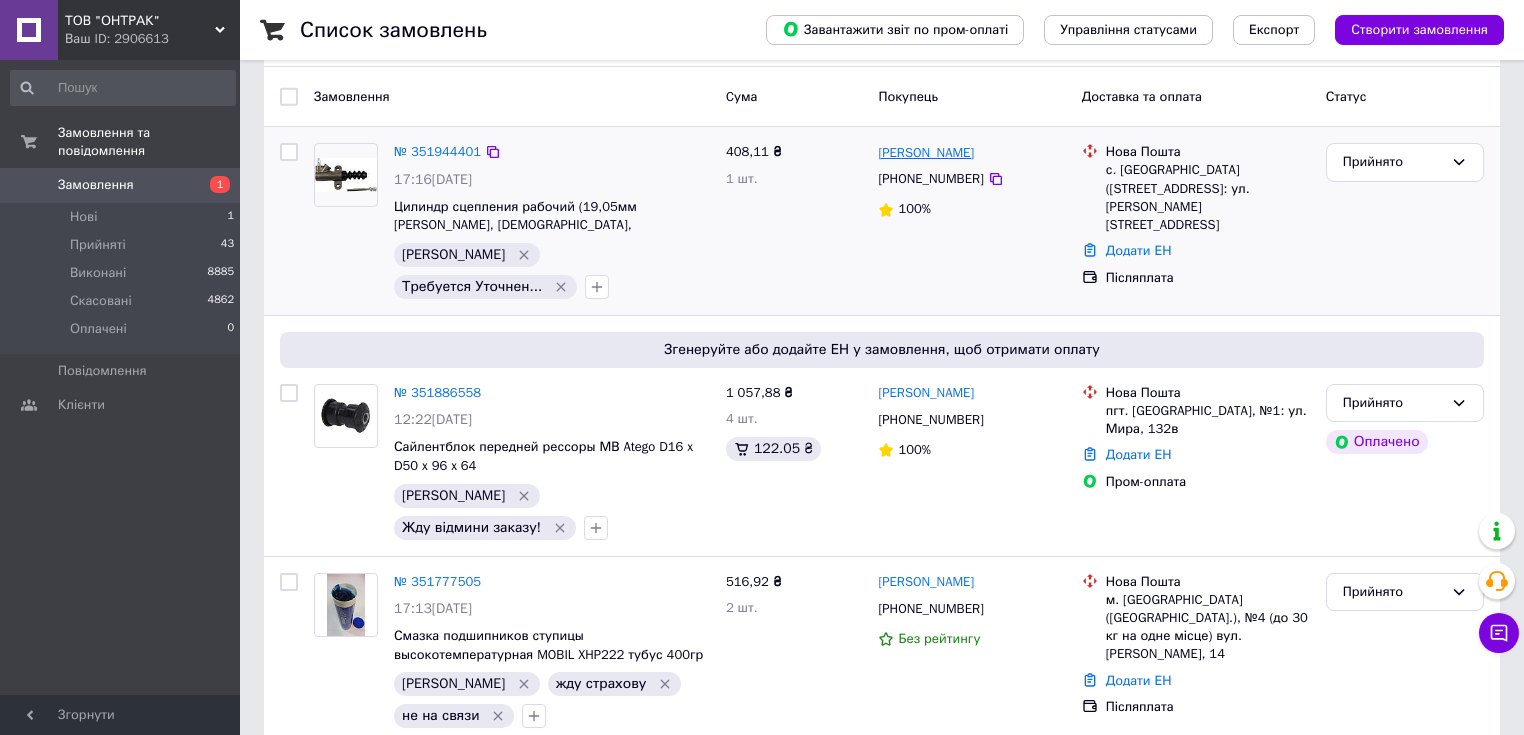 scroll, scrollTop: 240, scrollLeft: 0, axis: vertical 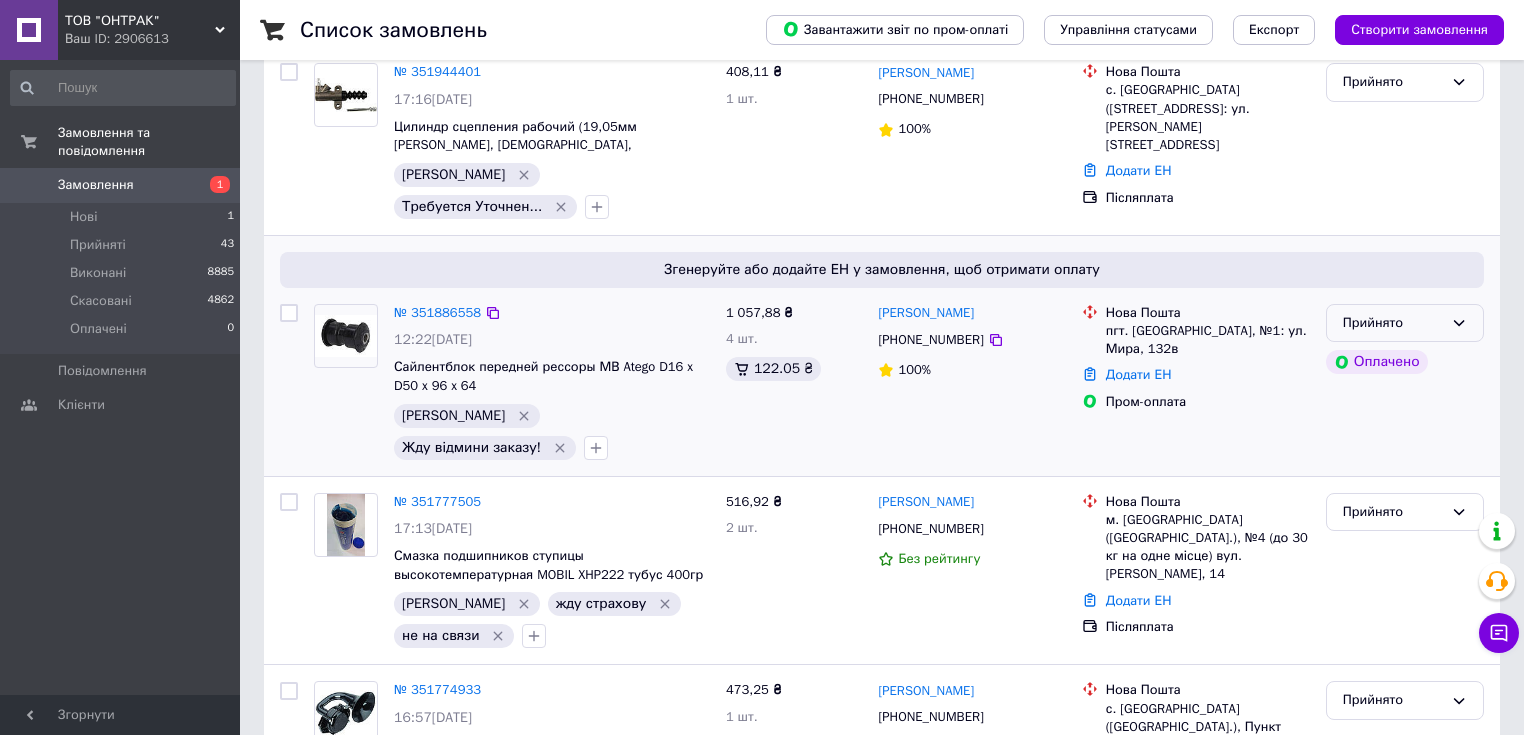 click on "Прийнято" at bounding box center (1393, 323) 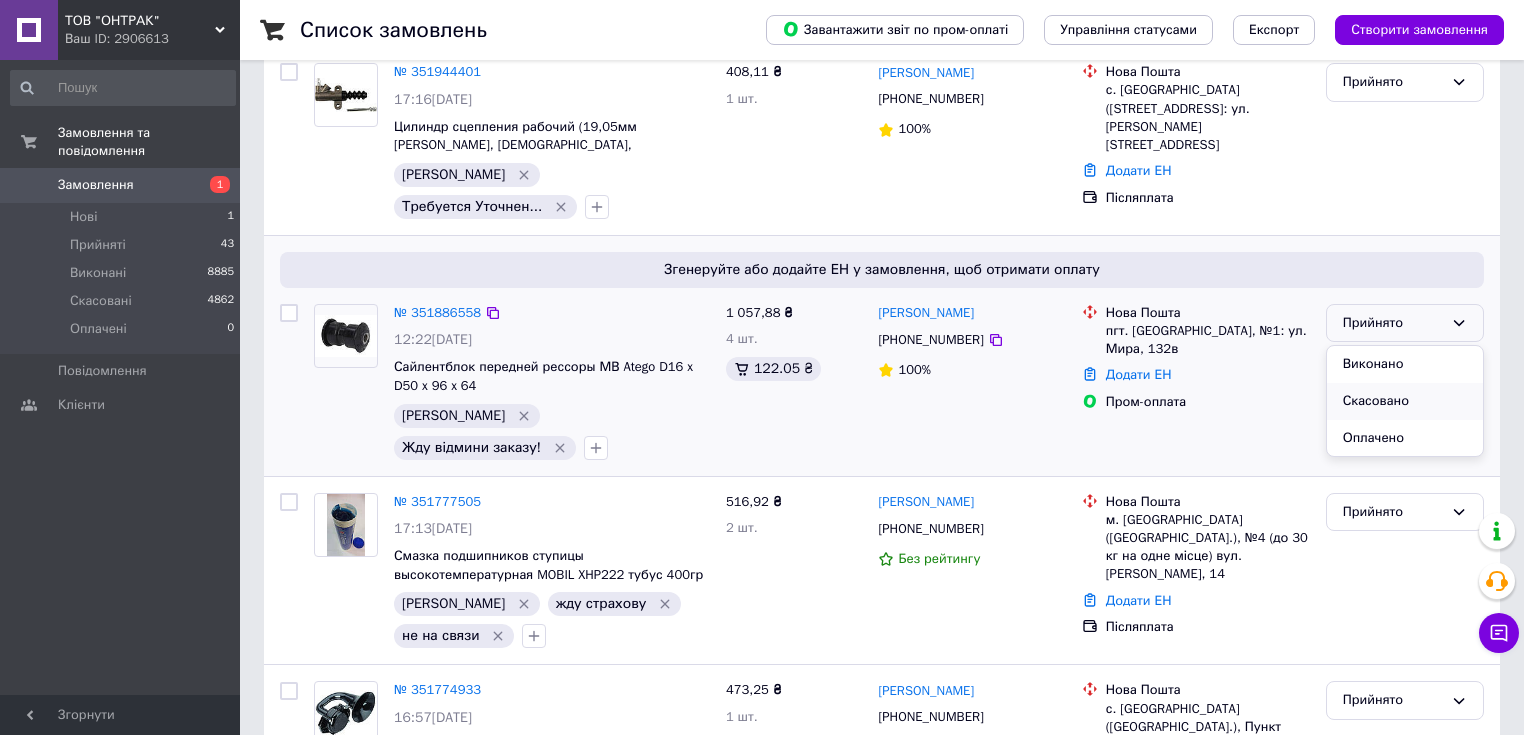 click on "Скасовано" at bounding box center [1405, 401] 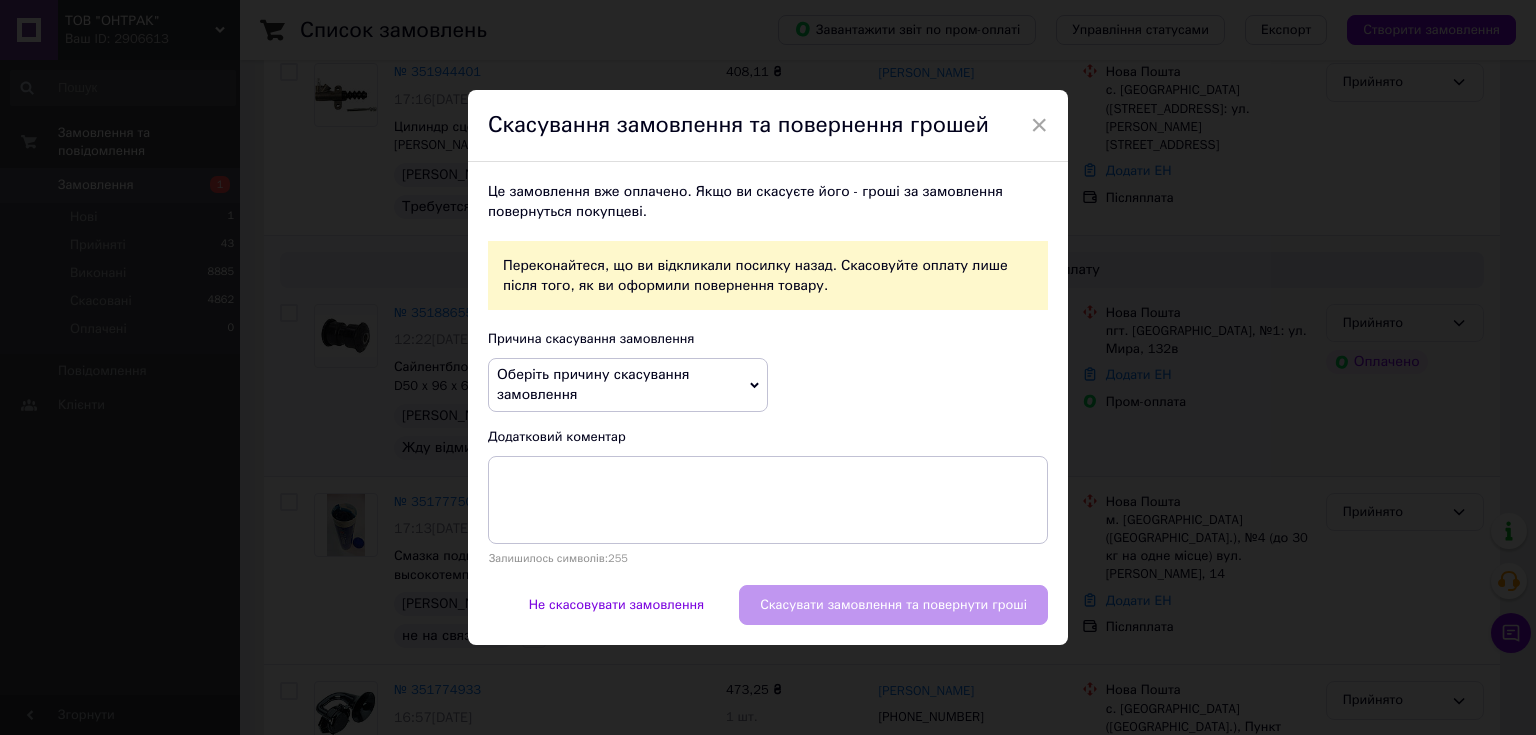 click on "Оберіть причину скасування замовлення" at bounding box center [593, 384] 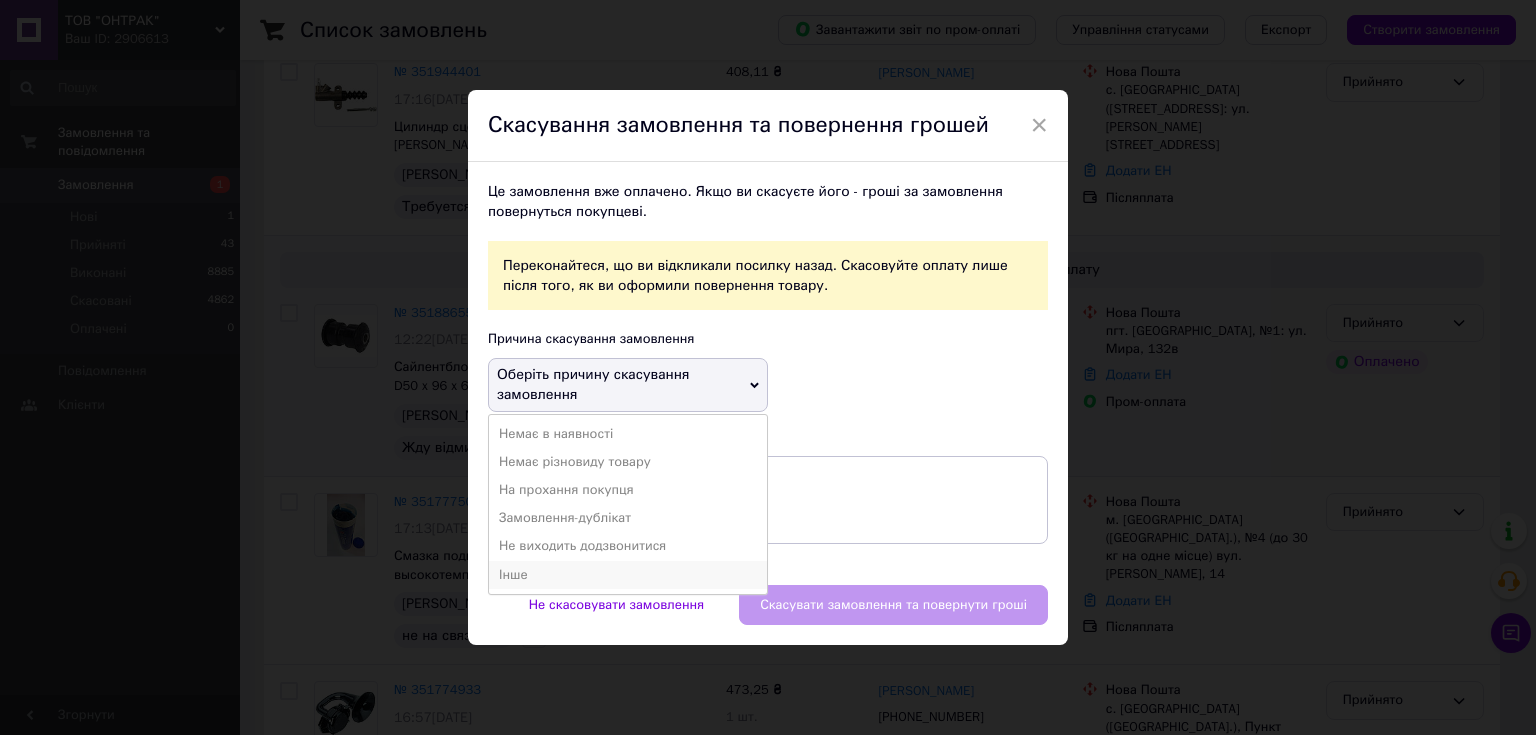 click on "Інше" at bounding box center (628, 575) 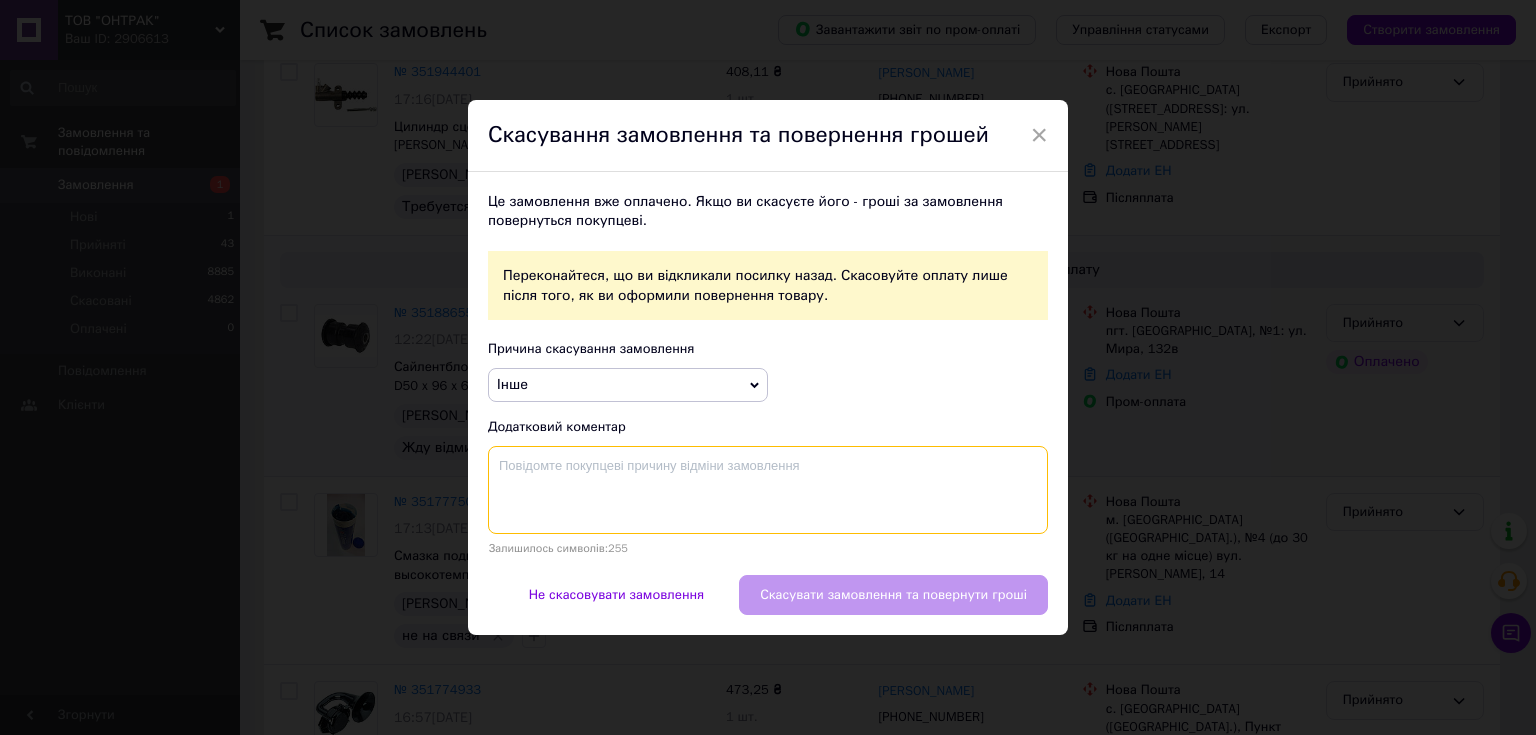 click at bounding box center [768, 490] 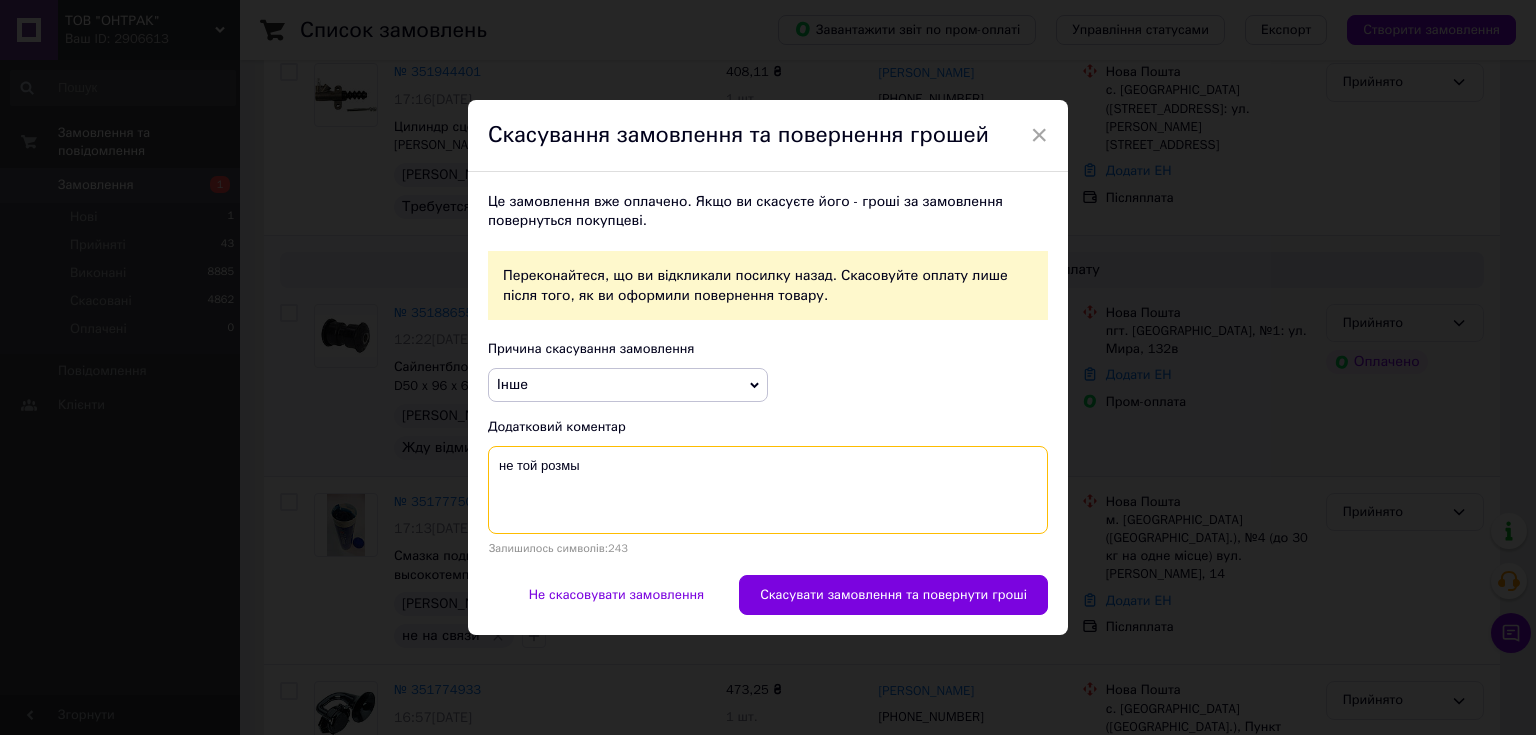 type on "не той розмыр" 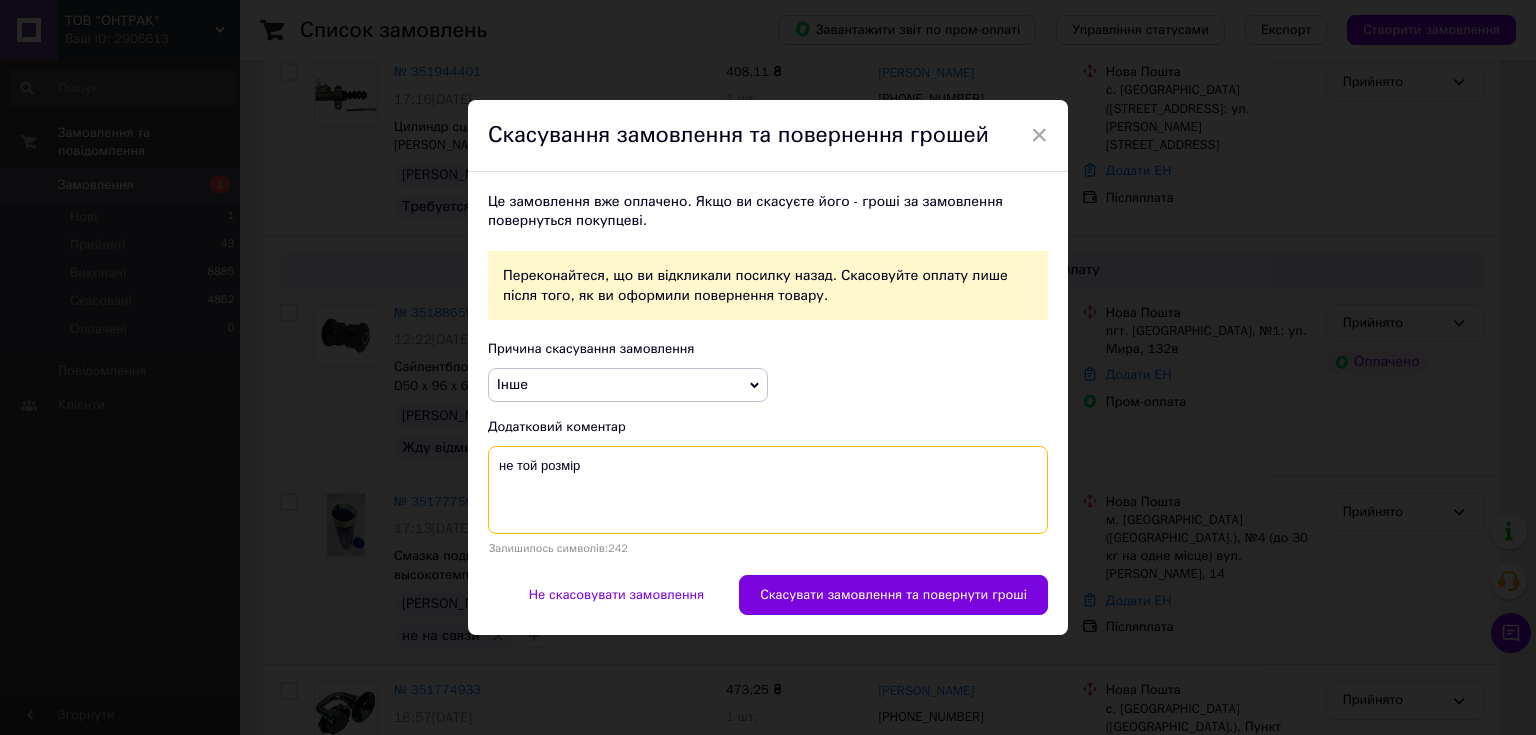 click on "× Скасування замовлення та повернення грошей Це замовлення вже оплачено. Якщо ви скасуєте його - гроші за замовлення повернуться покупцеві. Переконайтеся, що ви відкликали посилку назад. Скасовуйте оплату лише після того,
як ви оформили повернення товару. Причина скасування замовлення Інше Немає в наявності Немає різновиду товару На прохання покупця Замовлення-дублікат Не виходить додзвонитися Додатковий коментар не той розмыр Залишилось символів:  242 Не скасовувати замовлення   Скасувати замовлення та повернути гроші" at bounding box center [768, 367] 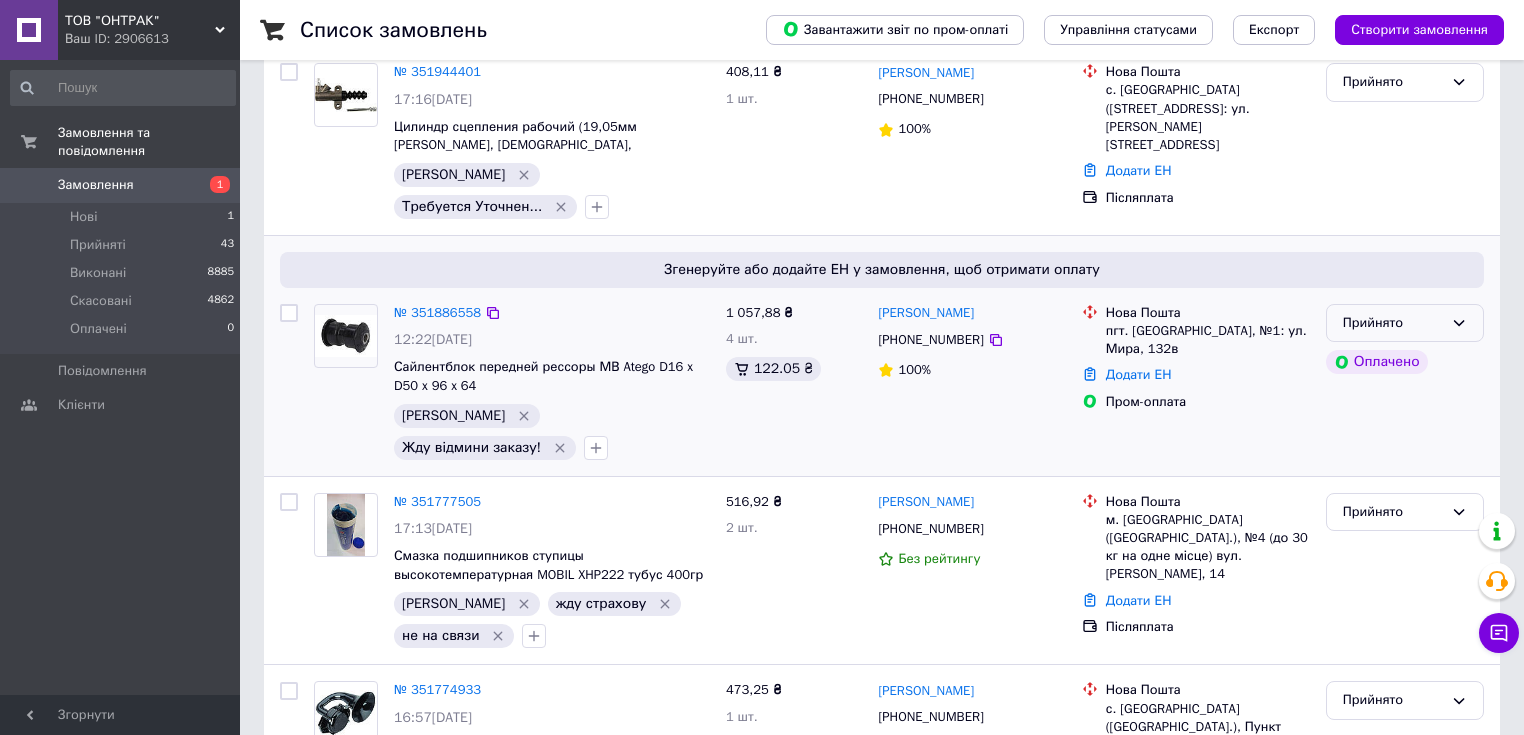click on "Прийнято" at bounding box center [1393, 323] 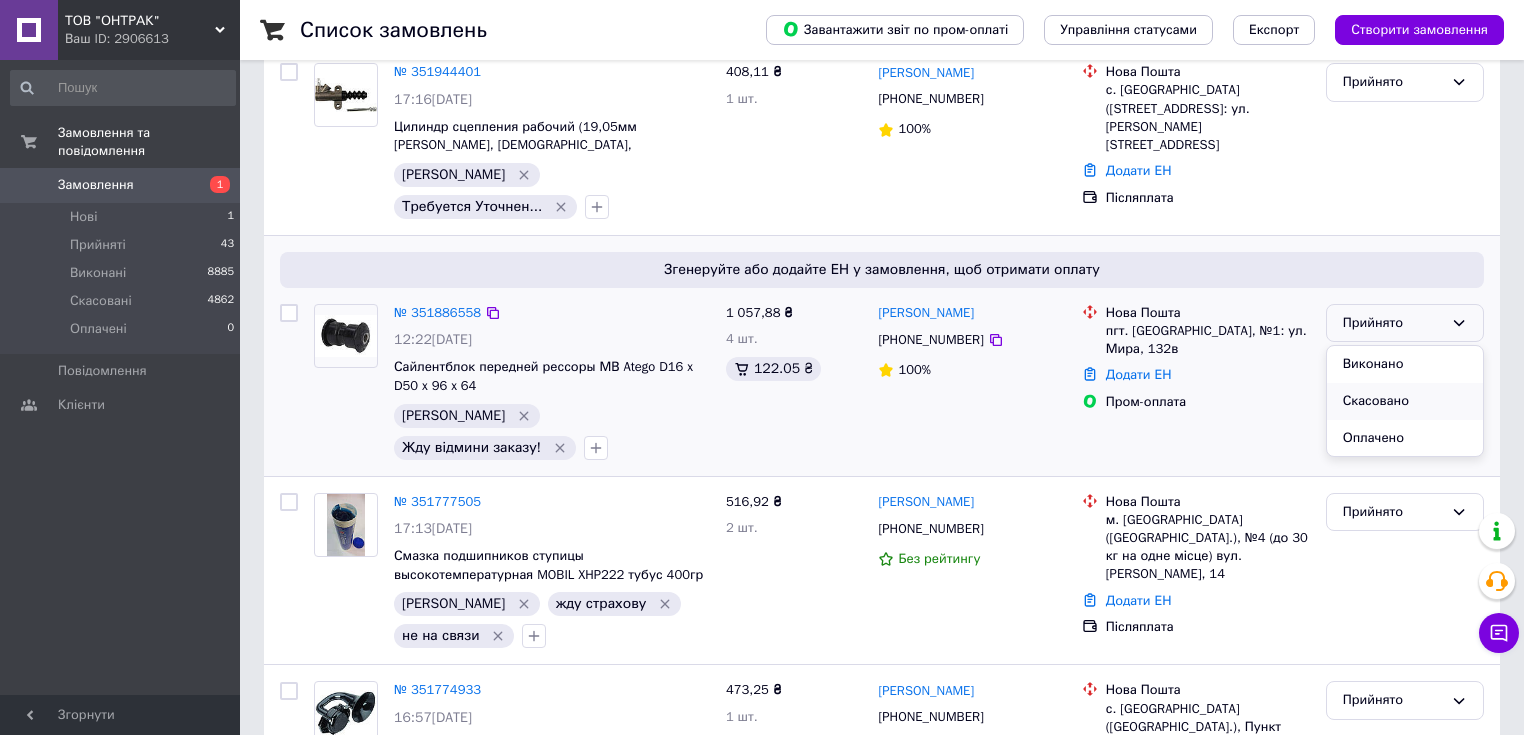 click on "Скасовано" at bounding box center [1405, 401] 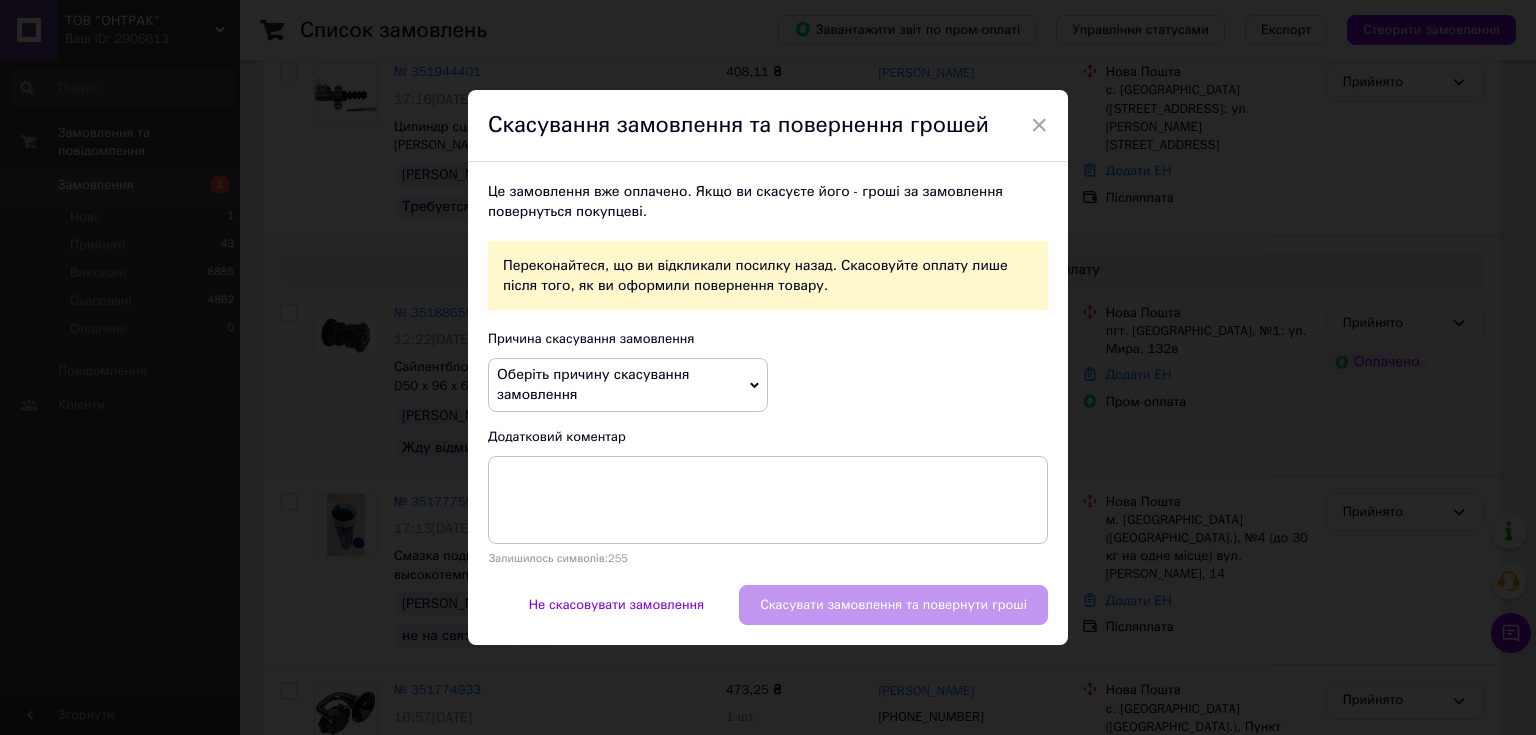 click on "Оберіть причину скасування замовлення" at bounding box center [628, 384] 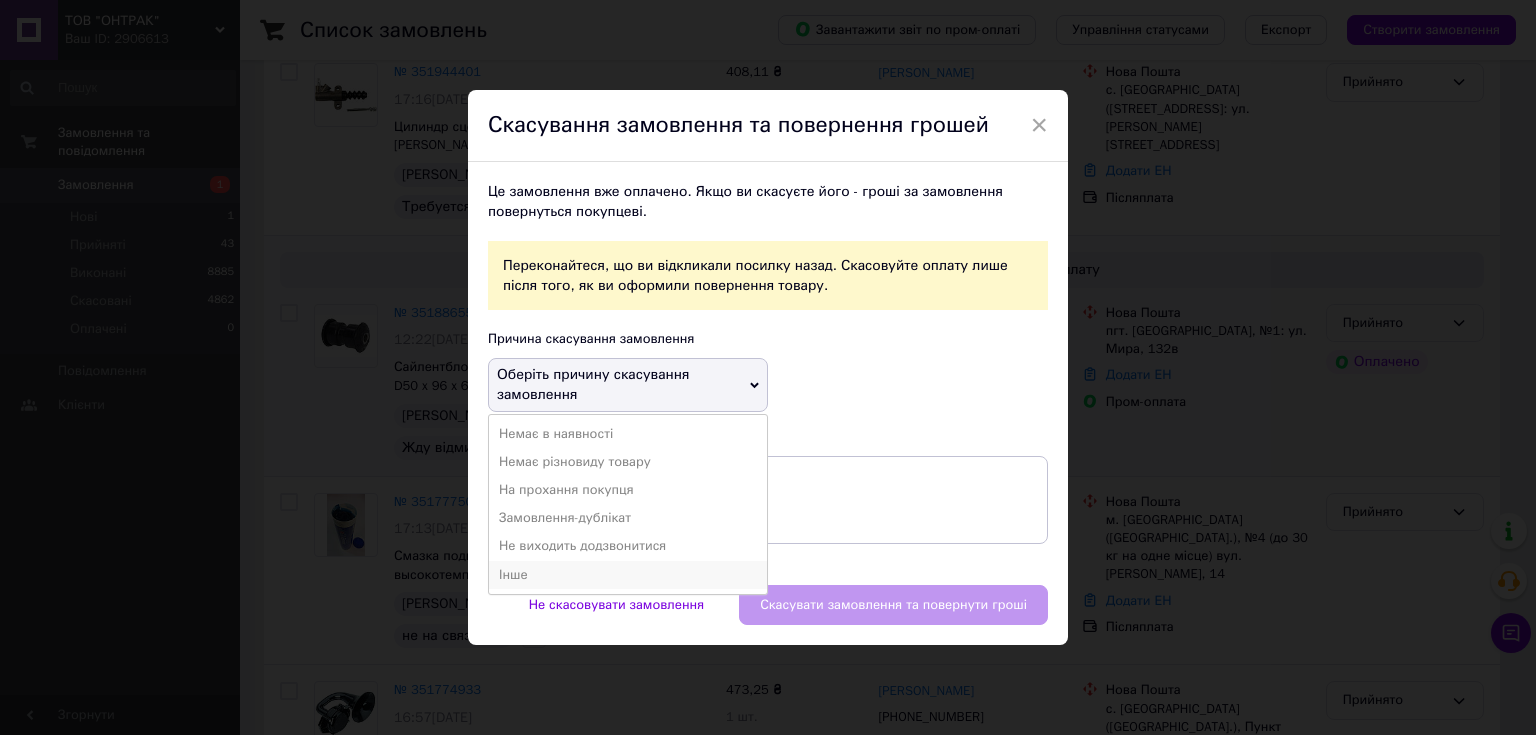 click on "Інше" at bounding box center [628, 575] 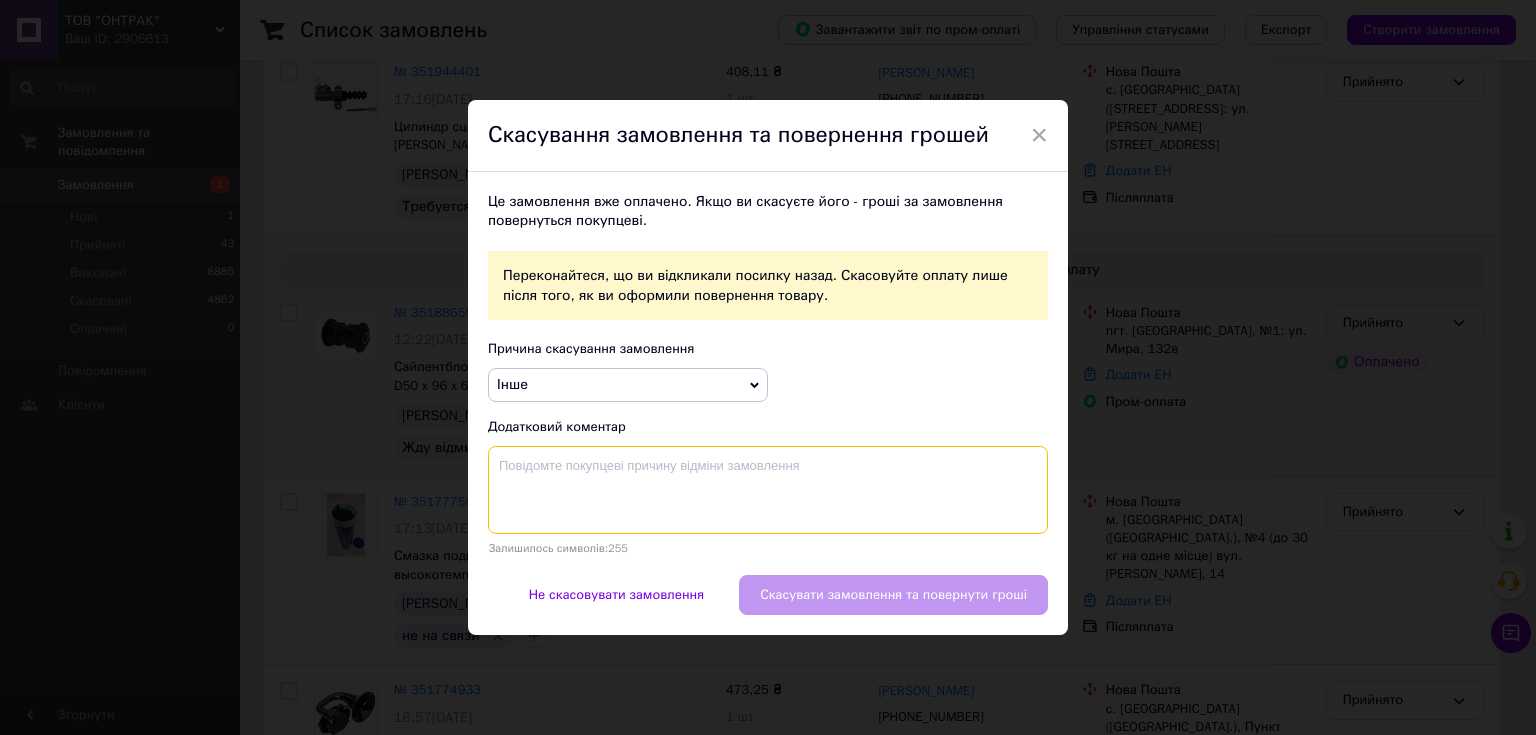 click at bounding box center [768, 490] 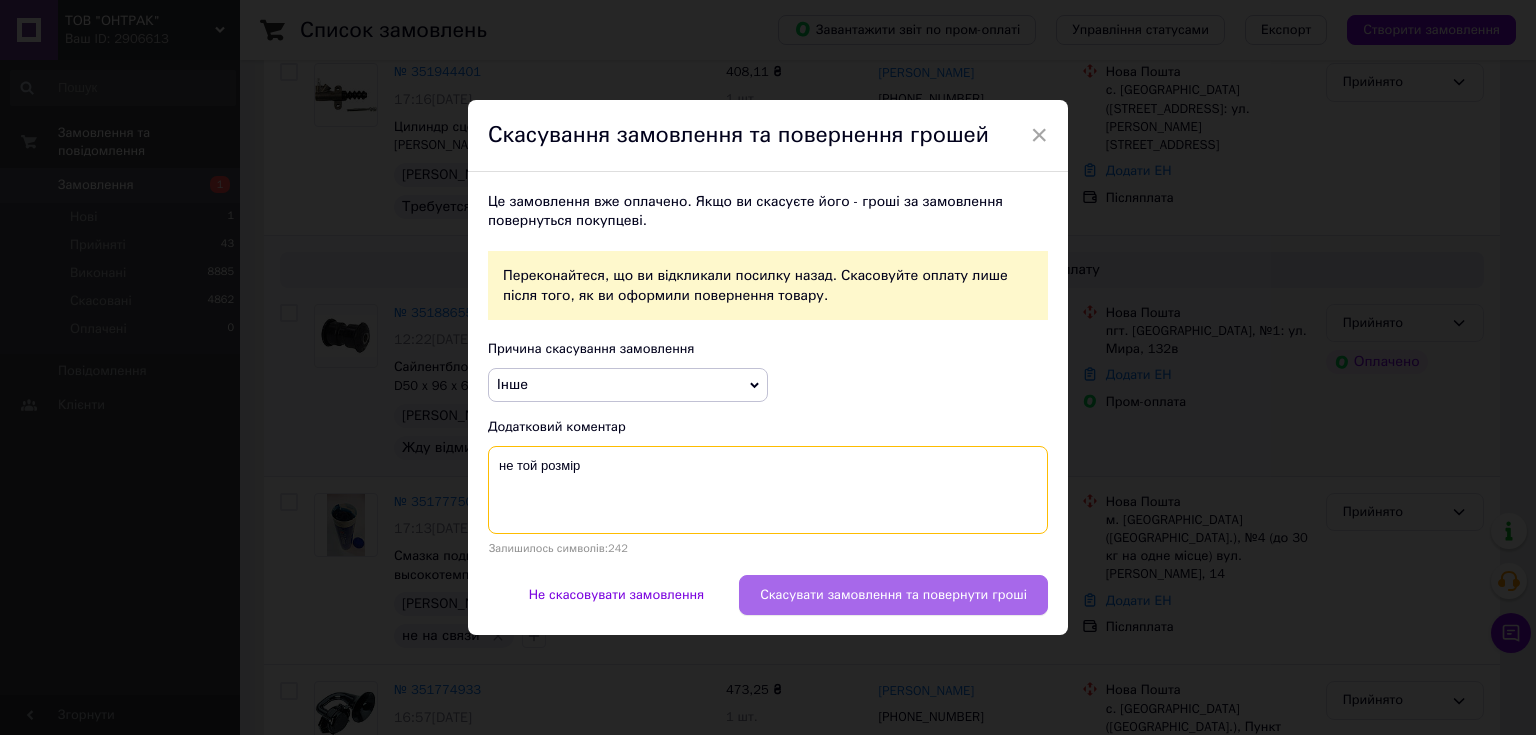 type on "не той розмір" 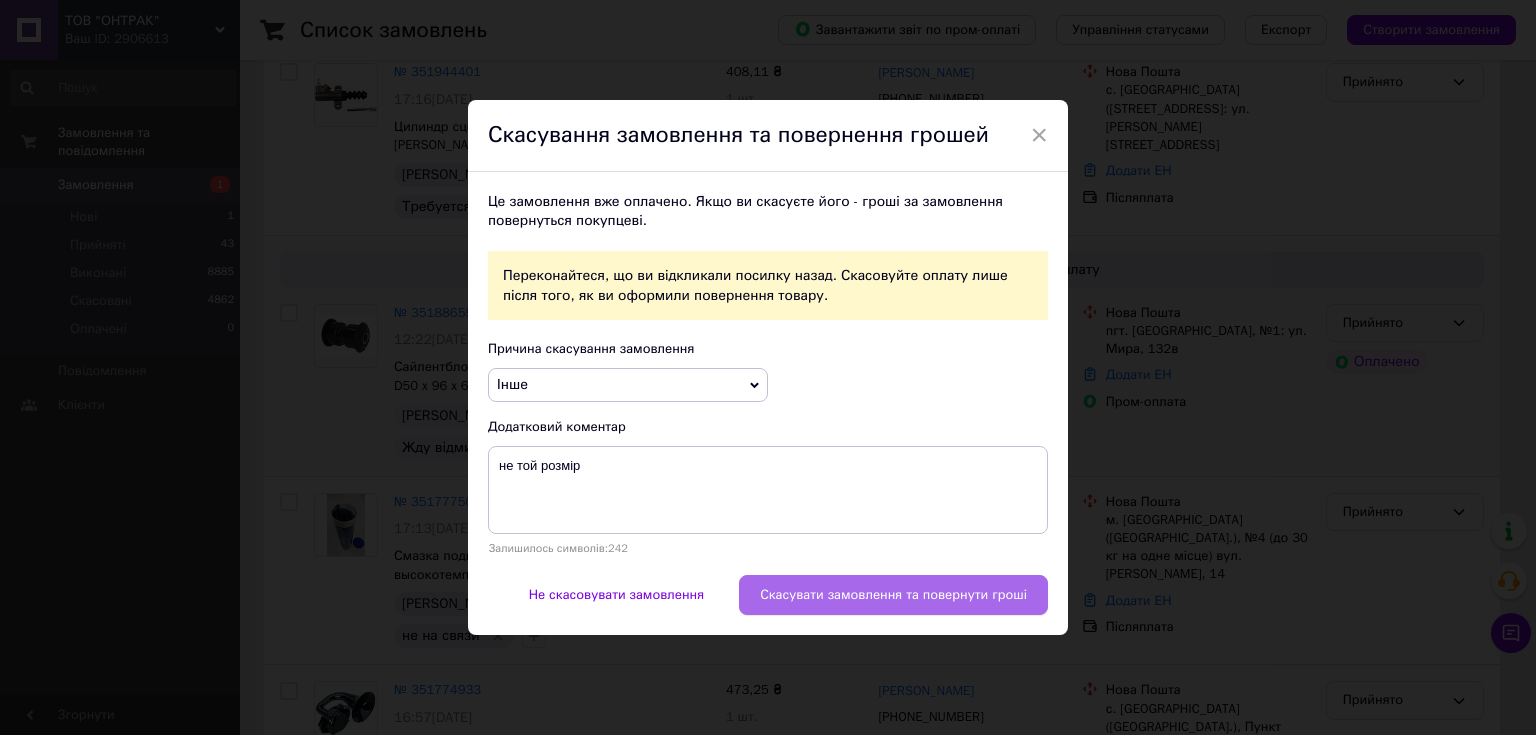 click on "Скасувати замовлення та повернути гроші" at bounding box center [893, 595] 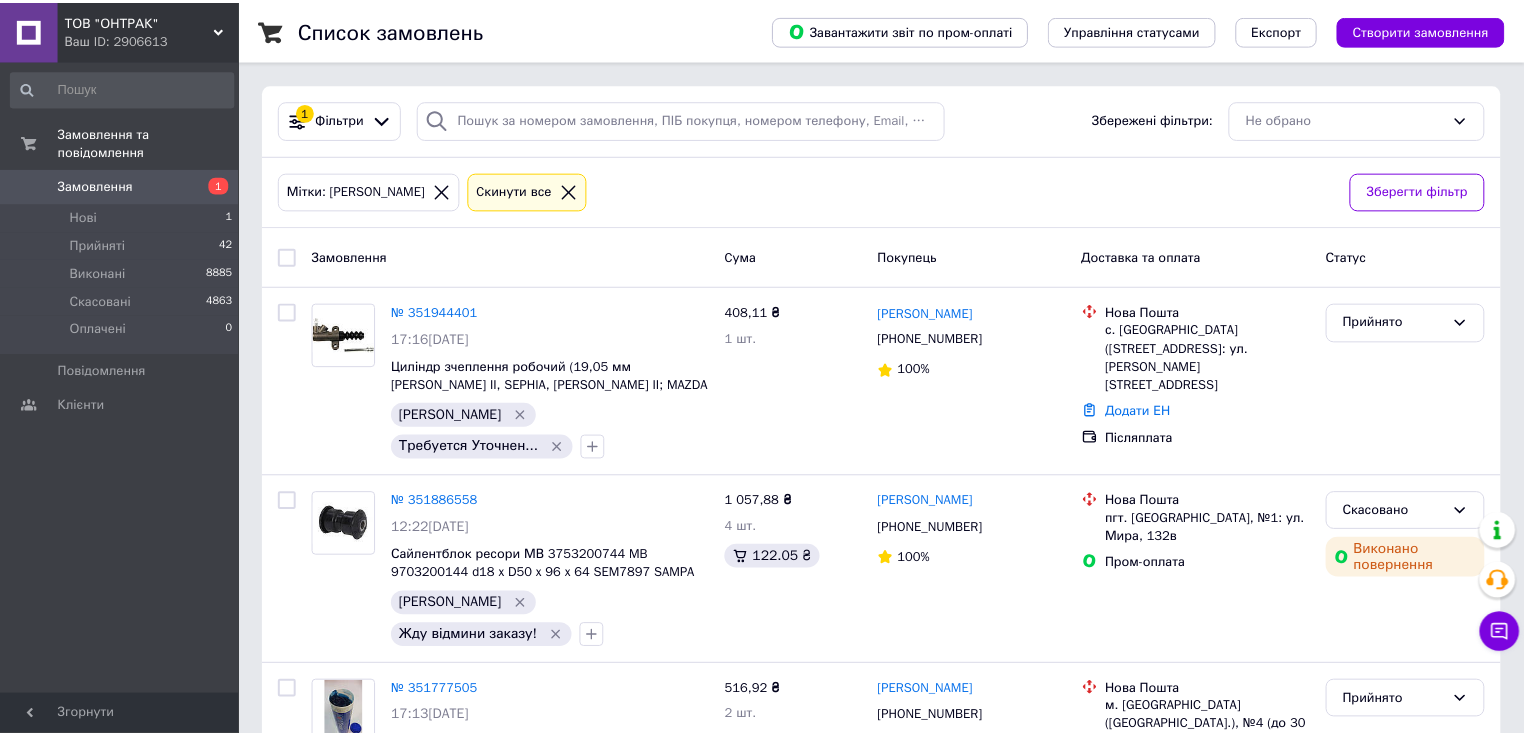 scroll, scrollTop: 0, scrollLeft: 0, axis: both 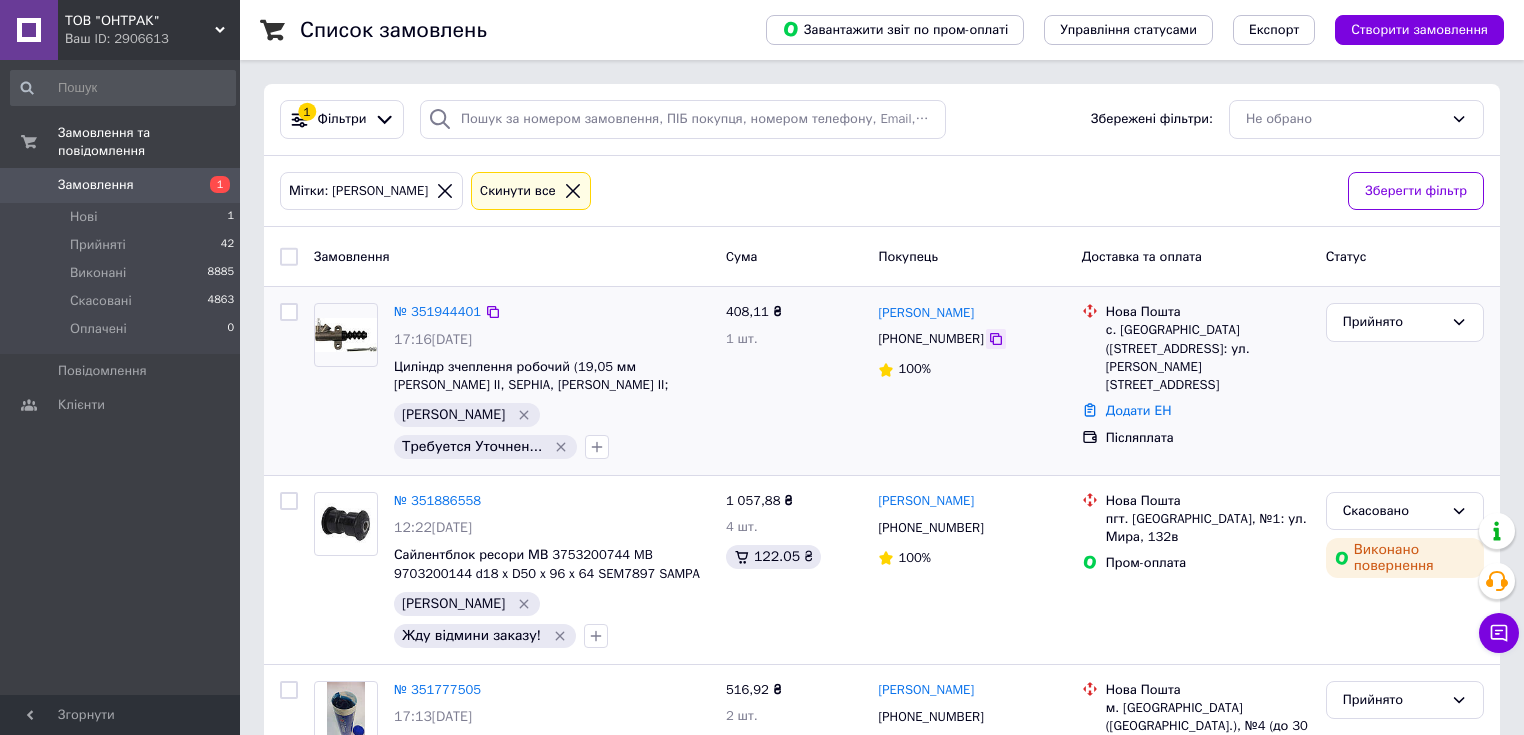 click 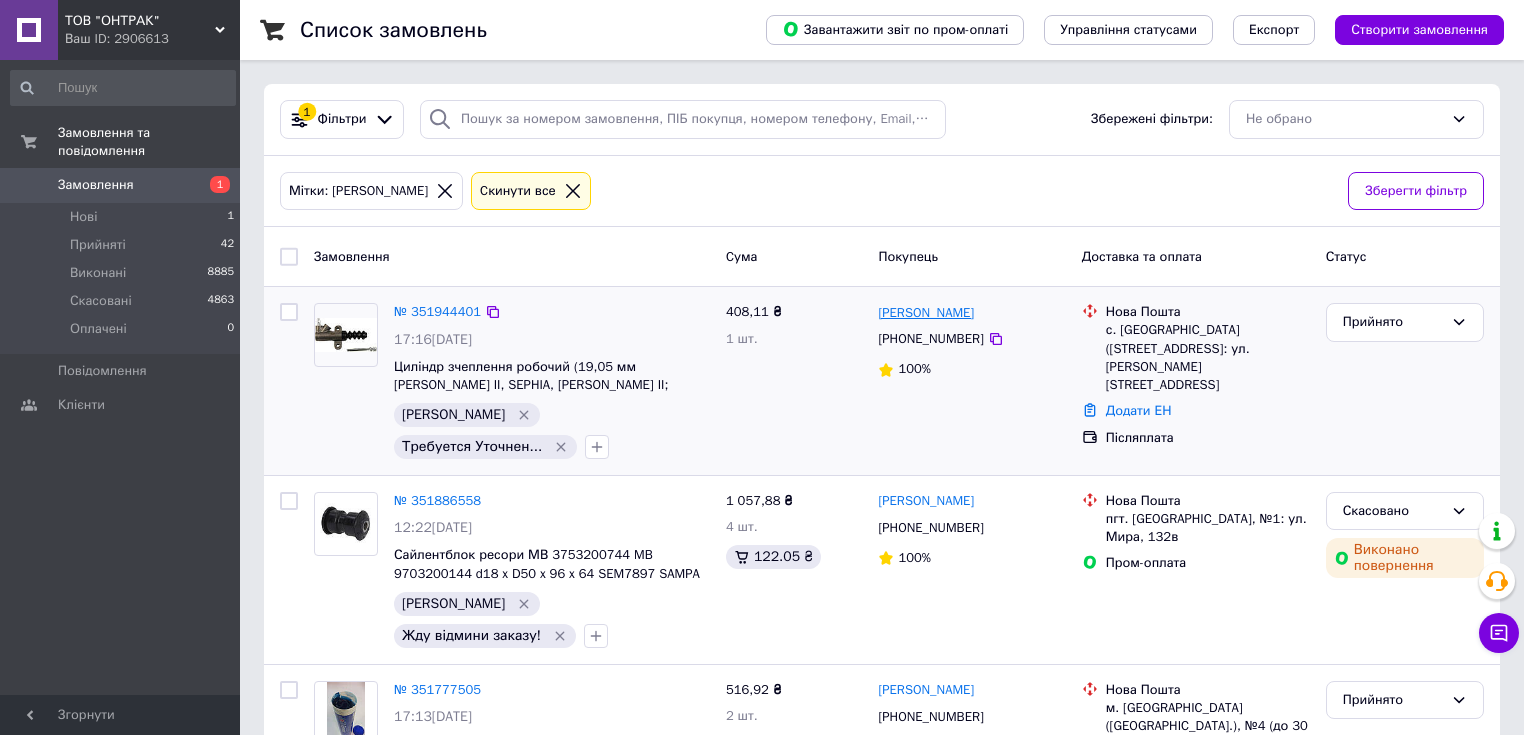 click on "[PERSON_NAME]" at bounding box center (926, 313) 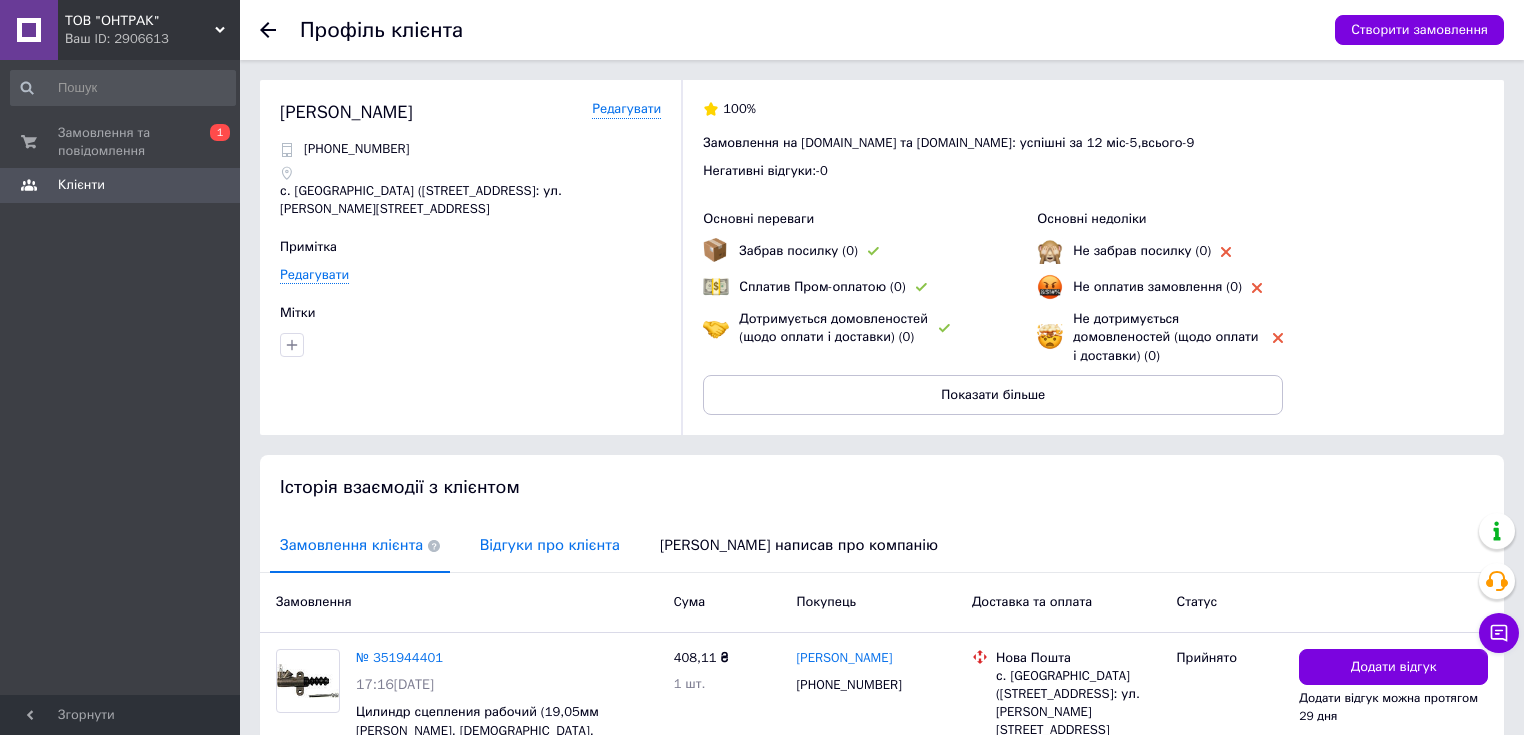click on "Відгуки про клієнта" at bounding box center [550, 545] 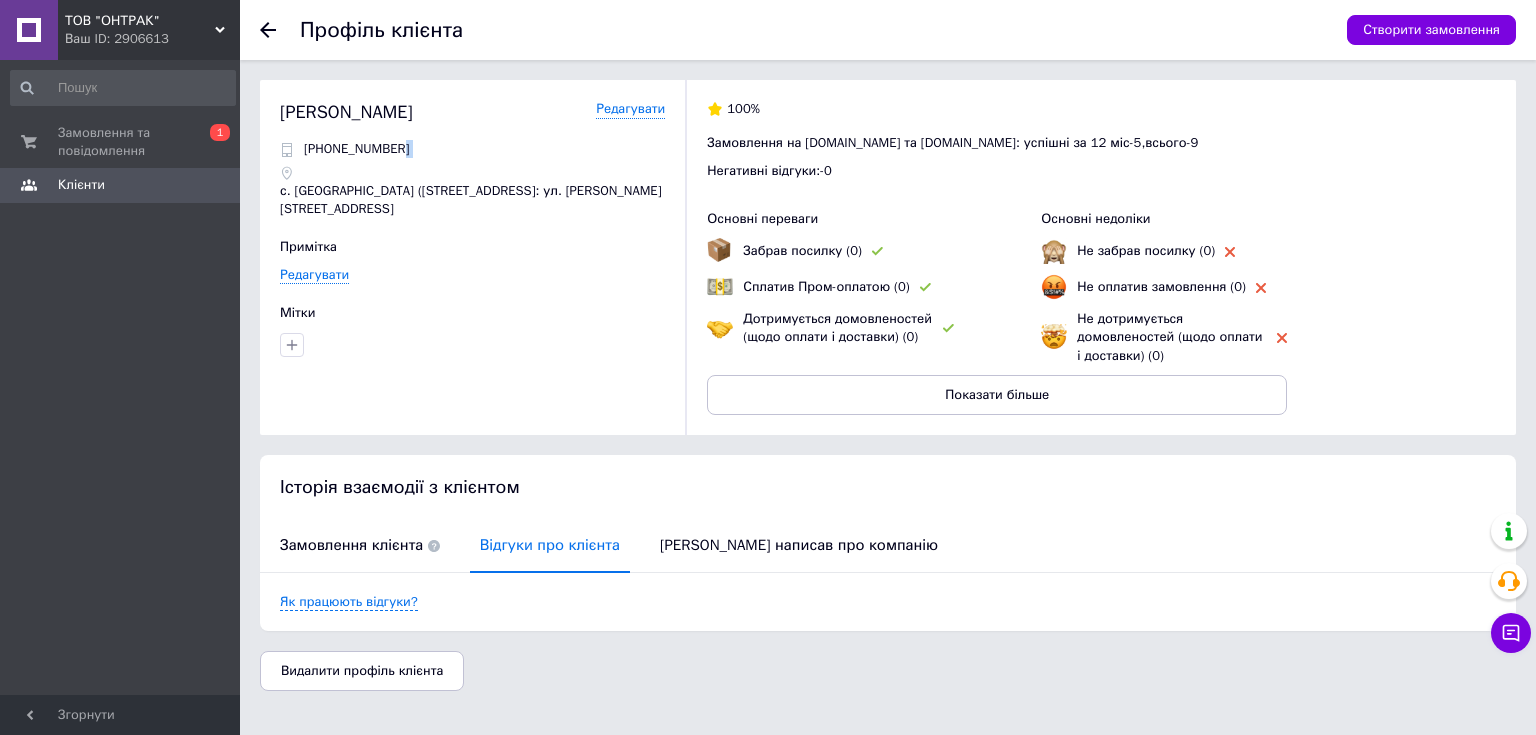 drag, startPoint x: 371, startPoint y: 156, endPoint x: 328, endPoint y: 158, distance: 43.046486 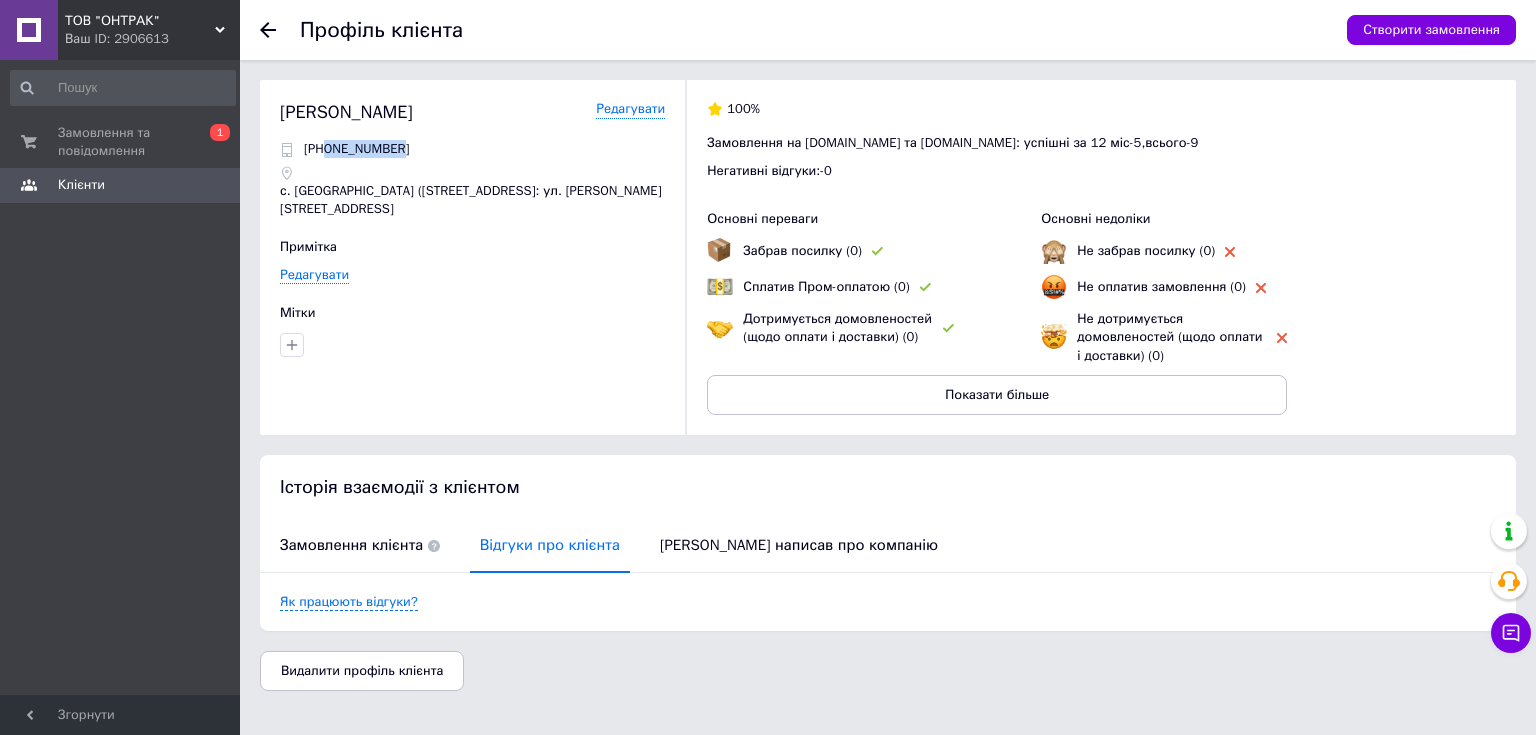 drag, startPoint x: 332, startPoint y: 151, endPoint x: 403, endPoint y: 149, distance: 71.02816 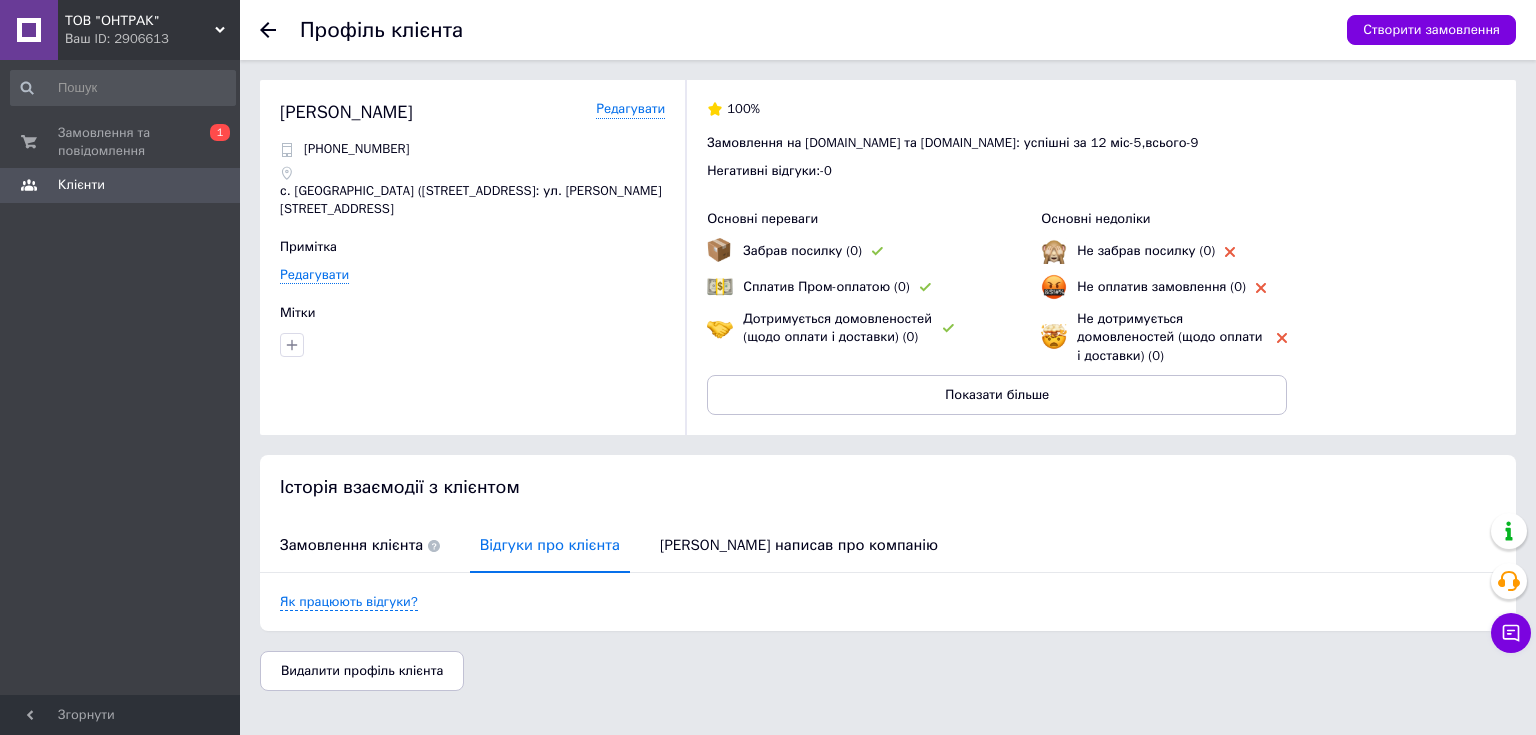 click 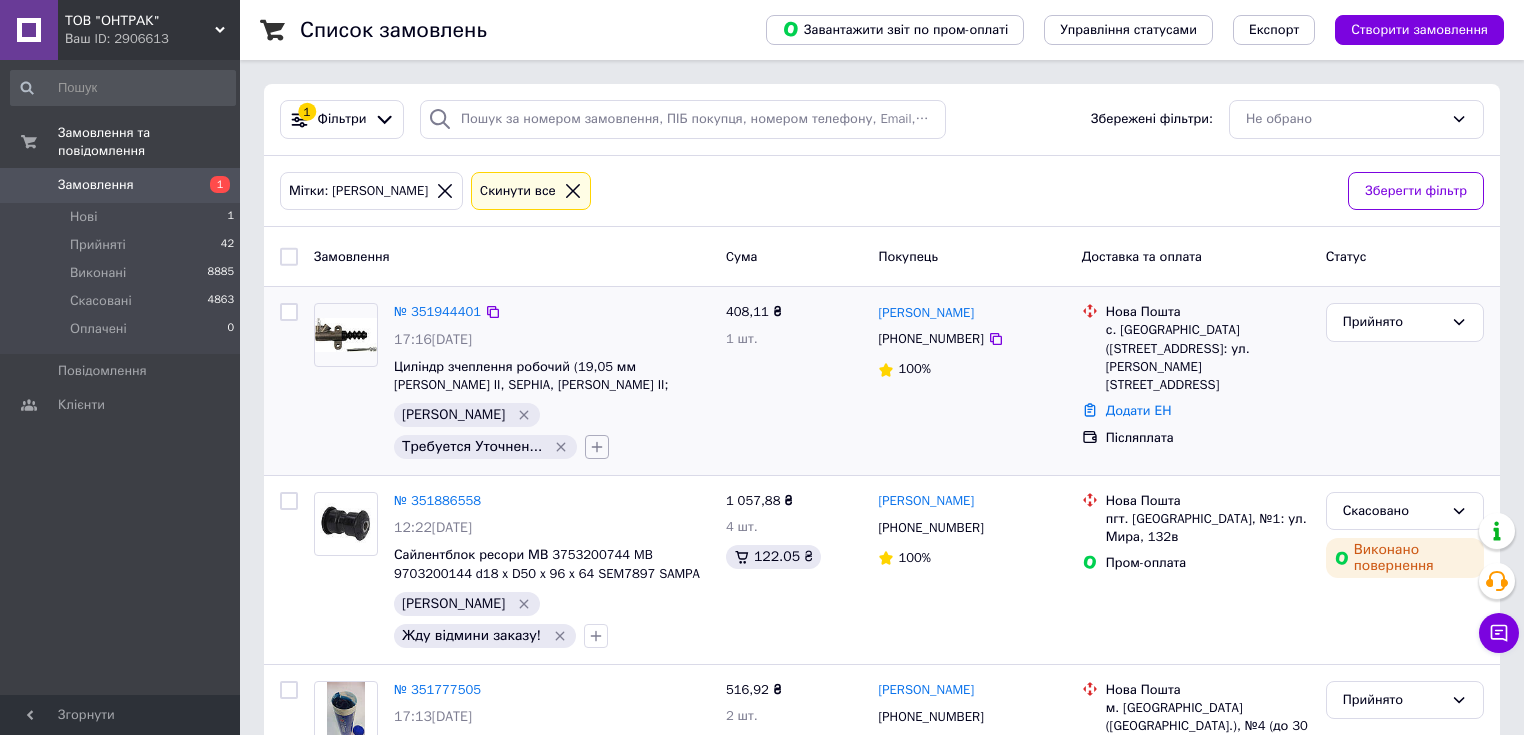 click 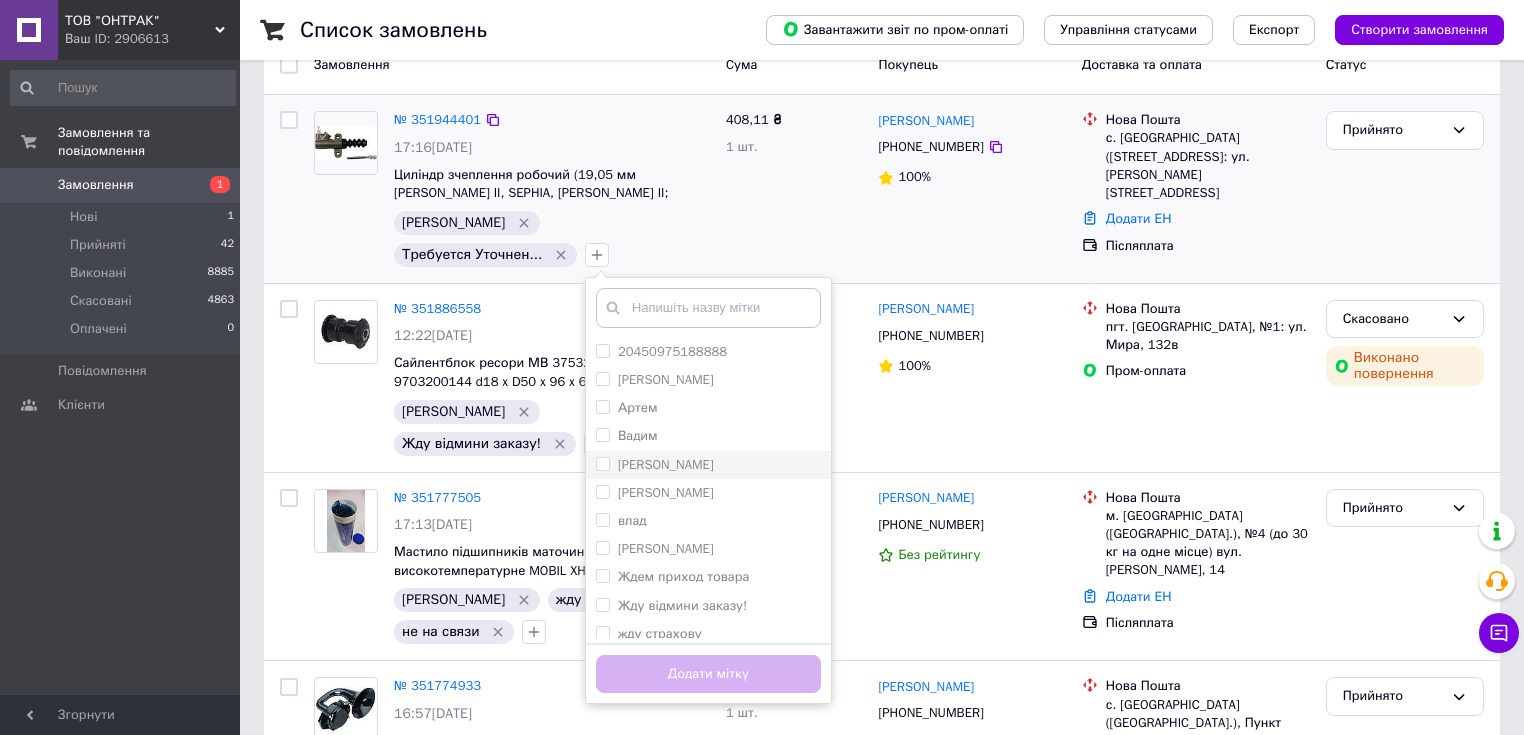 scroll, scrollTop: 240, scrollLeft: 0, axis: vertical 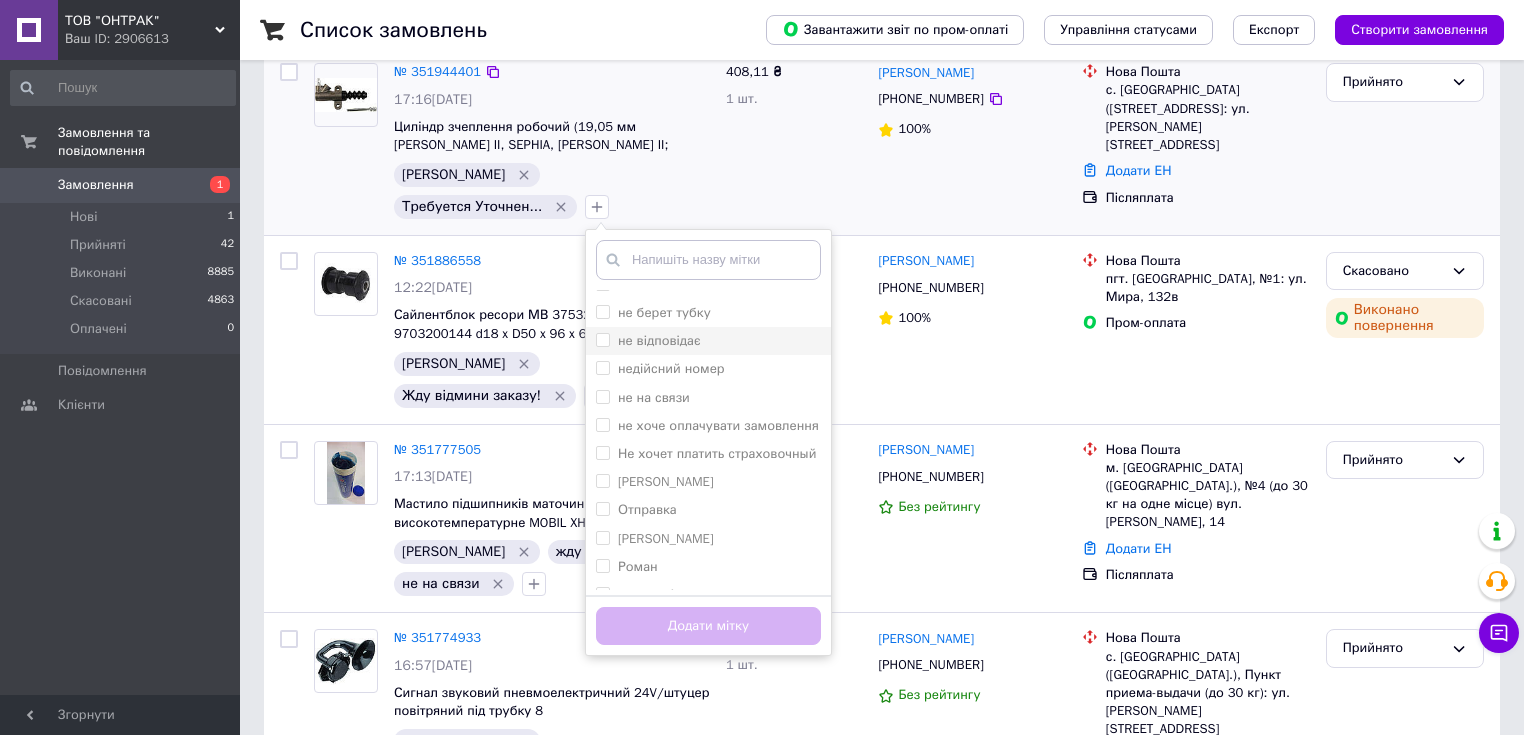 click on "не відповідає" at bounding box center (659, 340) 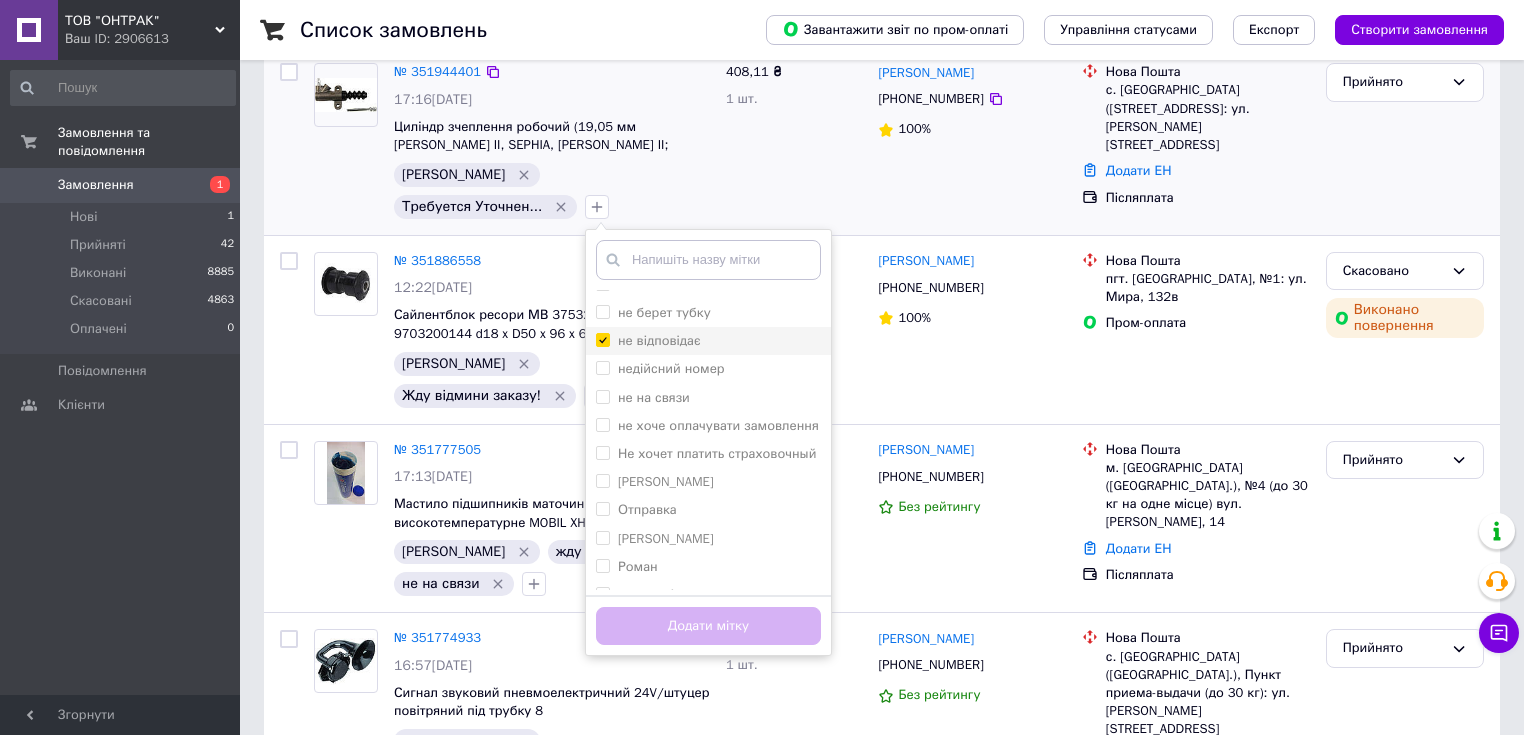 checkbox on "true" 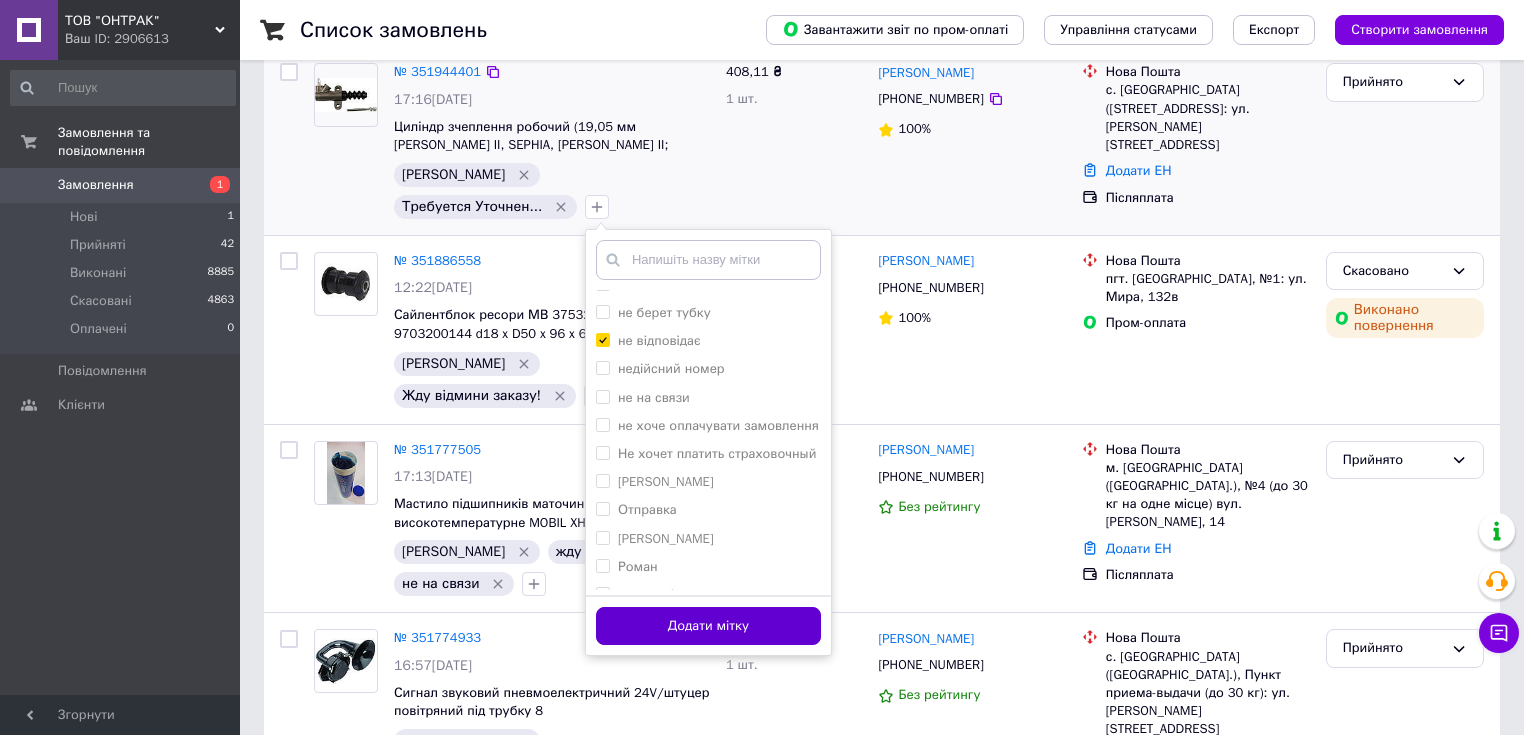 click on "Додати мітку" at bounding box center [708, 626] 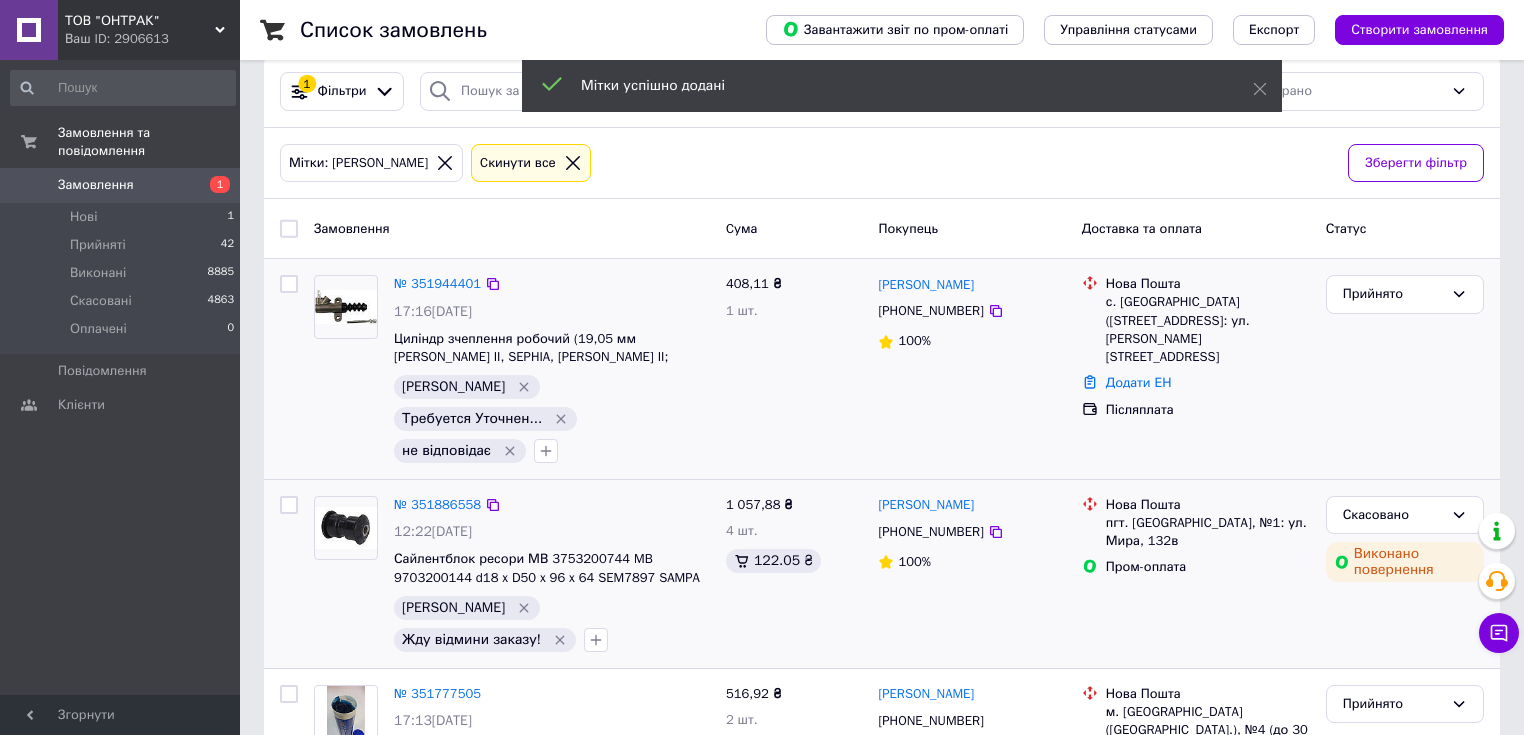scroll, scrollTop: 0, scrollLeft: 0, axis: both 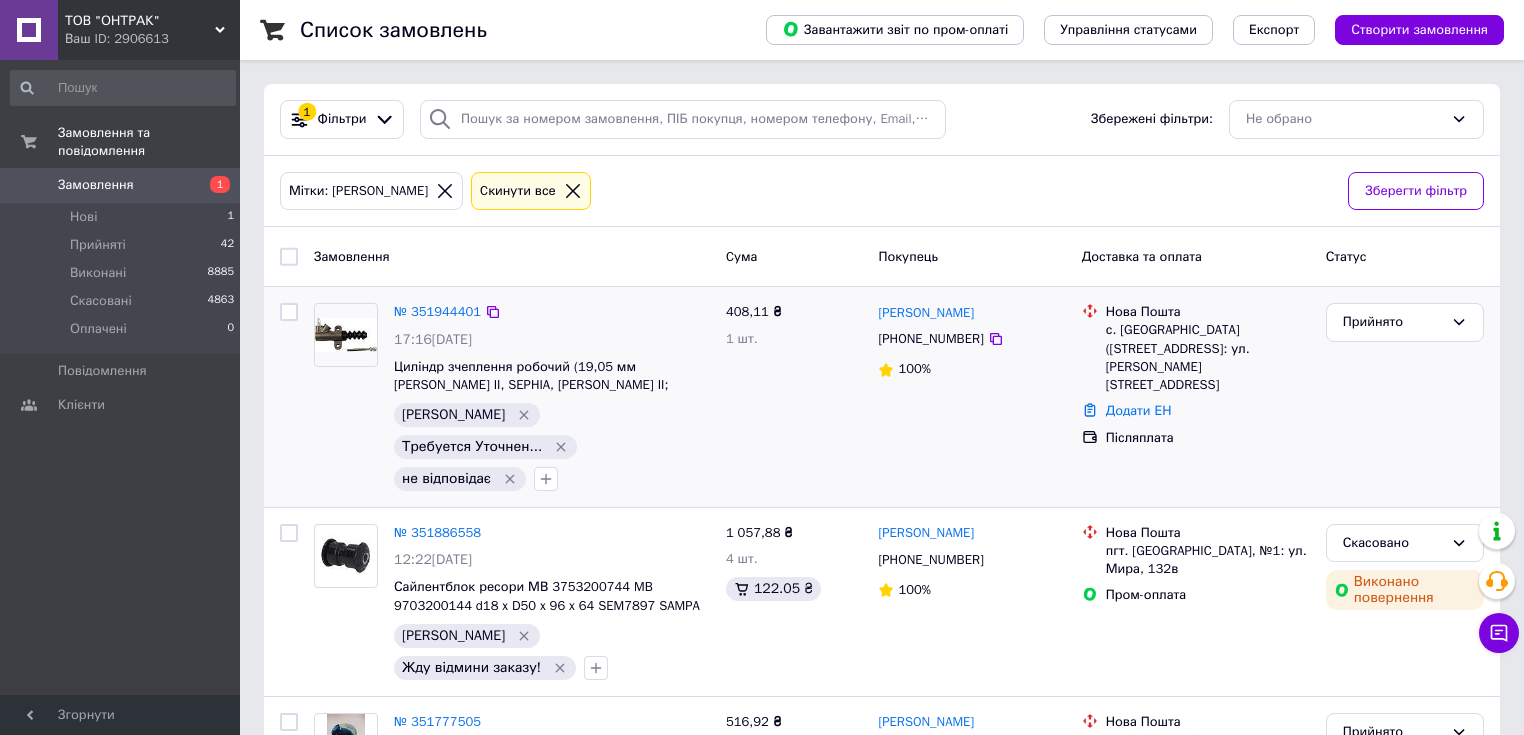 click at bounding box center [346, 335] 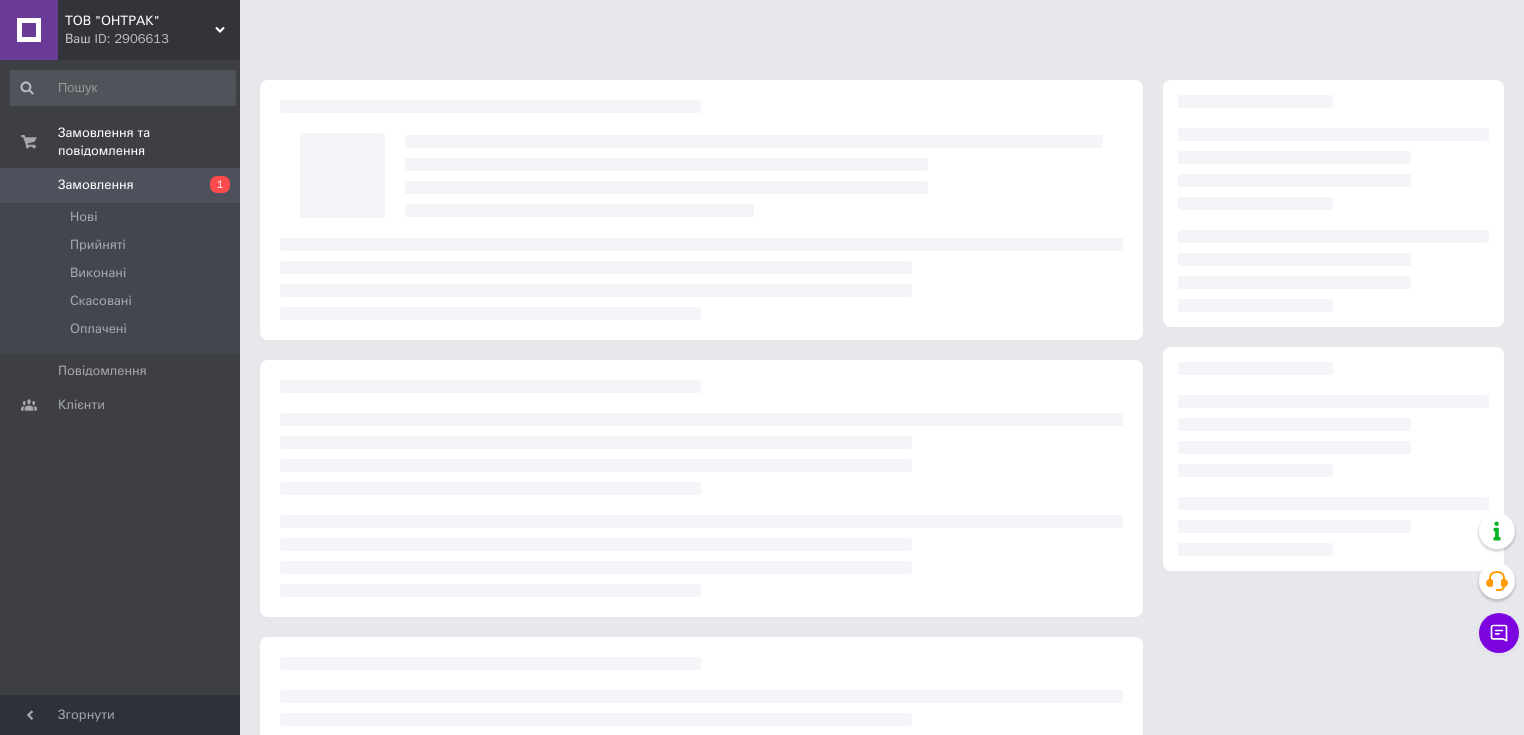 scroll, scrollTop: 0, scrollLeft: 0, axis: both 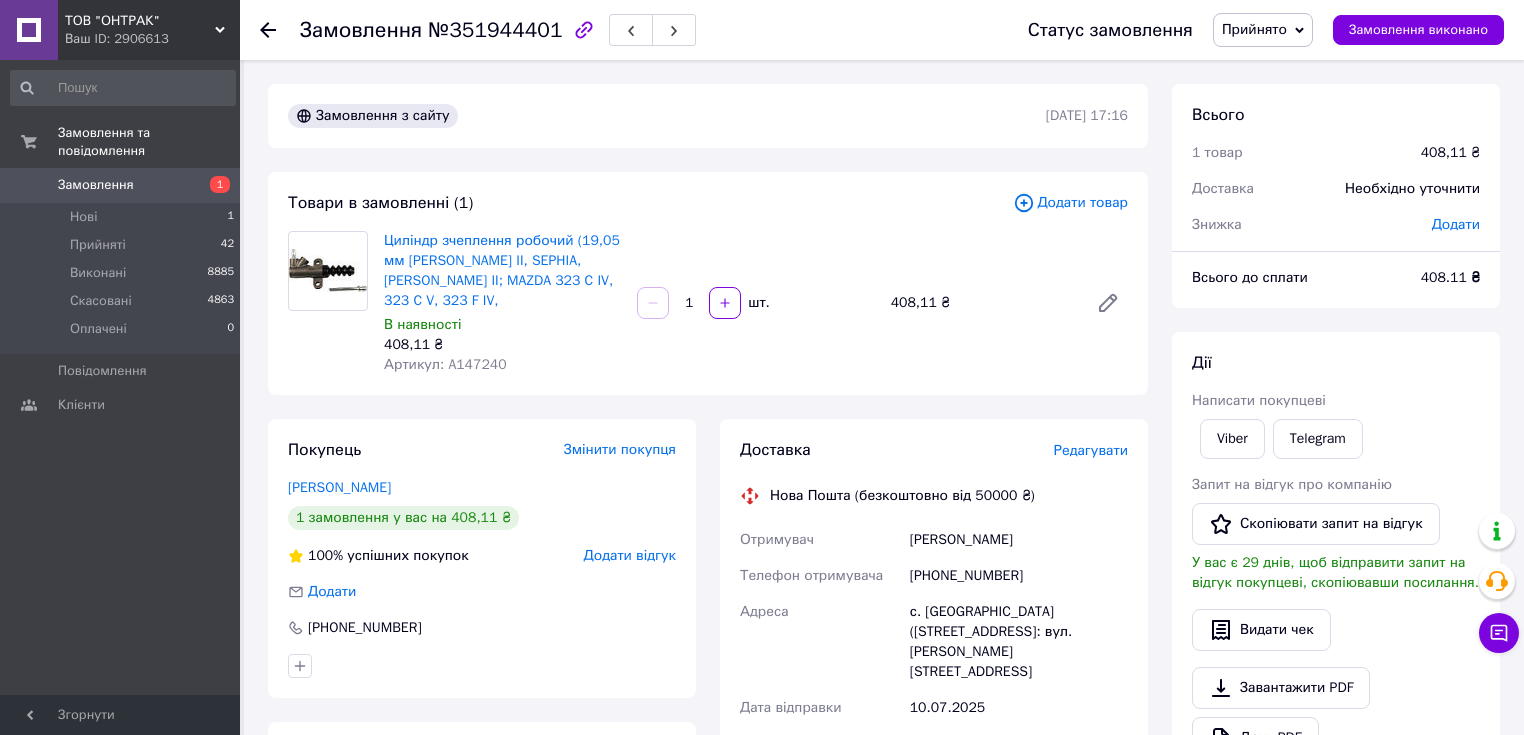 click on "Артикул: A147240" at bounding box center [445, 364] 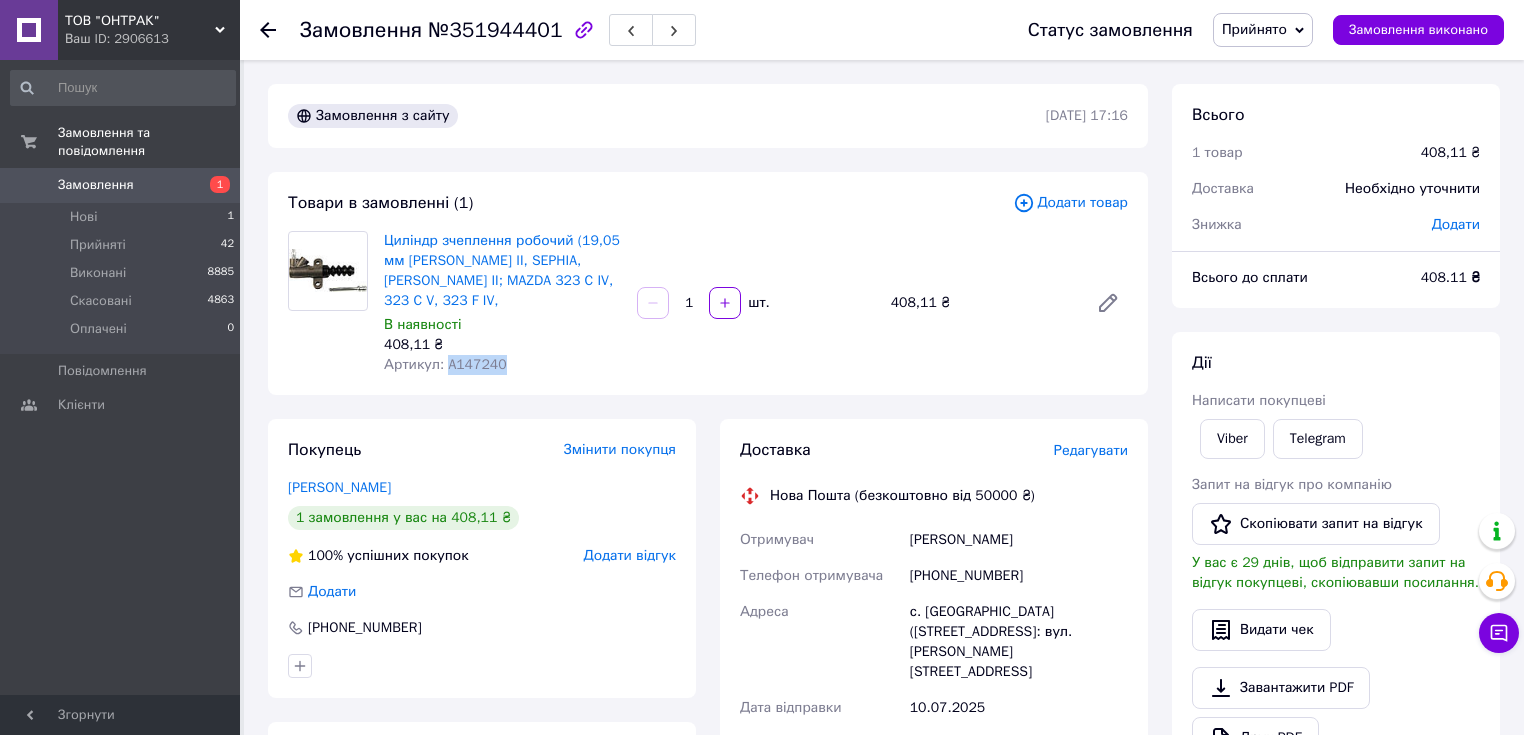 click on "Артикул: A147240" at bounding box center [445, 364] 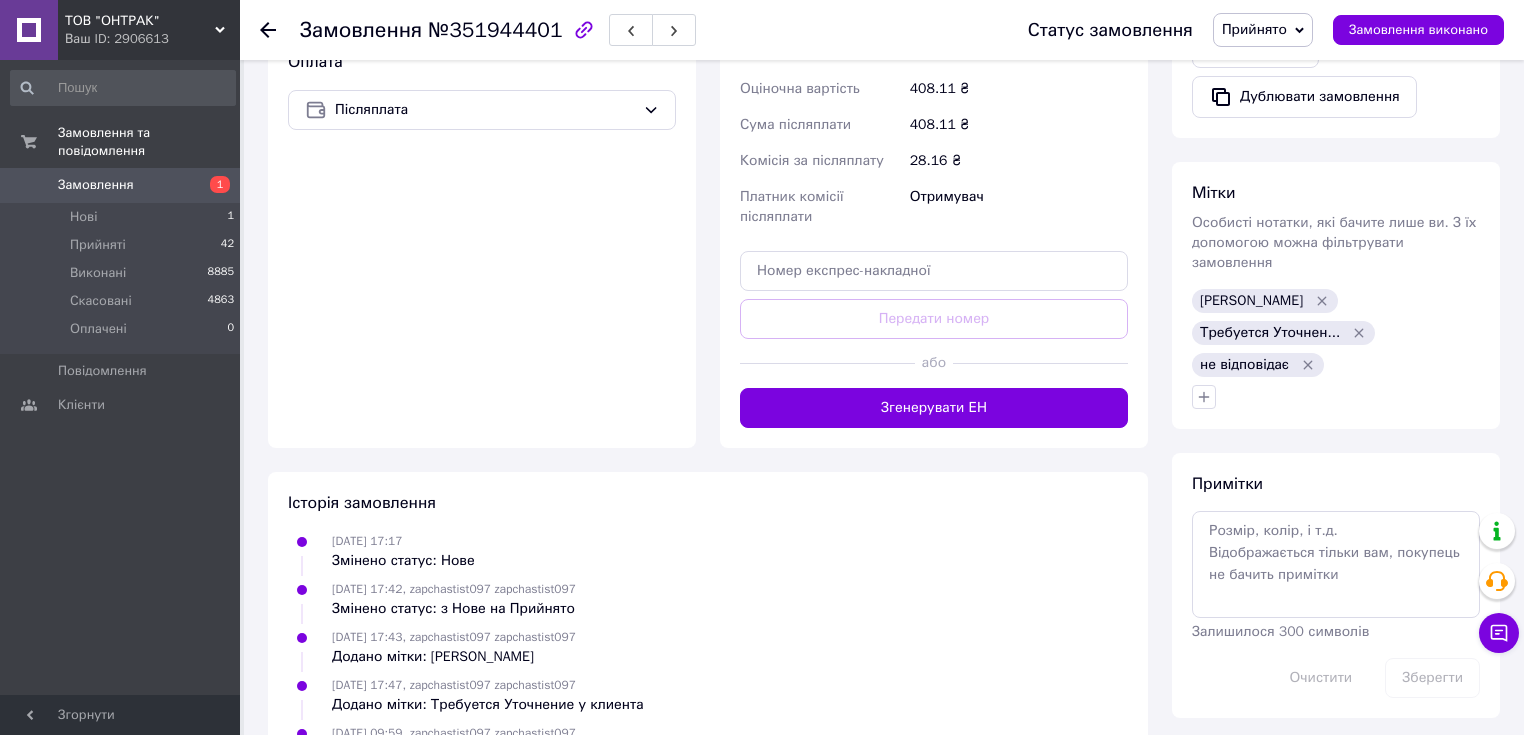 scroll, scrollTop: 720, scrollLeft: 0, axis: vertical 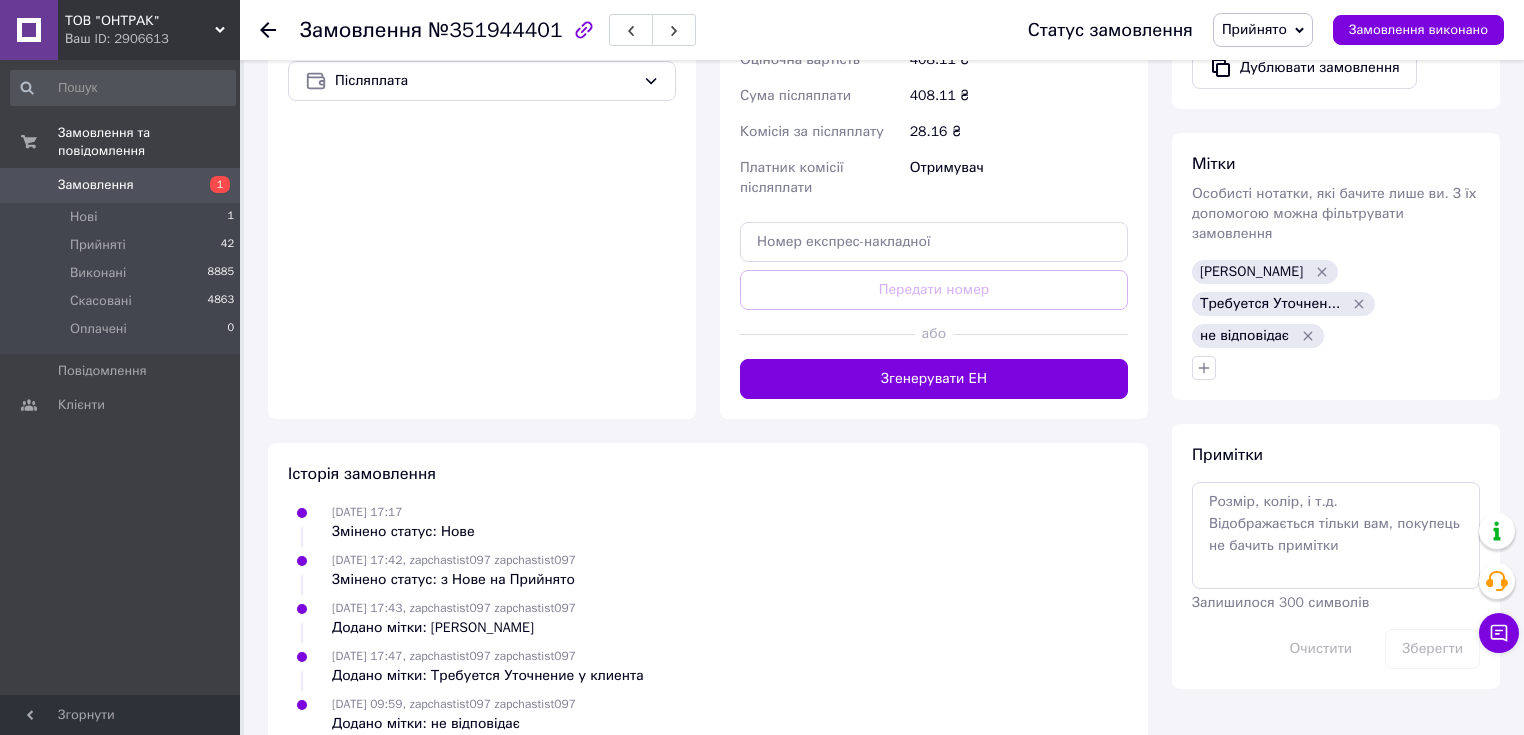 click 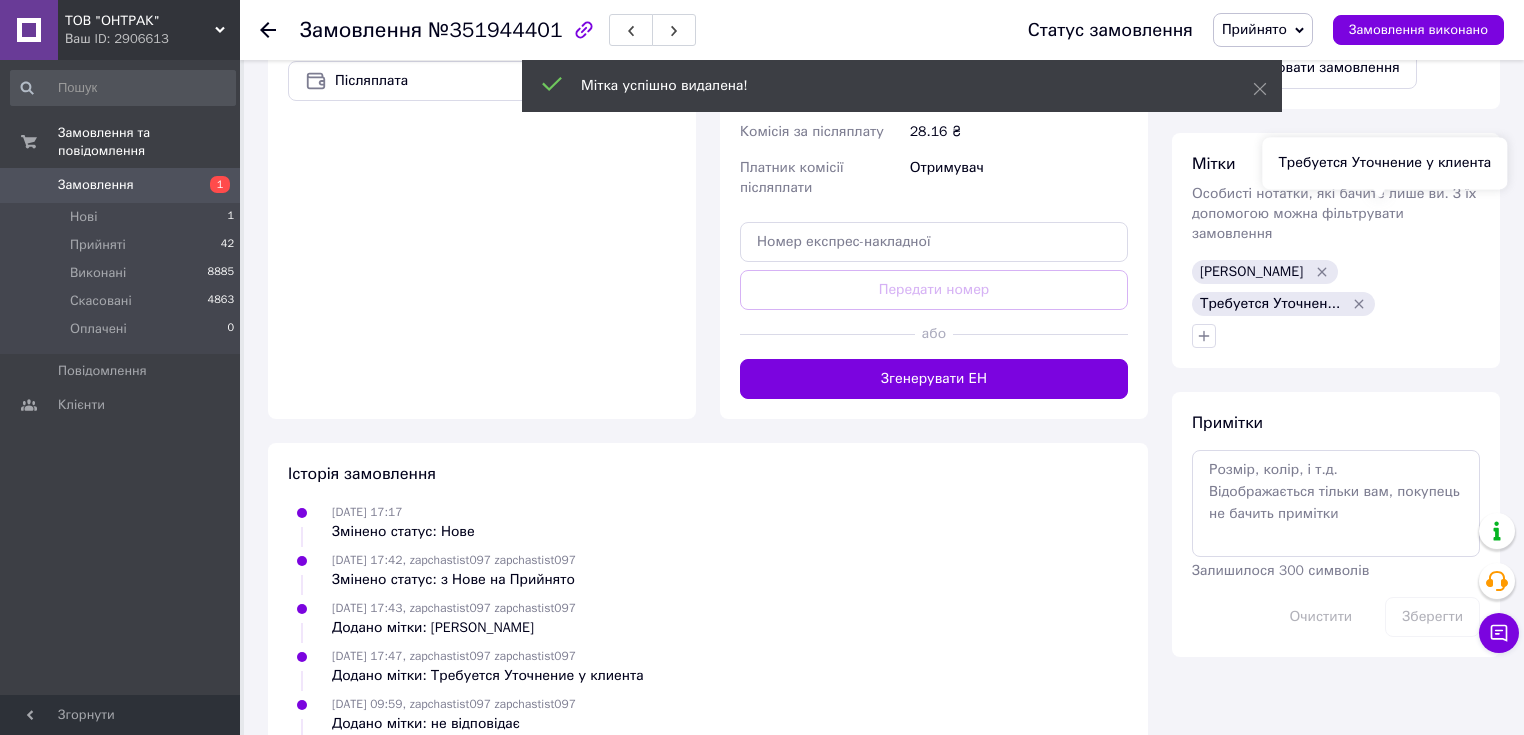 click on "Требуется Уточнение у клиента" at bounding box center [1384, 163] 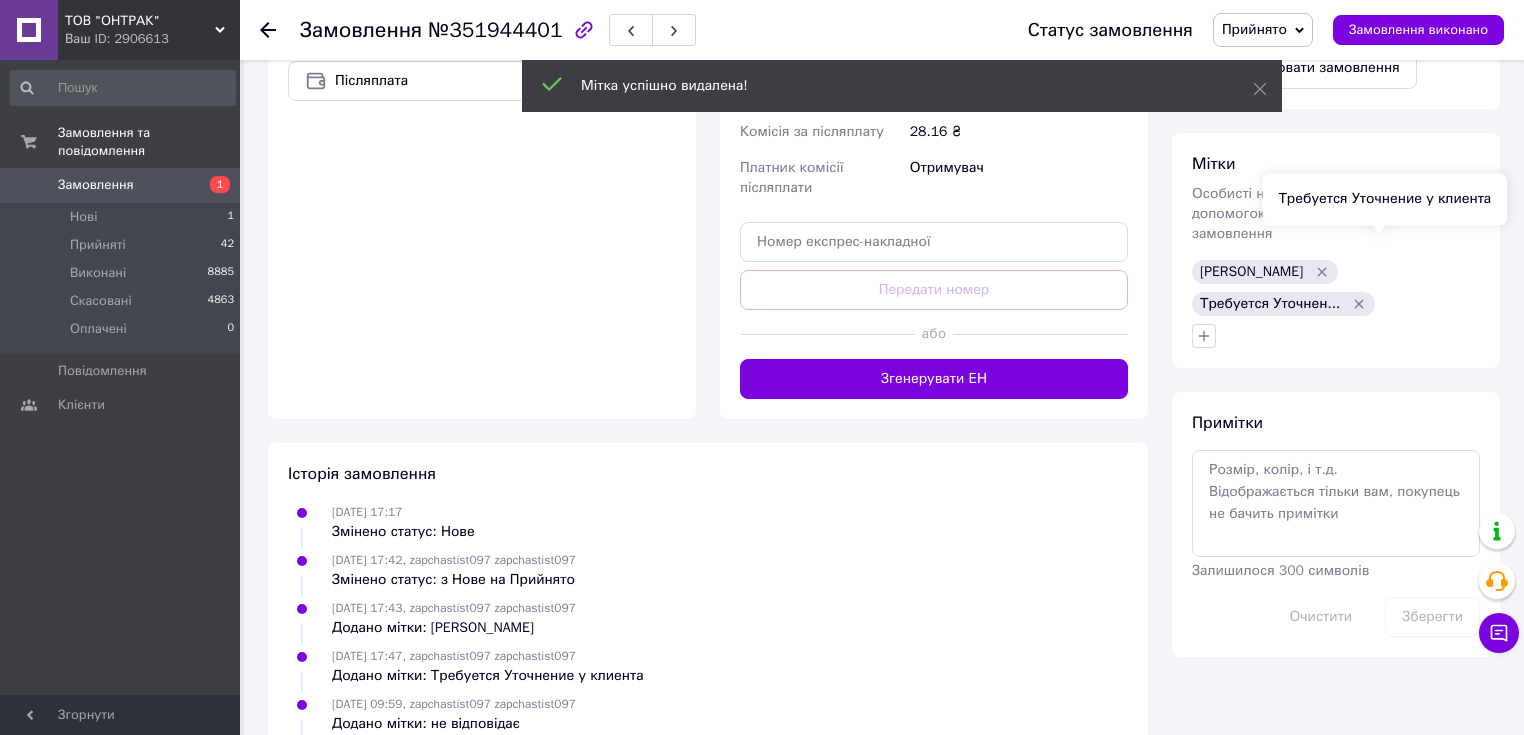 click 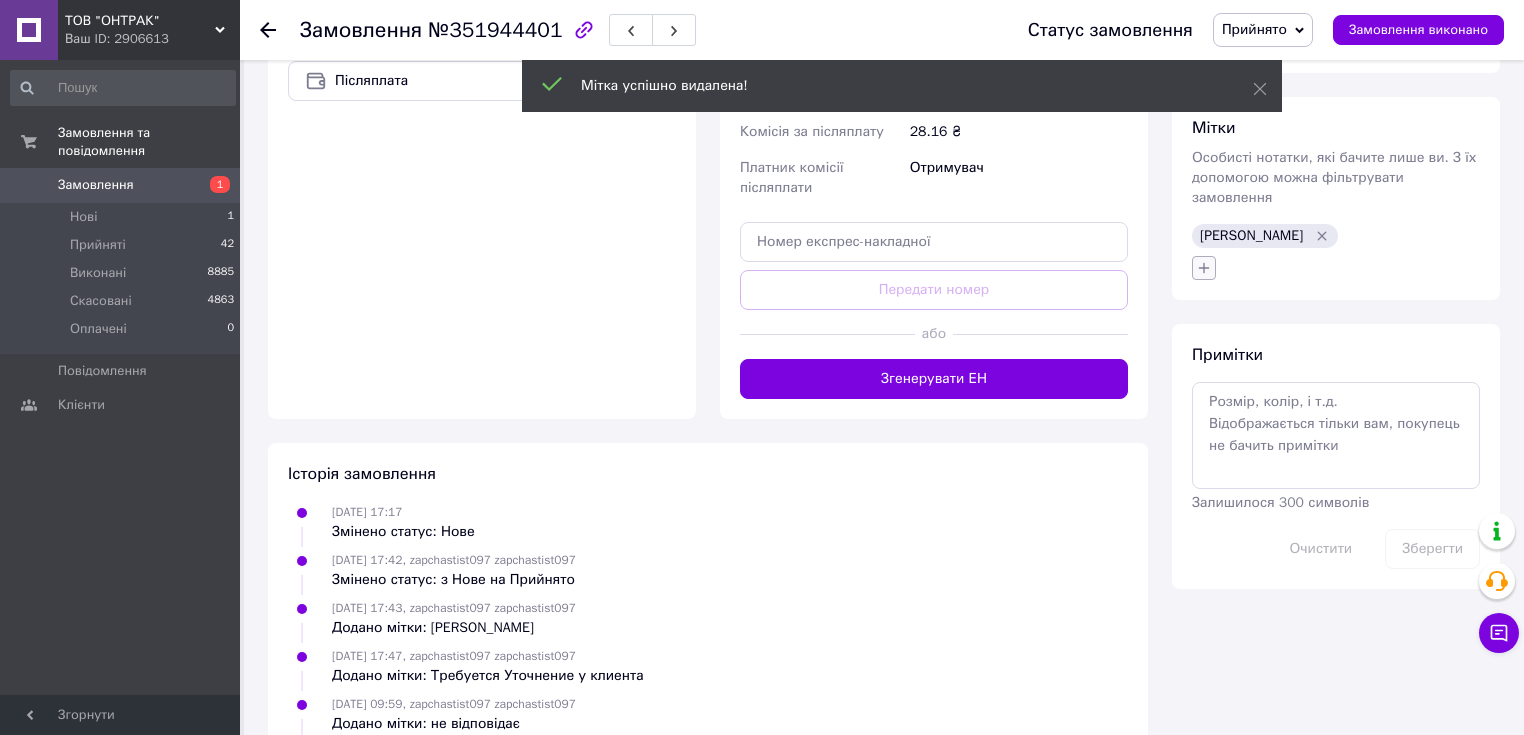 click on "[PERSON_NAME]" at bounding box center (1336, 252) 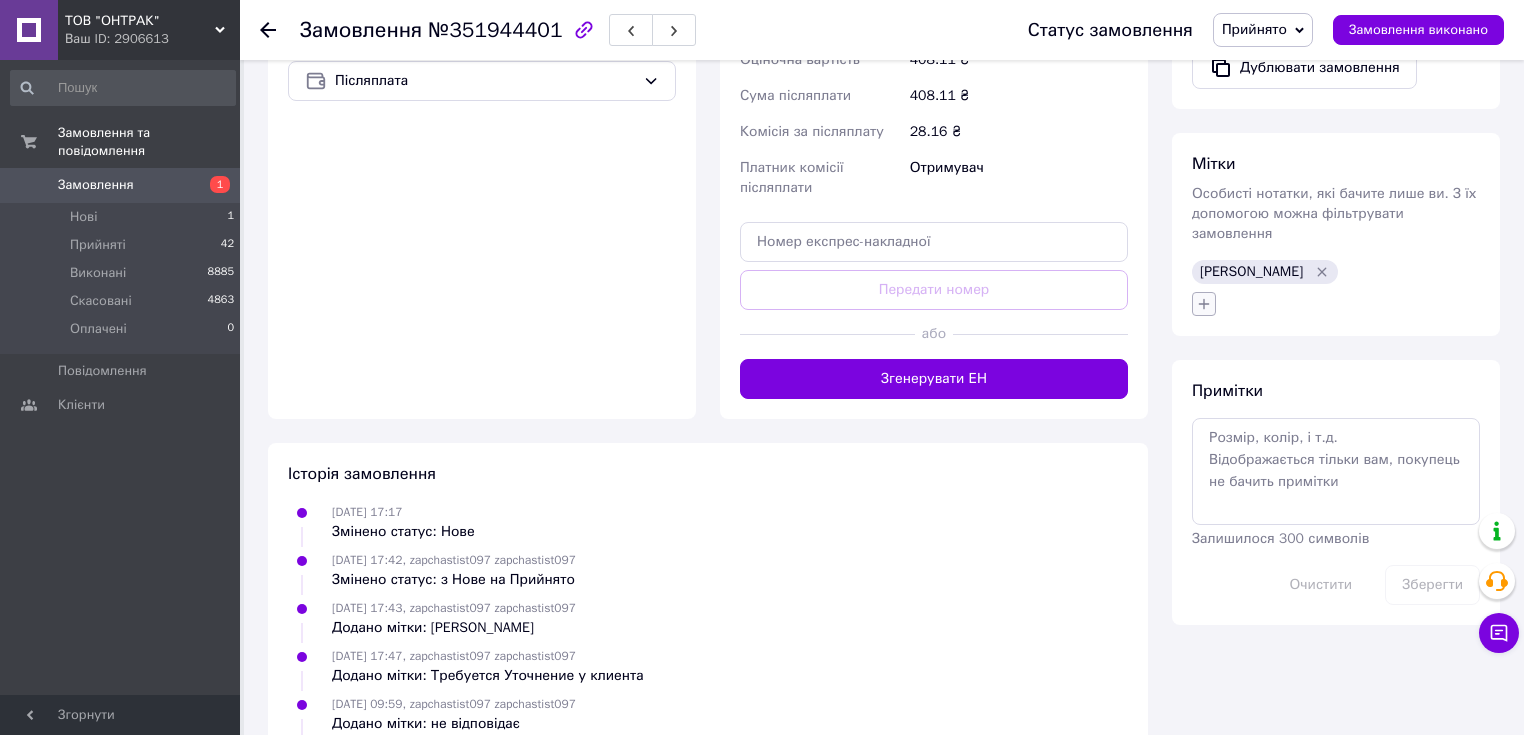 click 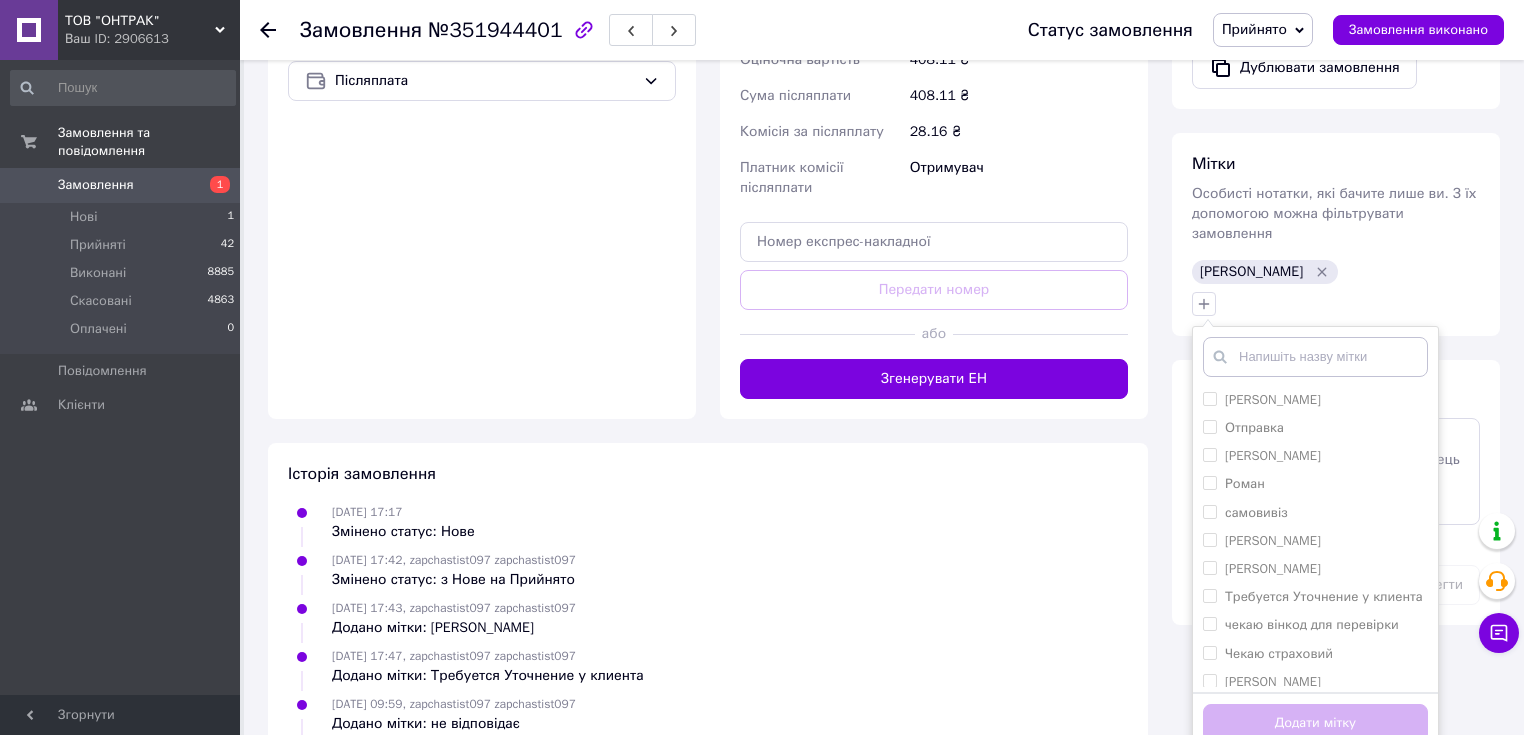 scroll, scrollTop: 658, scrollLeft: 0, axis: vertical 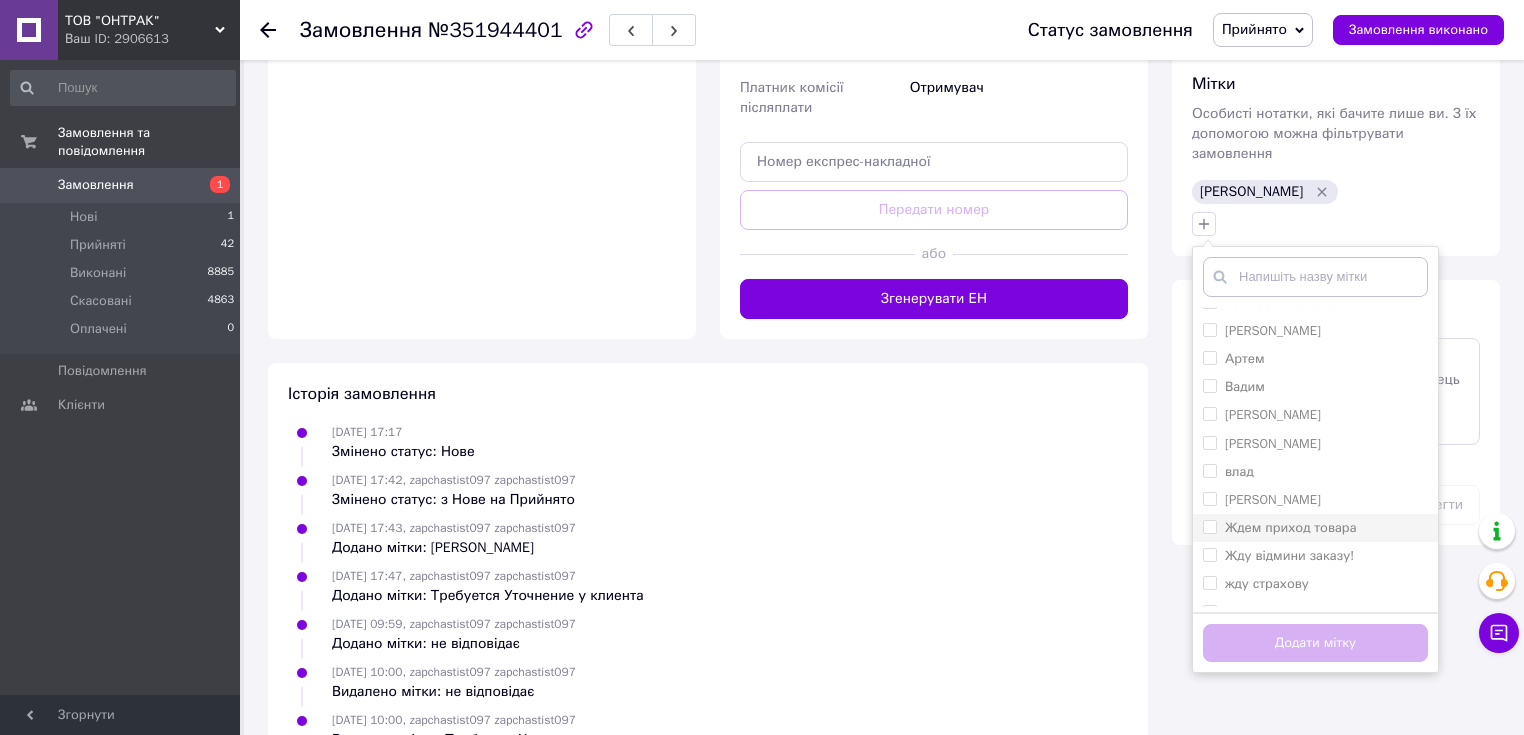 click on "Ждем приход товара" at bounding box center (1291, 527) 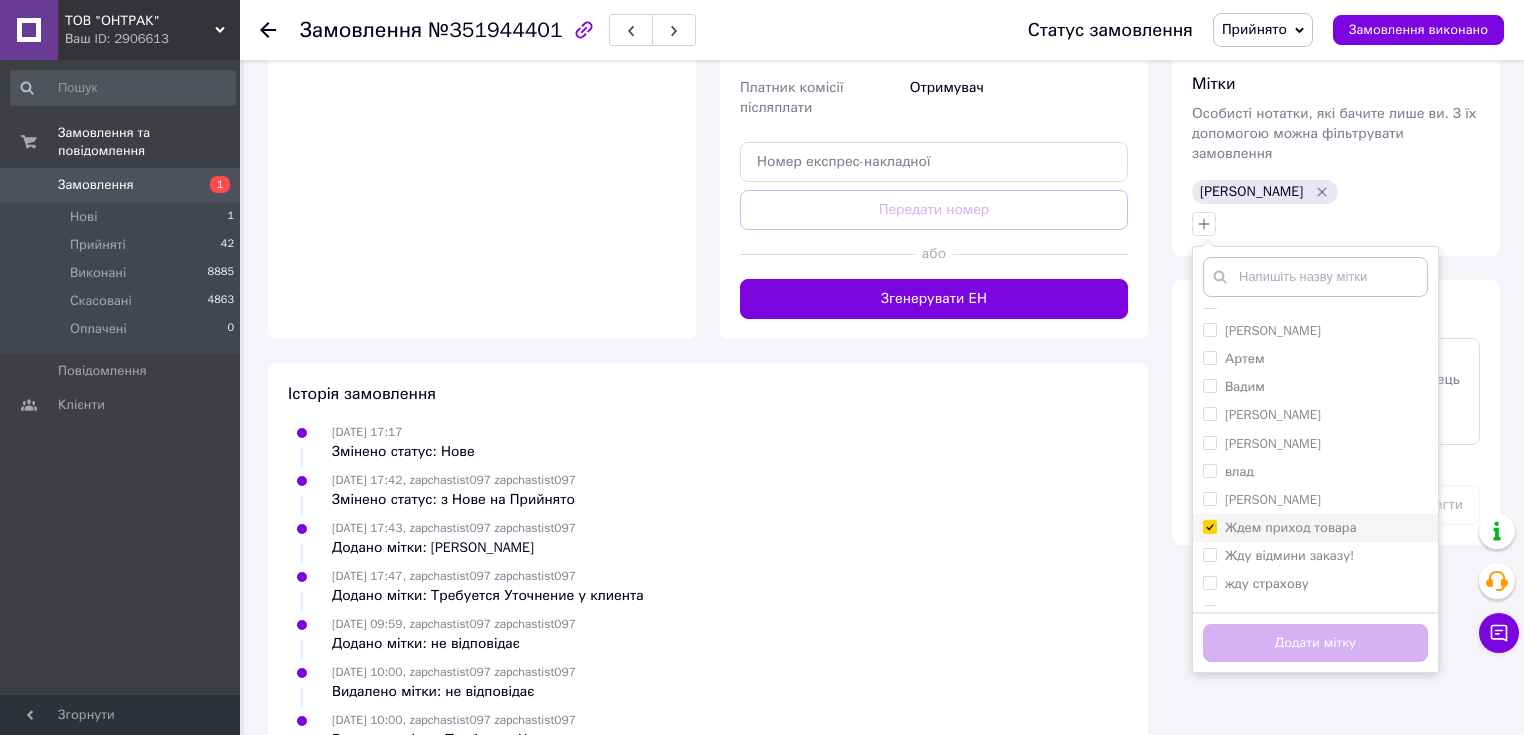 checkbox on "true" 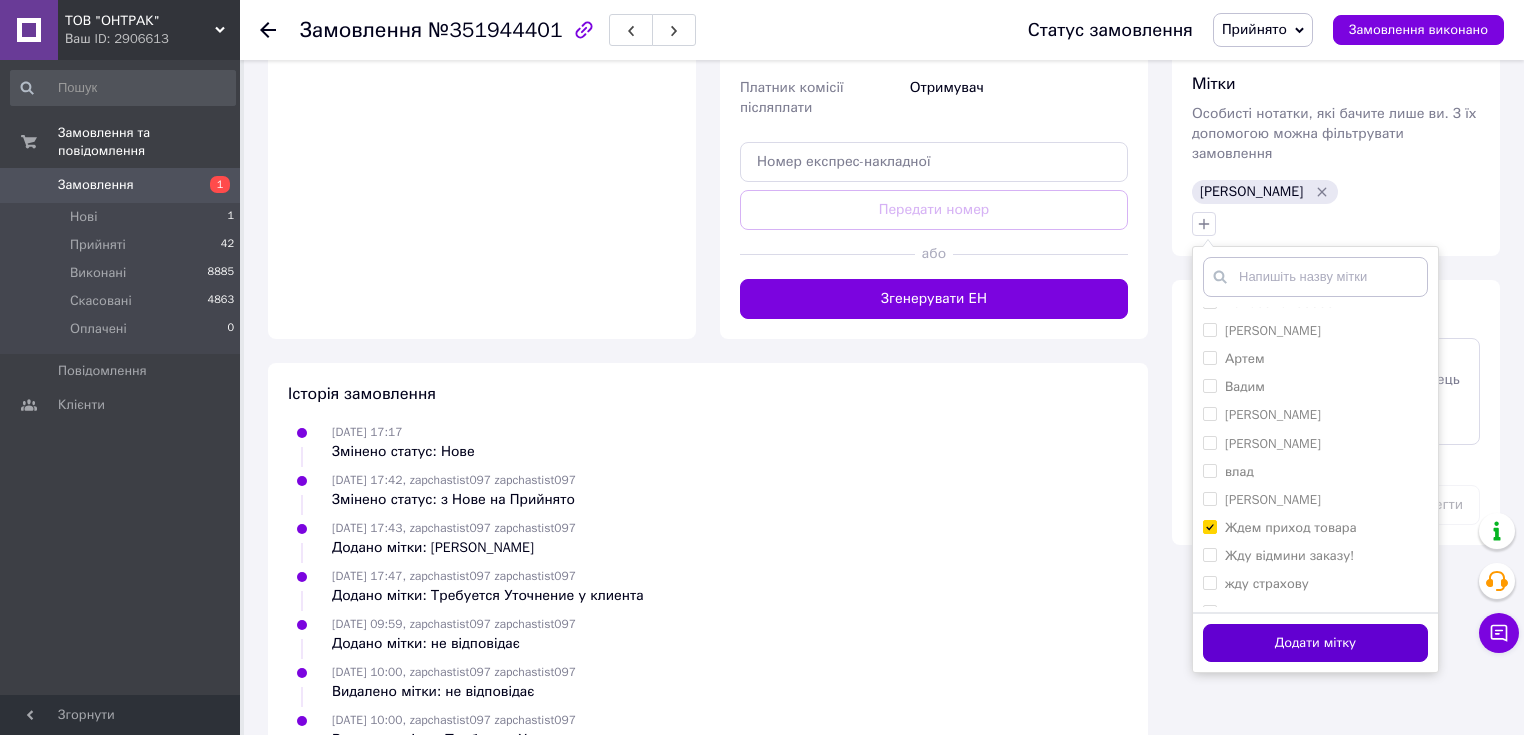 click on "Додати мітку" at bounding box center [1315, 643] 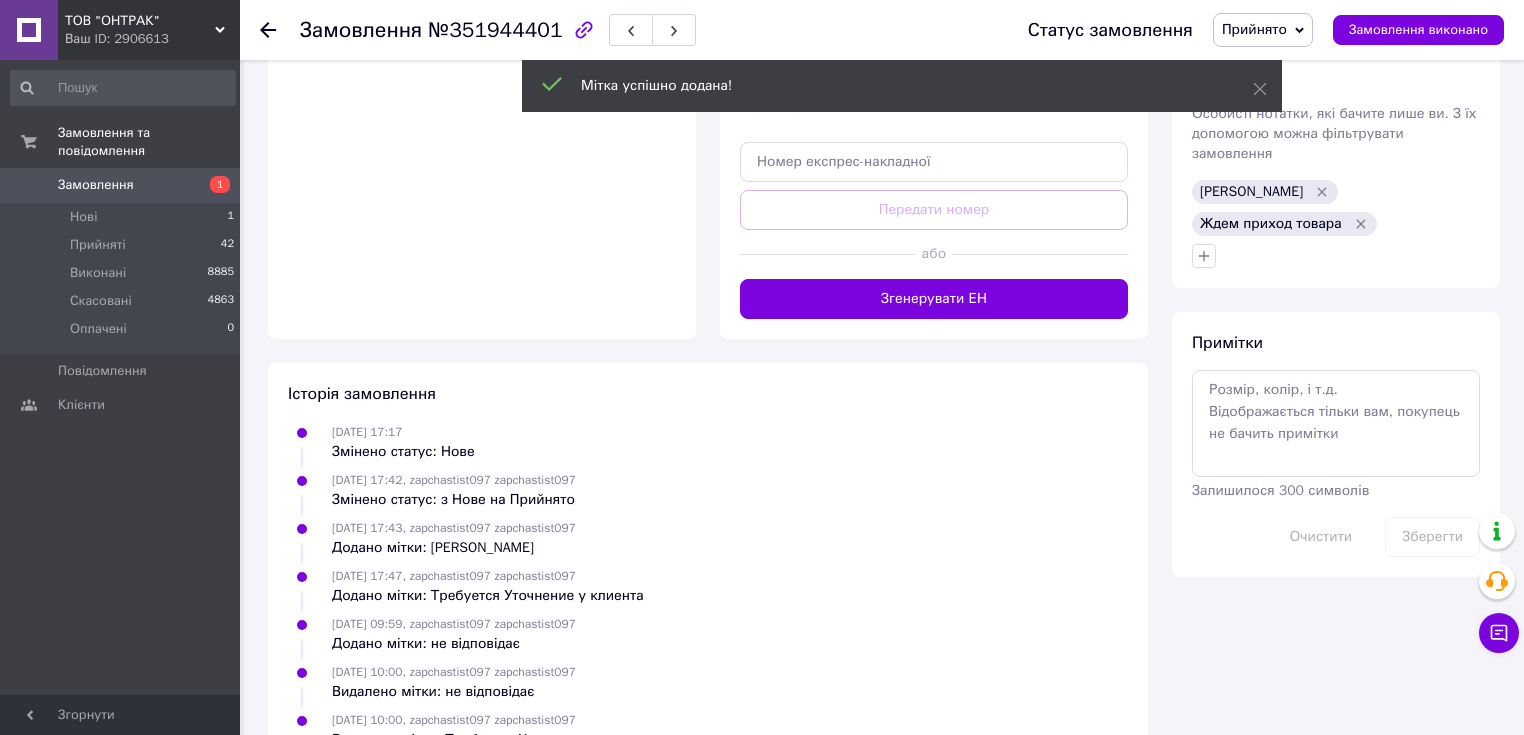 click 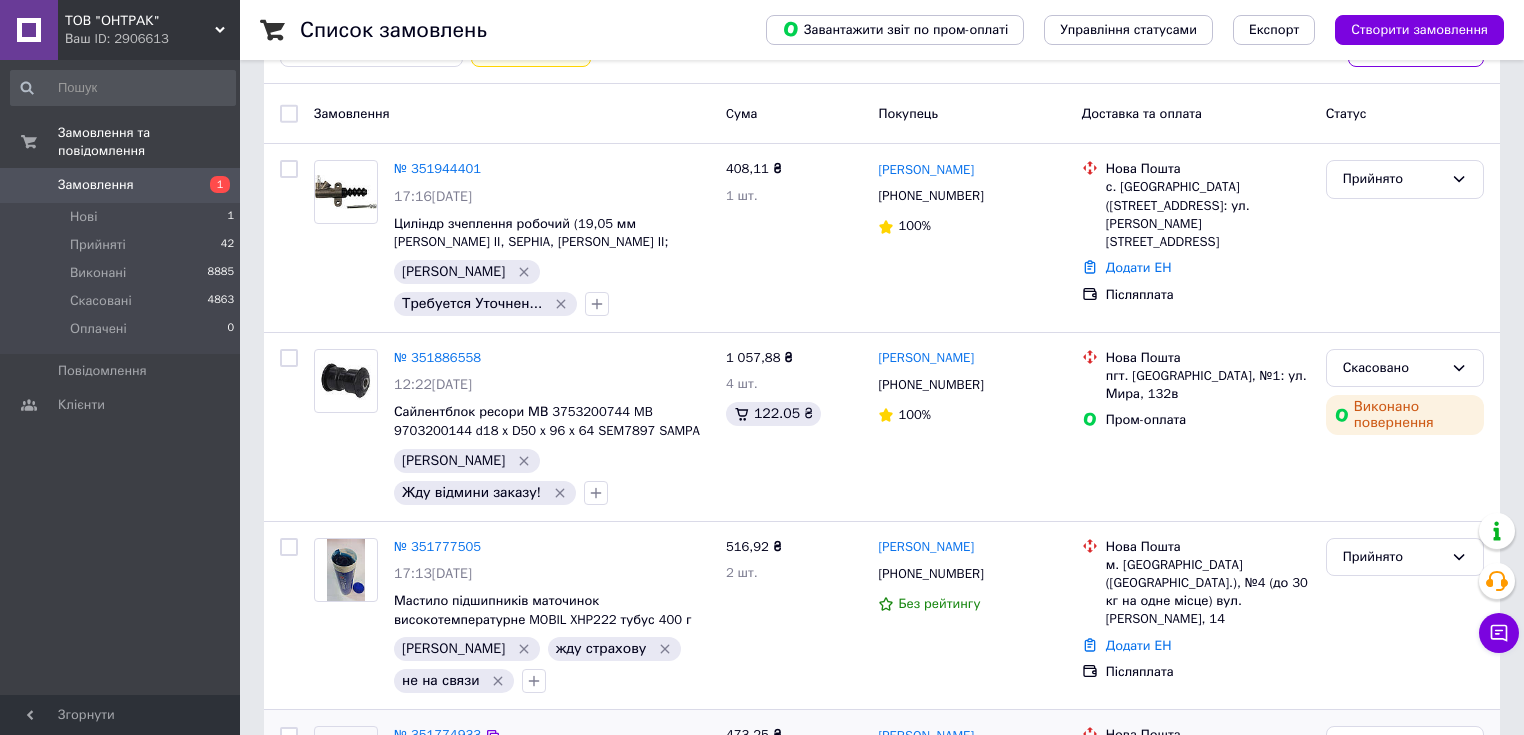 scroll, scrollTop: 0, scrollLeft: 0, axis: both 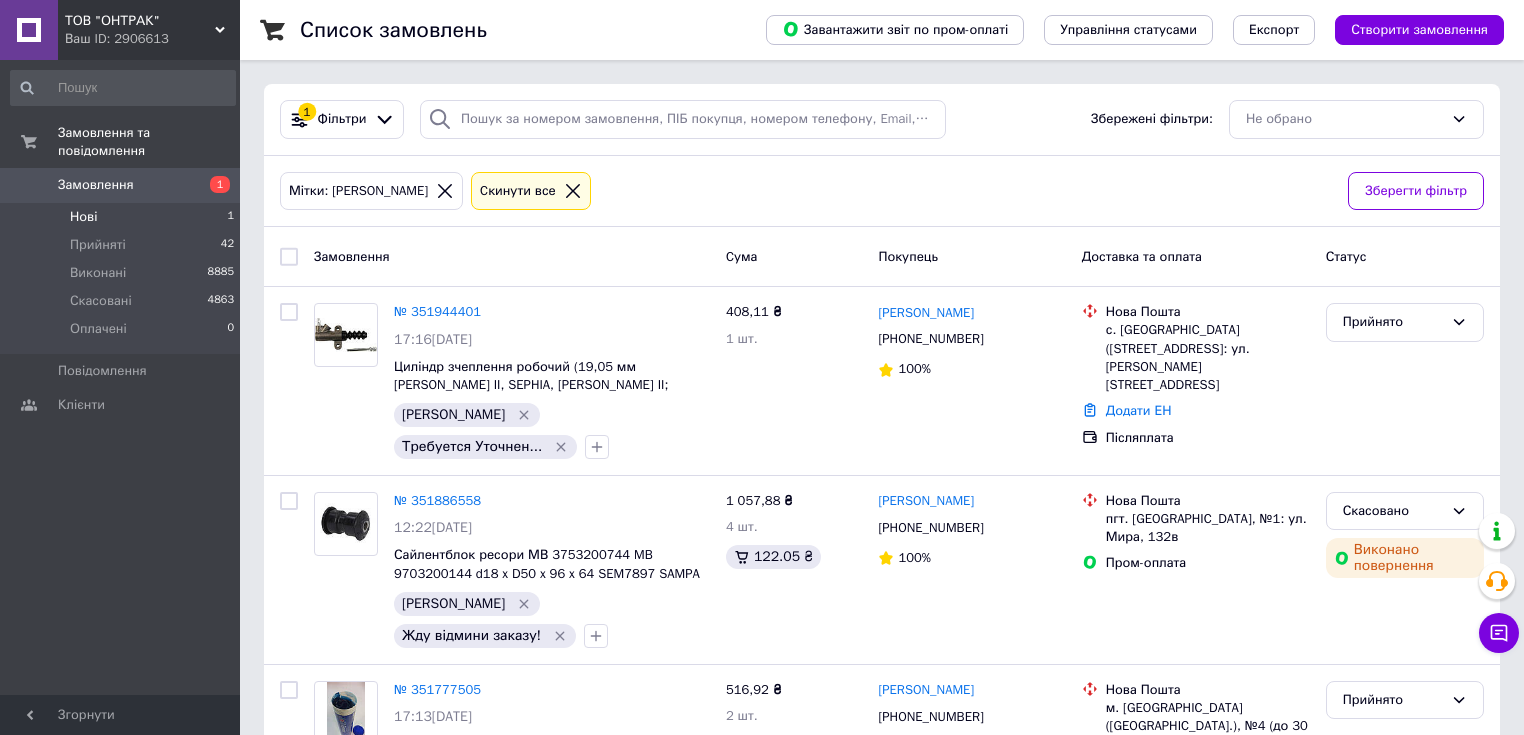 click on "Нові 1" at bounding box center (123, 217) 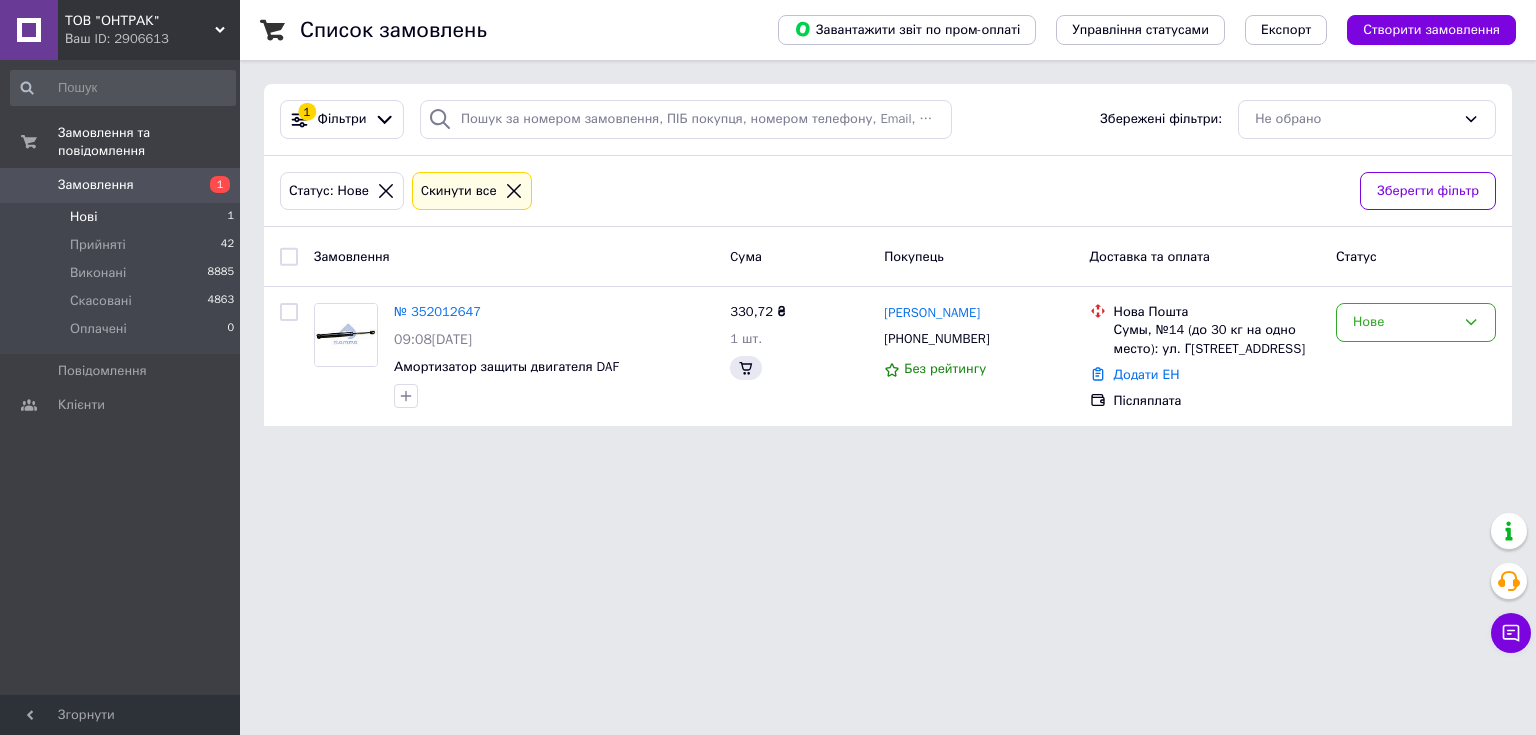 click on "Нові 1" at bounding box center [123, 217] 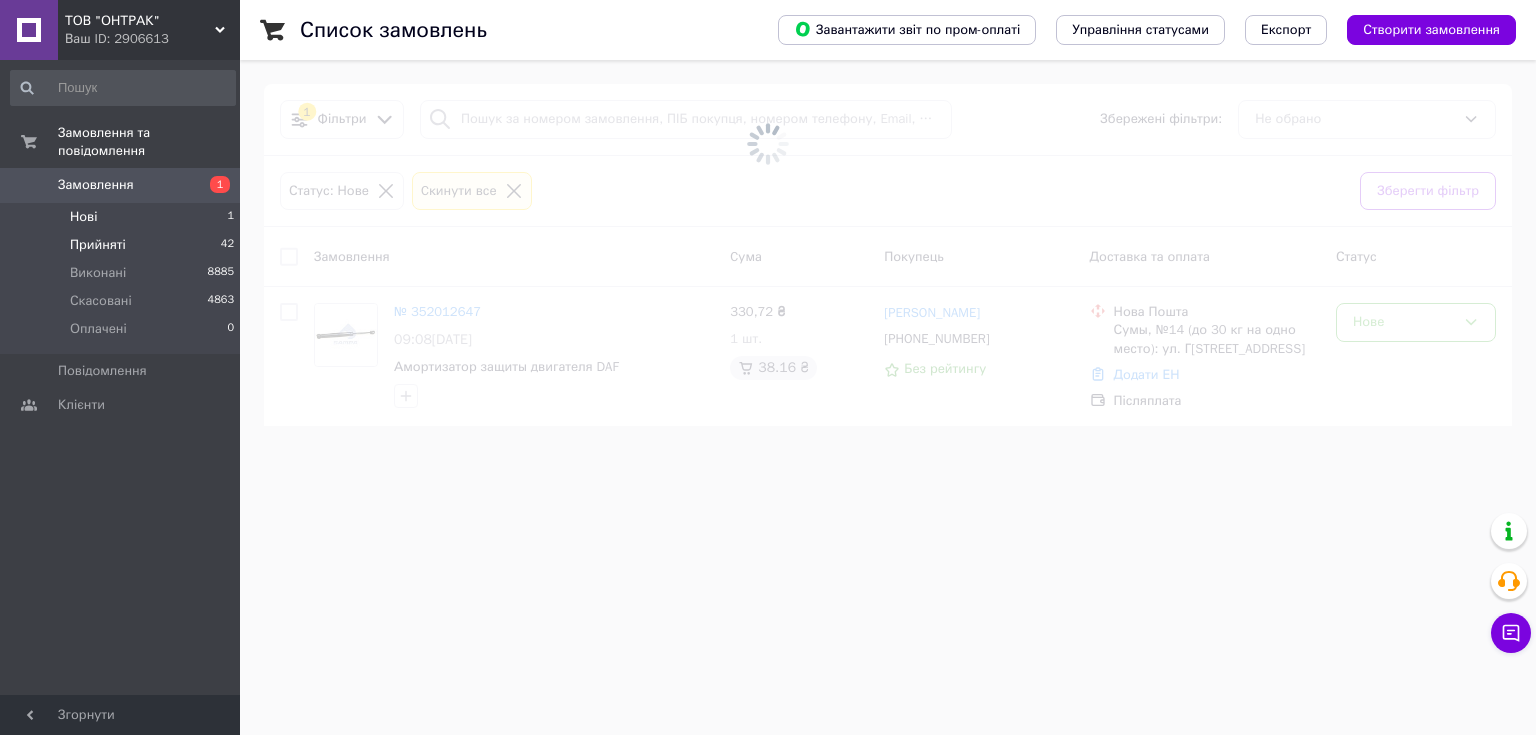 click on "Прийняті 42" at bounding box center [123, 245] 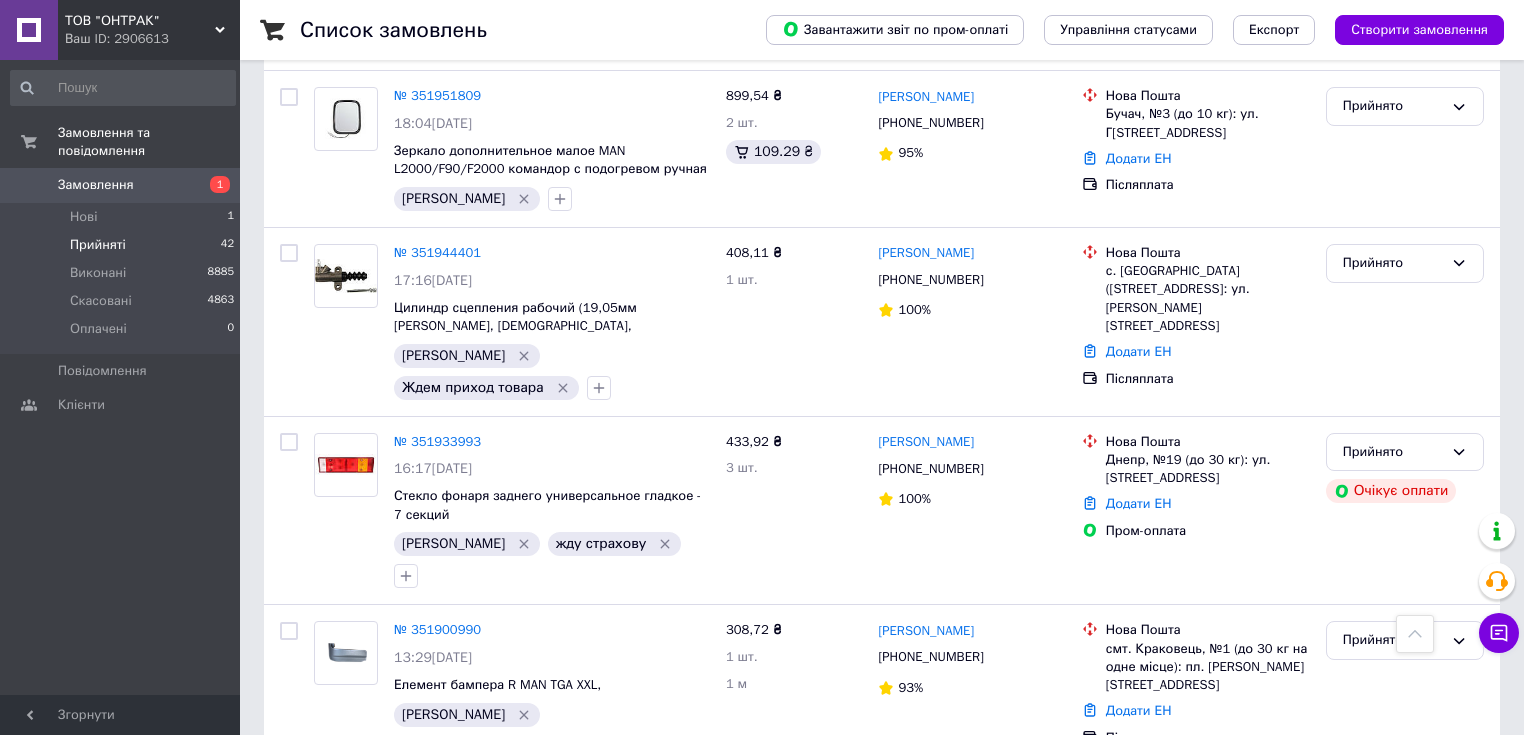 scroll, scrollTop: 720, scrollLeft: 0, axis: vertical 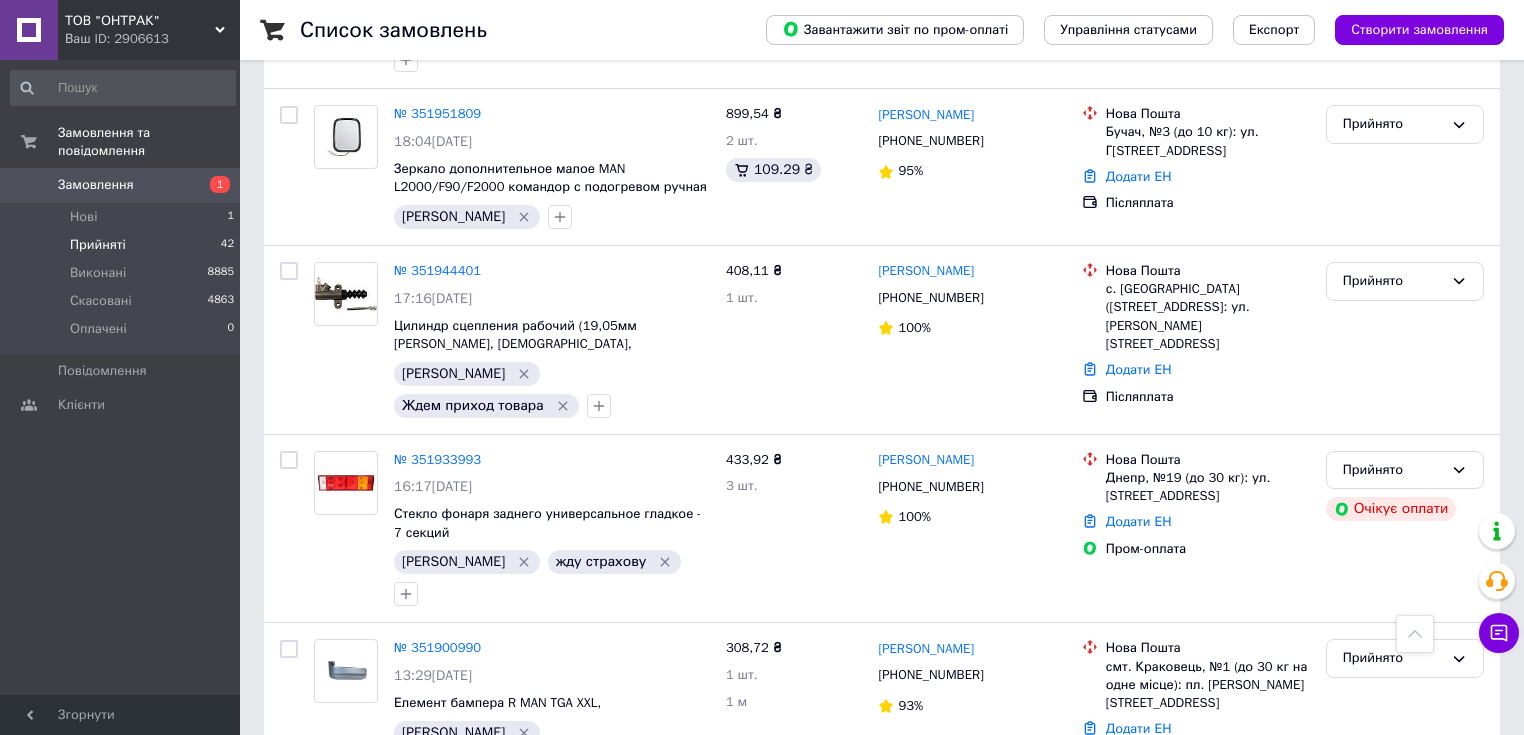 click on "Замовлення" at bounding box center [96, 185] 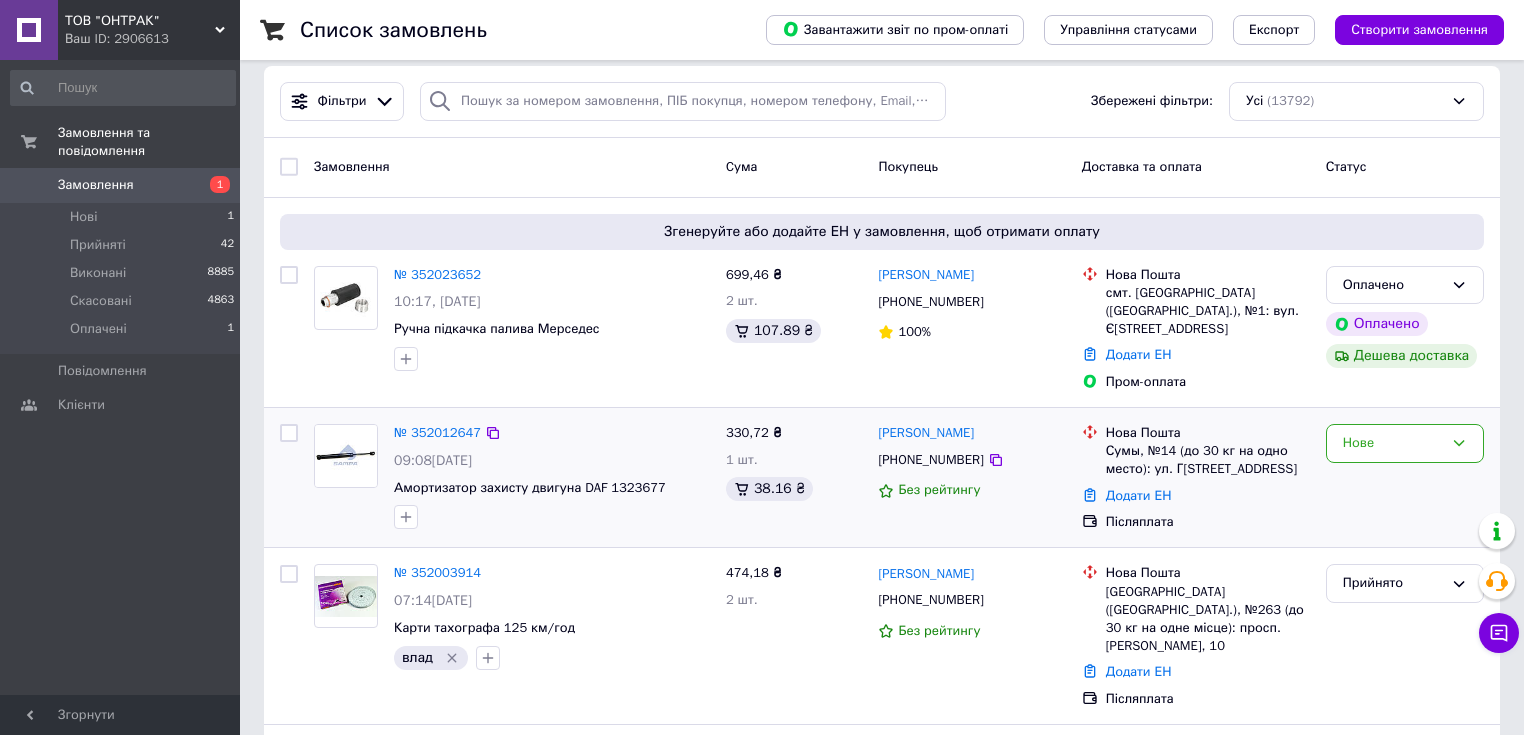 scroll, scrollTop: 0, scrollLeft: 0, axis: both 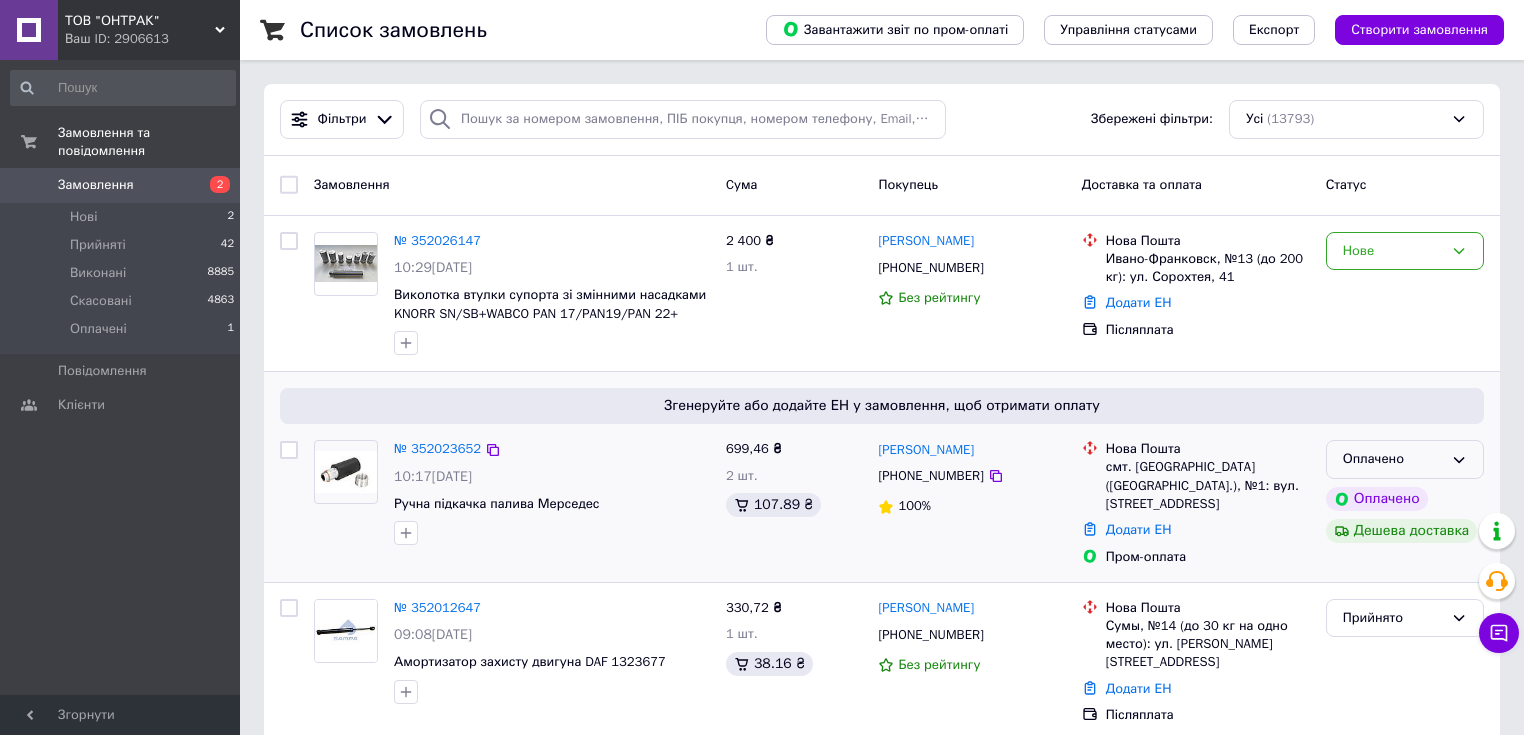 click on "Оплачено" at bounding box center (1393, 459) 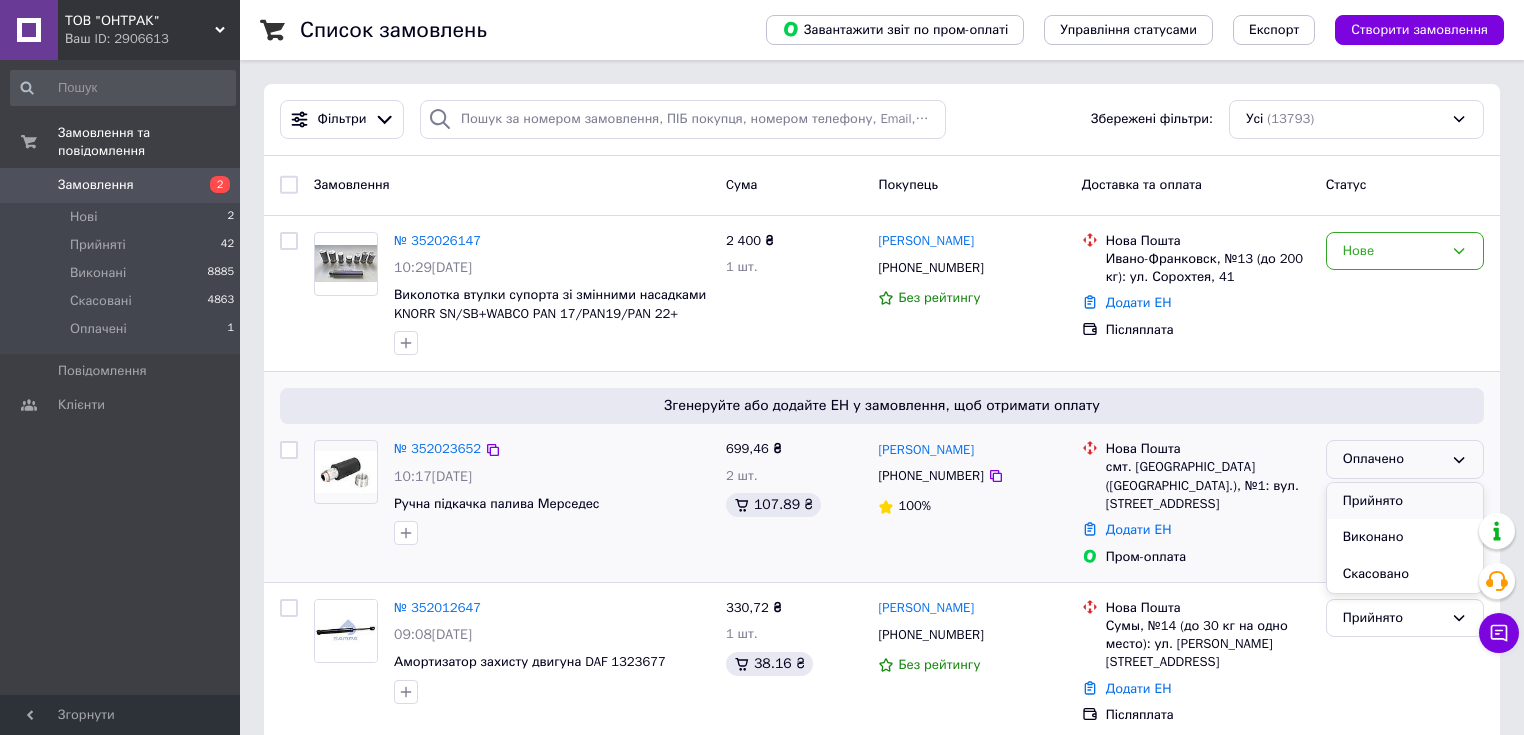 click on "Прийнято" at bounding box center [1405, 501] 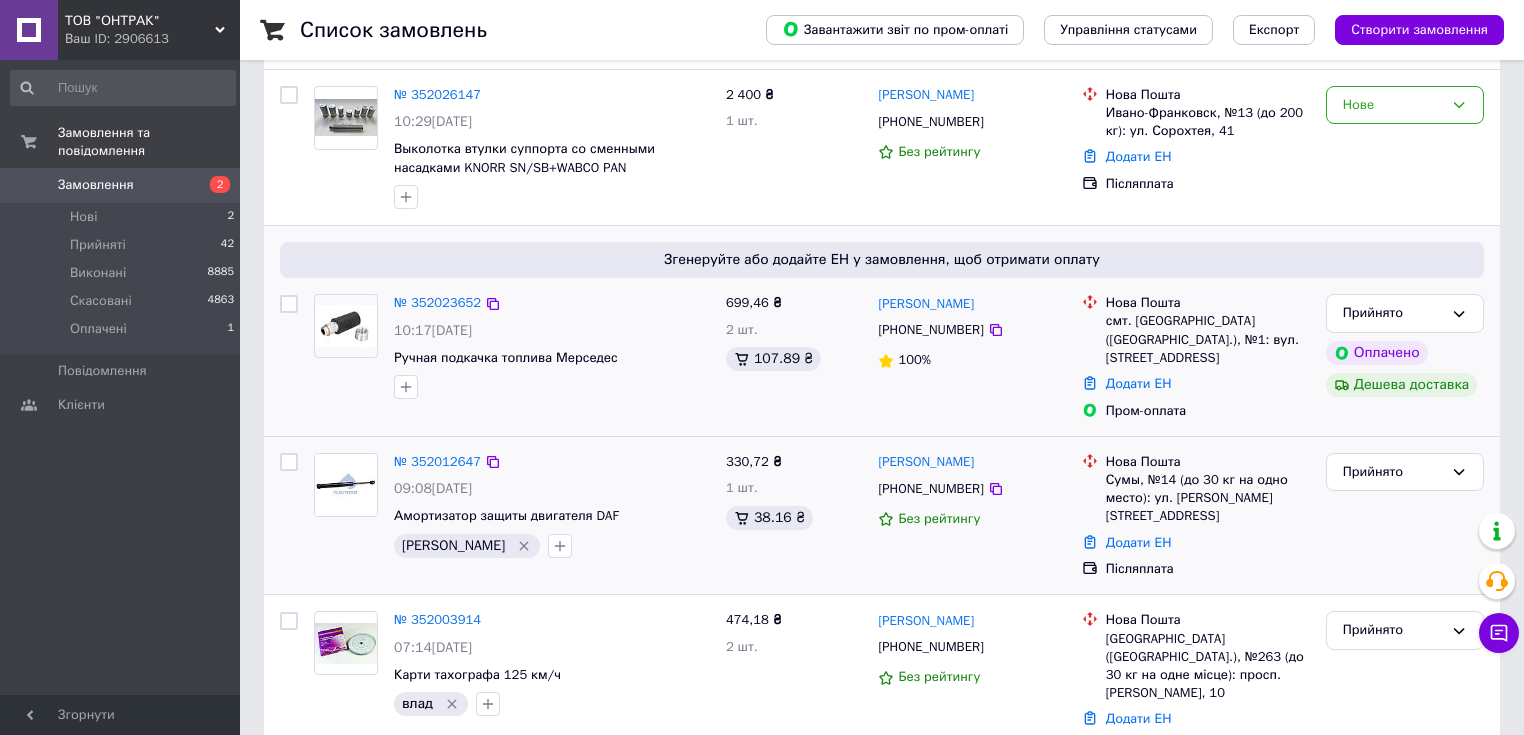 scroll, scrollTop: 160, scrollLeft: 0, axis: vertical 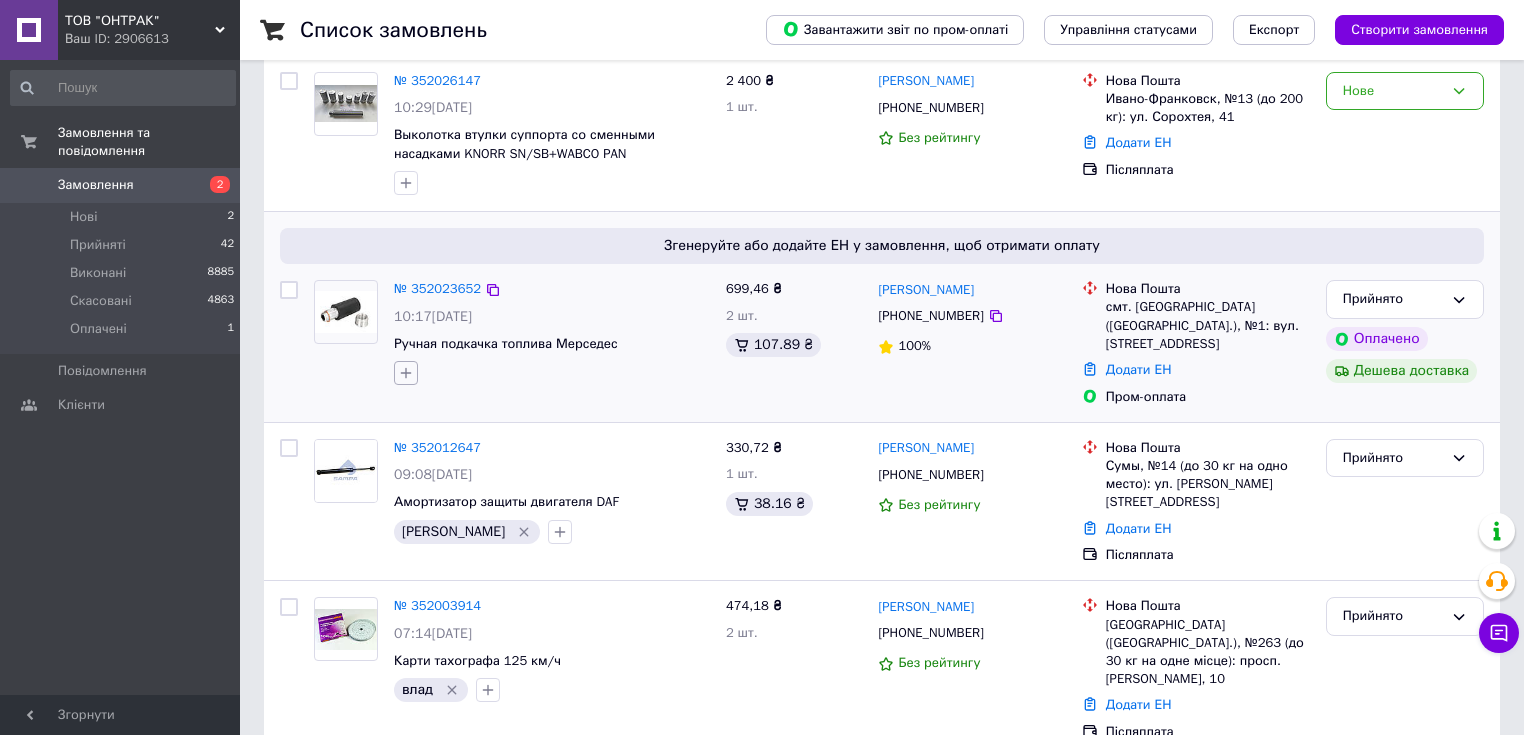 click at bounding box center [406, 373] 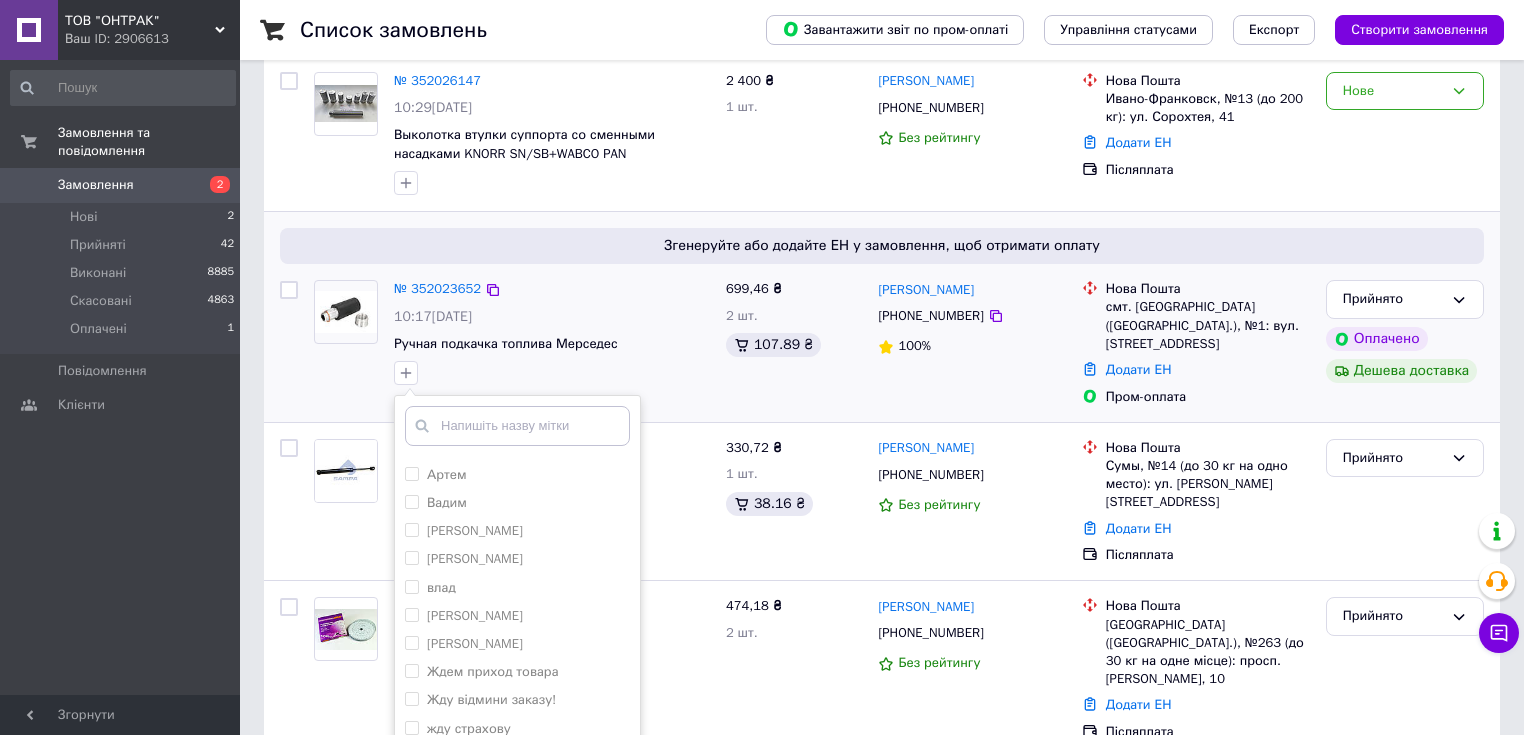 scroll, scrollTop: 80, scrollLeft: 0, axis: vertical 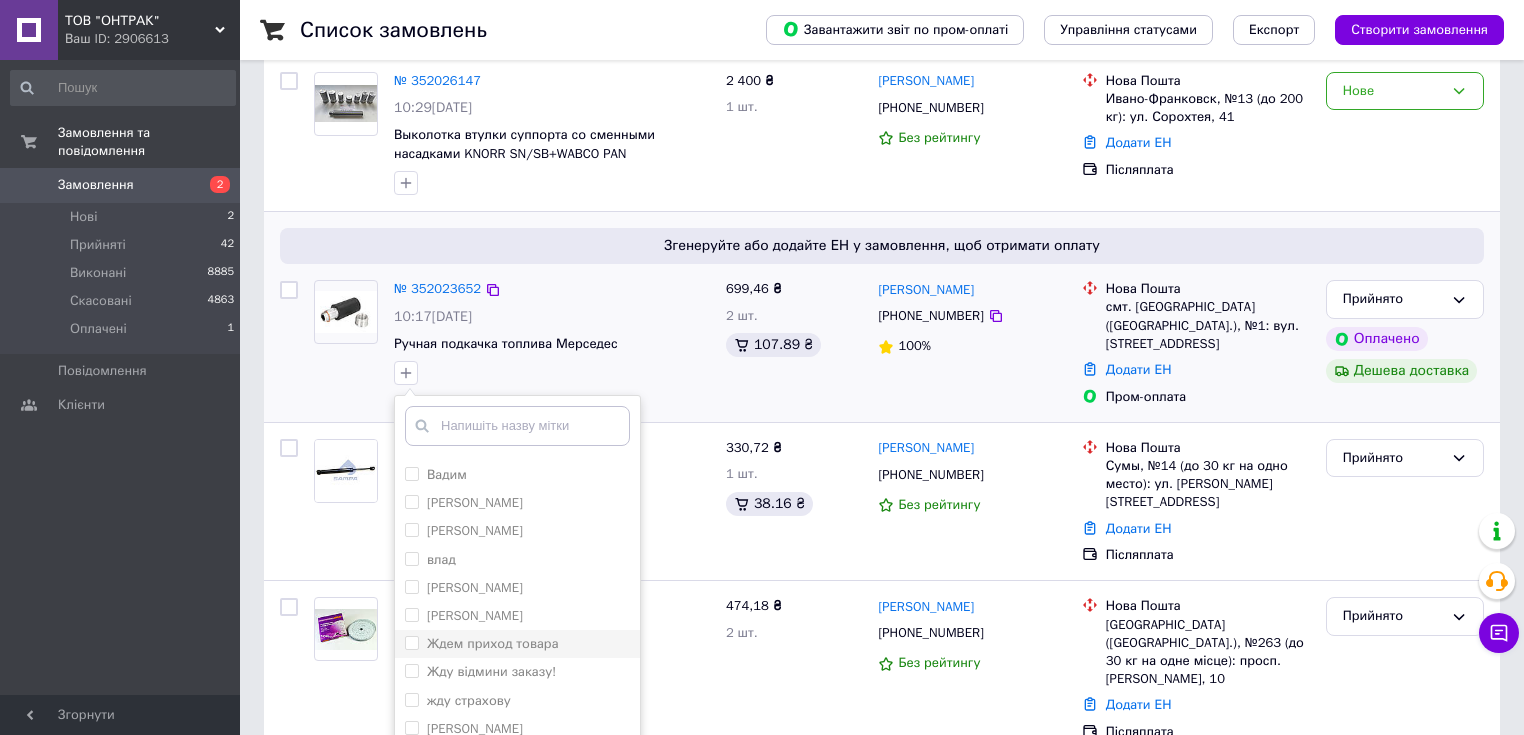 click on "Ждем приход товара" at bounding box center (517, 644) 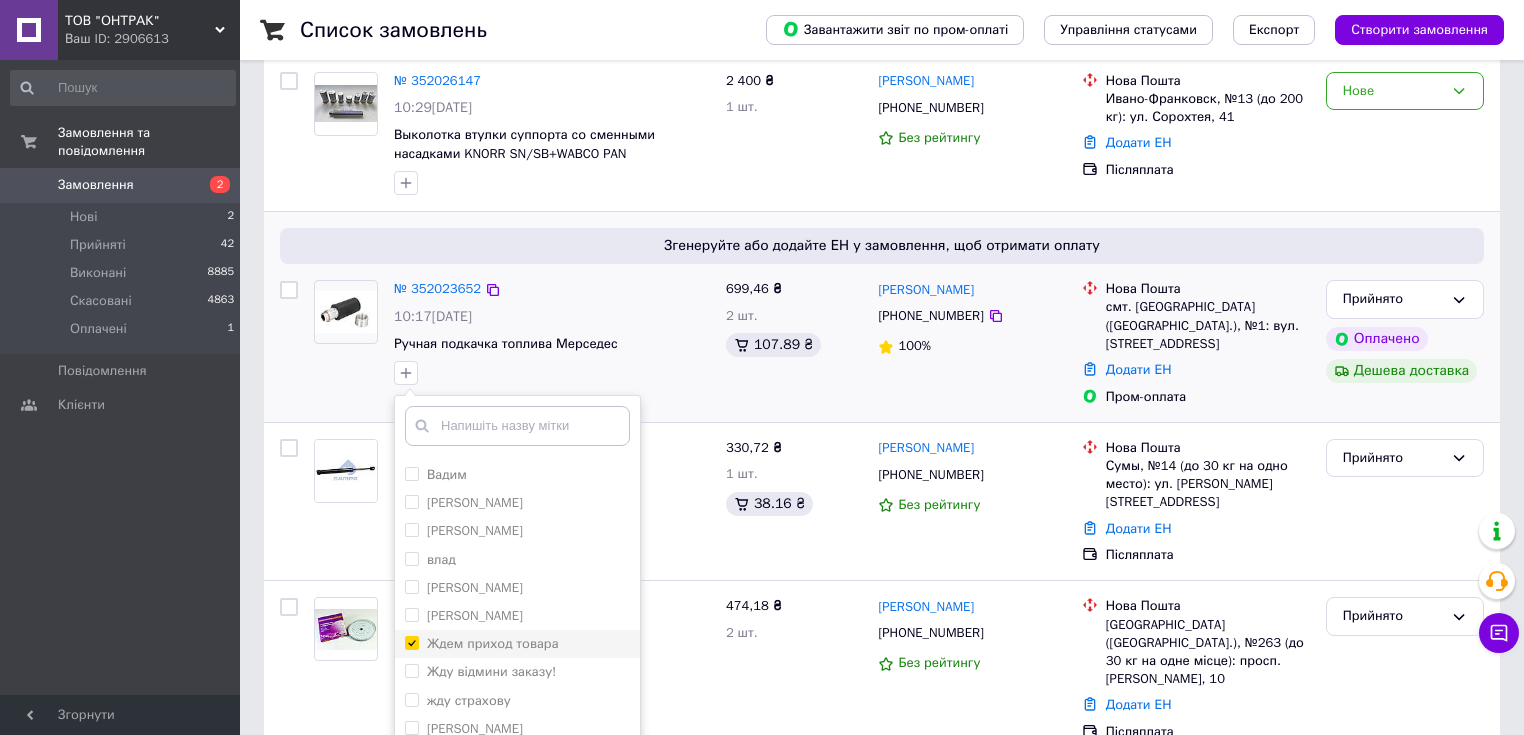 click on "Ждем приход товара" at bounding box center [493, 643] 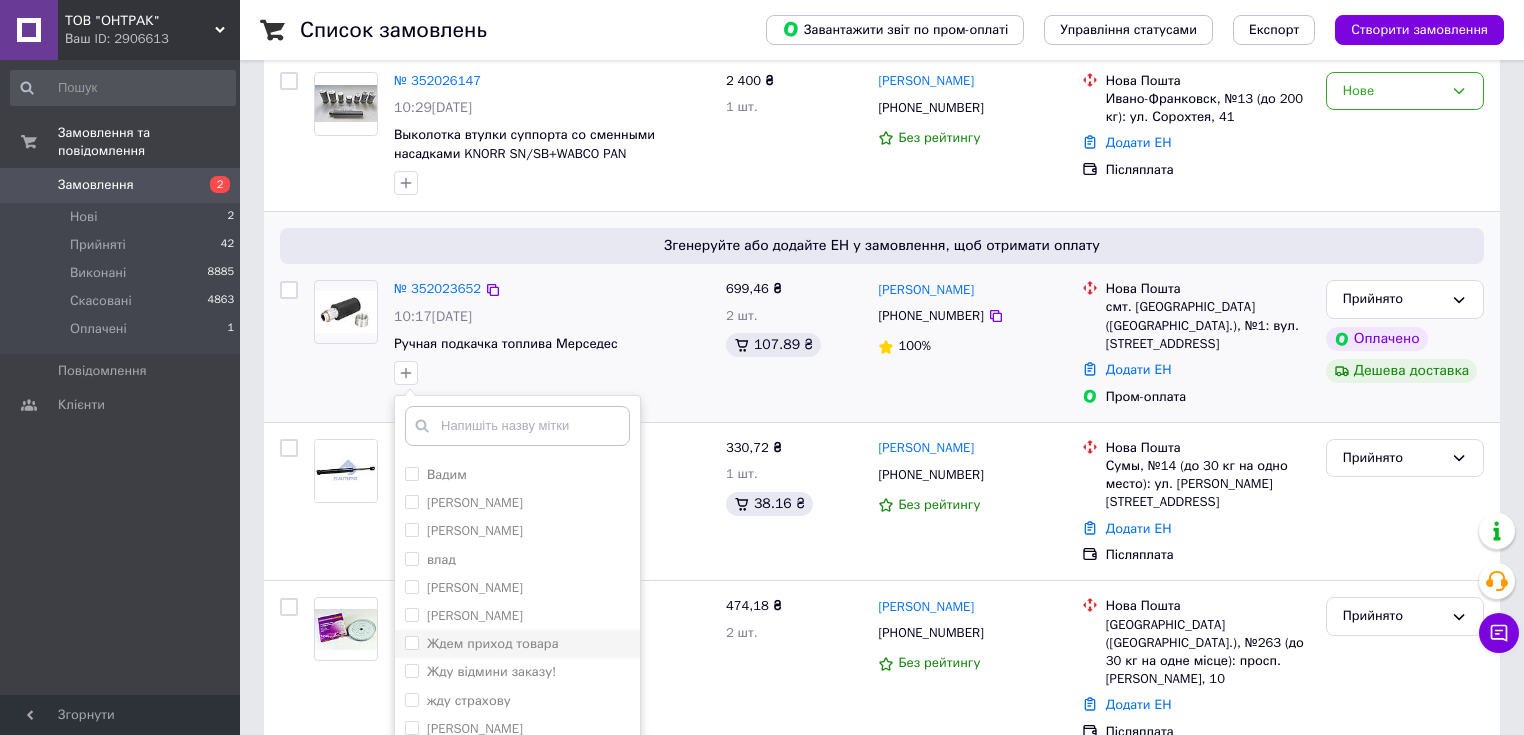 checkbox on "false" 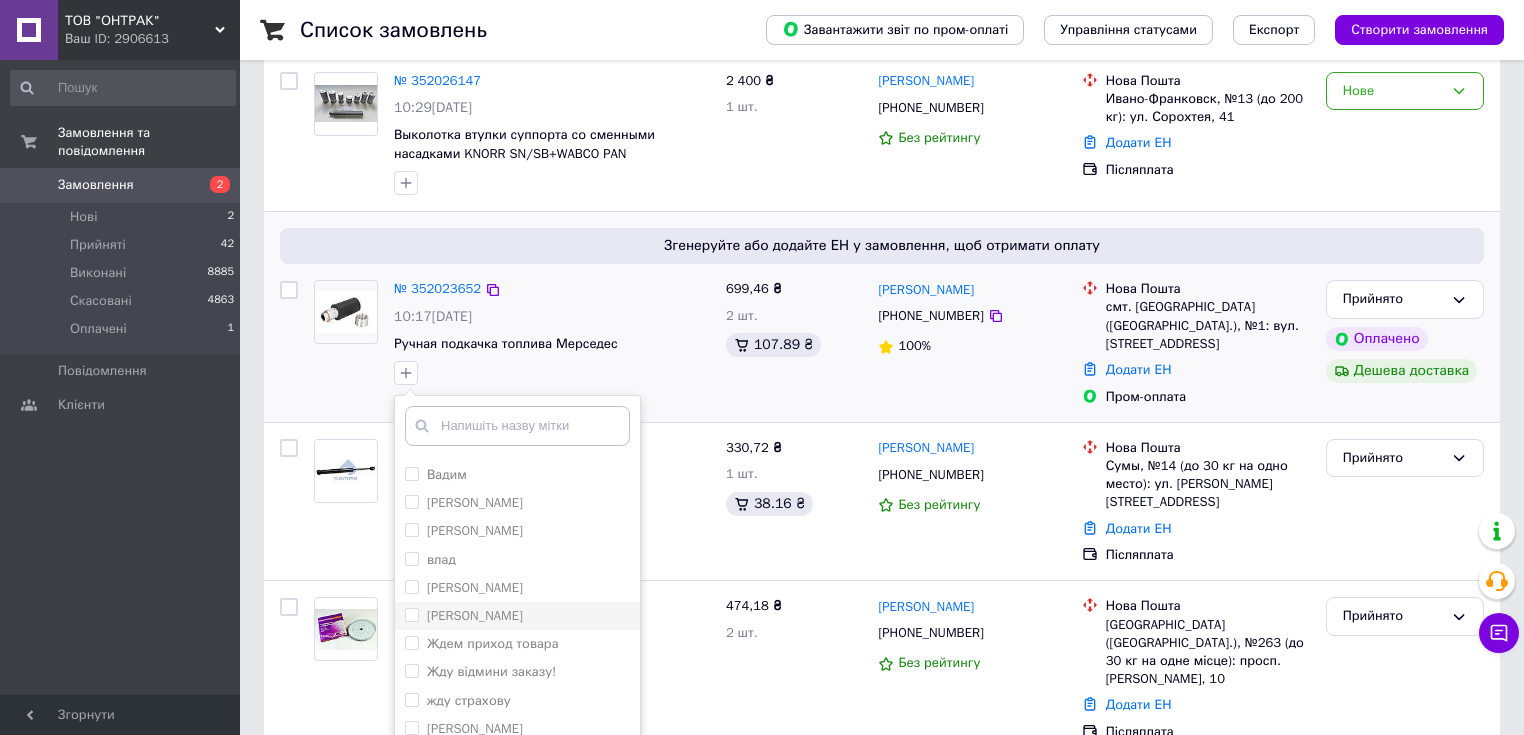 click on "[PERSON_NAME]" at bounding box center (475, 615) 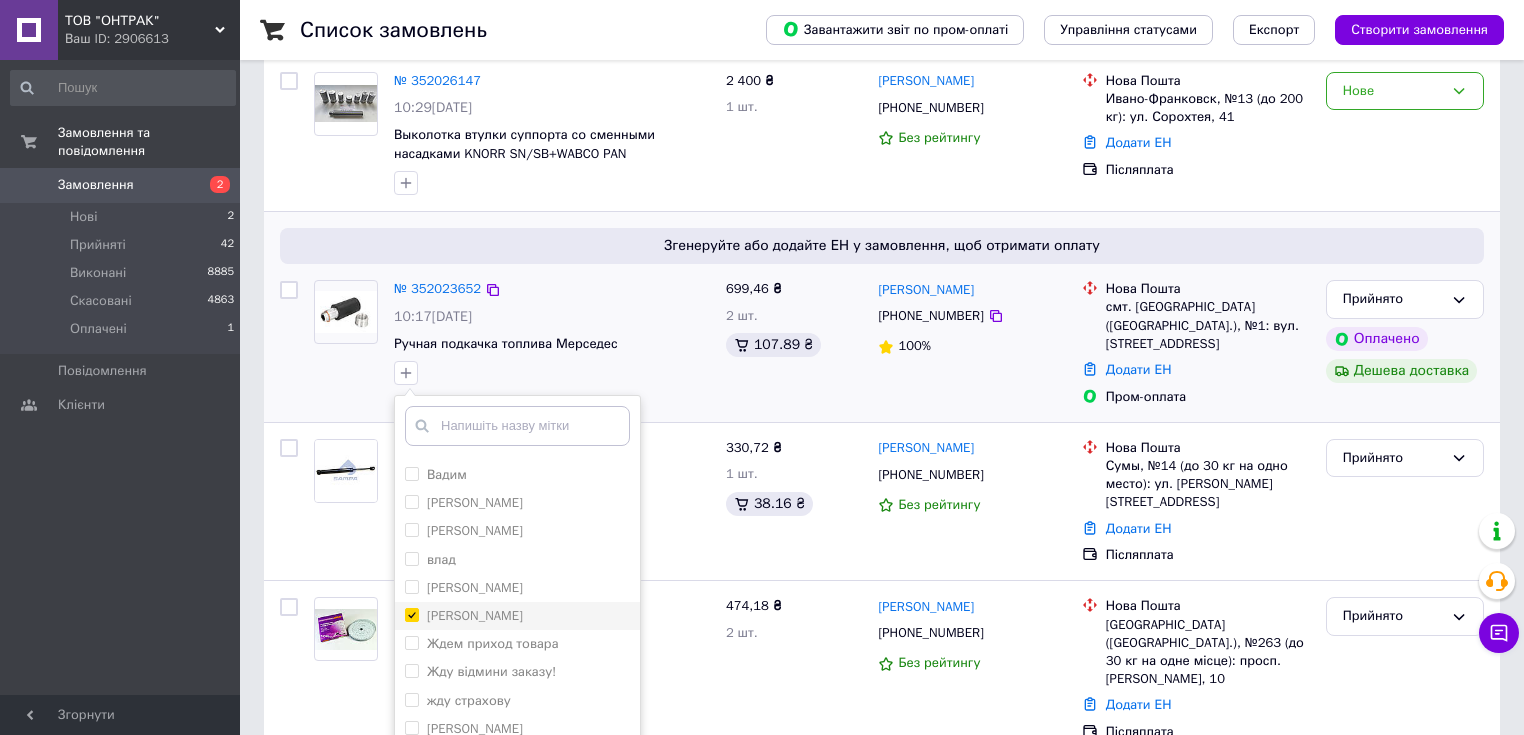 checkbox on "true" 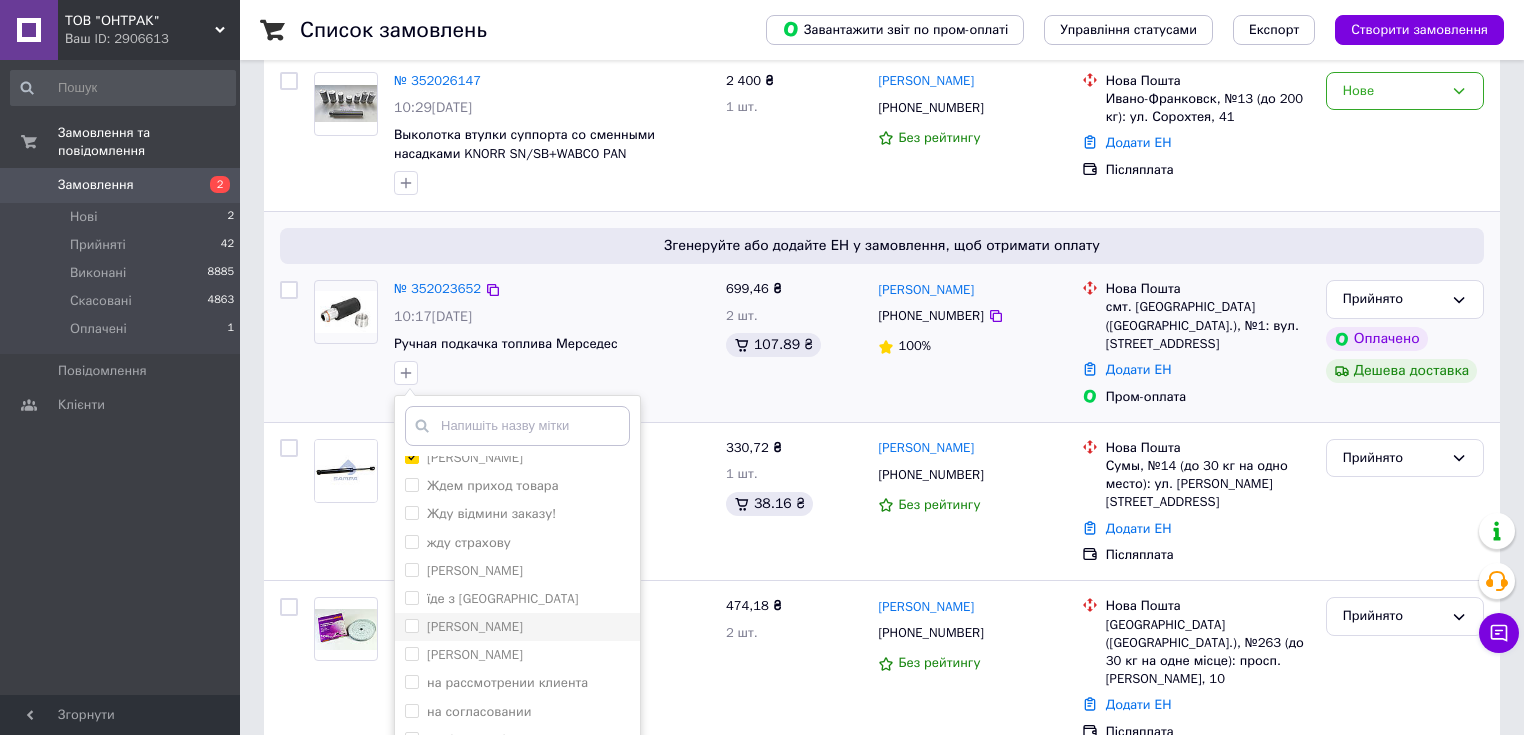 scroll, scrollTop: 240, scrollLeft: 0, axis: vertical 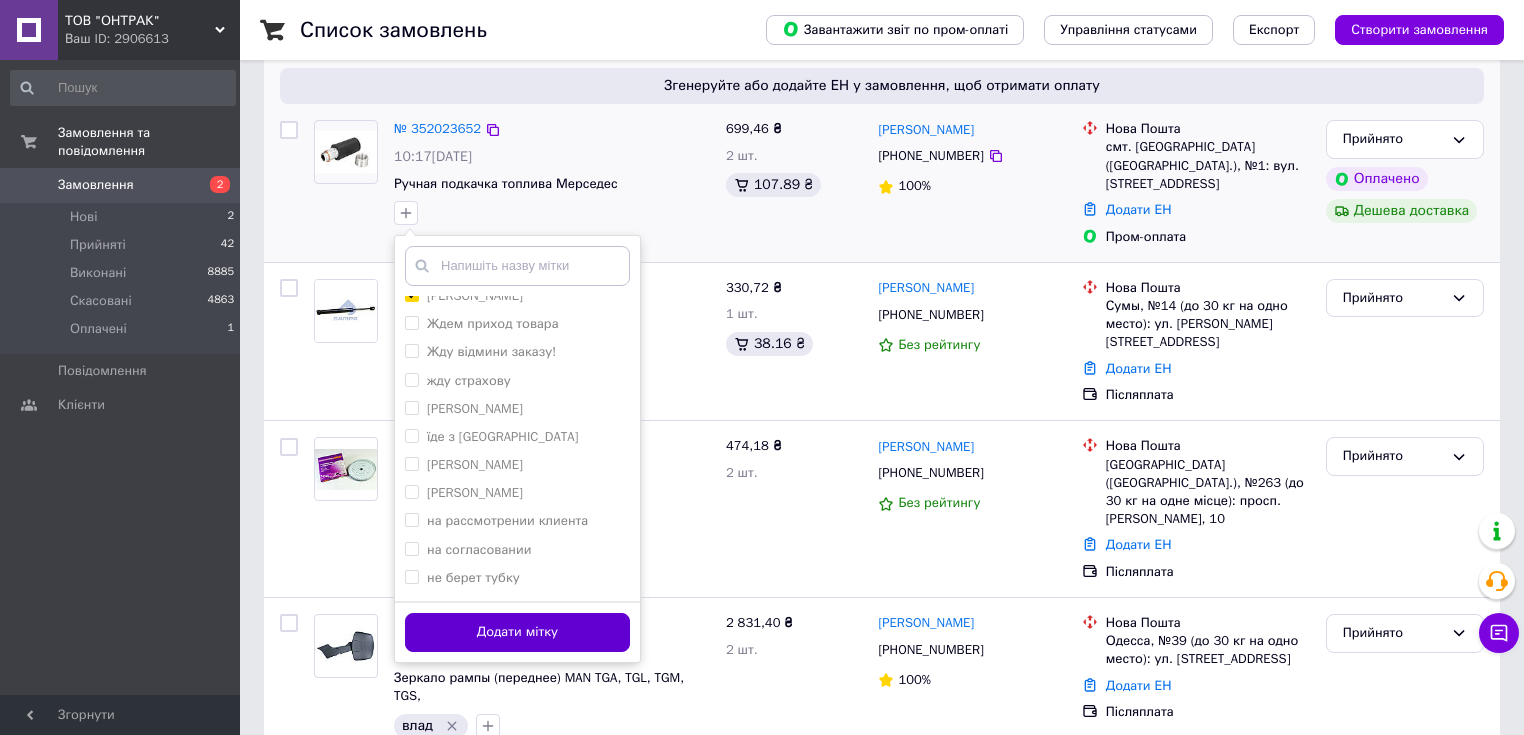click on "Додати мітку" at bounding box center (517, 632) 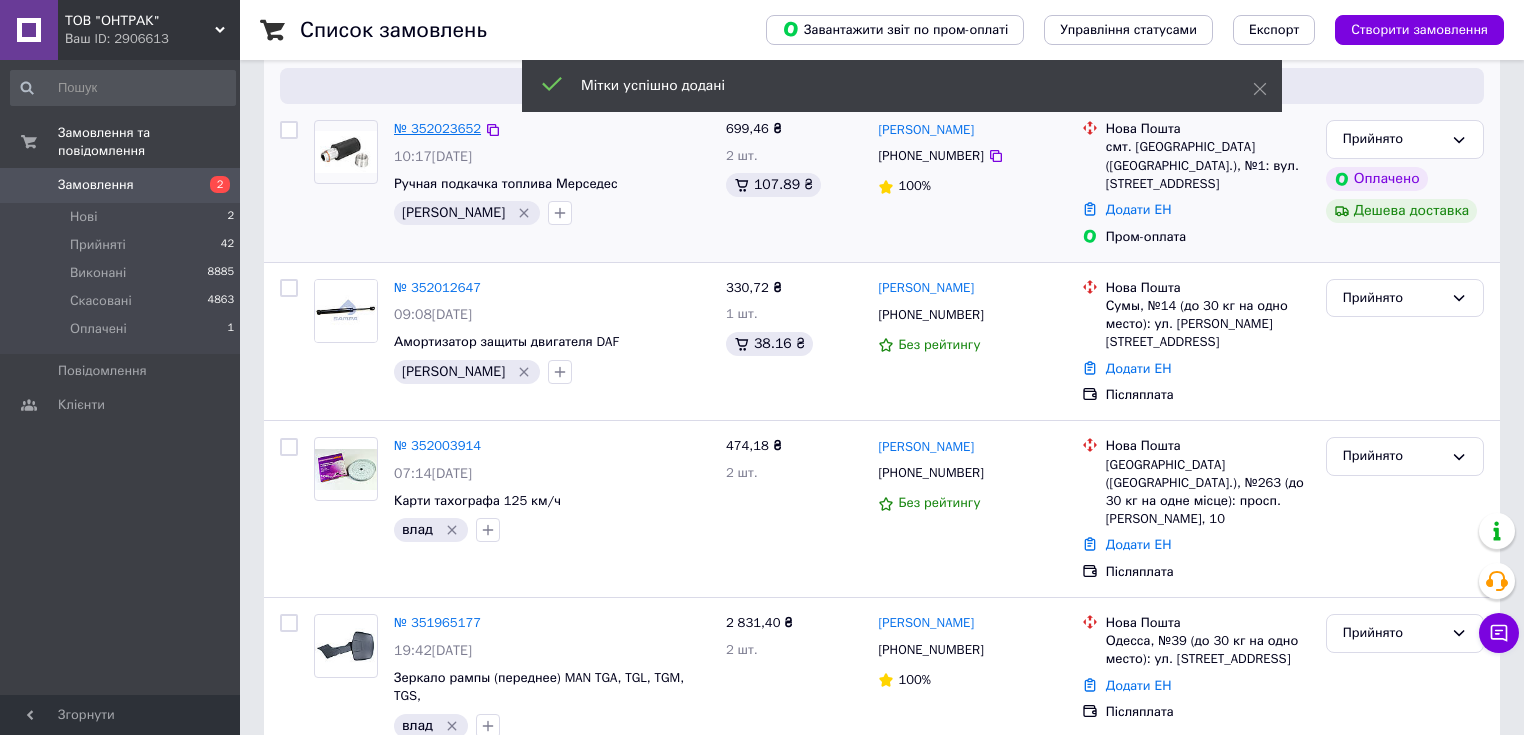 click on "№ 352023652" at bounding box center (437, 128) 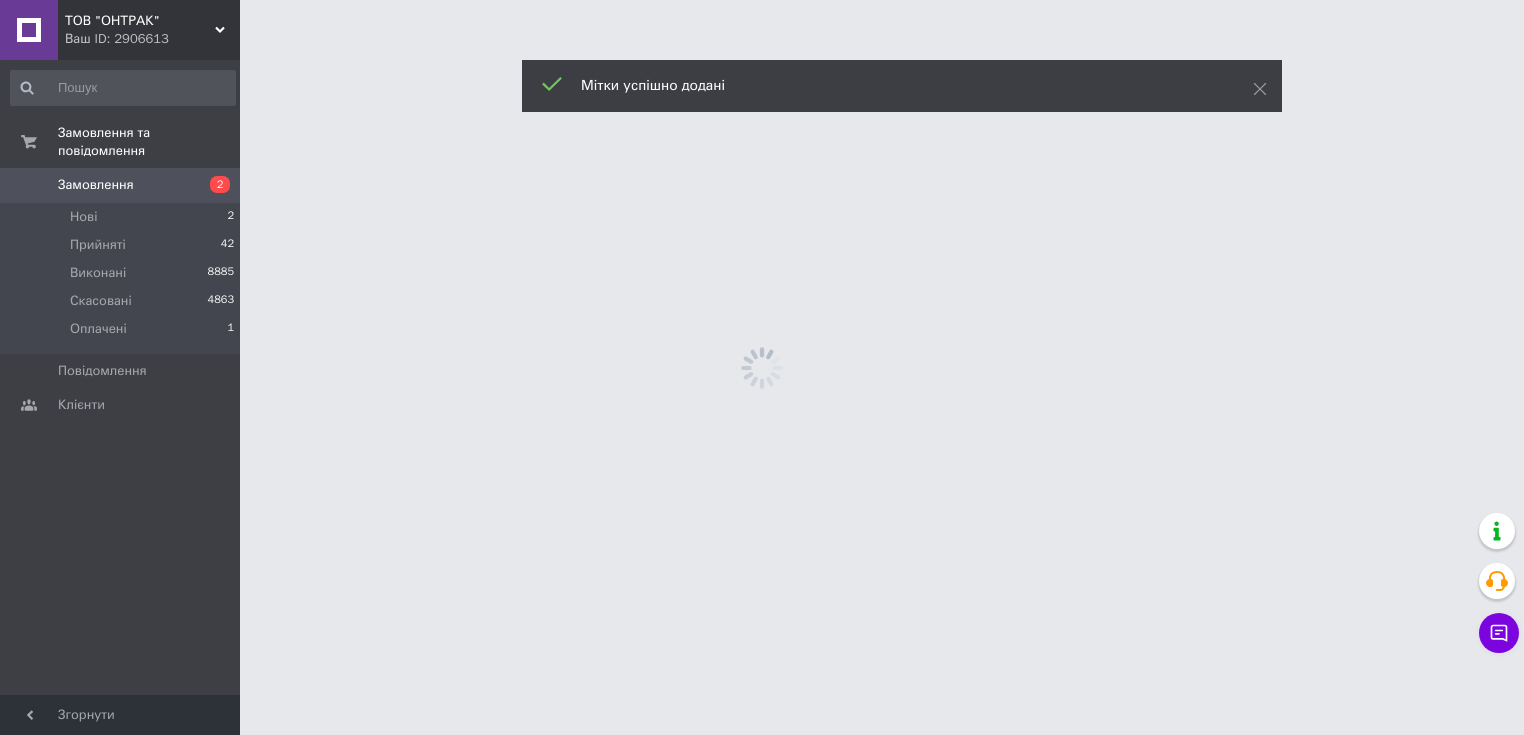 scroll, scrollTop: 0, scrollLeft: 0, axis: both 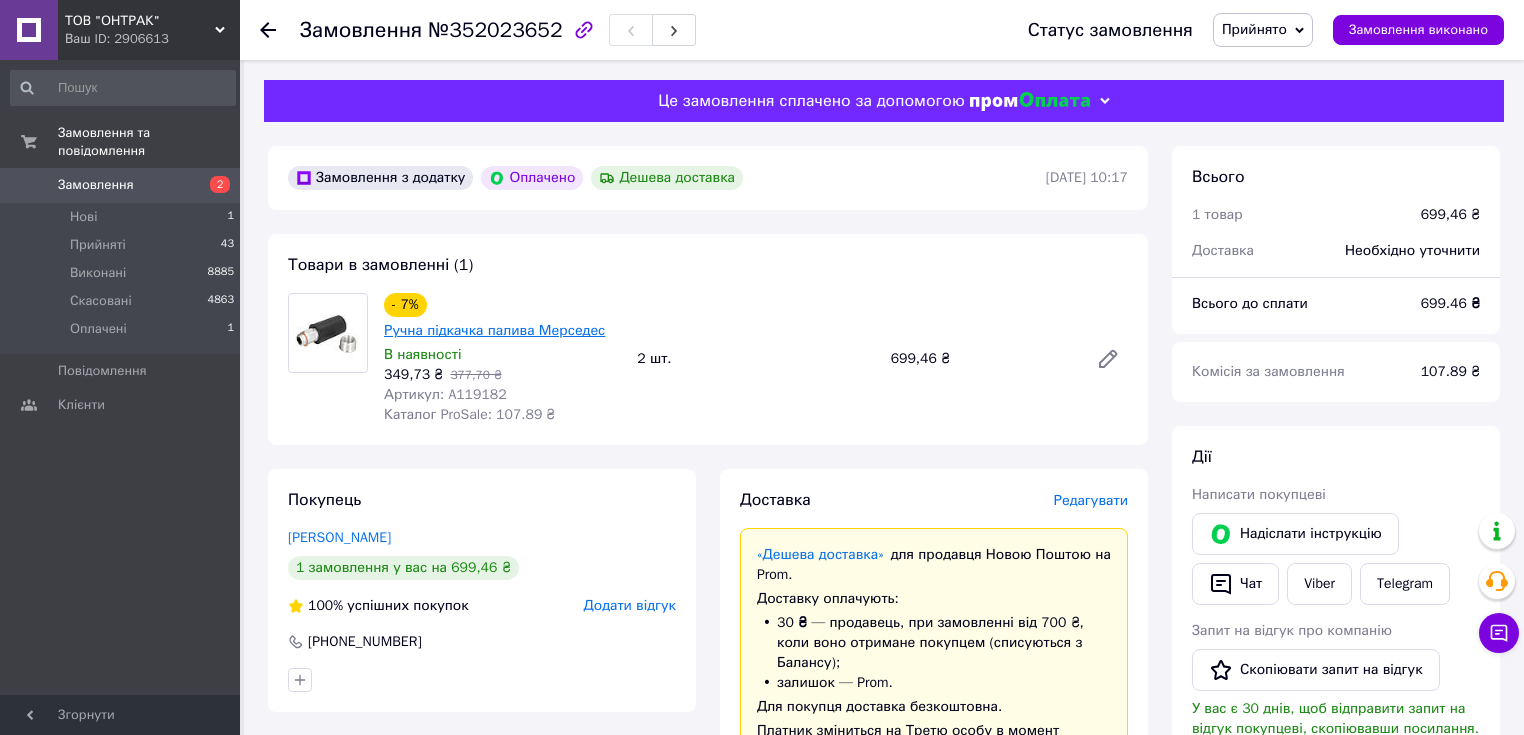 click on "Ручна підкачка палива Мерседес" at bounding box center [494, 330] 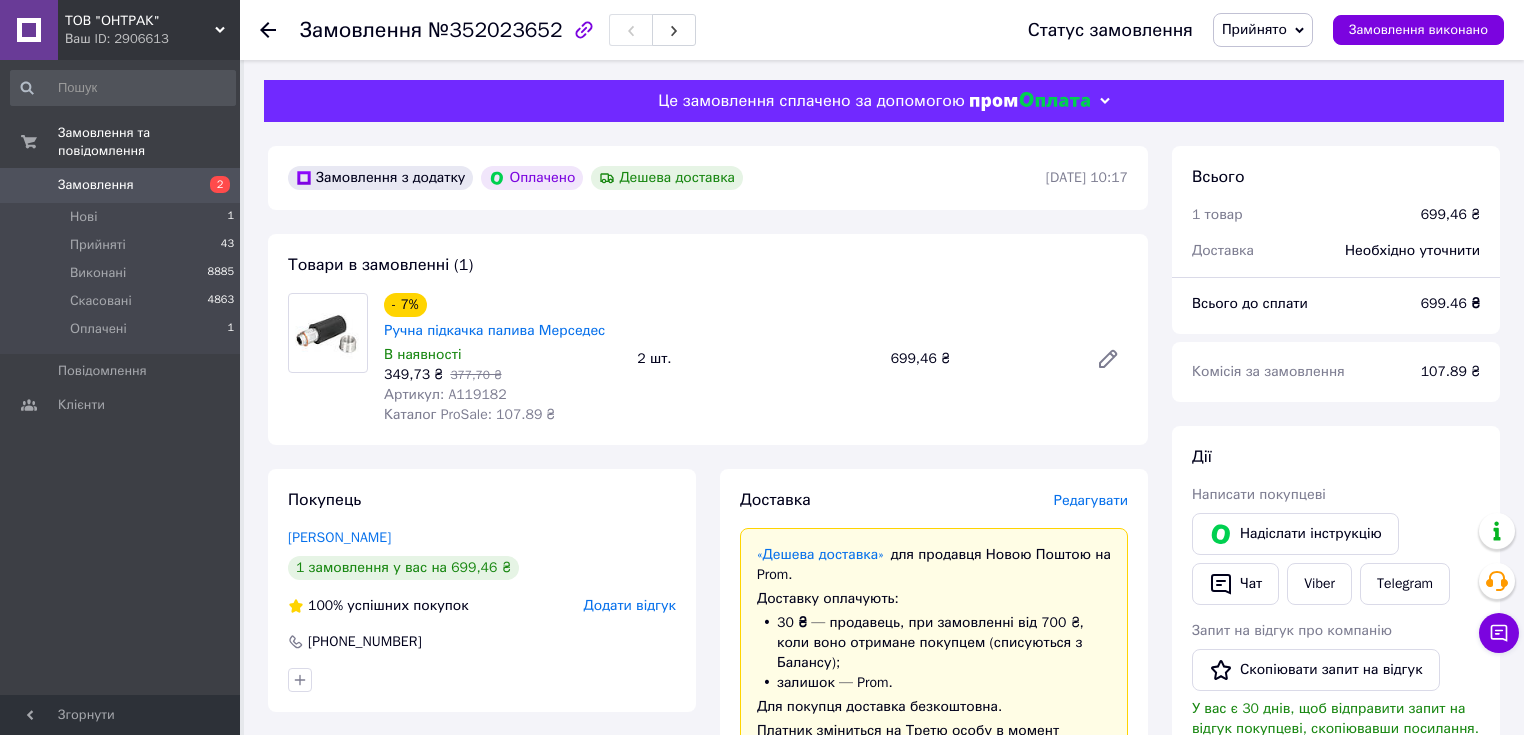 click on "Замовлення" at bounding box center (96, 185) 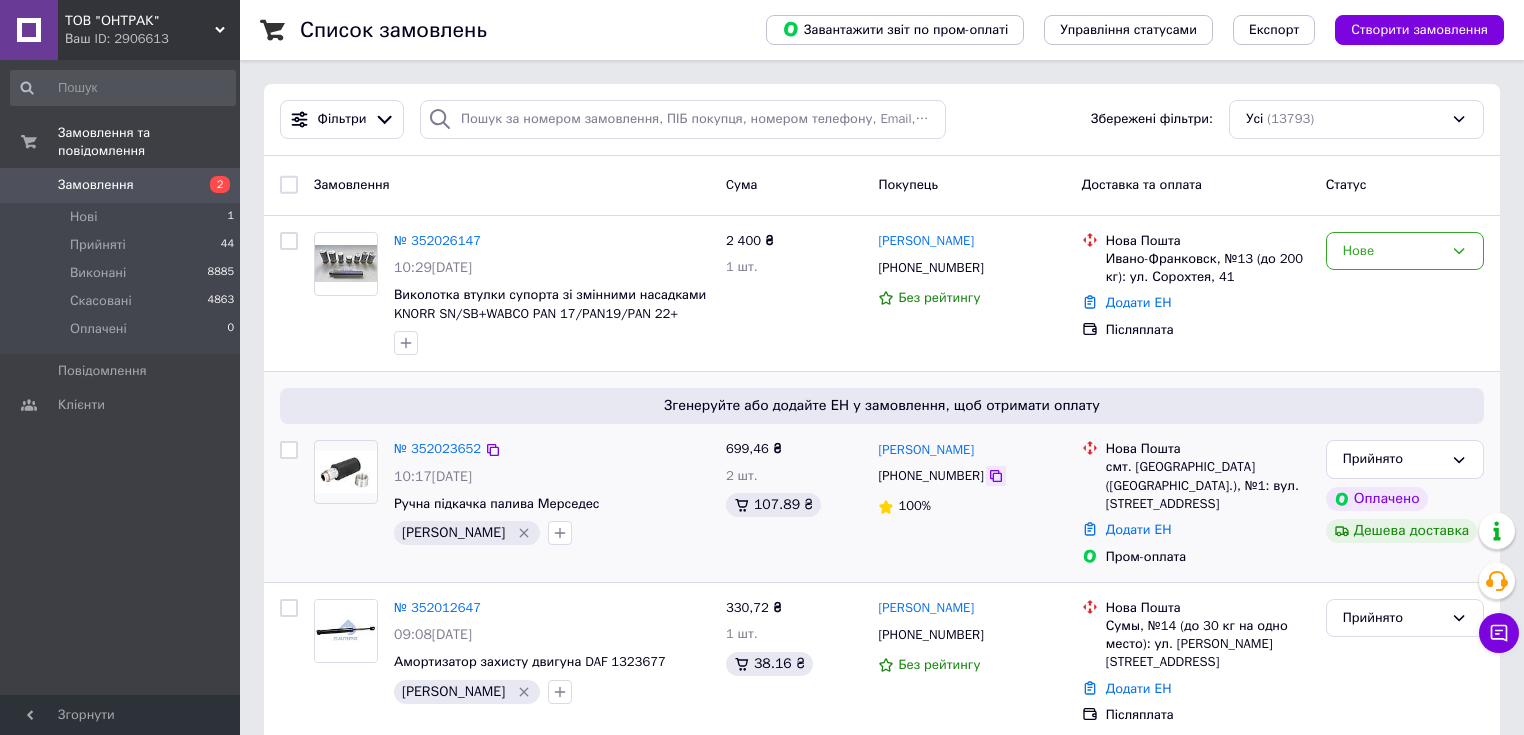click 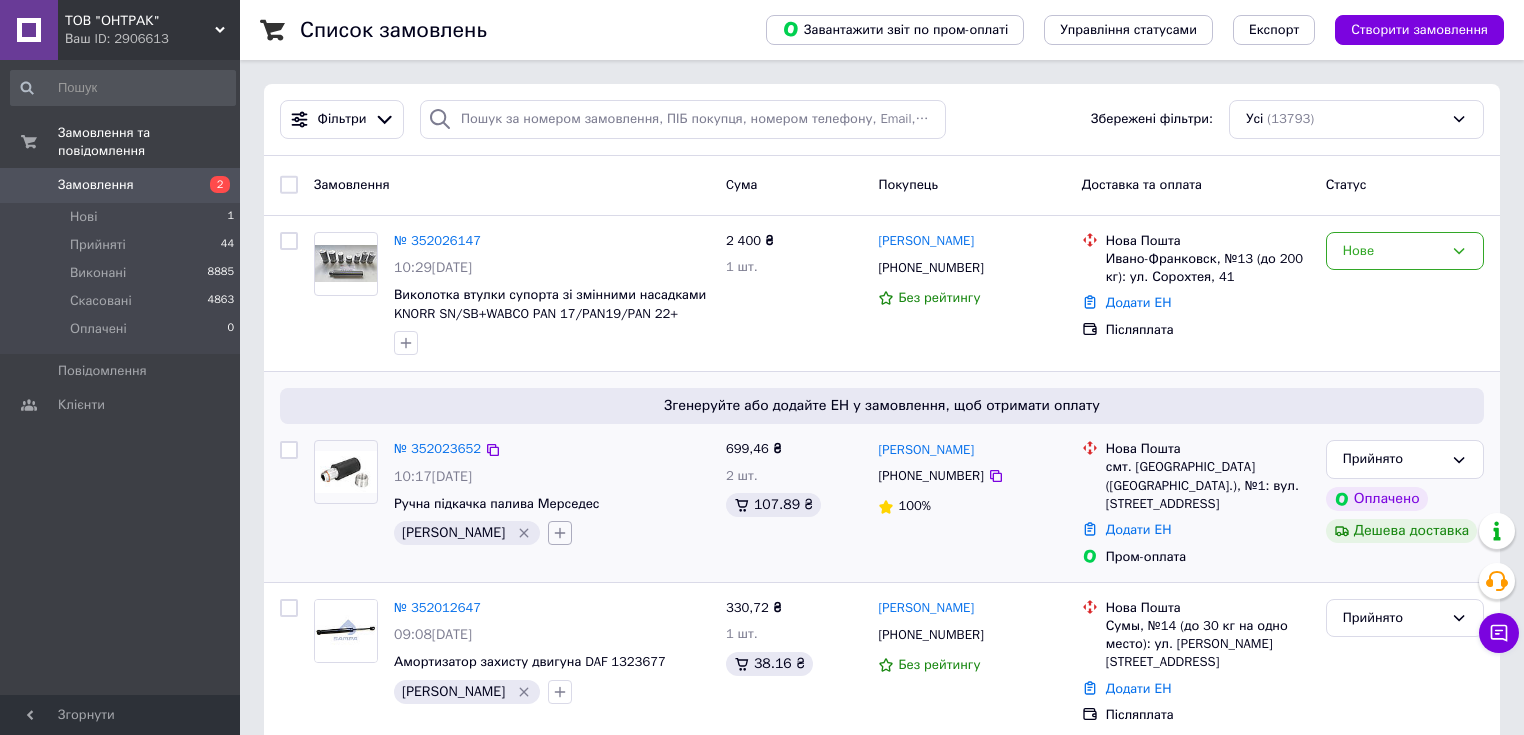 click 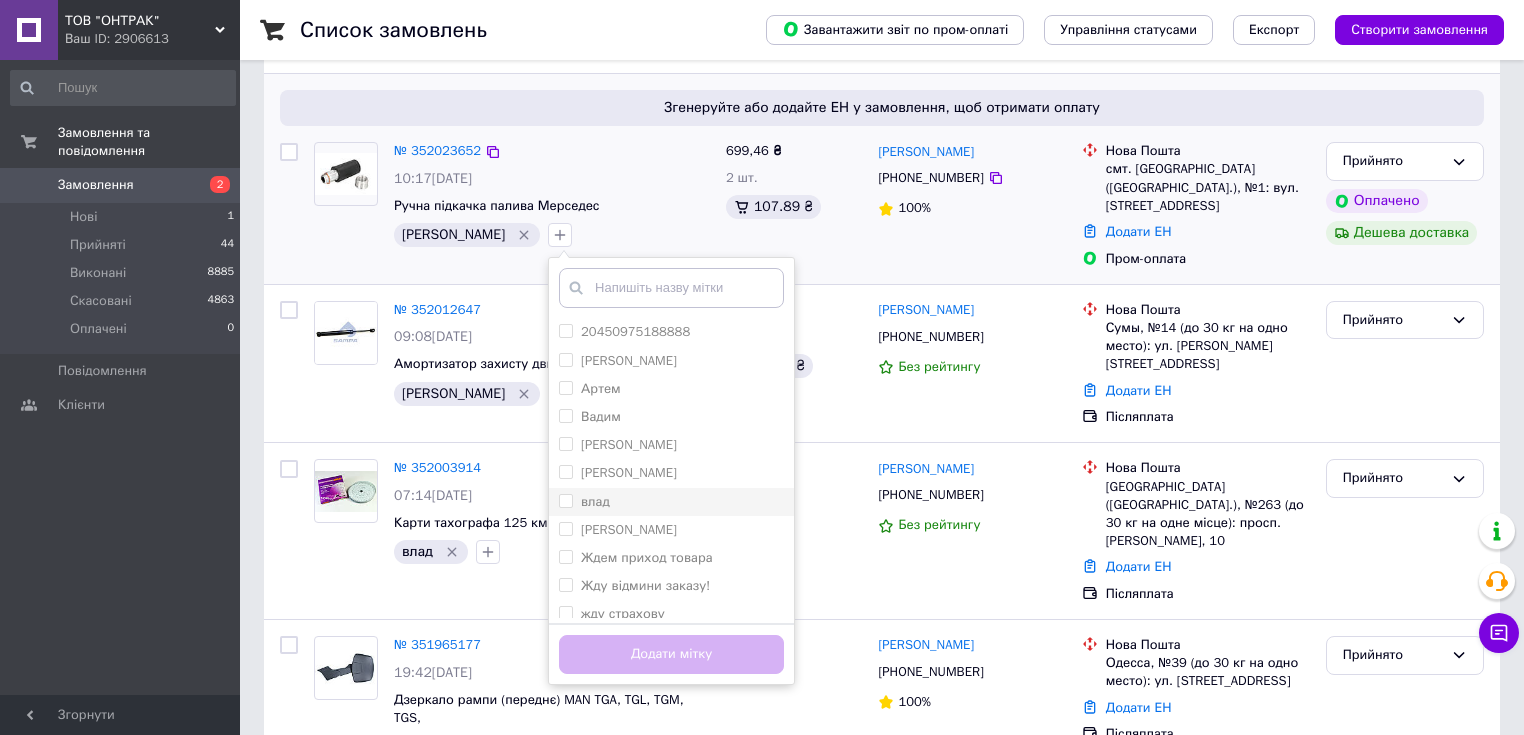 scroll, scrollTop: 320, scrollLeft: 0, axis: vertical 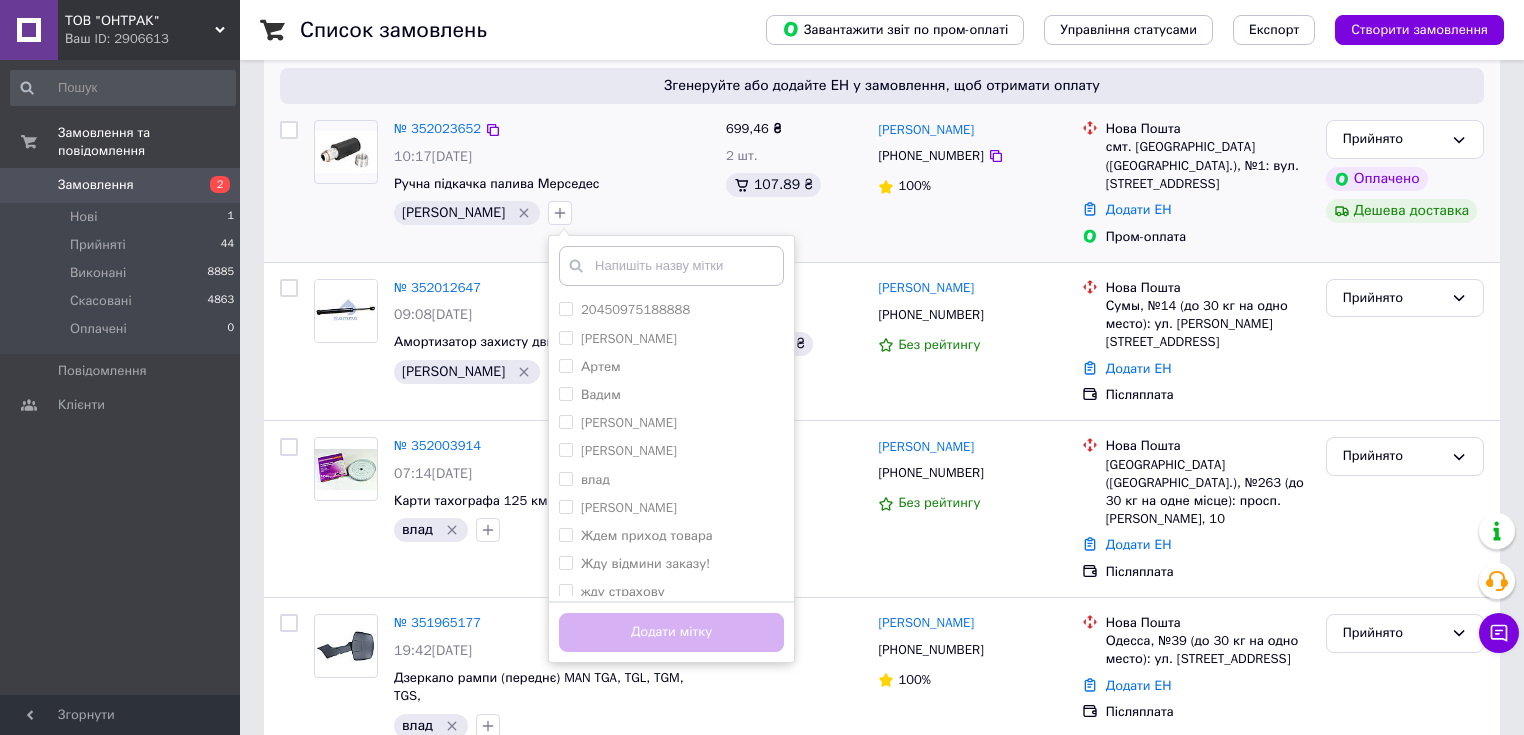 click on "699,46 ₴ 2 шт. 107.89 ₴" at bounding box center (794, 183) 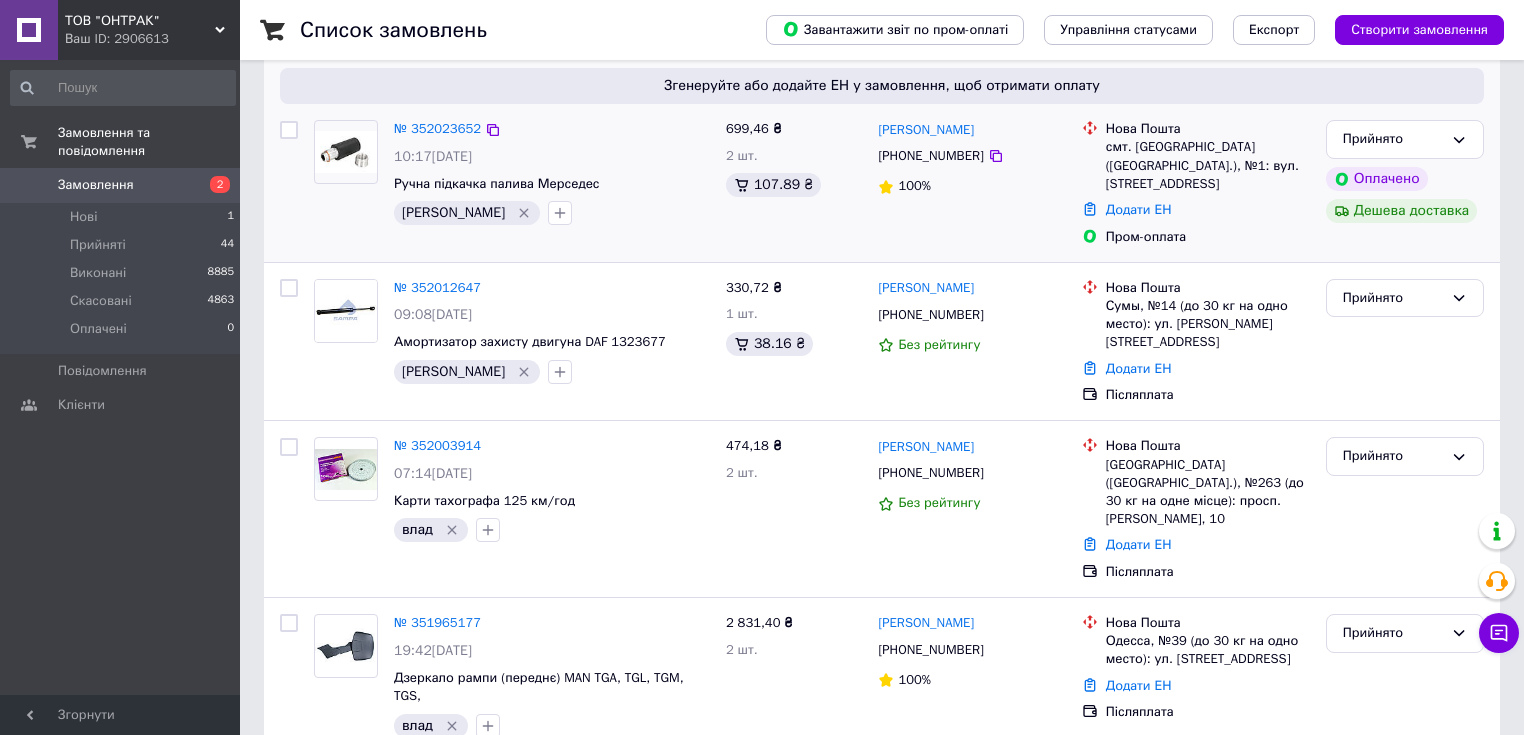 scroll, scrollTop: 240, scrollLeft: 0, axis: vertical 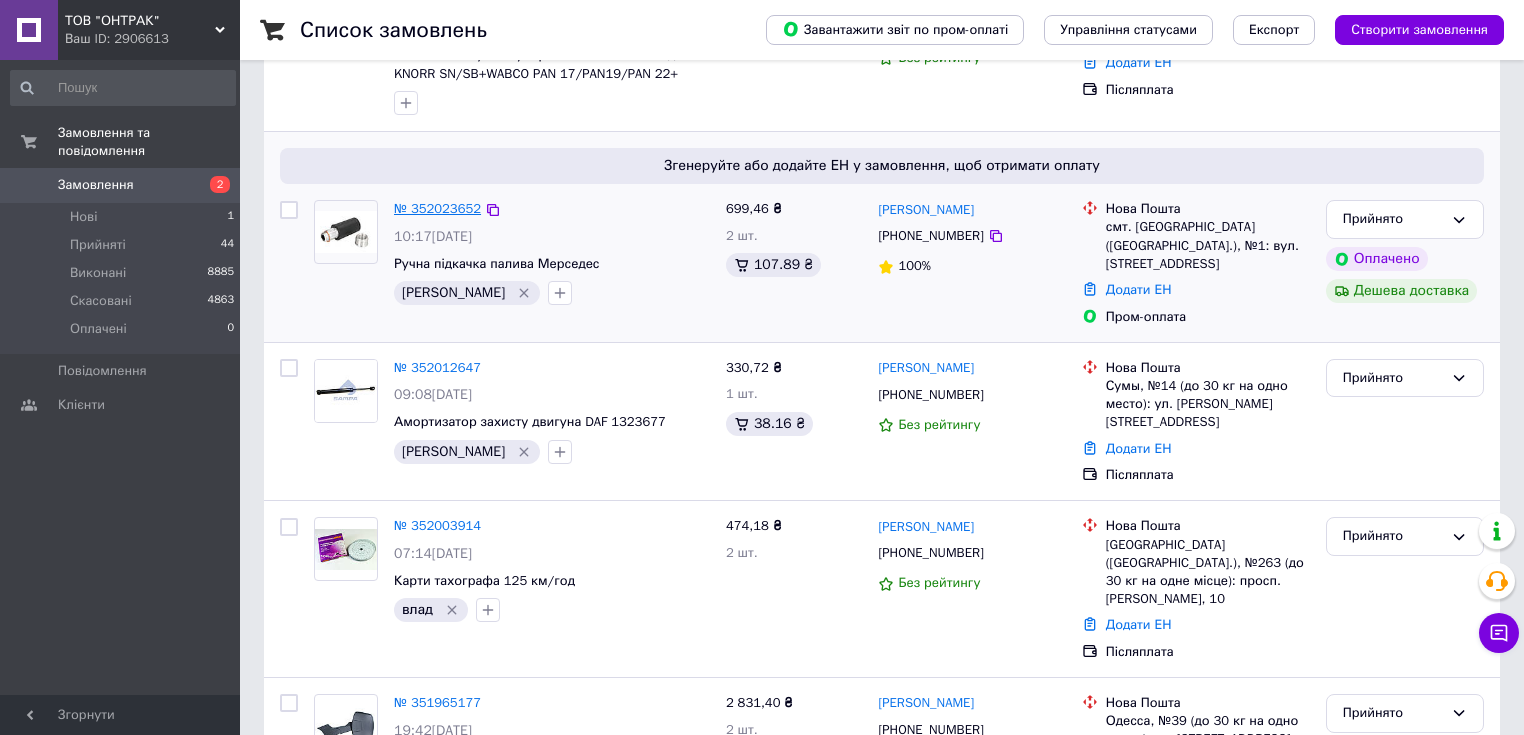 click on "№ 352023652" at bounding box center [437, 208] 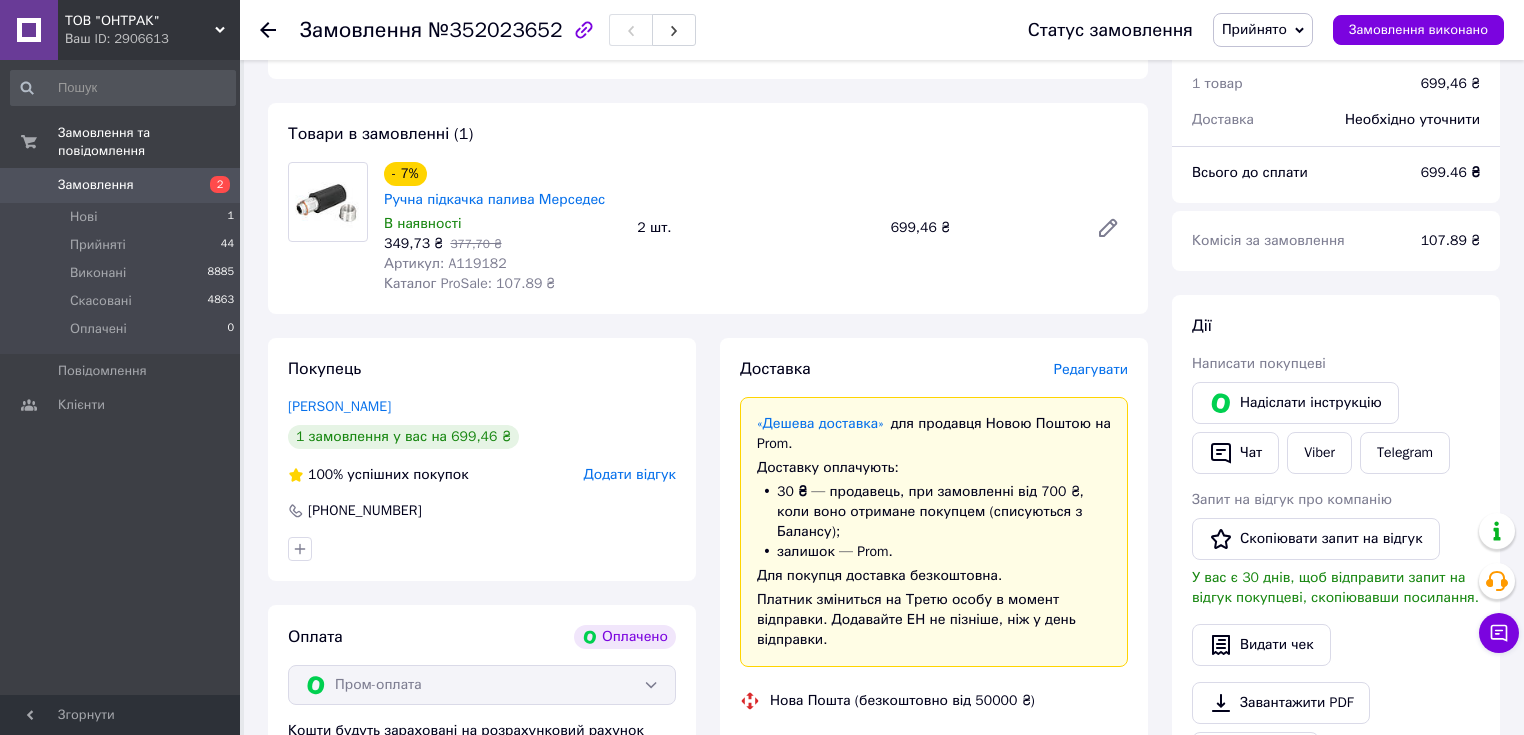 scroll, scrollTop: 80, scrollLeft: 0, axis: vertical 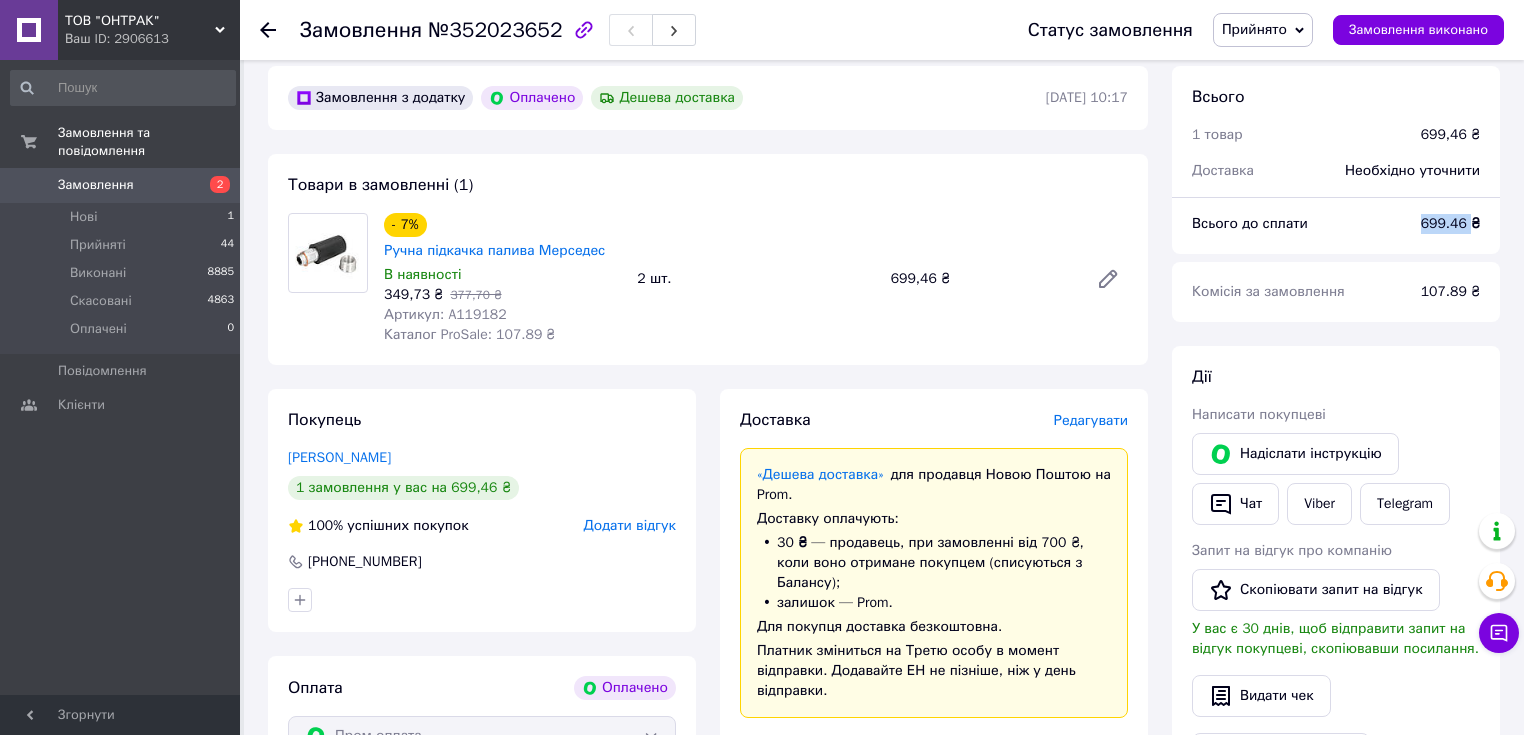drag, startPoint x: 1470, startPoint y: 223, endPoint x: 1423, endPoint y: 225, distance: 47.042534 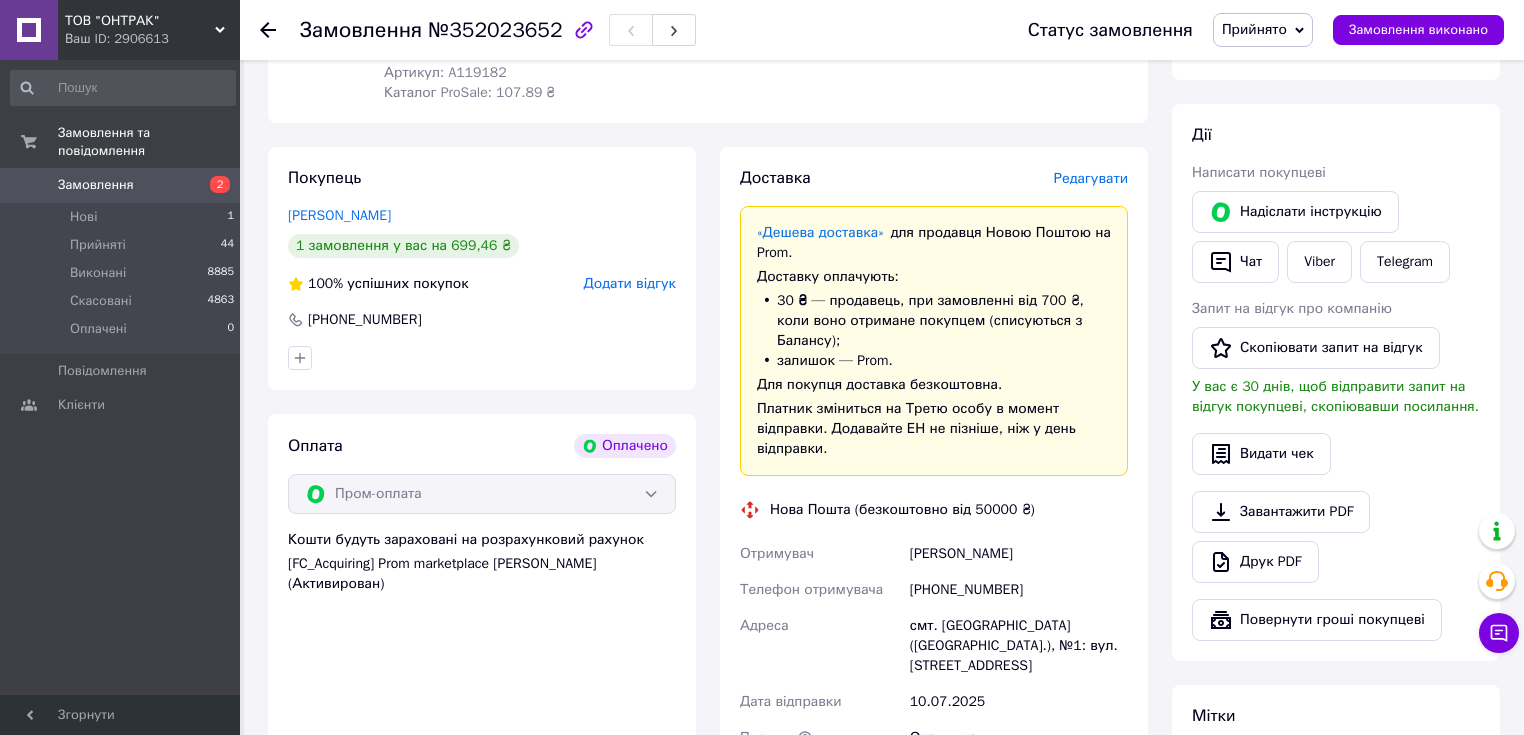 scroll, scrollTop: 320, scrollLeft: 0, axis: vertical 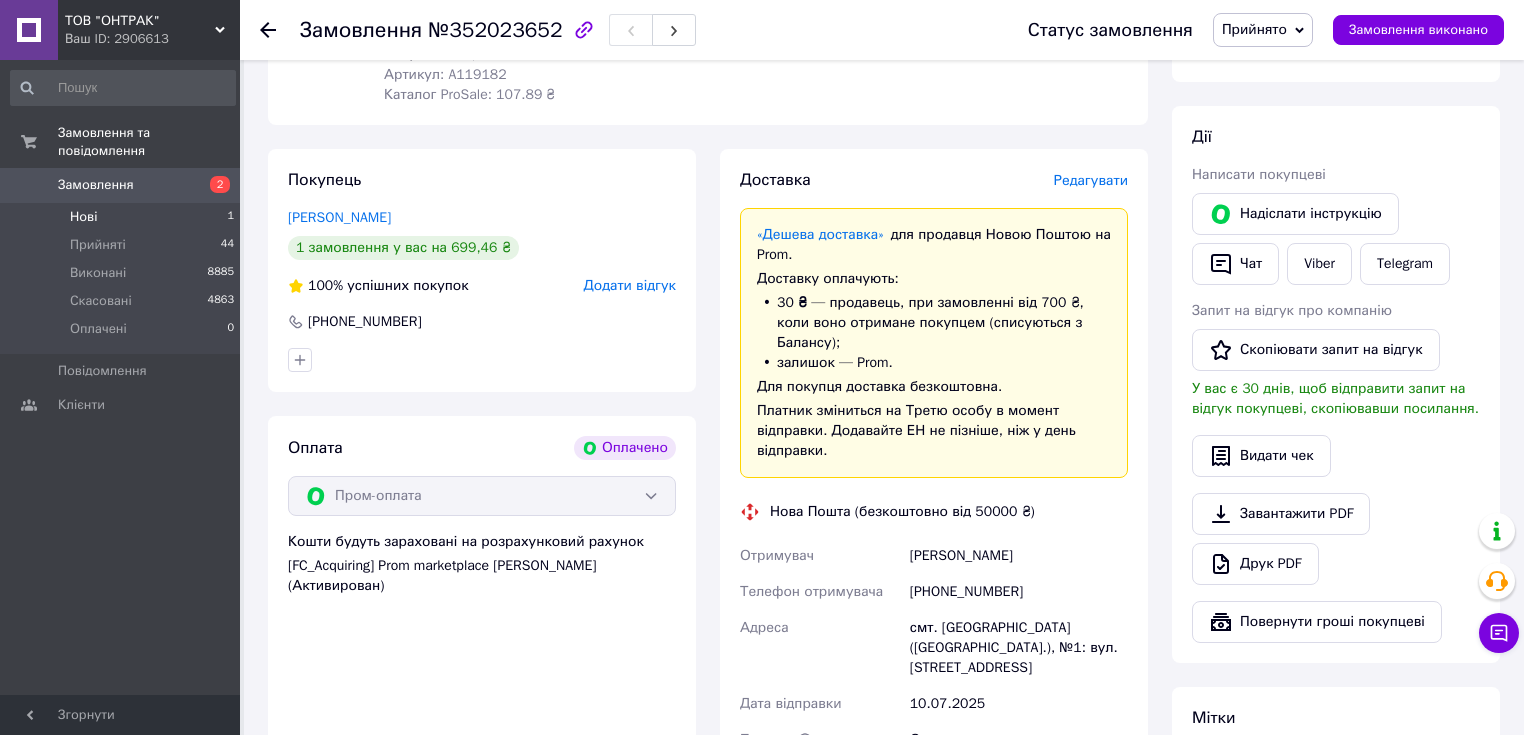 click on "Нові 1" at bounding box center [123, 217] 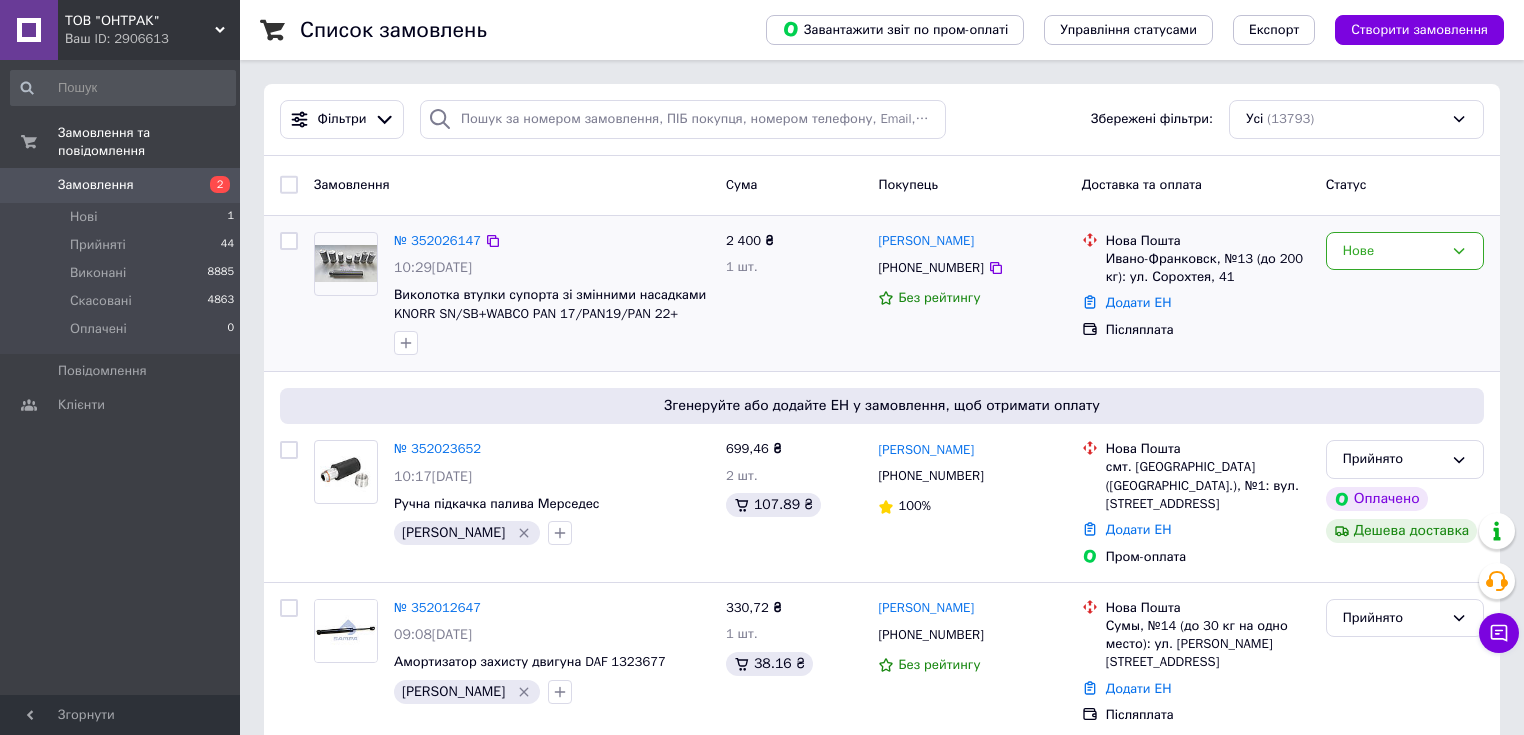 click at bounding box center (346, 263) 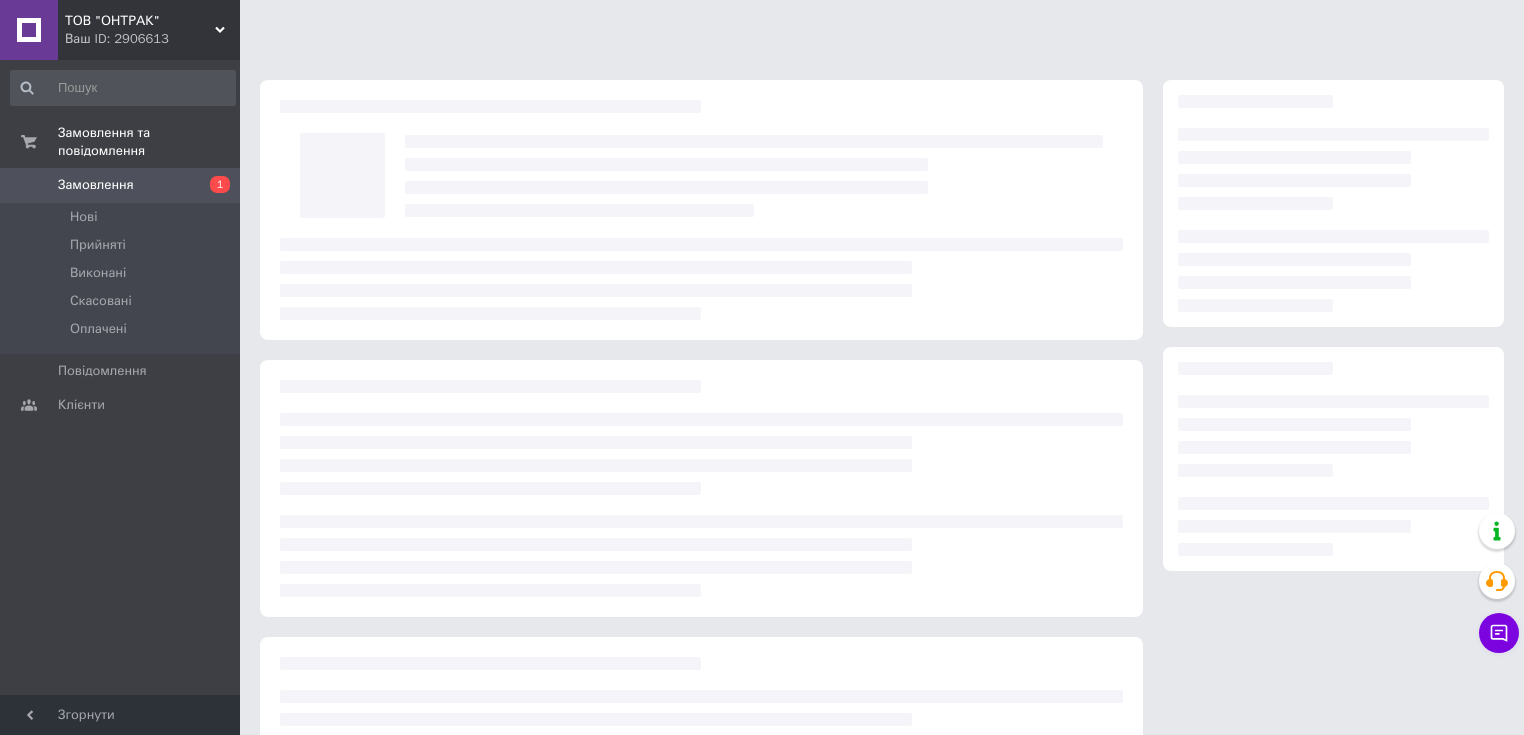 scroll, scrollTop: 0, scrollLeft: 0, axis: both 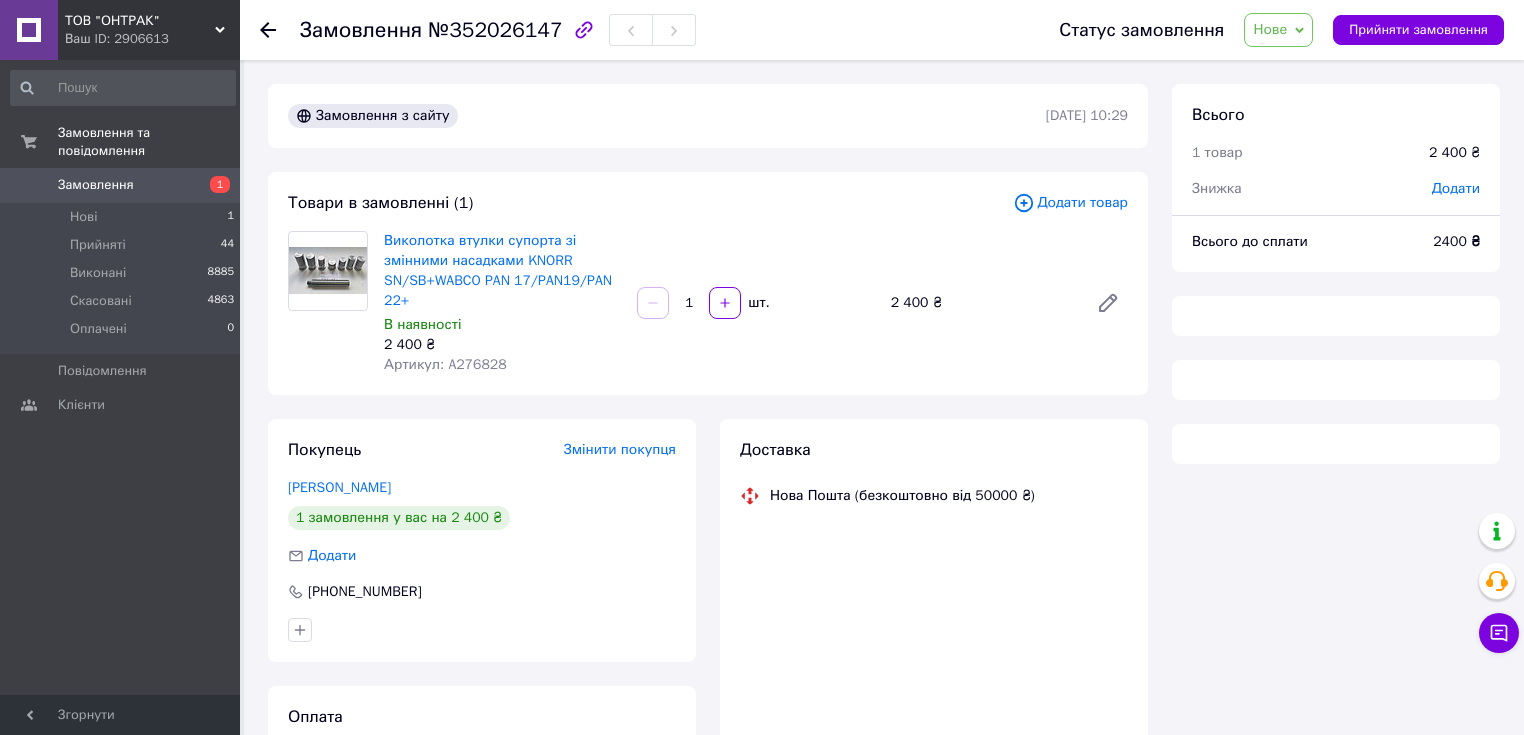 click at bounding box center [328, 270] 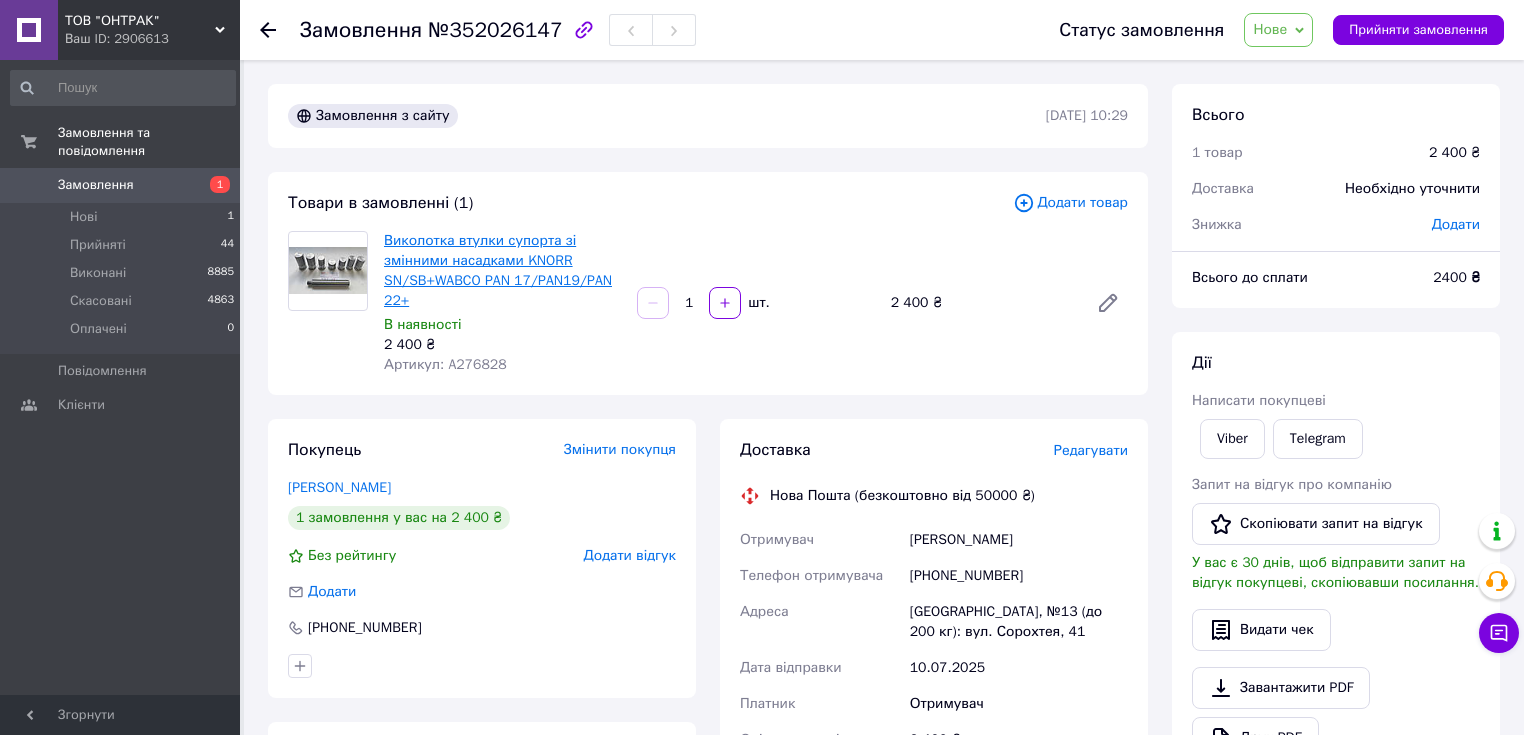 click on "Виколотка втулки супорта зі змінними насадками KNORR SN/SB+WABCO PAN 17/PAN19/PAN 22+" at bounding box center (498, 270) 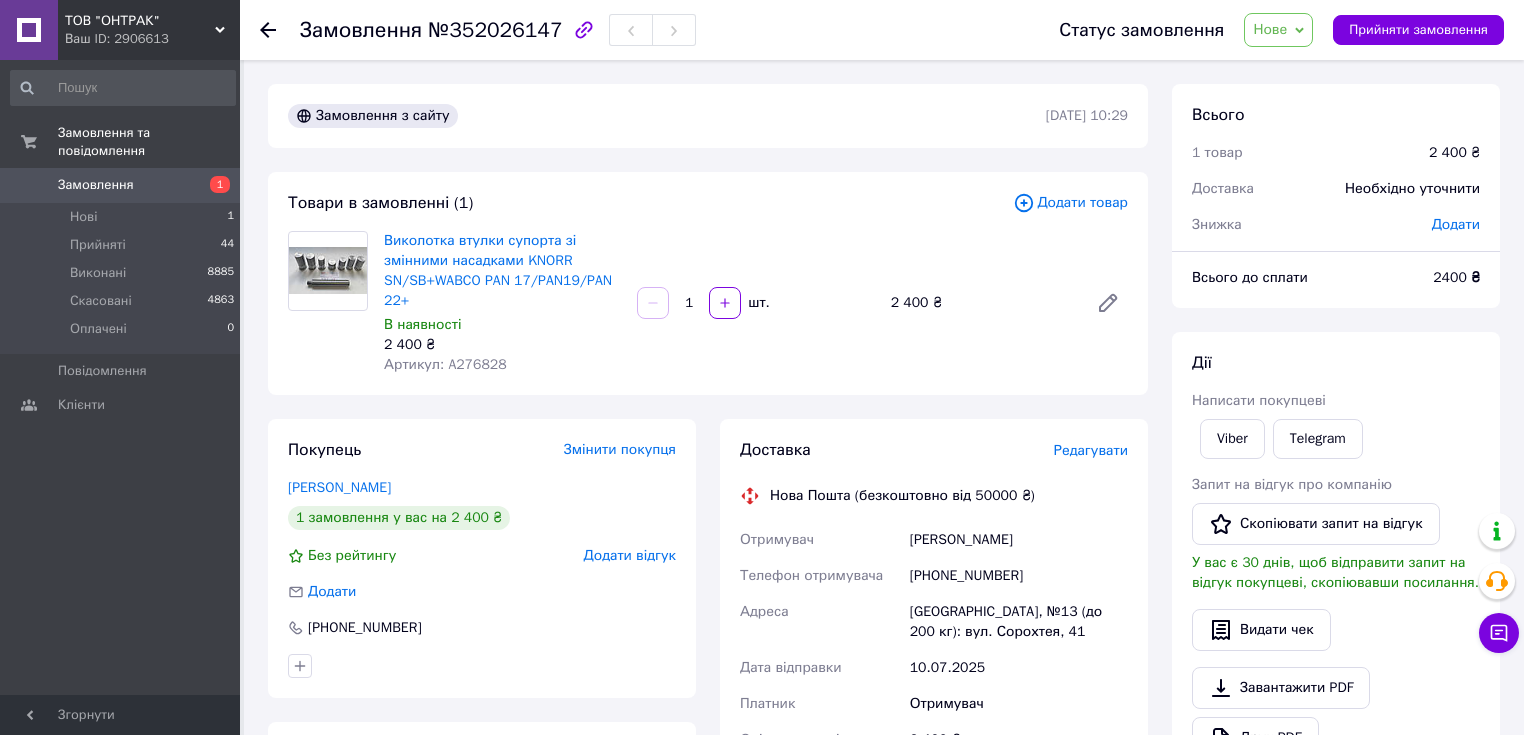 click on "Нове" at bounding box center (1270, 29) 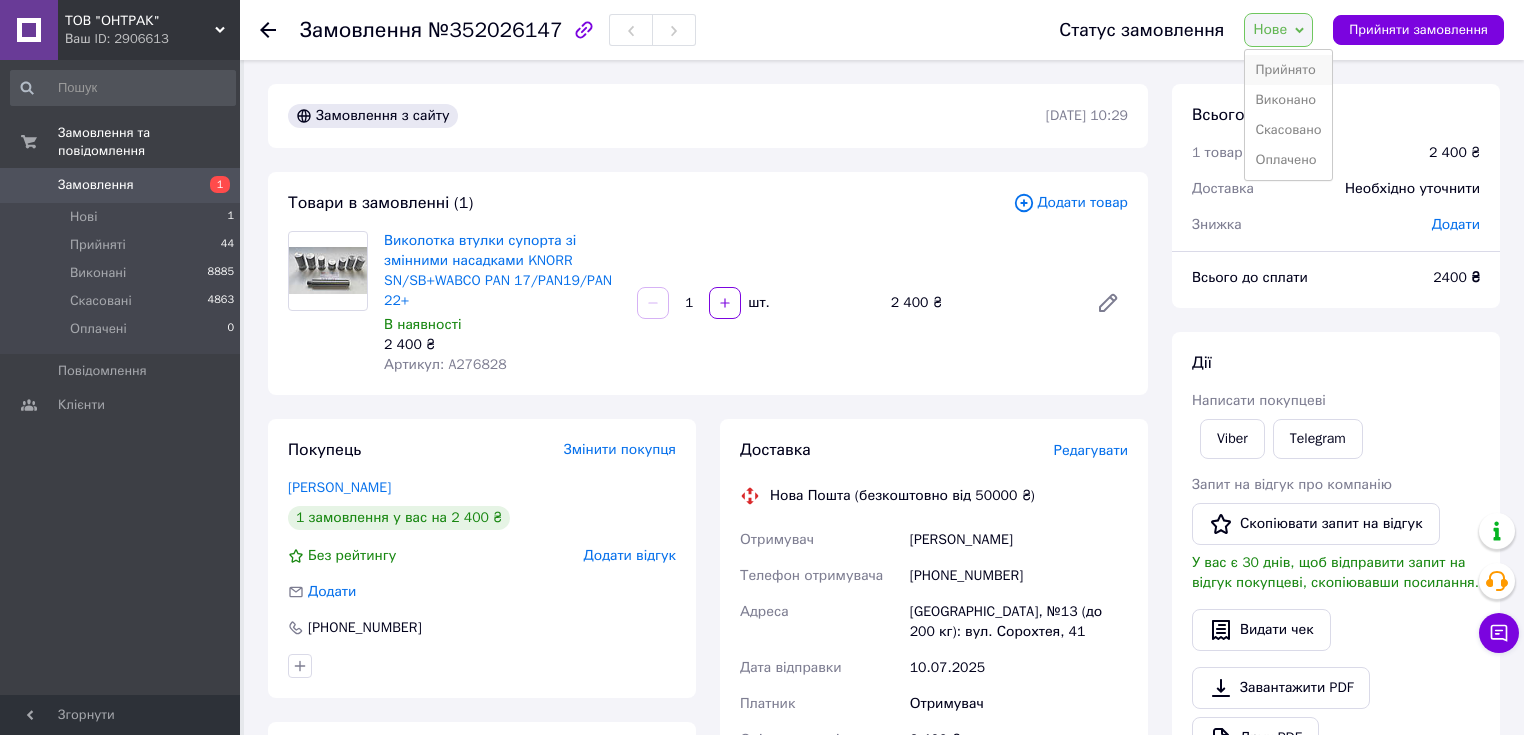 click on "Прийнято" at bounding box center (1288, 70) 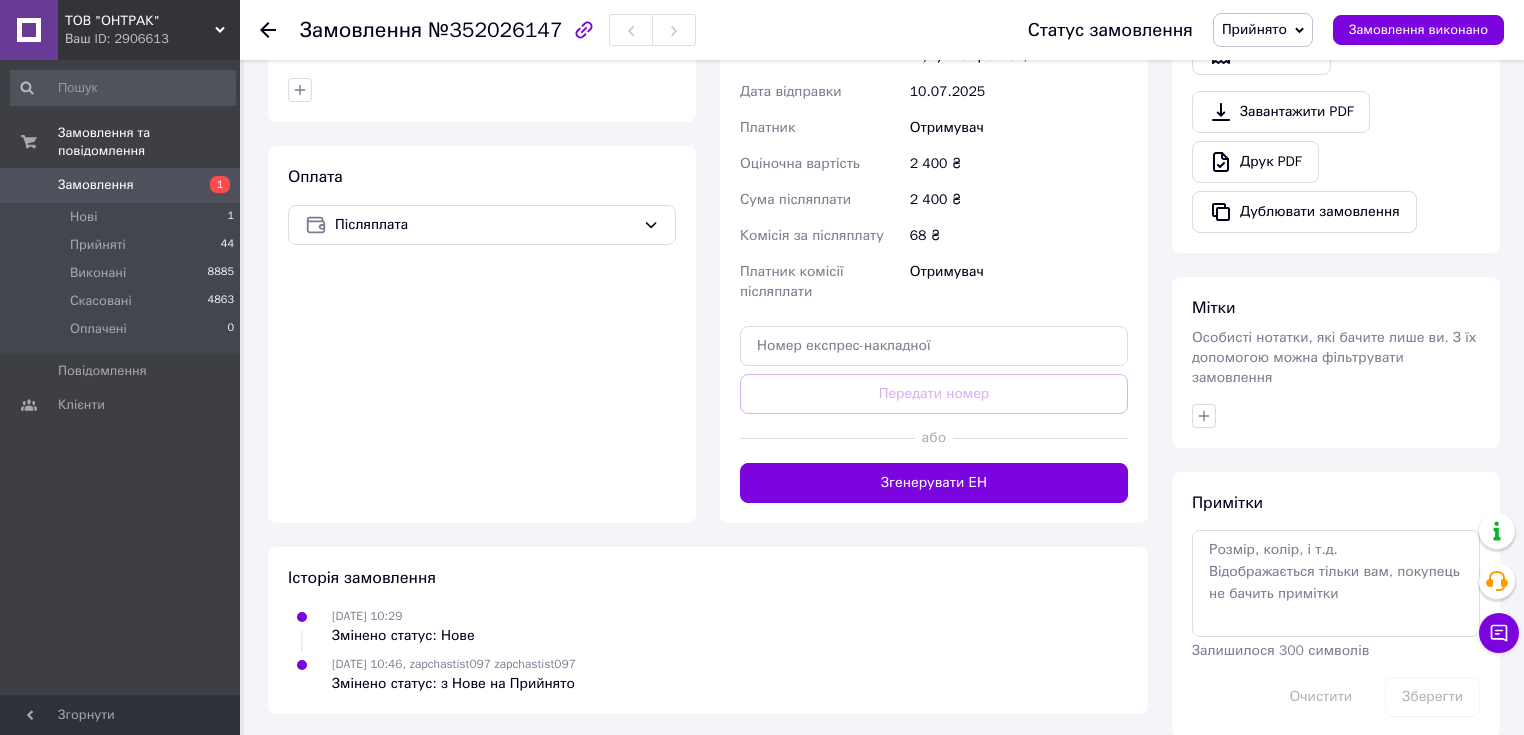 scroll, scrollTop: 579, scrollLeft: 0, axis: vertical 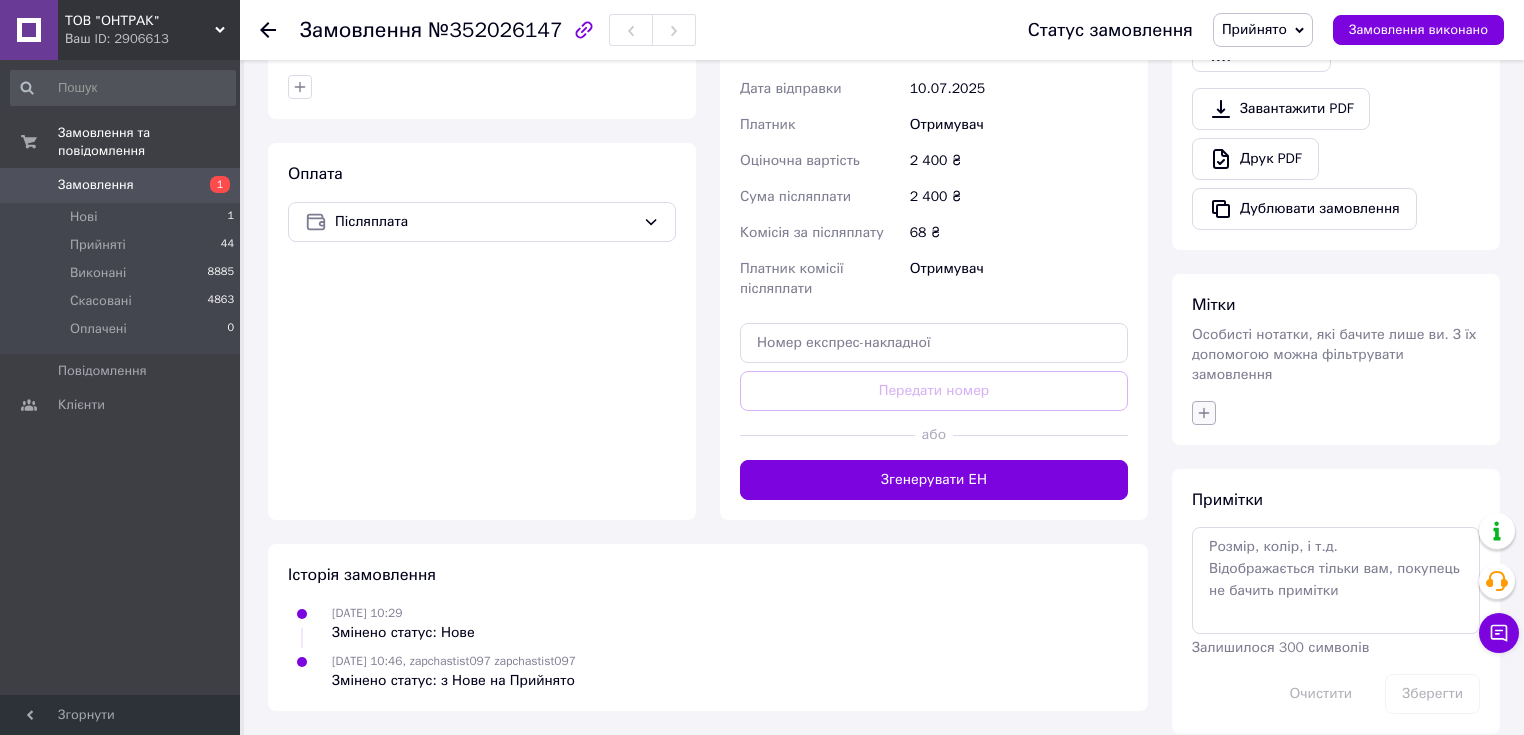 drag, startPoint x: 1204, startPoint y: 388, endPoint x: 1201, endPoint y: 398, distance: 10.440307 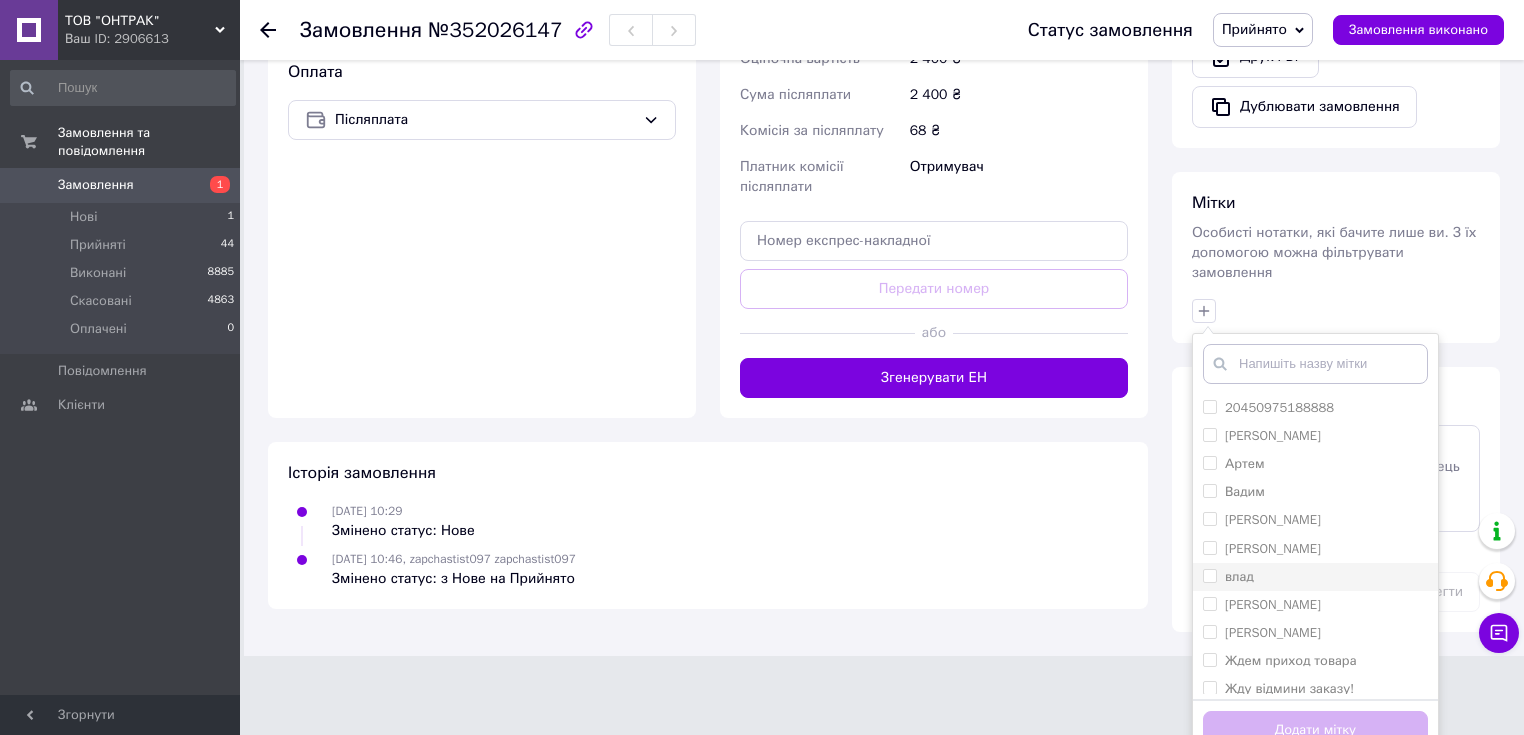 scroll, scrollTop: 682, scrollLeft: 0, axis: vertical 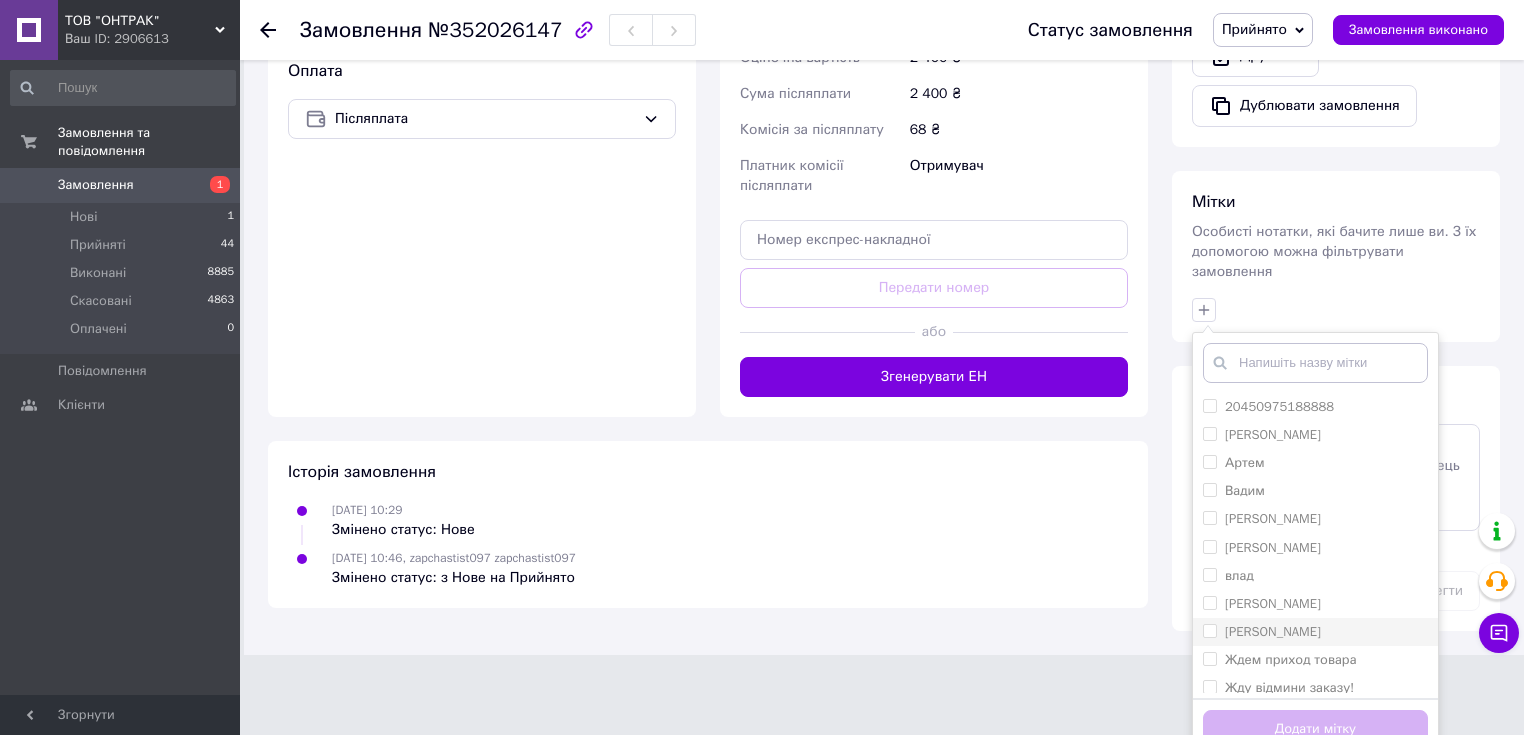 click on "[PERSON_NAME]" at bounding box center (1273, 631) 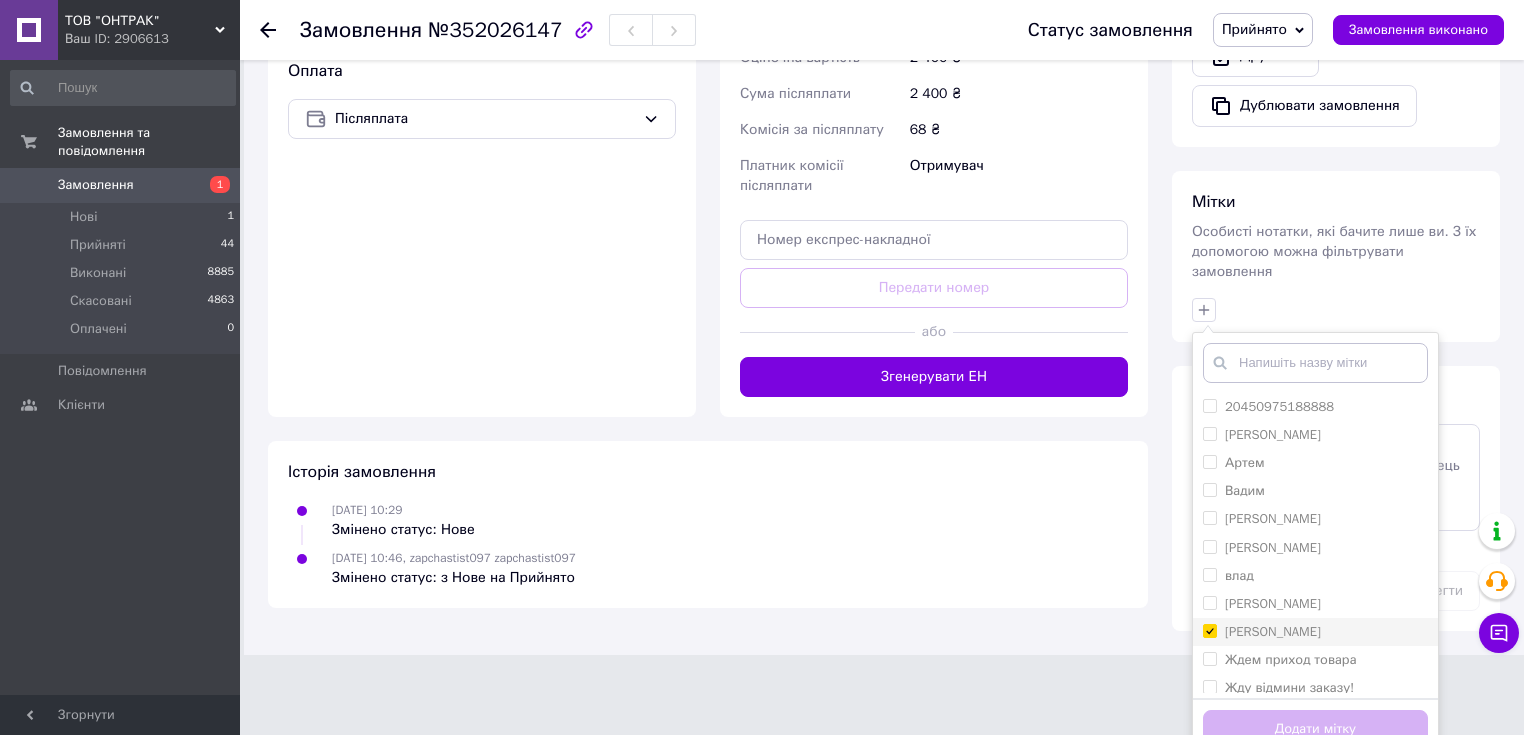 checkbox on "true" 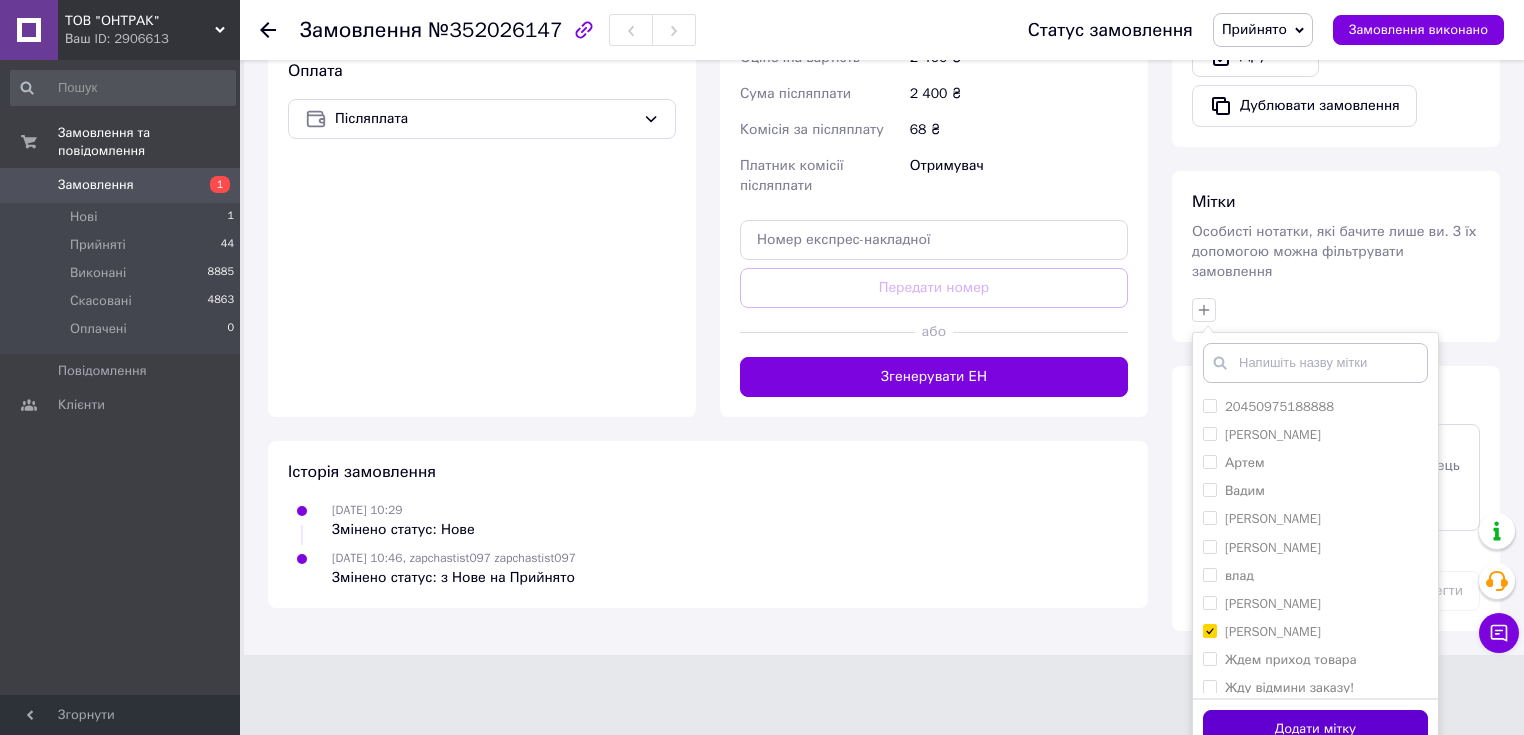 click on "Додати мітку" at bounding box center [1315, 729] 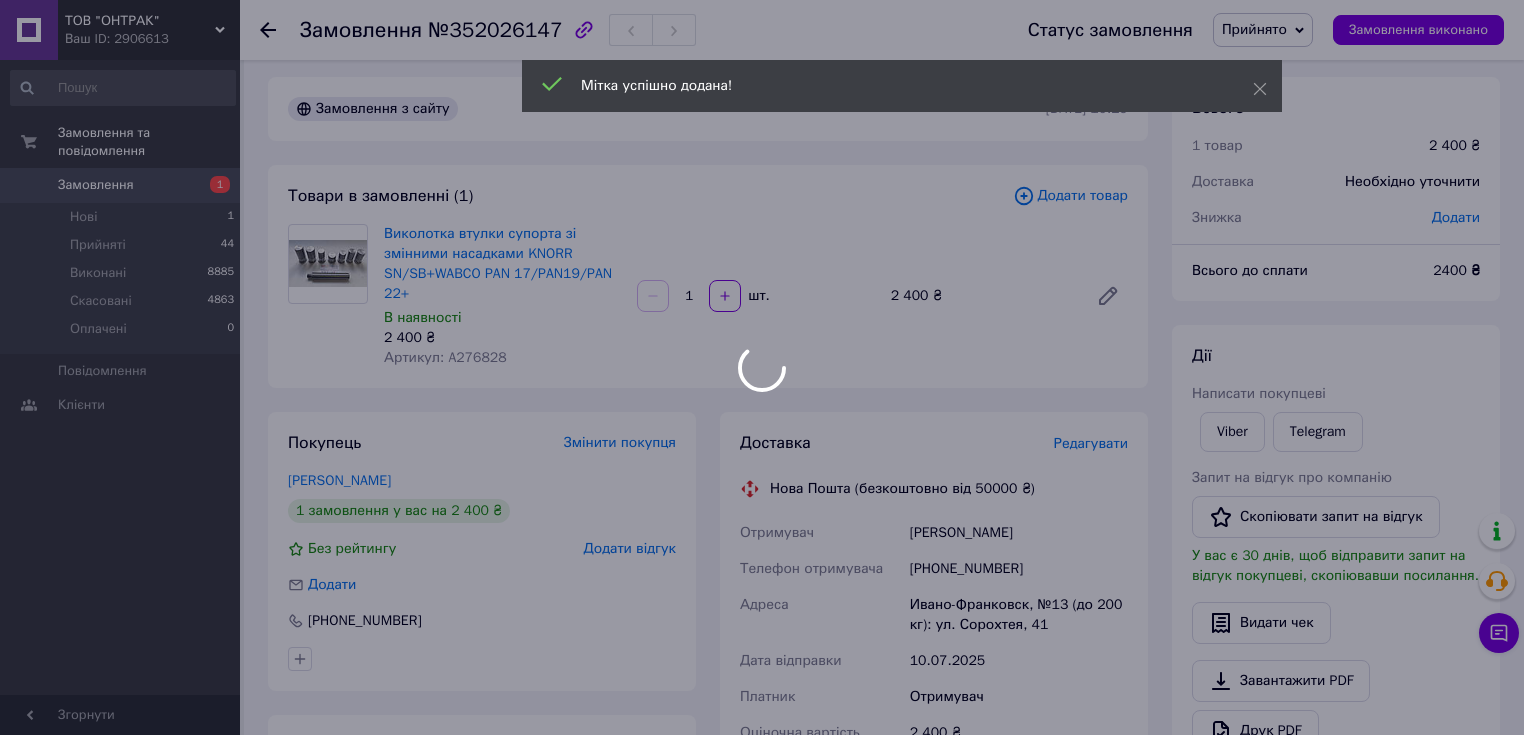 scroll, scrollTop: 0, scrollLeft: 0, axis: both 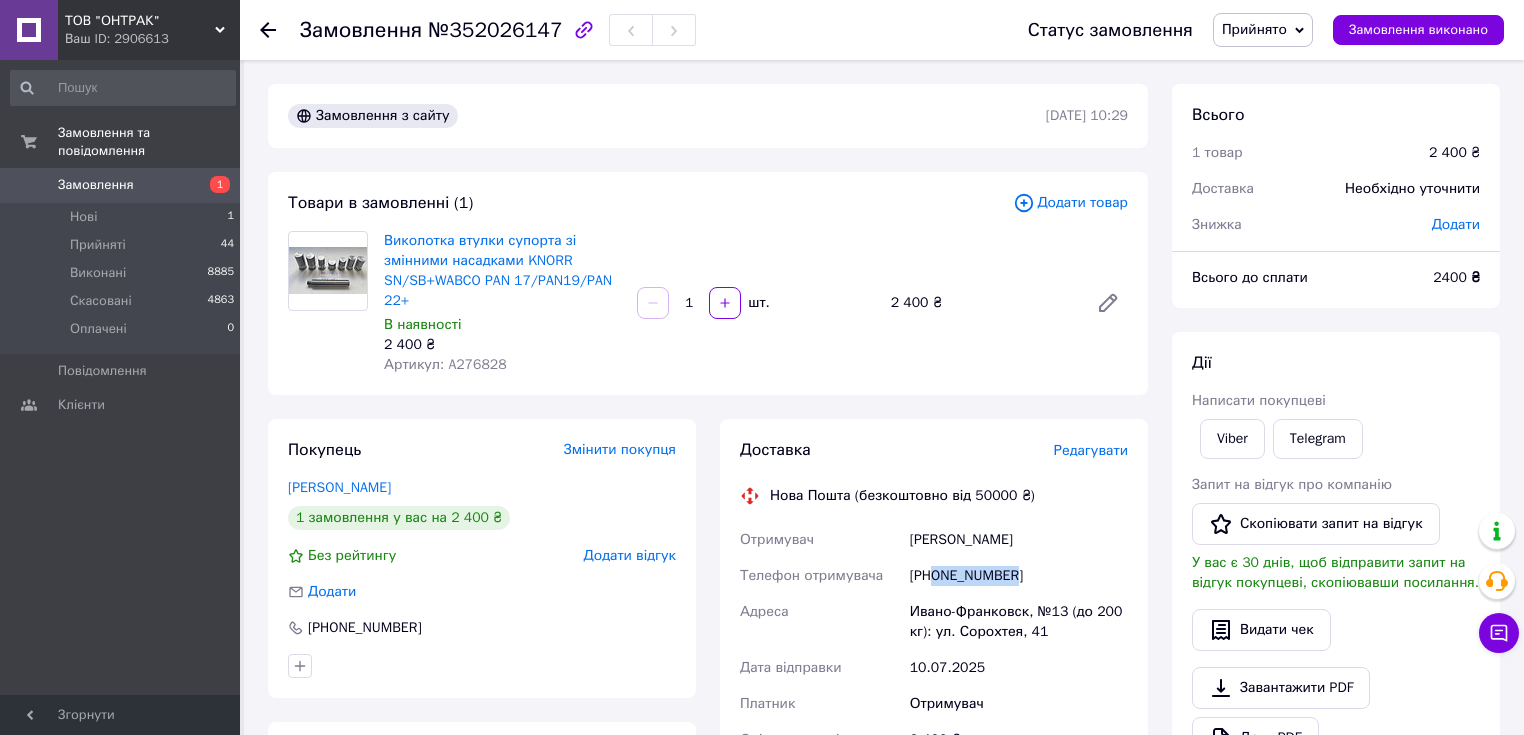 drag, startPoint x: 1021, startPoint y: 573, endPoint x: 936, endPoint y: 572, distance: 85.00588 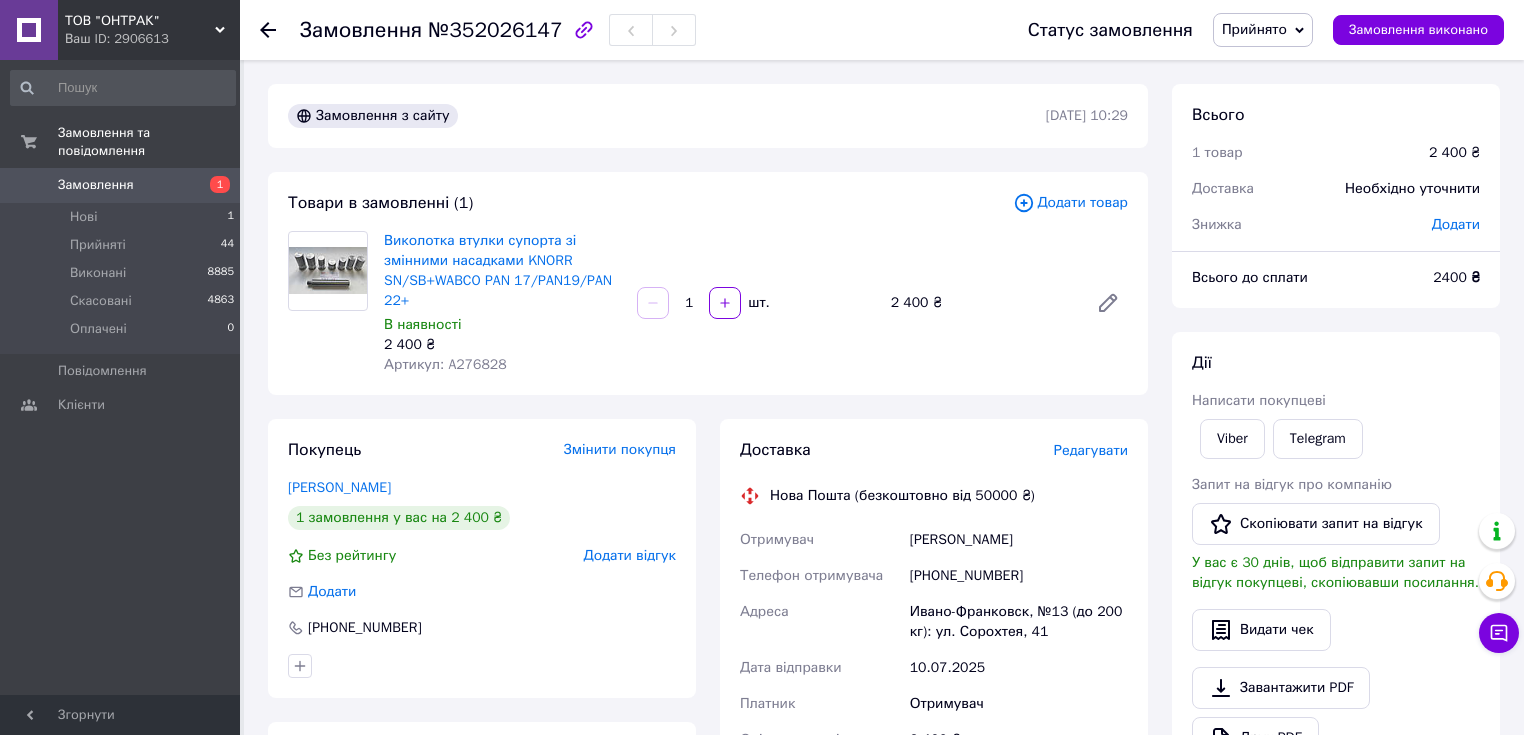 click 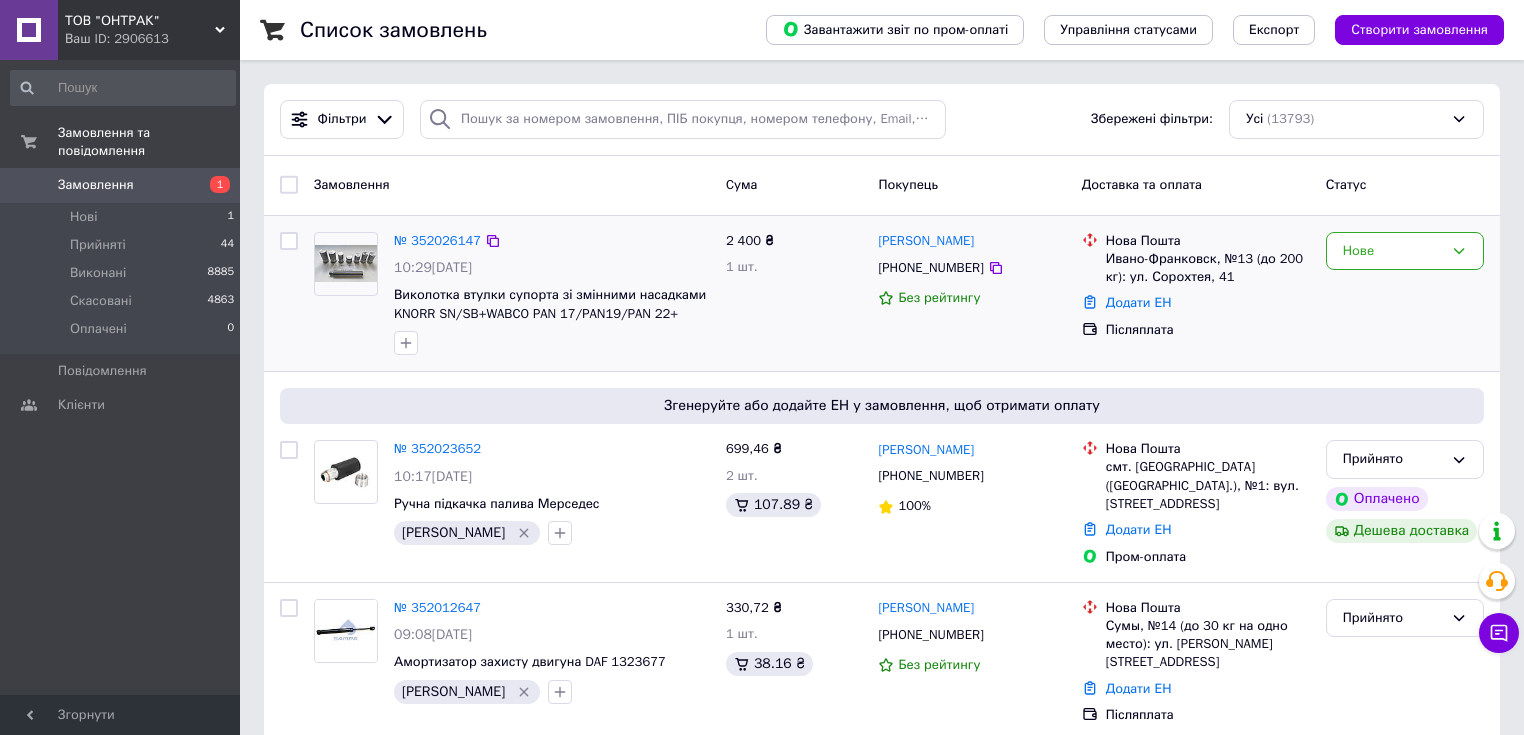 scroll, scrollTop: 80, scrollLeft: 0, axis: vertical 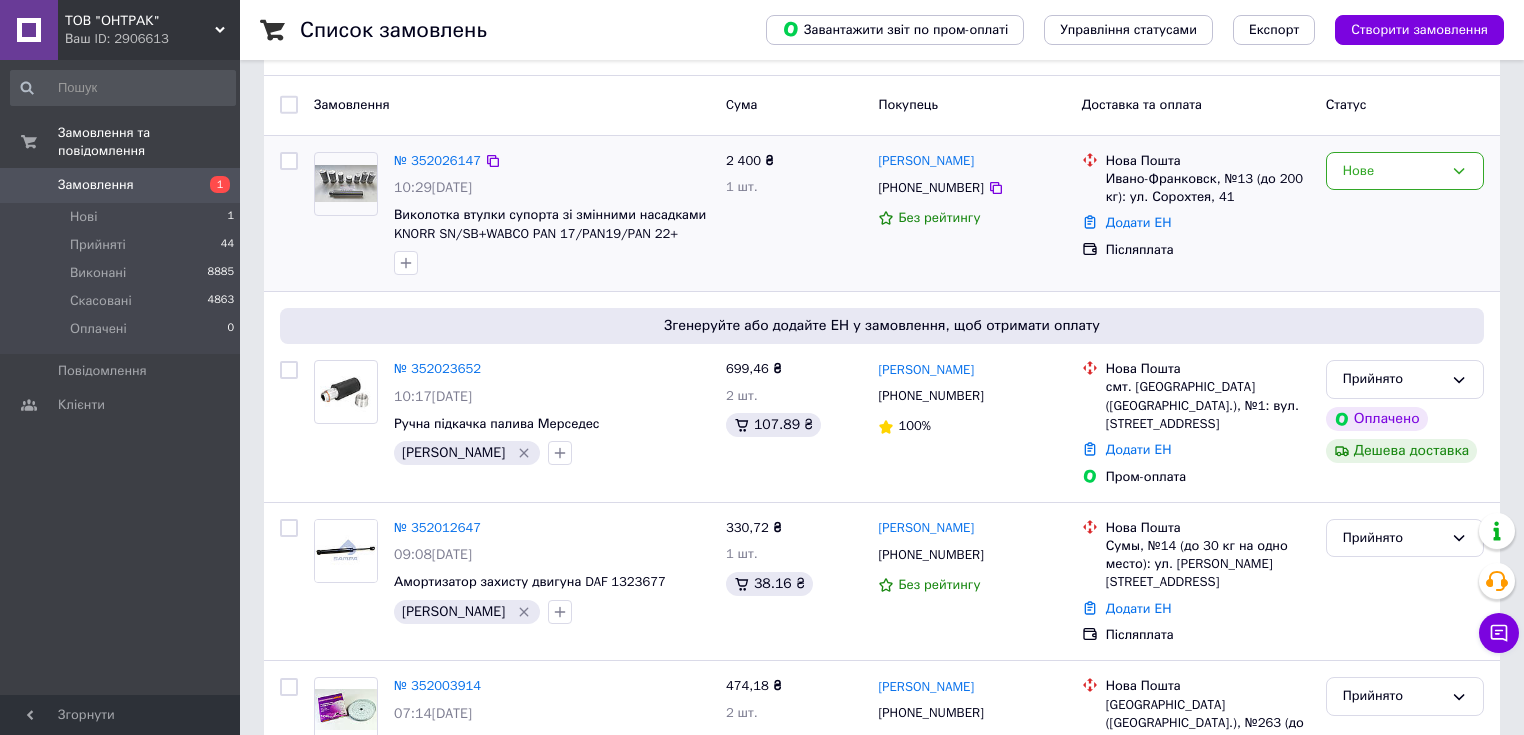 drag, startPoint x: 402, startPoint y: 256, endPoint x: 437, endPoint y: 280, distance: 42.43819 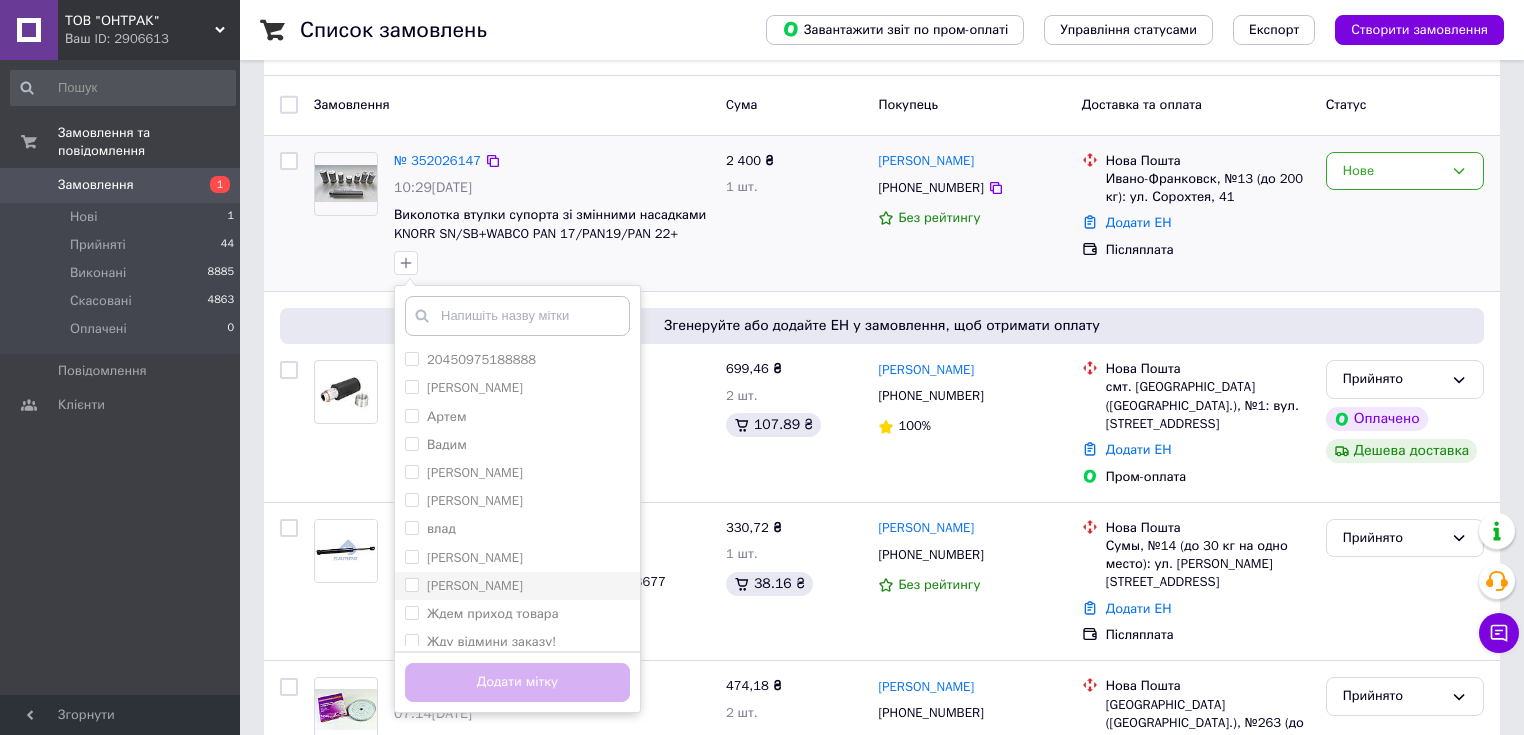 click on "[PERSON_NAME]" at bounding box center [475, 585] 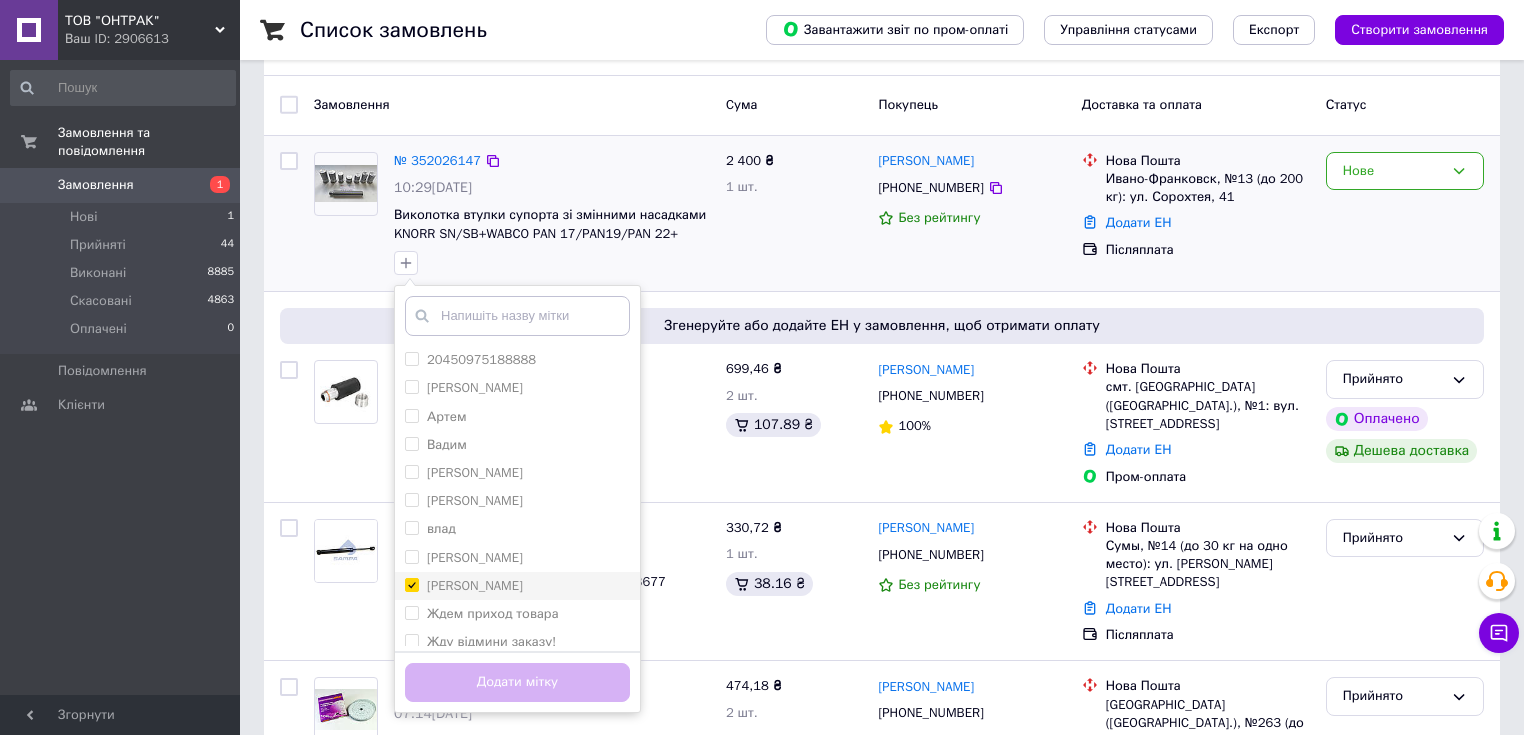 checkbox on "true" 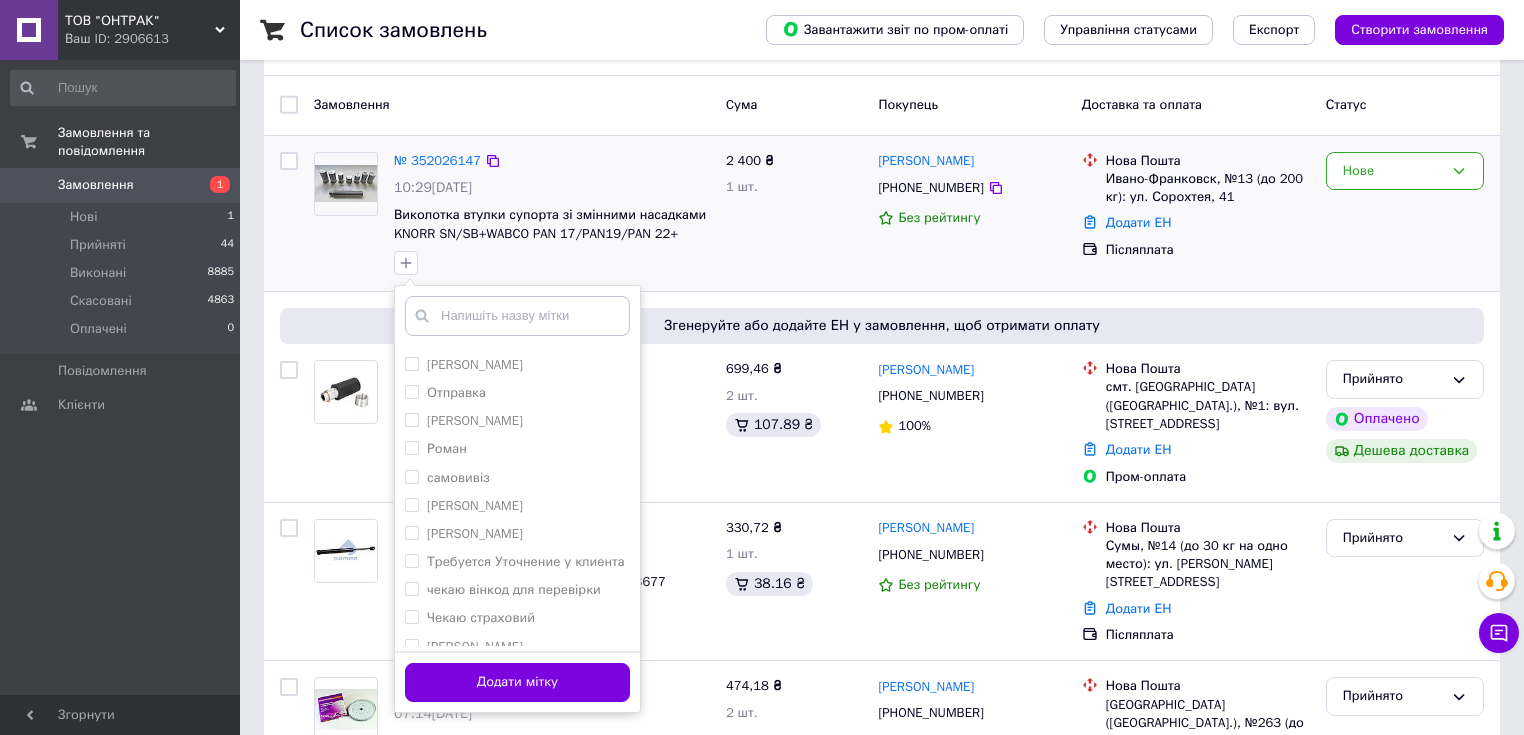 scroll, scrollTop: 687, scrollLeft: 0, axis: vertical 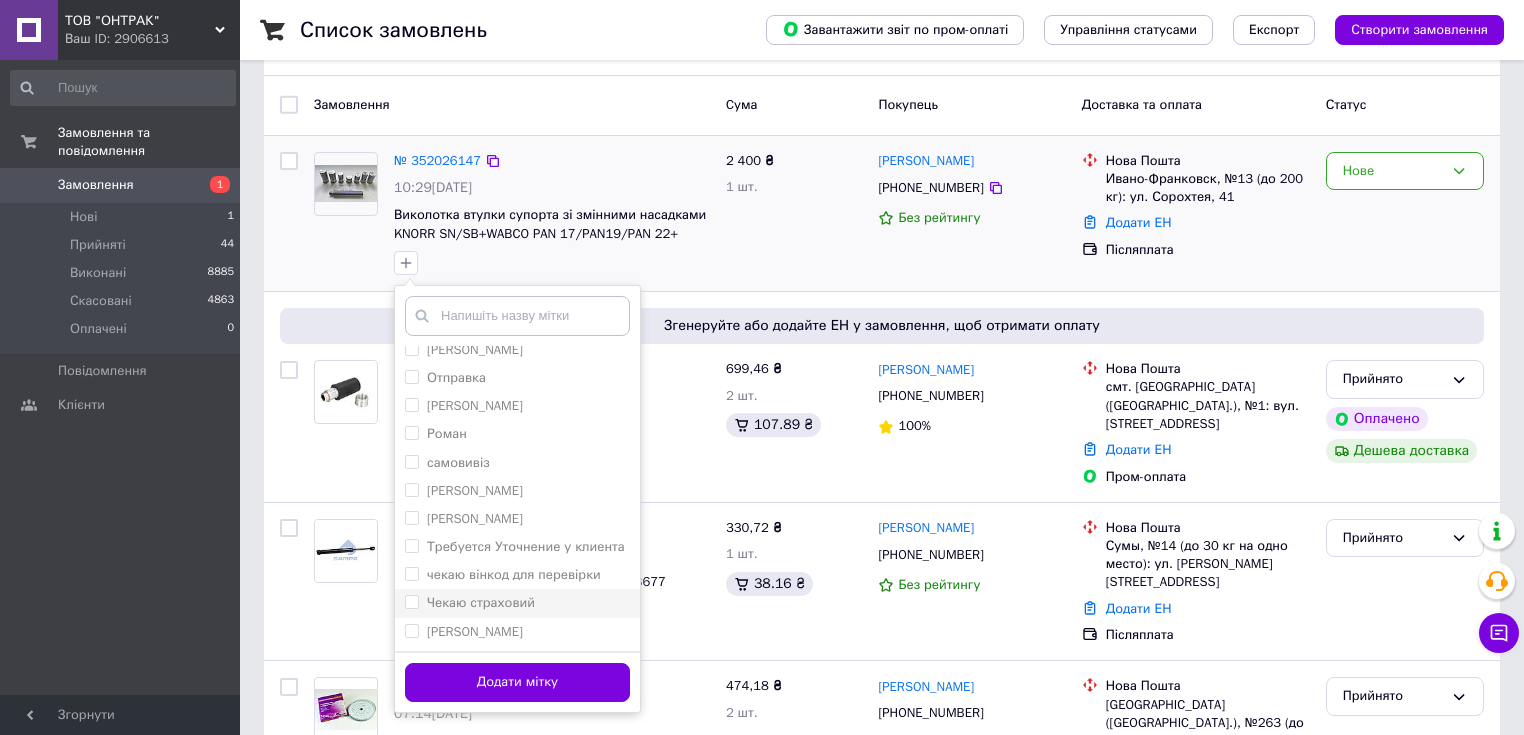 click on "Чекаю страховий" at bounding box center (481, 602) 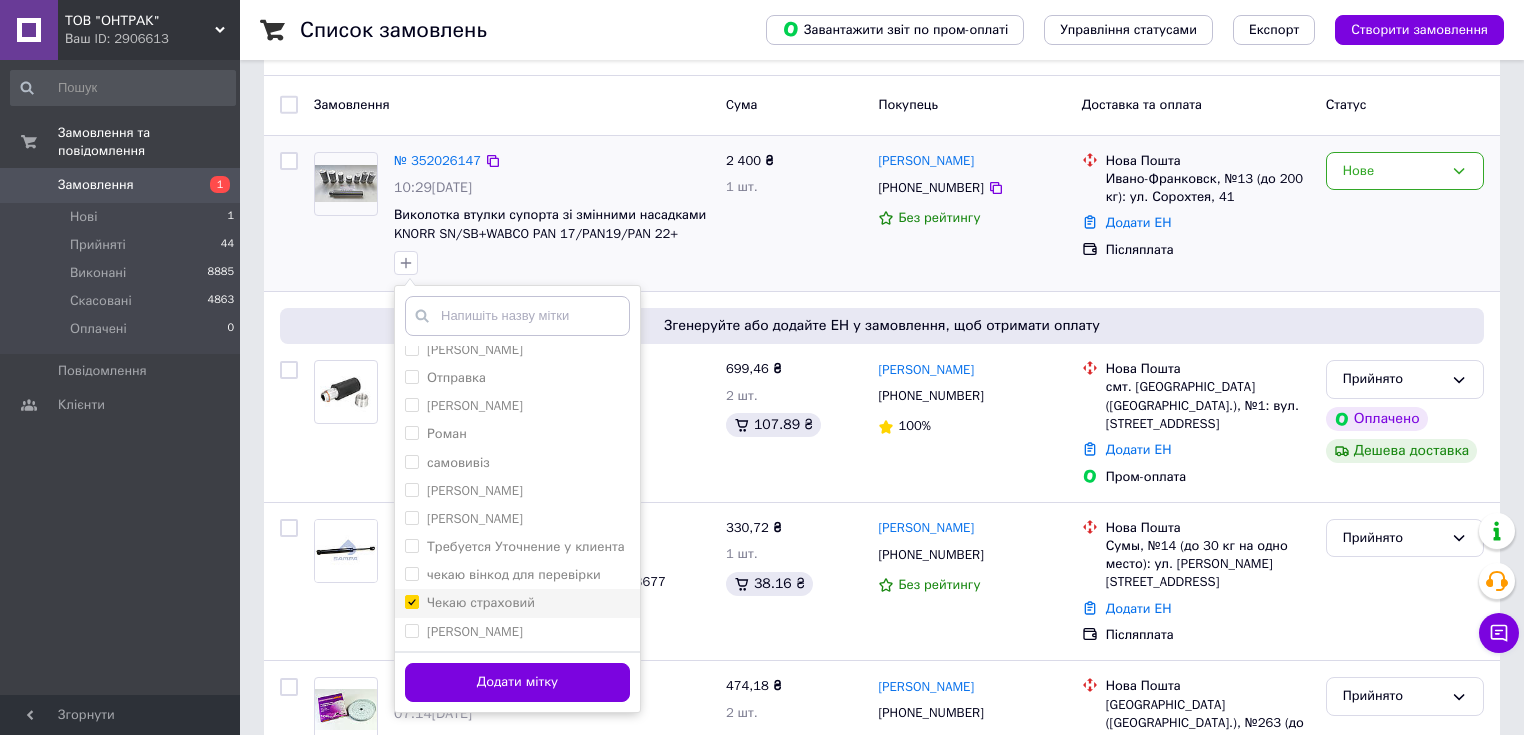 checkbox on "true" 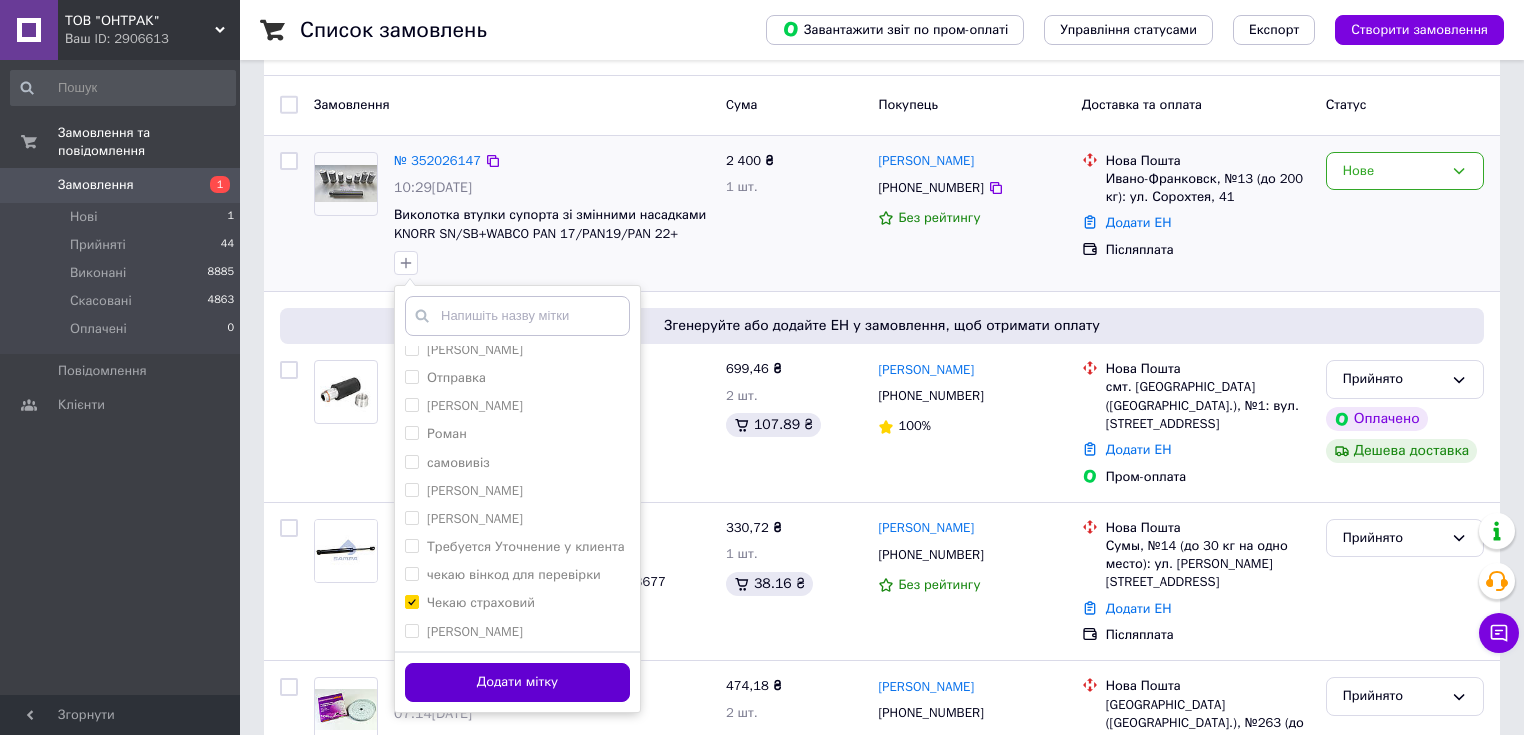 click on "Додати мітку" at bounding box center (517, 682) 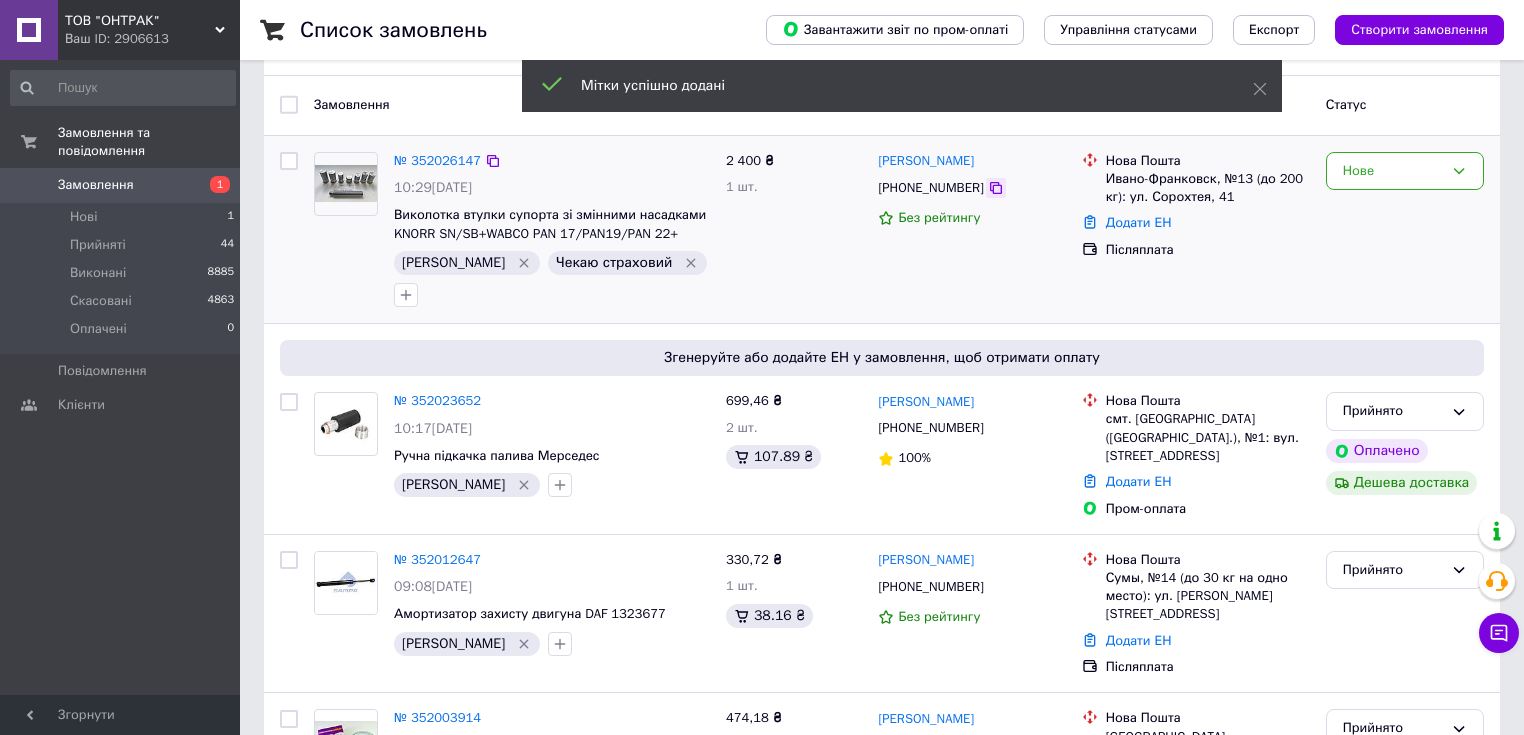 click 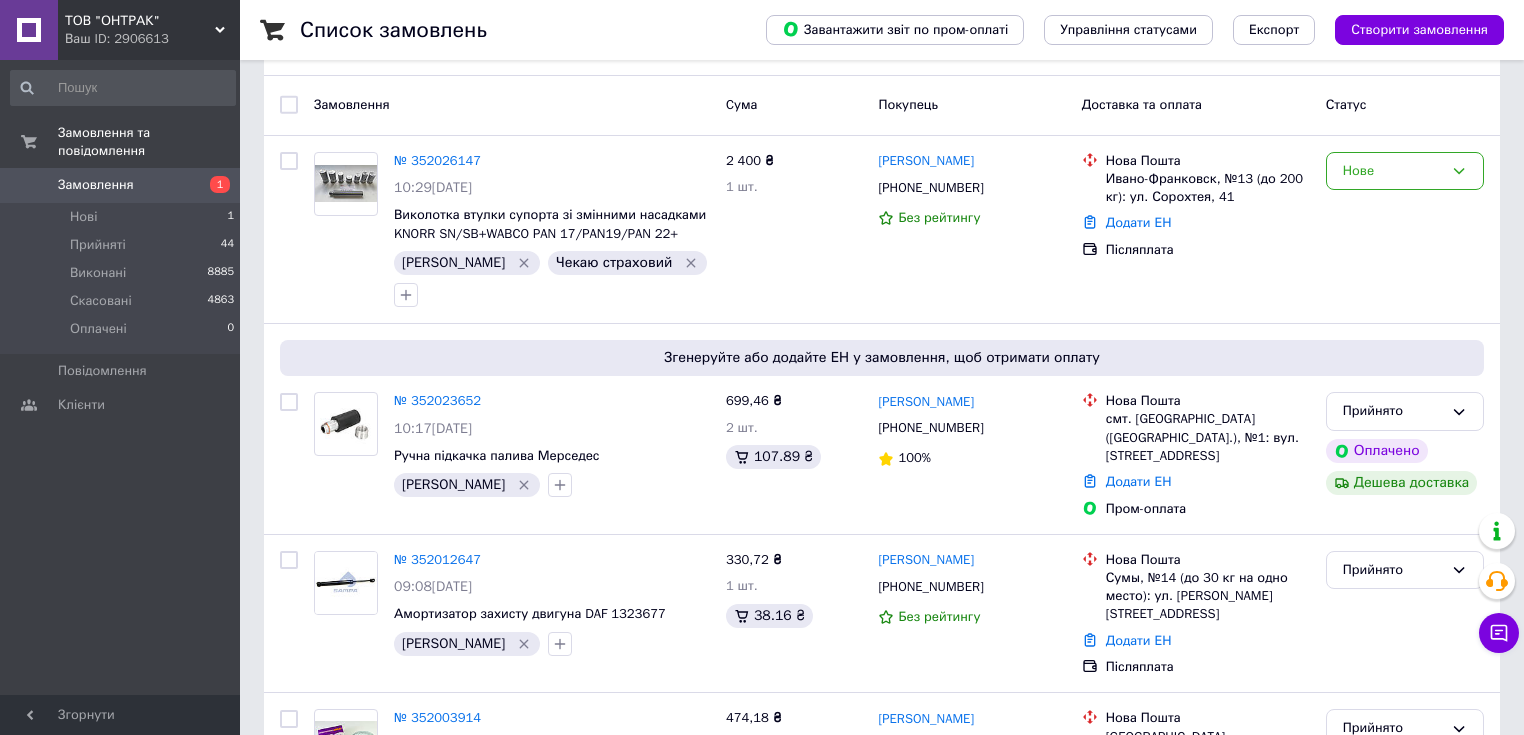 click at bounding box center [346, 230] 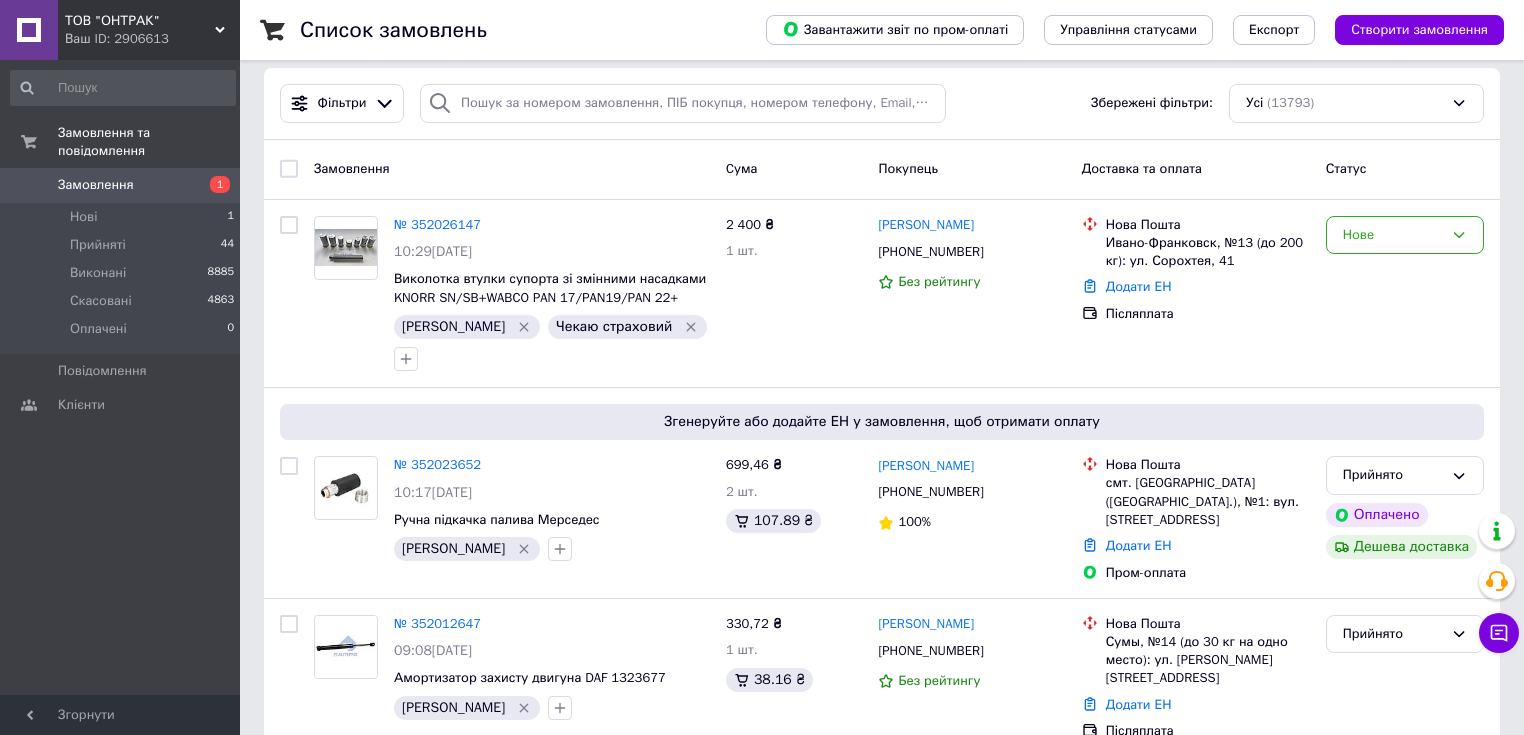 scroll, scrollTop: 0, scrollLeft: 0, axis: both 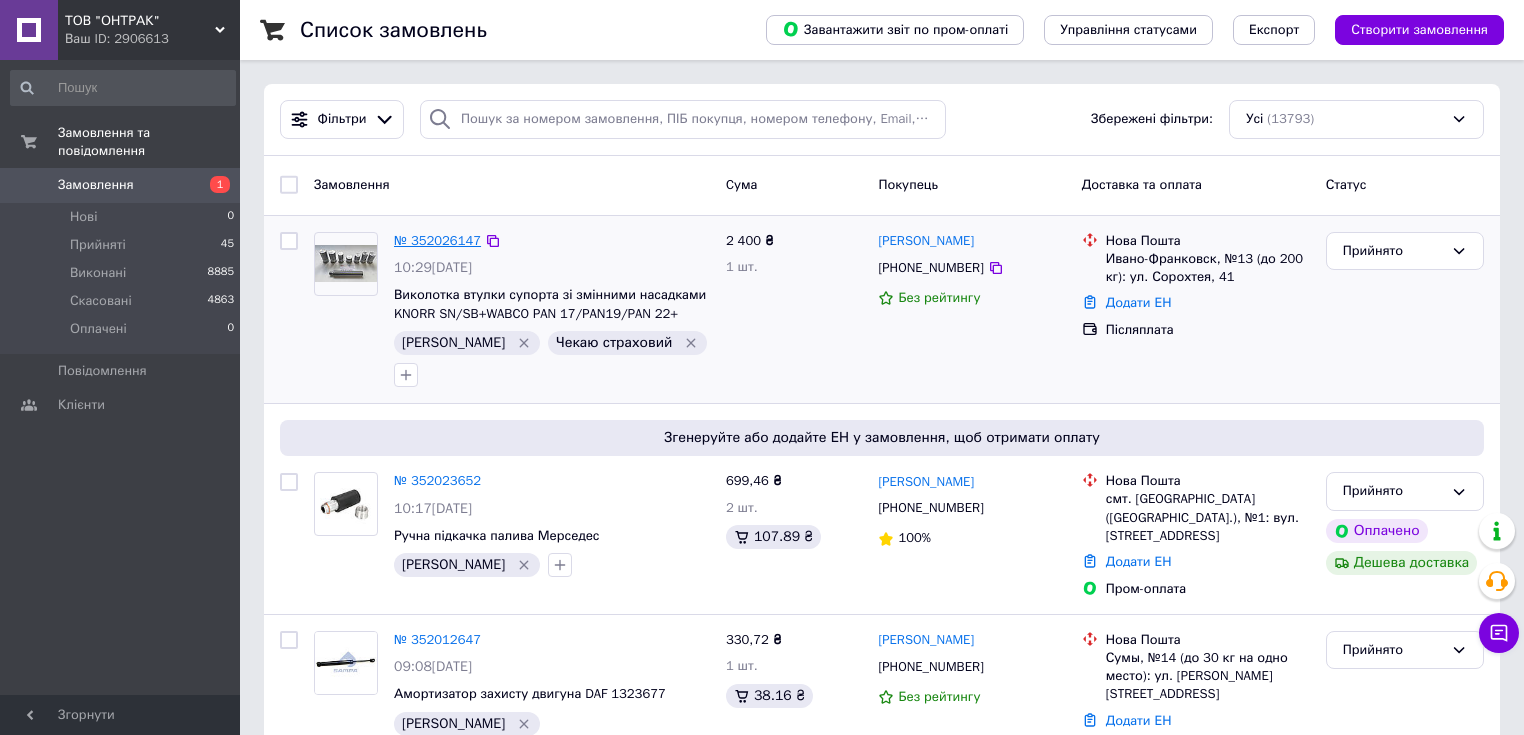click on "№ 352026147" at bounding box center [437, 240] 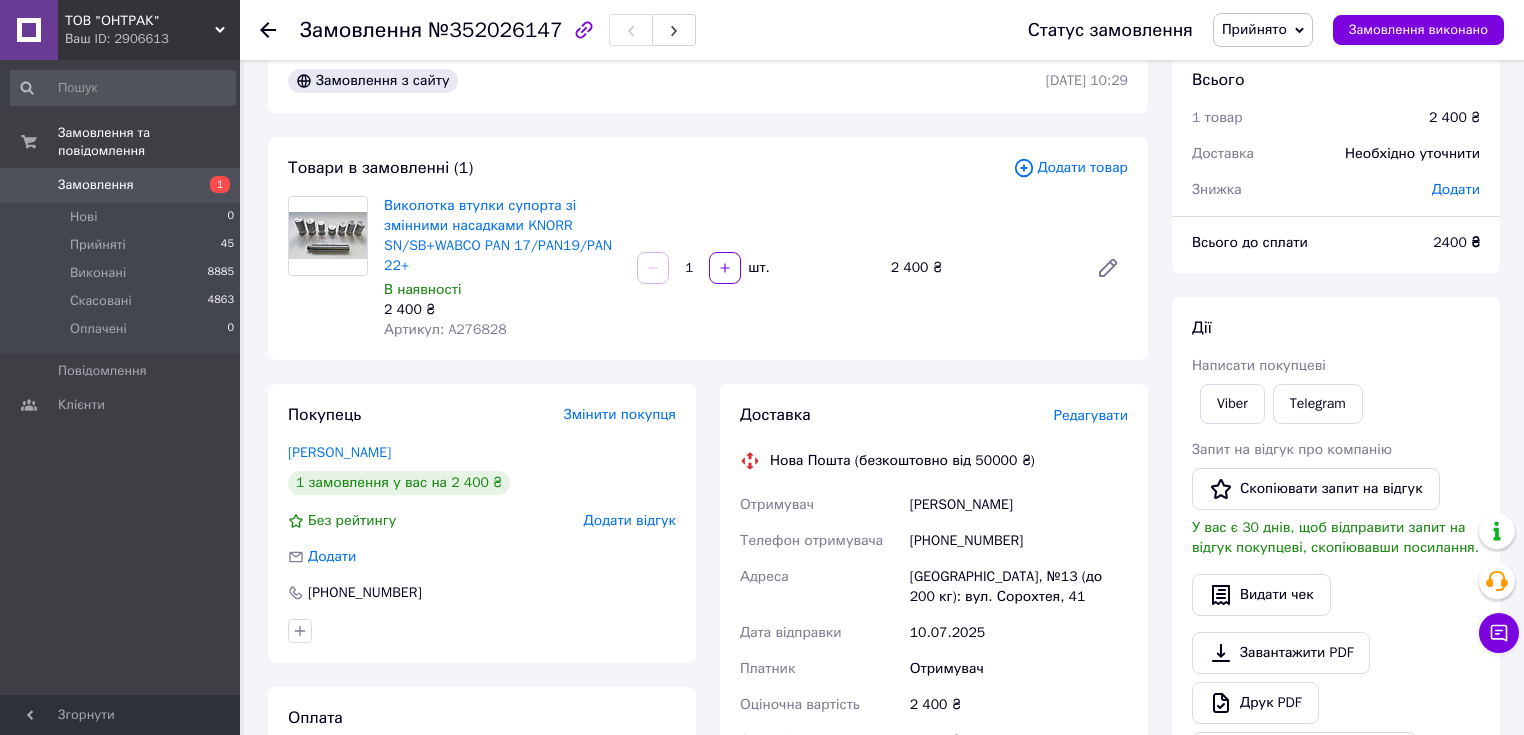 scroll, scrollTop: 0, scrollLeft: 0, axis: both 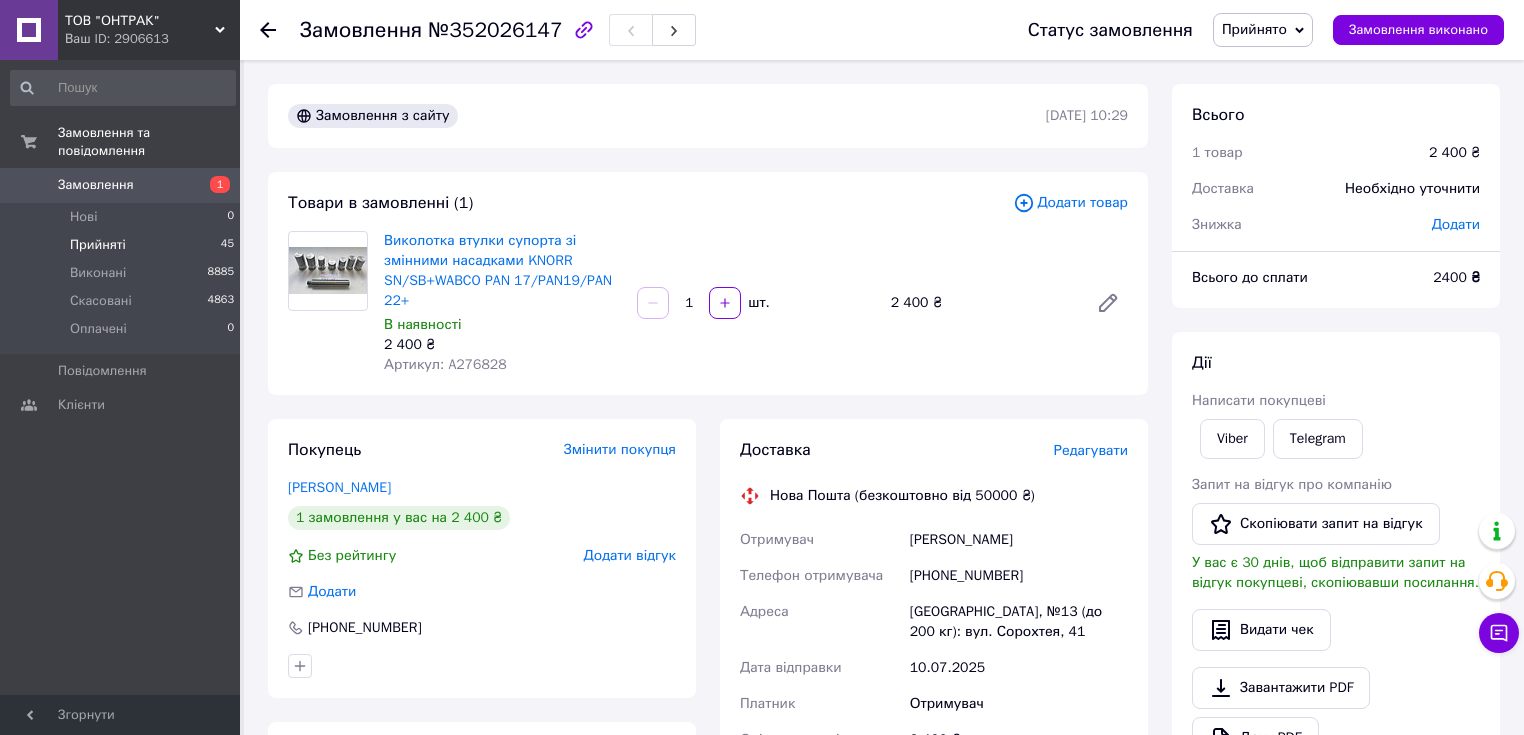 click on "Прийняті" at bounding box center [98, 245] 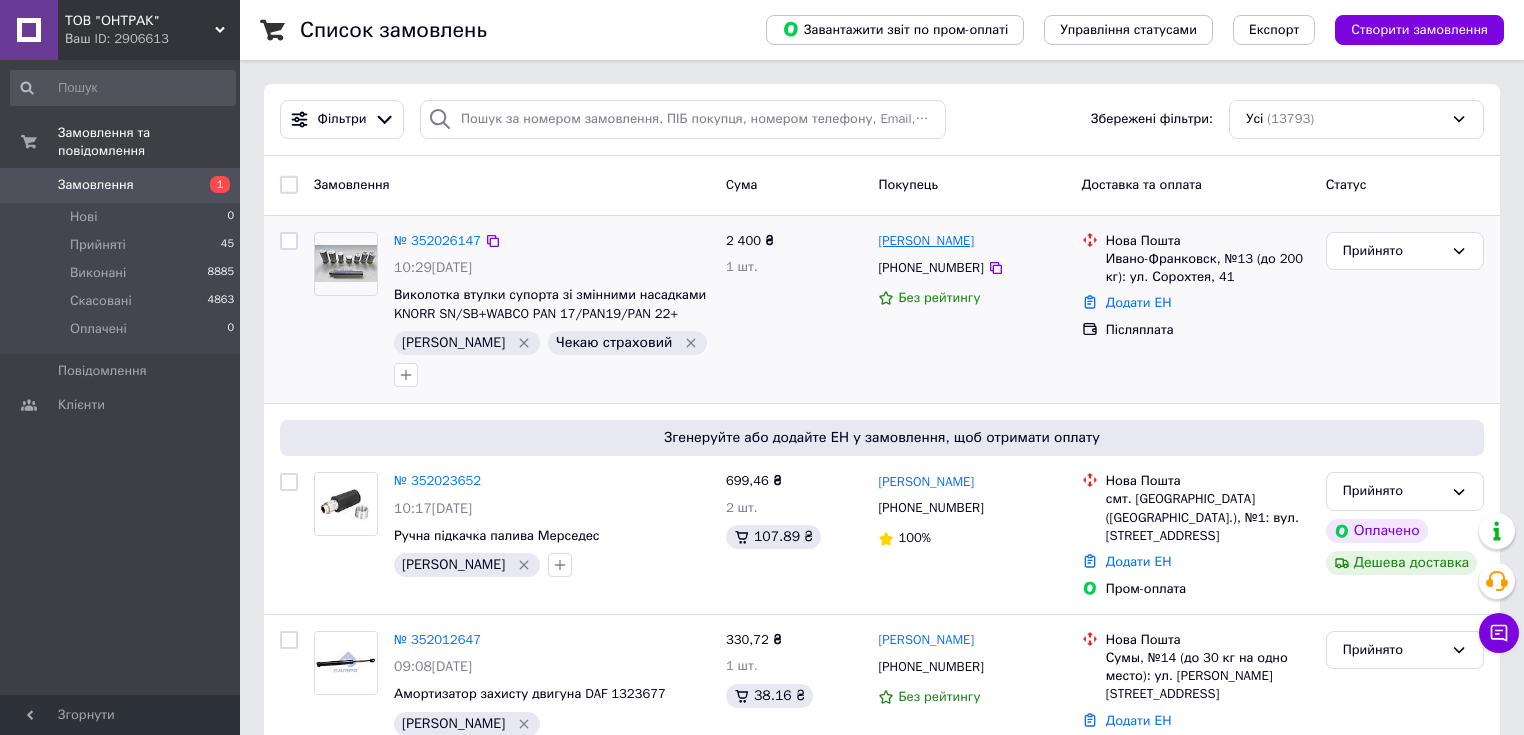 drag, startPoint x: 996, startPoint y: 241, endPoint x: 926, endPoint y: 244, distance: 70.064255 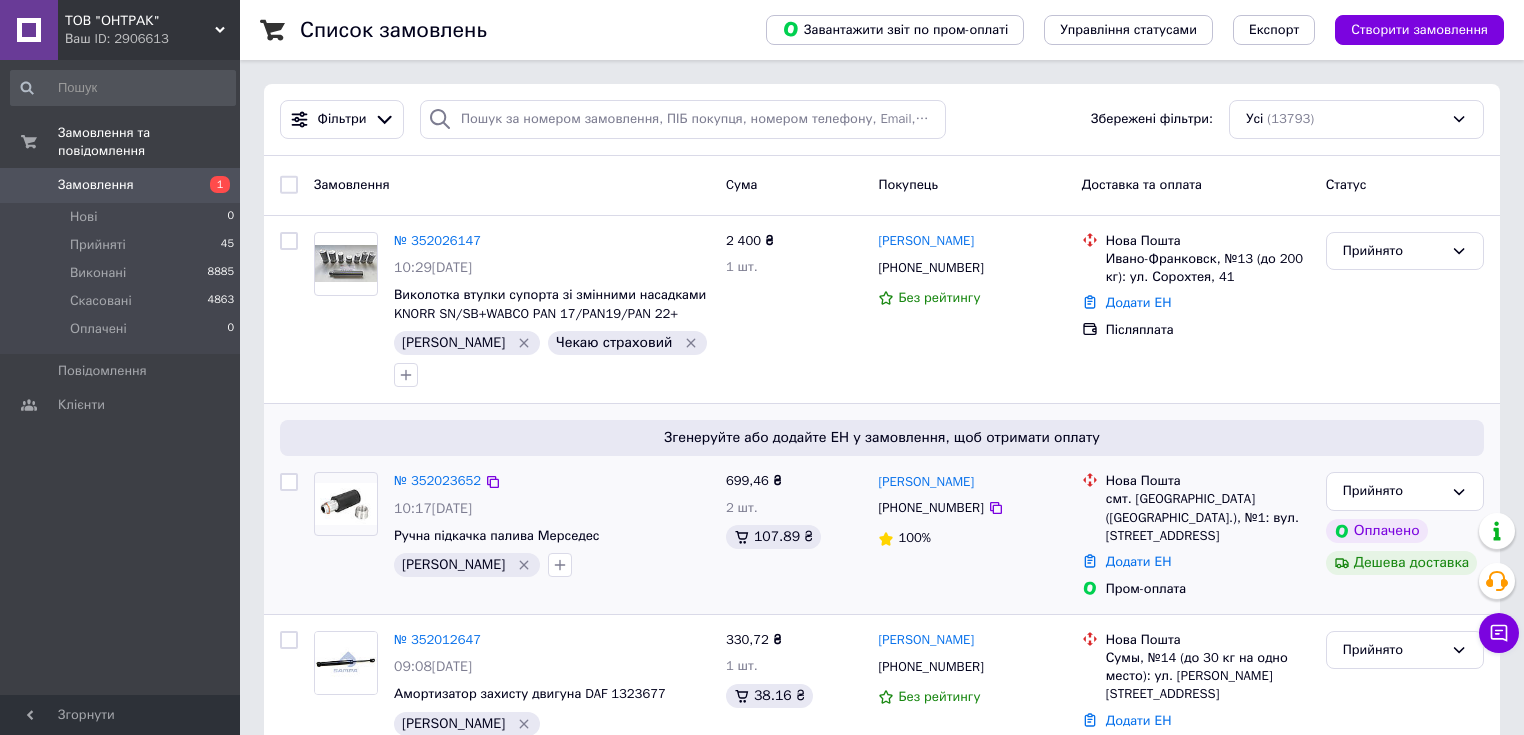 copy on "[PERSON_NAME]" 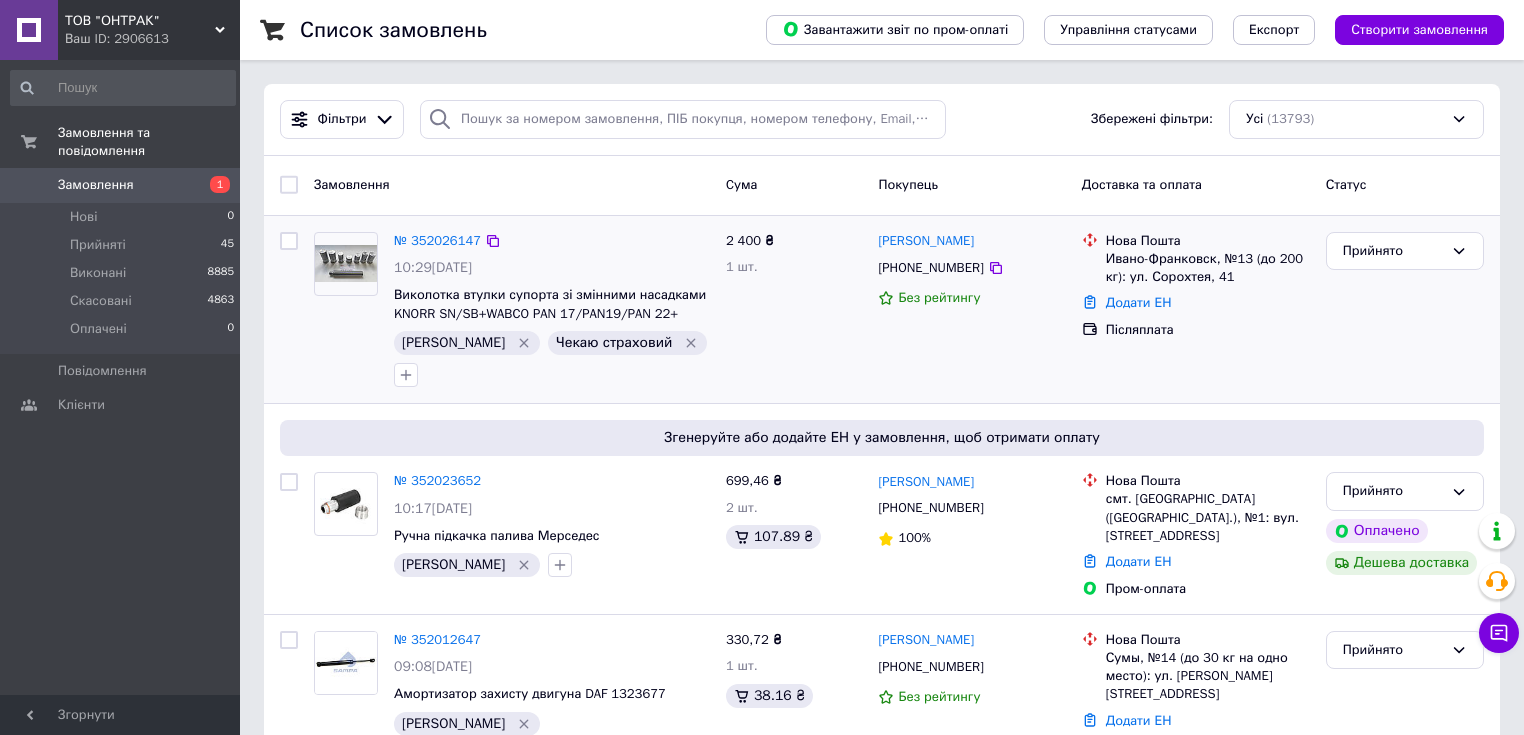 click 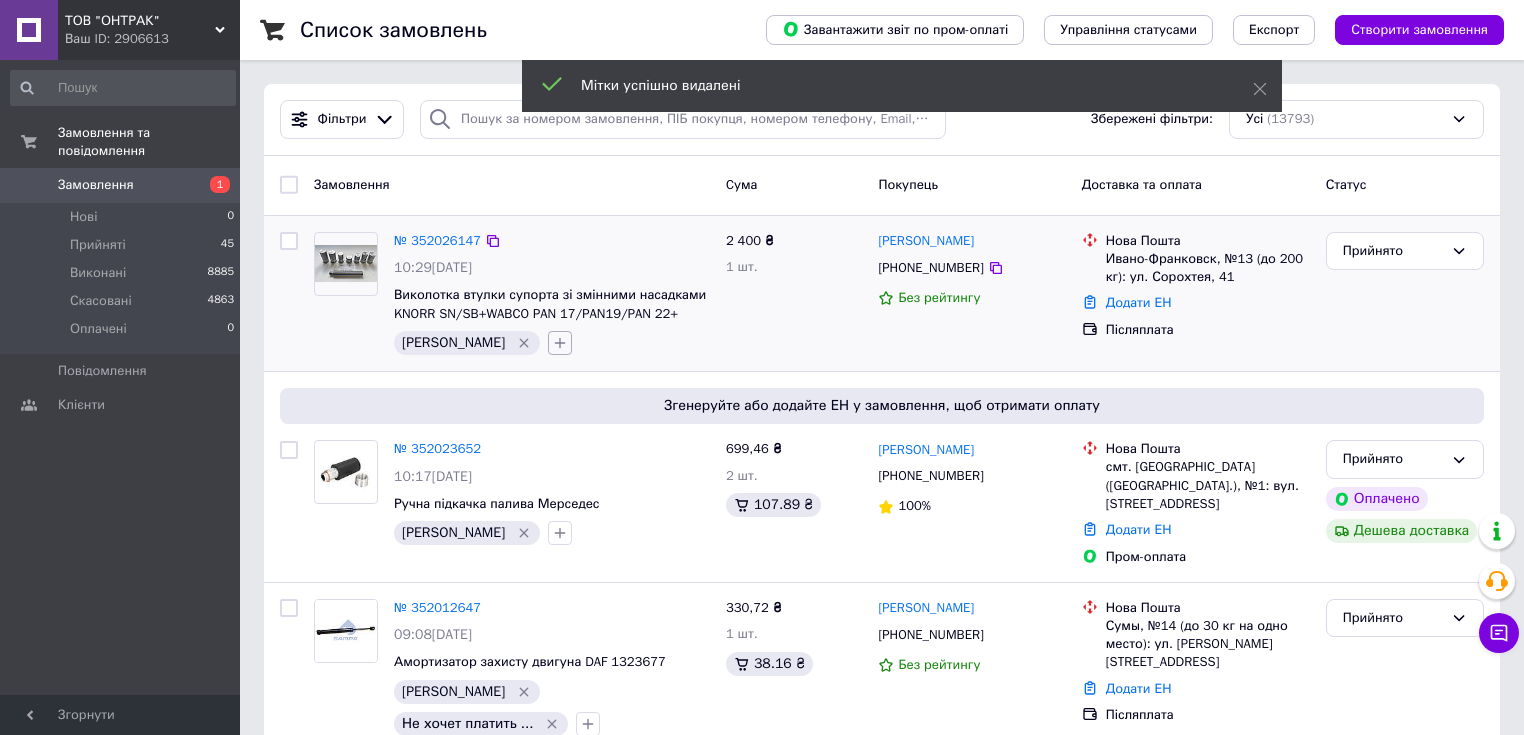 click 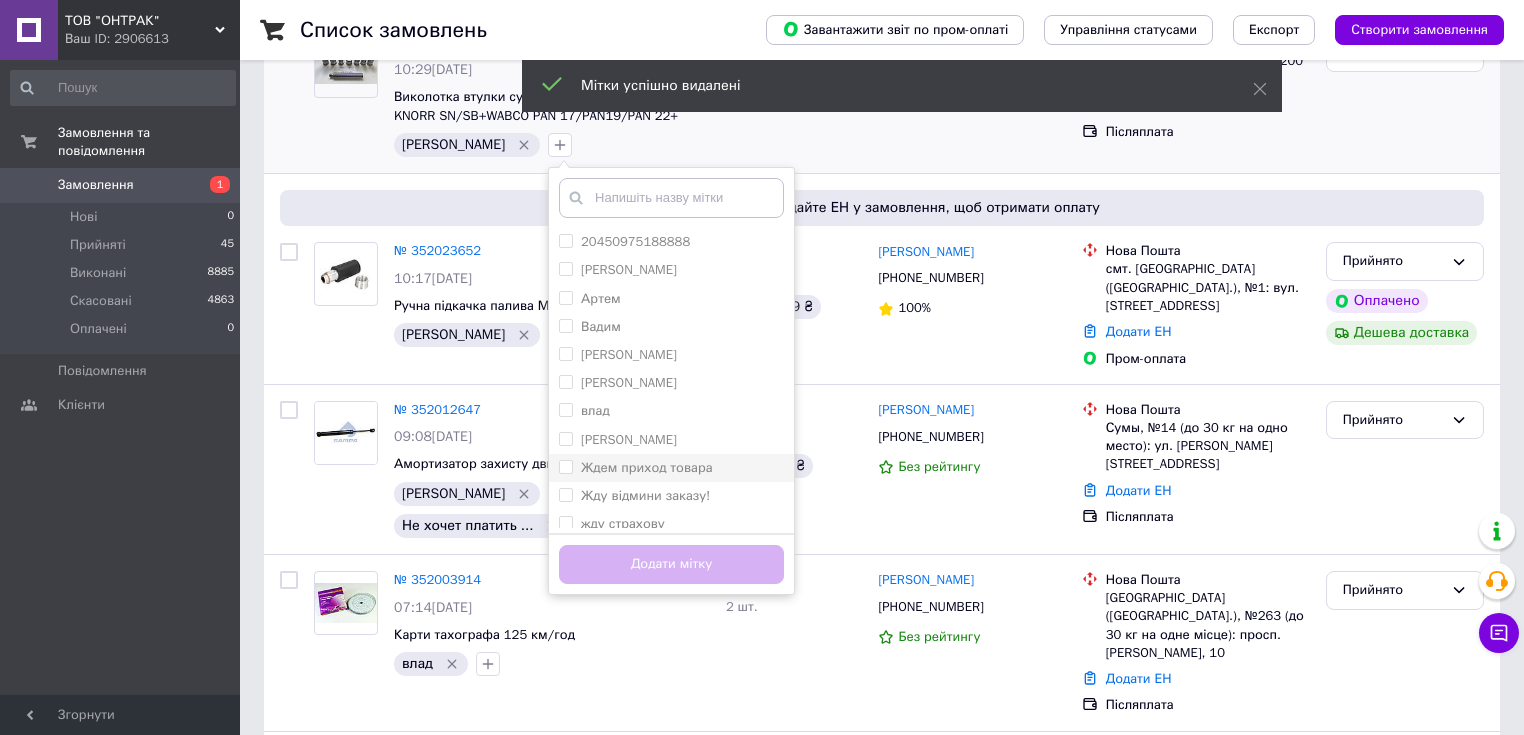 scroll, scrollTop: 240, scrollLeft: 0, axis: vertical 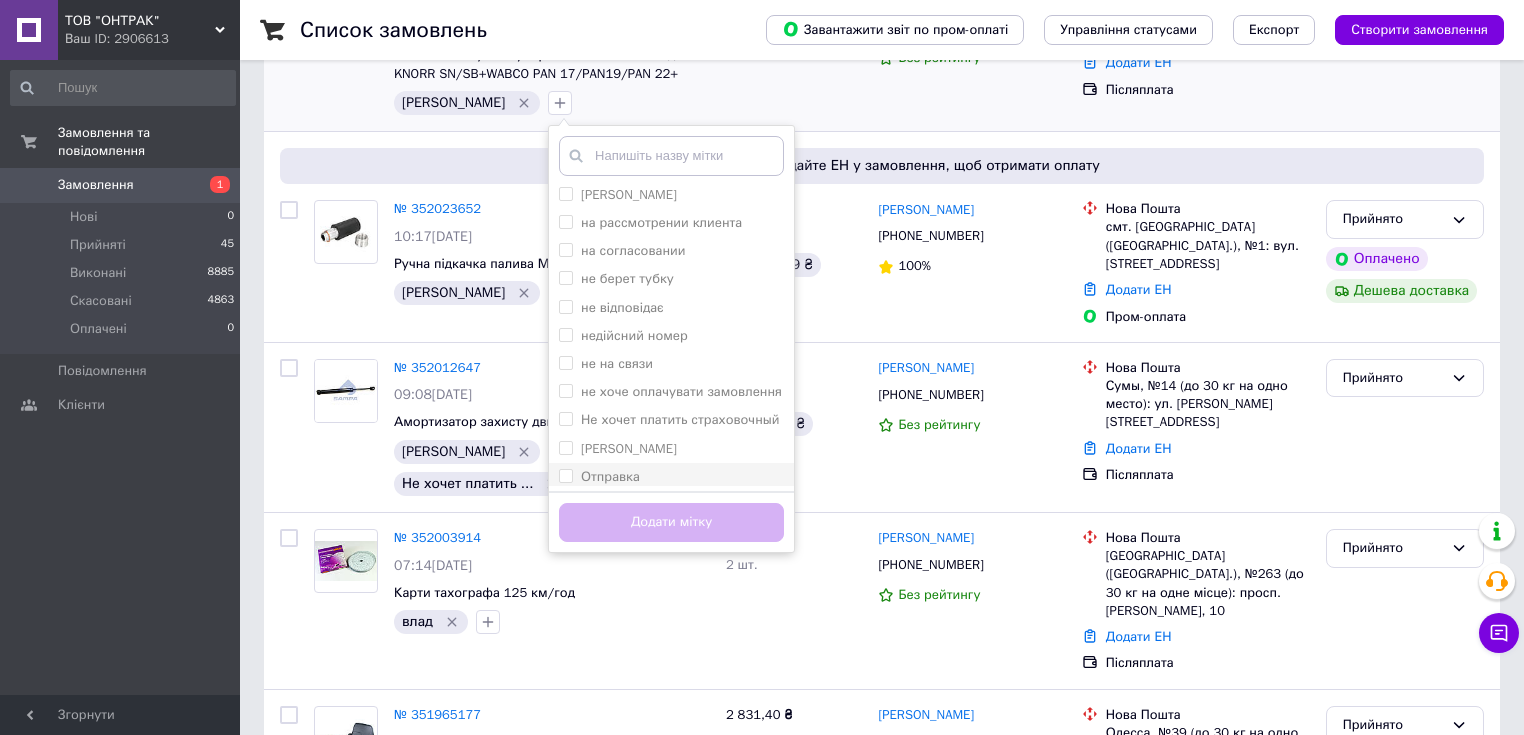 click on "Отправка" at bounding box center [610, 476] 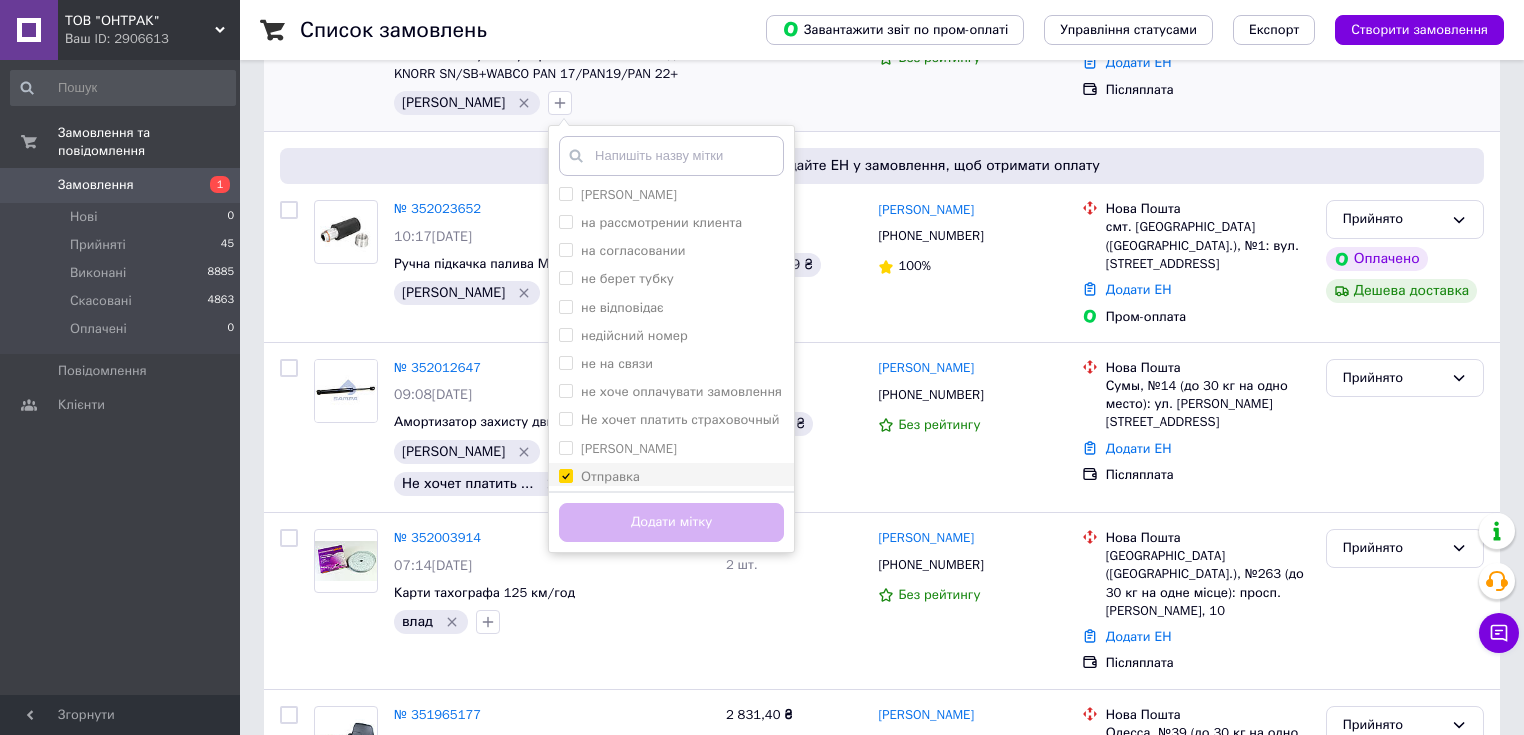 checkbox on "true" 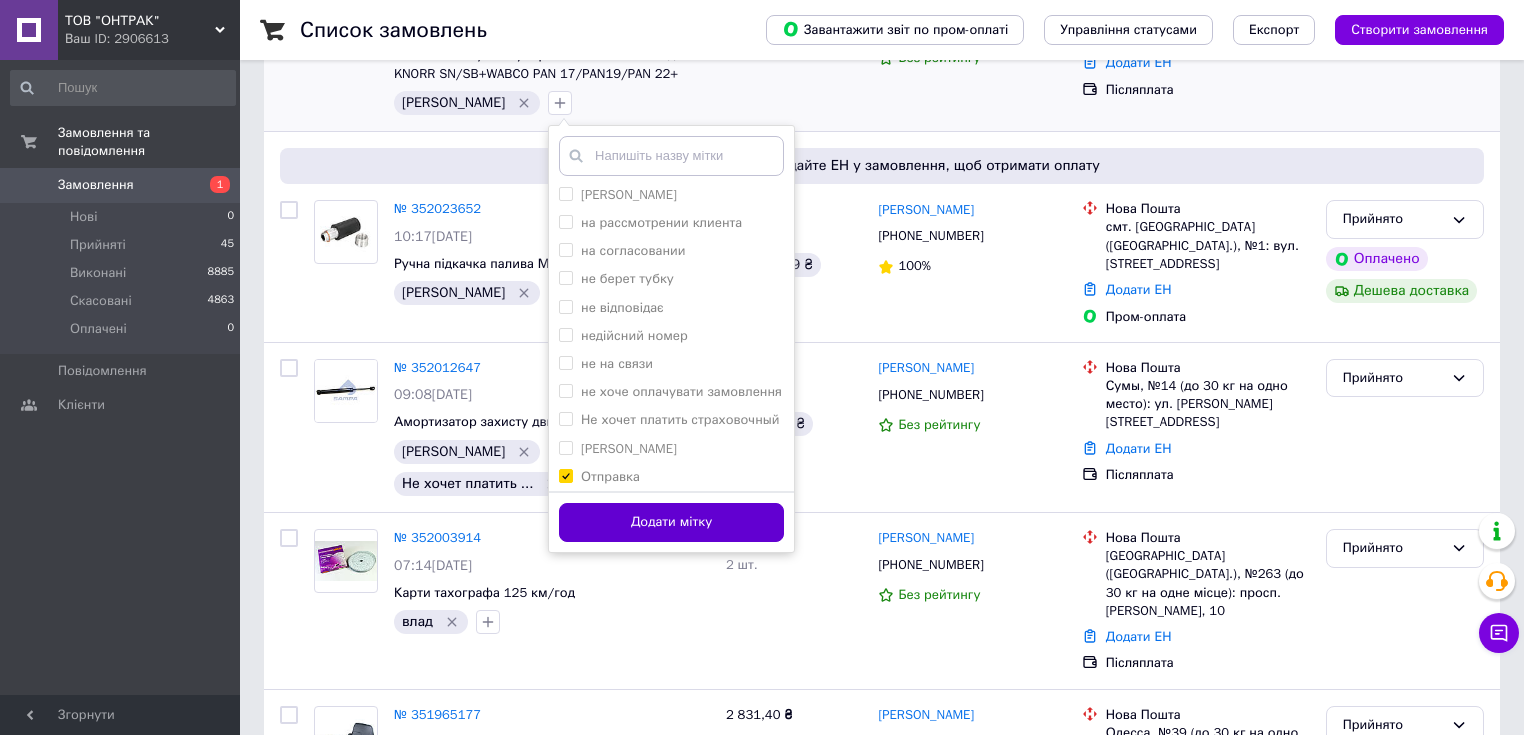 click on "Додати мітку" at bounding box center (671, 522) 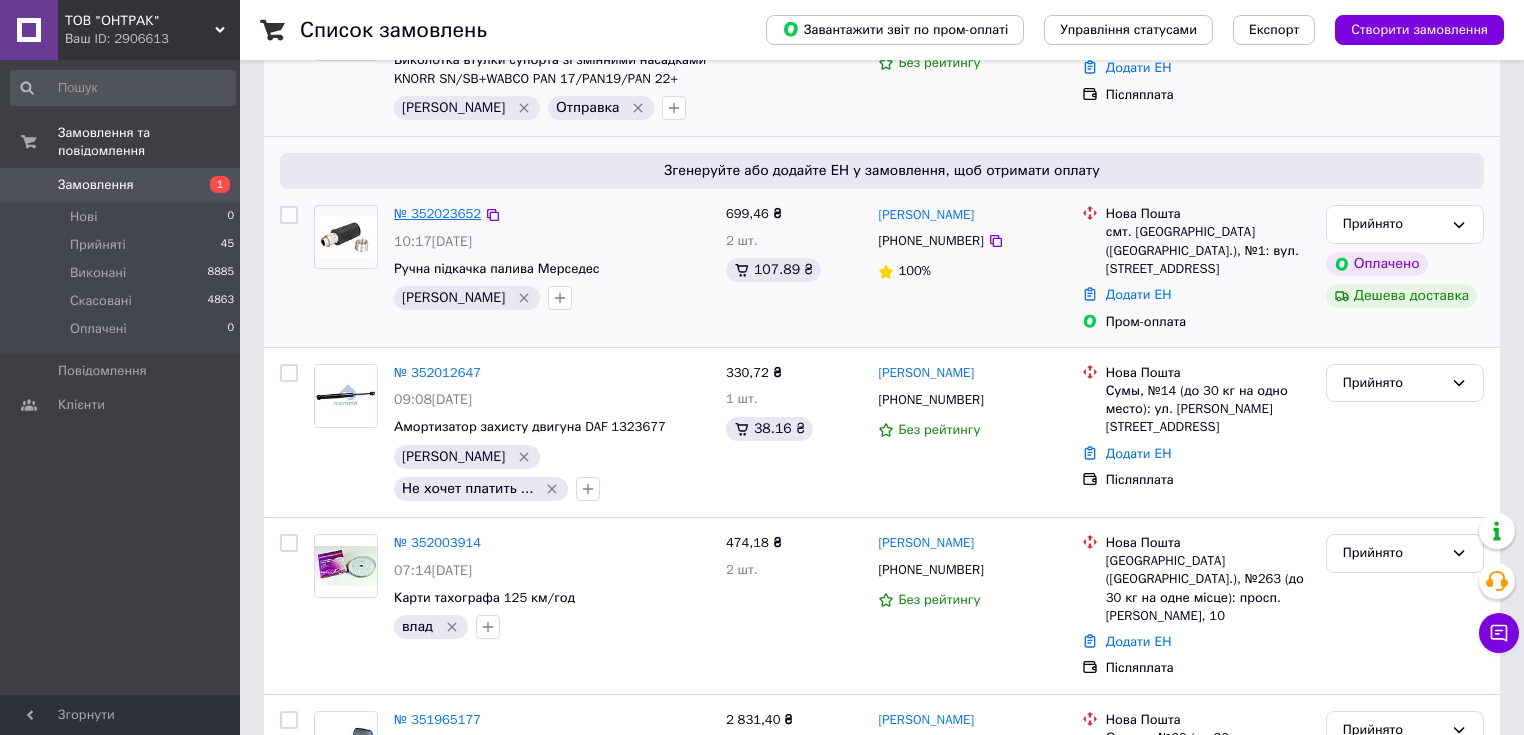 scroll, scrollTop: 0, scrollLeft: 0, axis: both 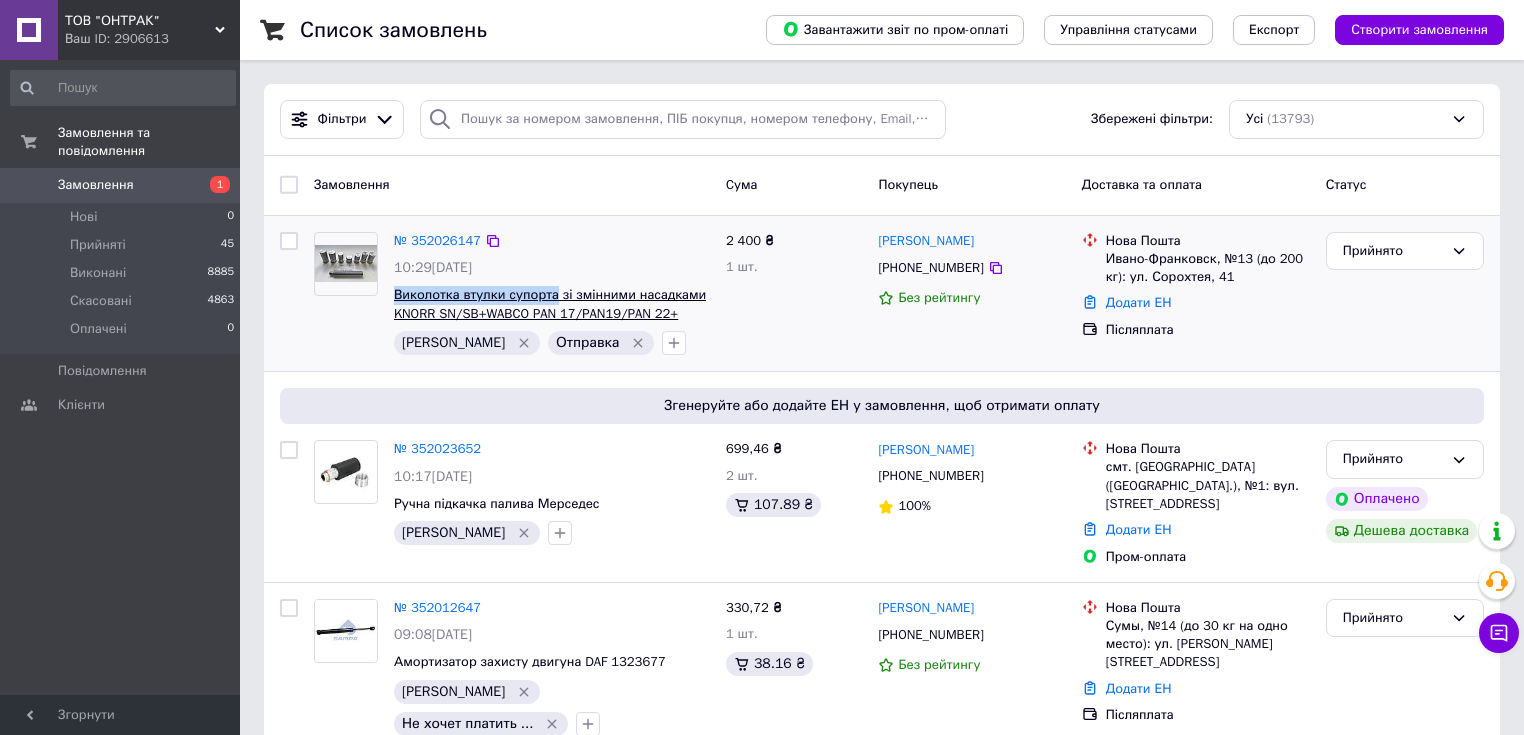 drag, startPoint x: 389, startPoint y: 290, endPoint x: 548, endPoint y: 289, distance: 159.00314 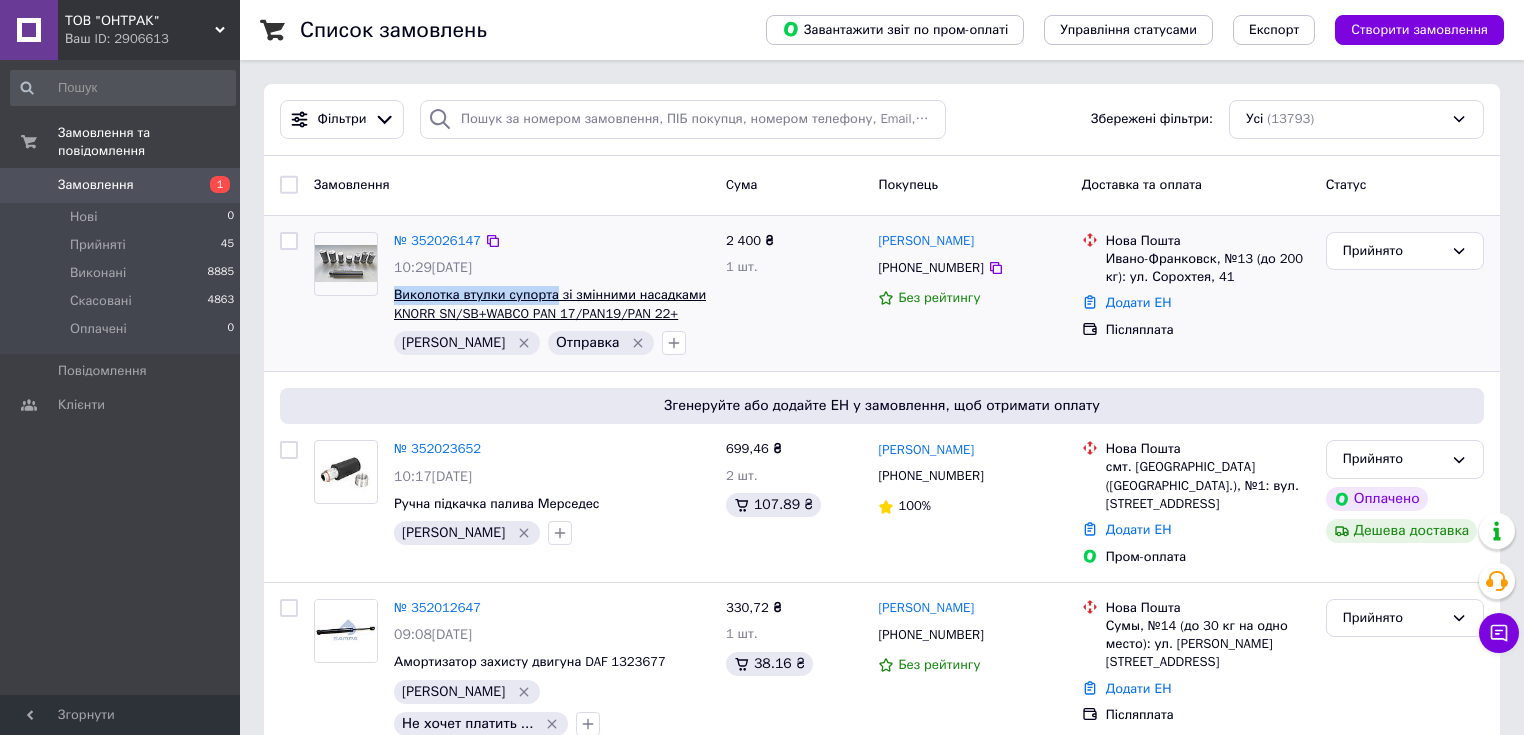 copy on "Виколотка втулки супорта" 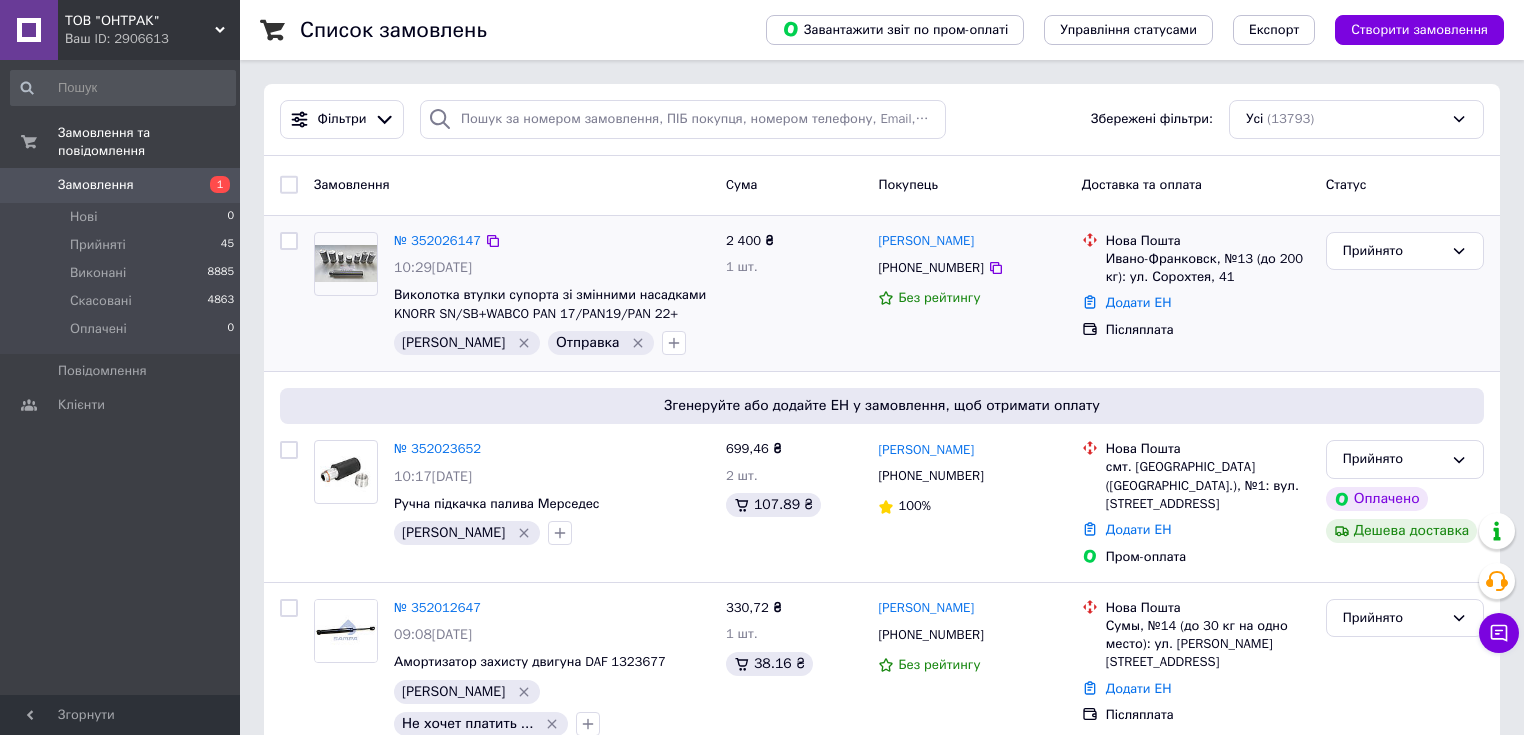 click on "№ 352026147 10:29[DATE] Виколотка втулки супорта зі змінними насадками [PERSON_NAME] SN/SB+WABCO PAN 17/PAN19/PAN 22+ [PERSON_NAME]" at bounding box center (552, 294) 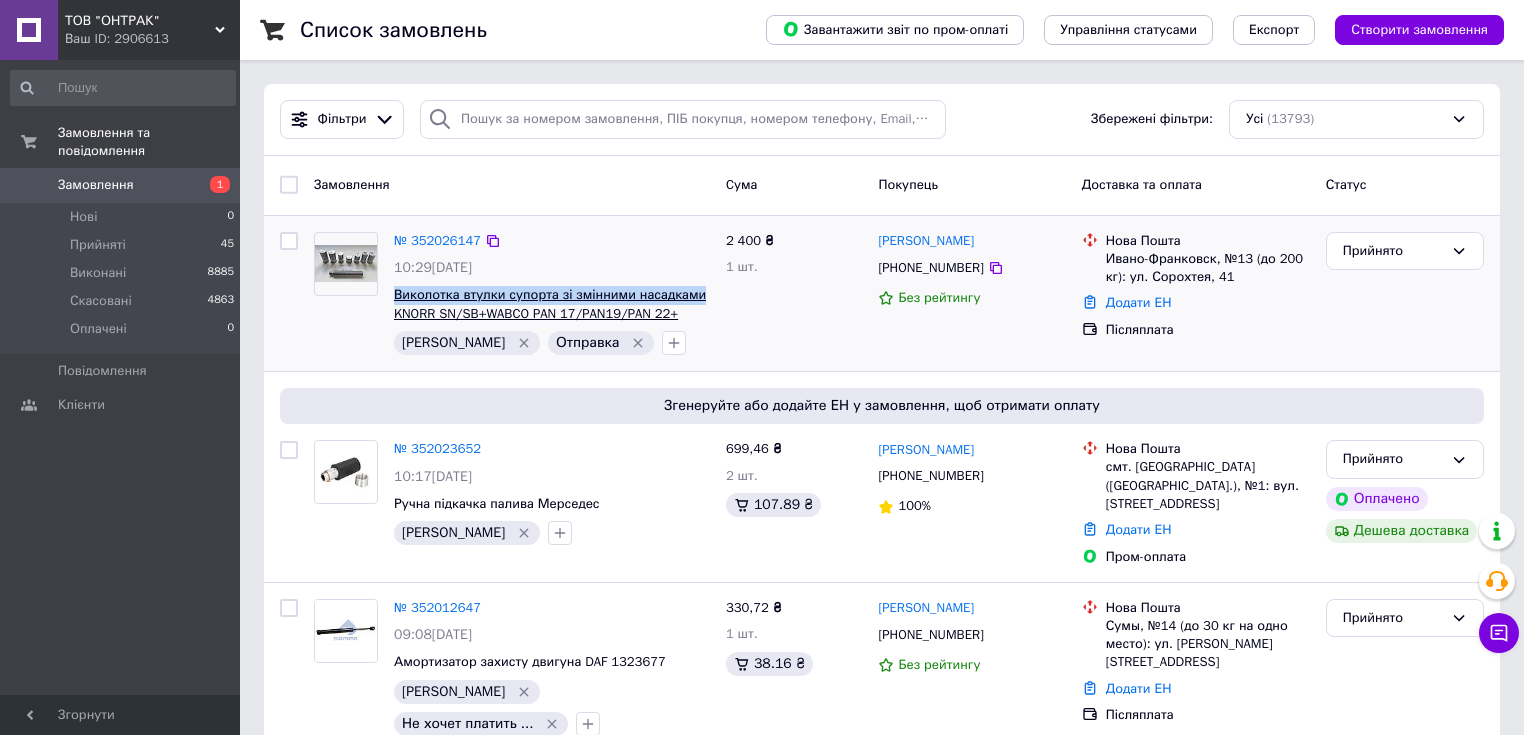 drag, startPoint x: 704, startPoint y: 292, endPoint x: 397, endPoint y: 293, distance: 307.00162 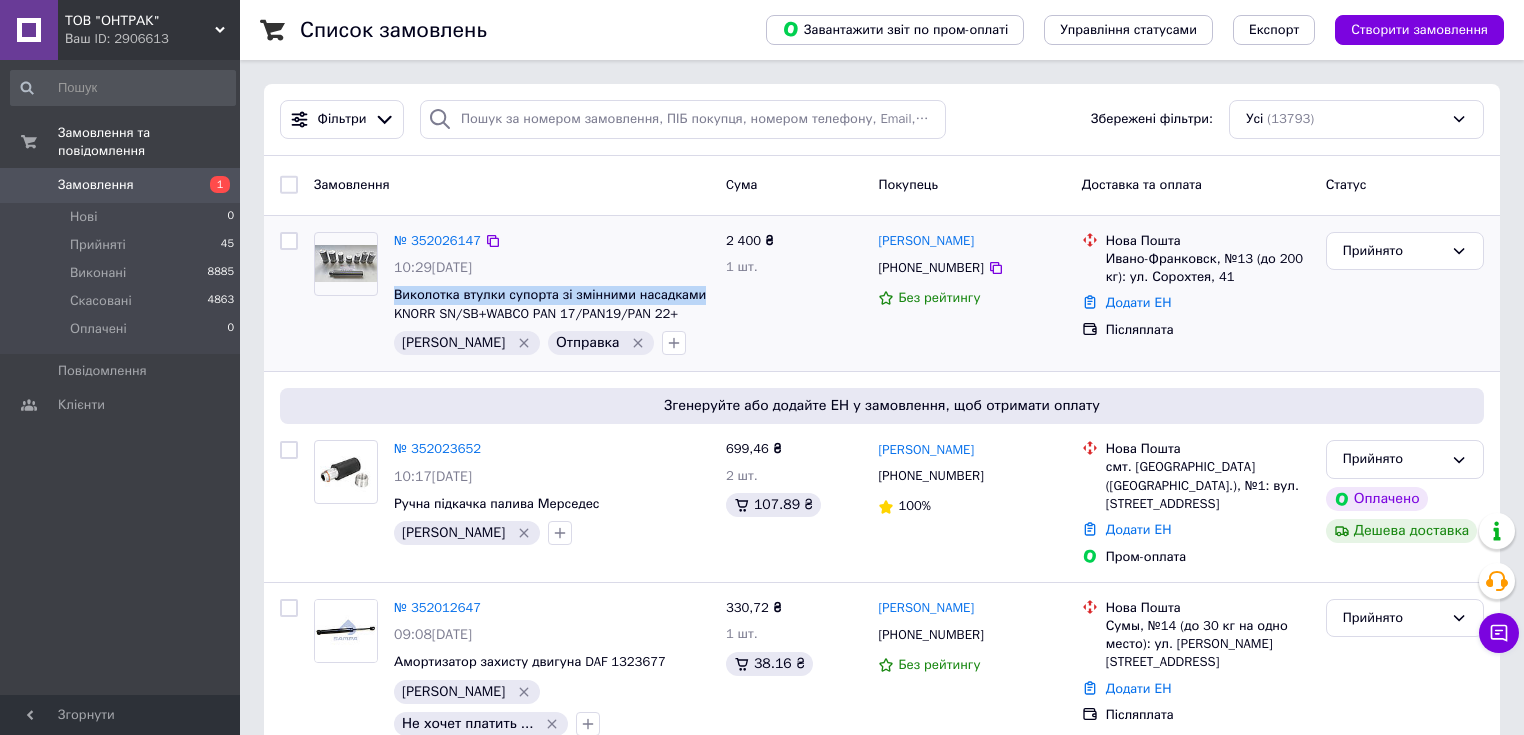 copy on "Виколотка втулки супорта зі змінними насадками" 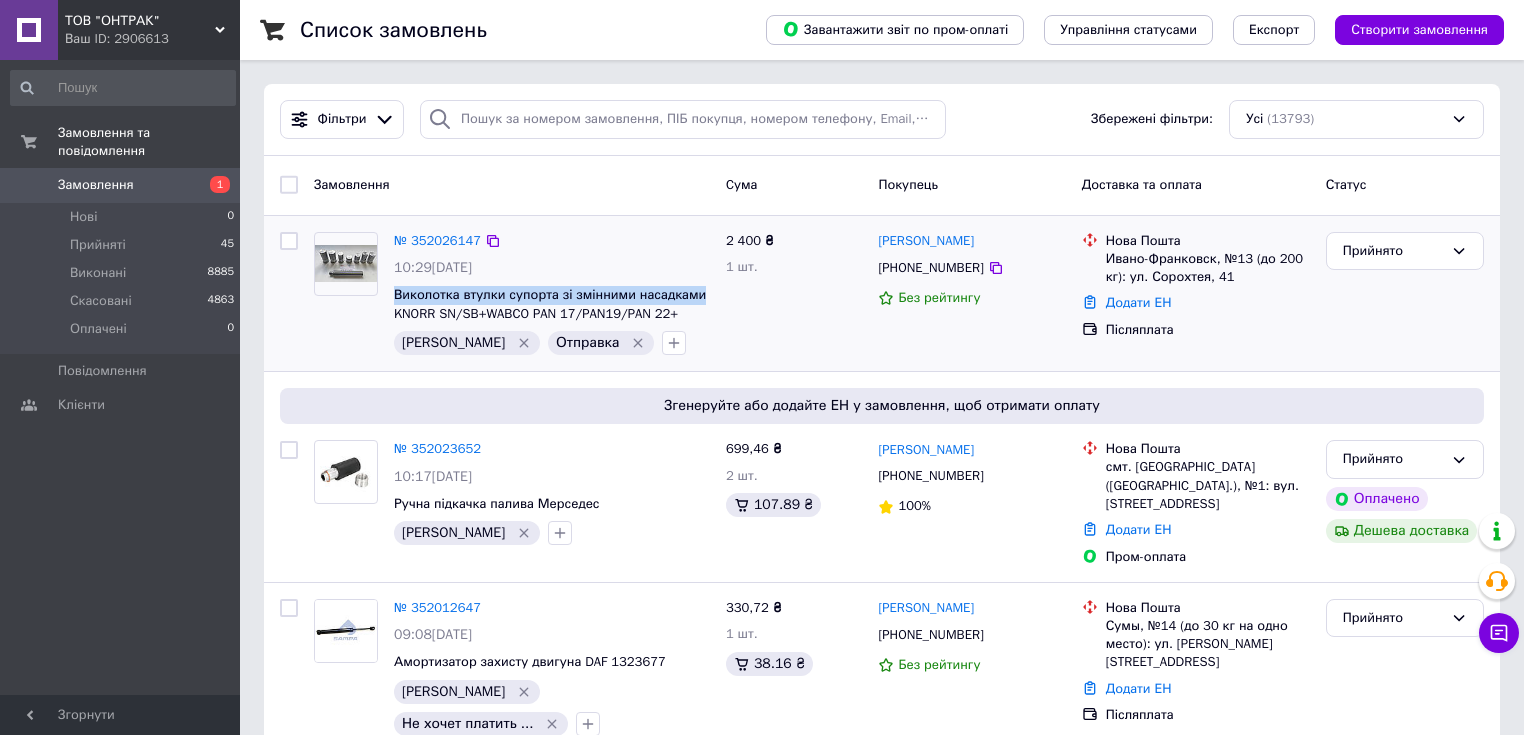 drag, startPoint x: 986, startPoint y: 242, endPoint x: 872, endPoint y: 236, distance: 114.15778 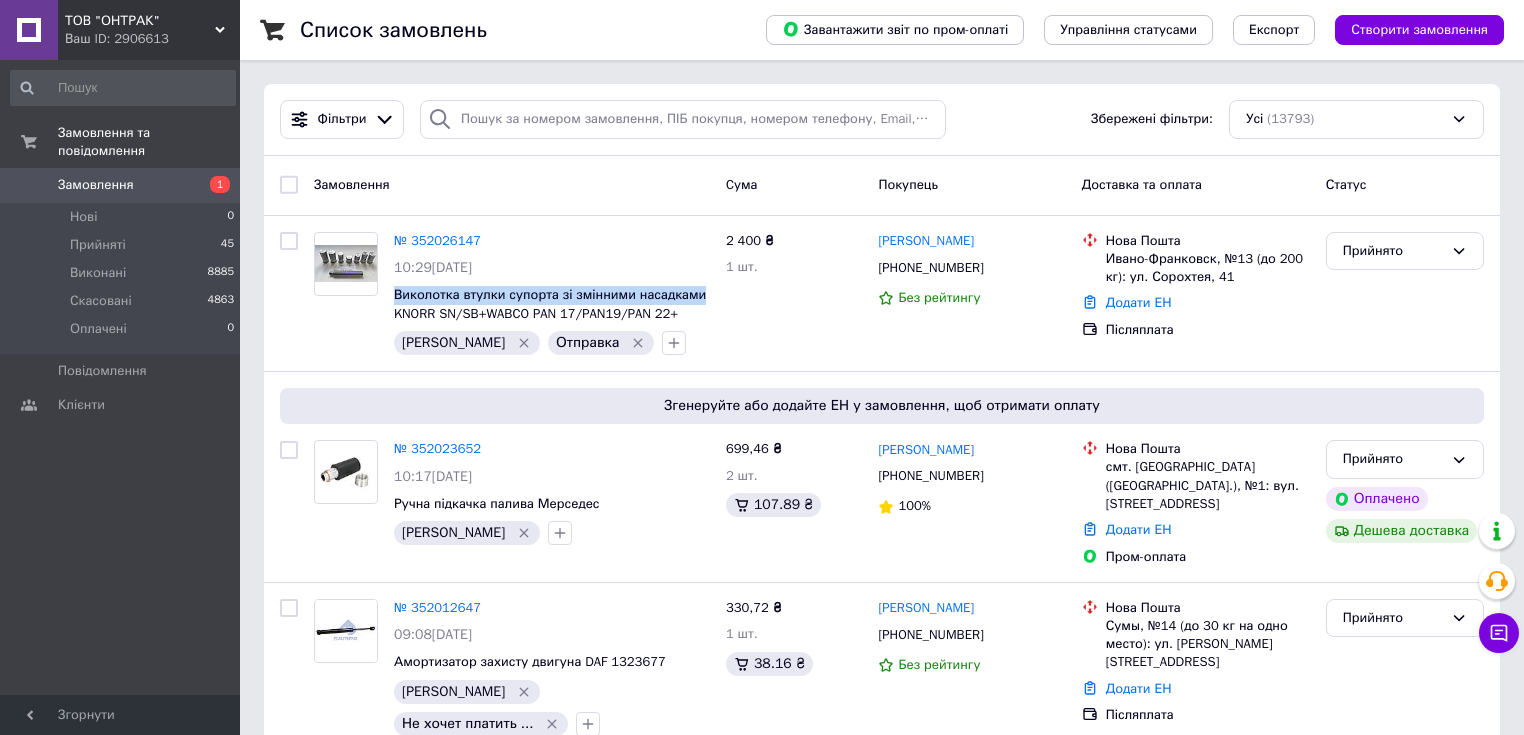 copy on "[PERSON_NAME]" 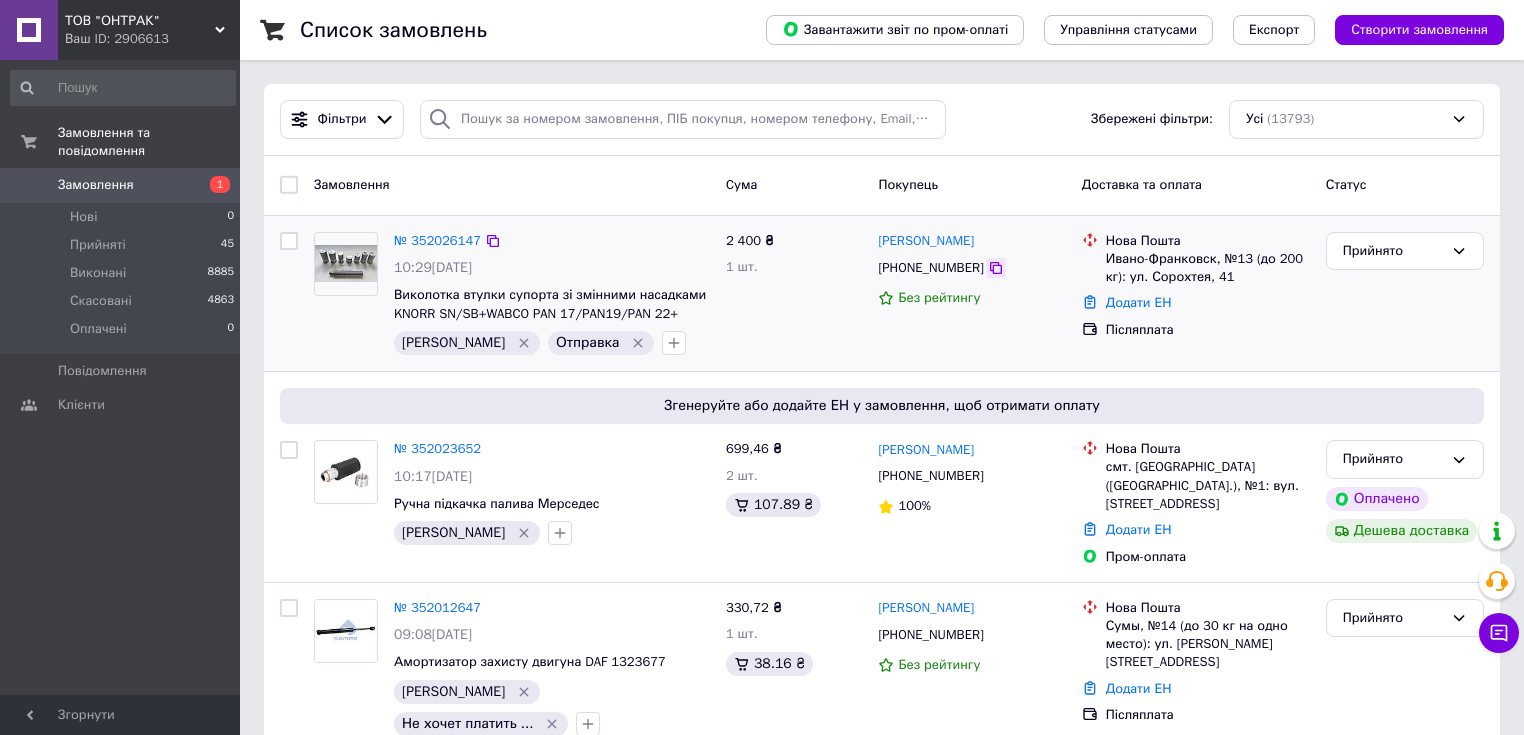 drag, startPoint x: 977, startPoint y: 265, endPoint x: 979, endPoint y: 253, distance: 12.165525 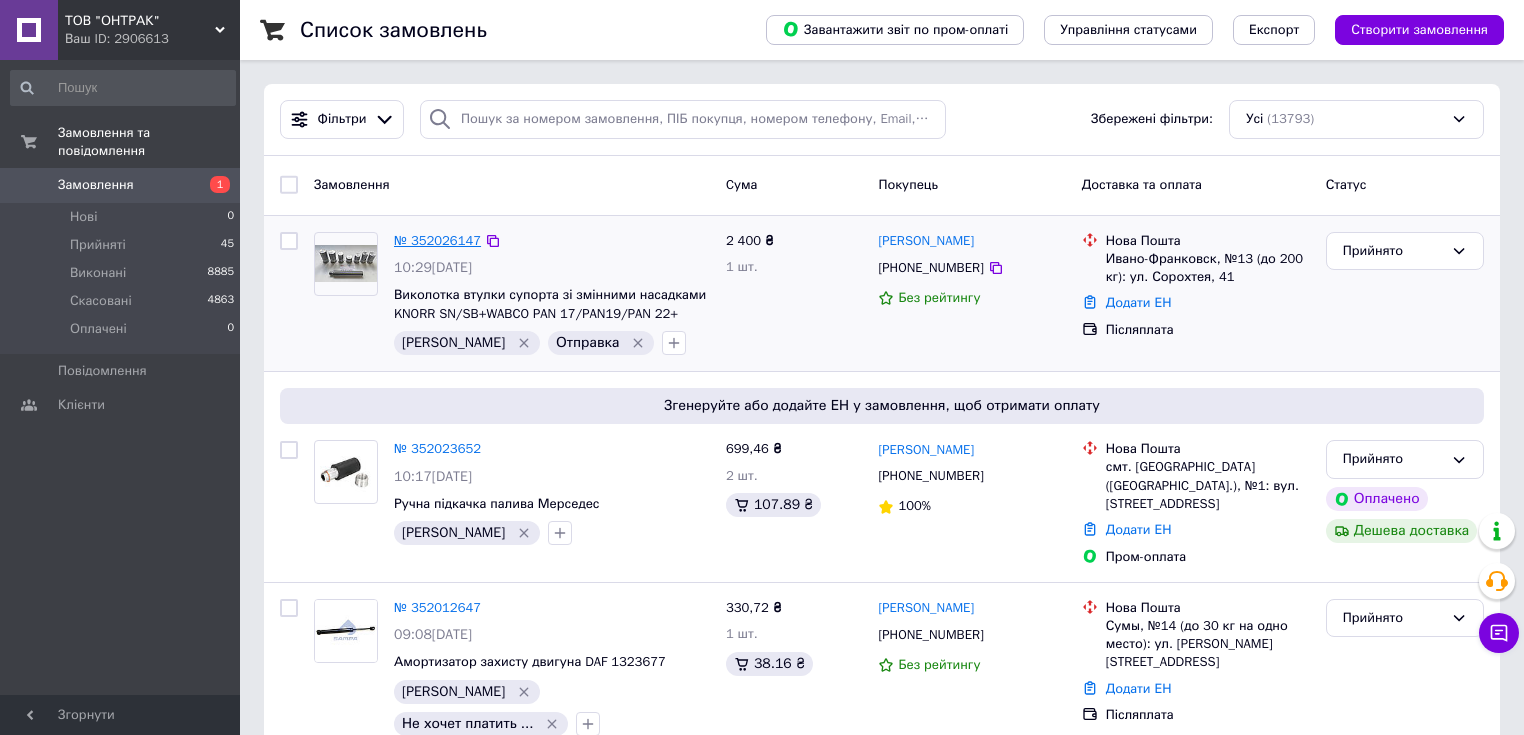 click on "№ 352026147" at bounding box center [437, 240] 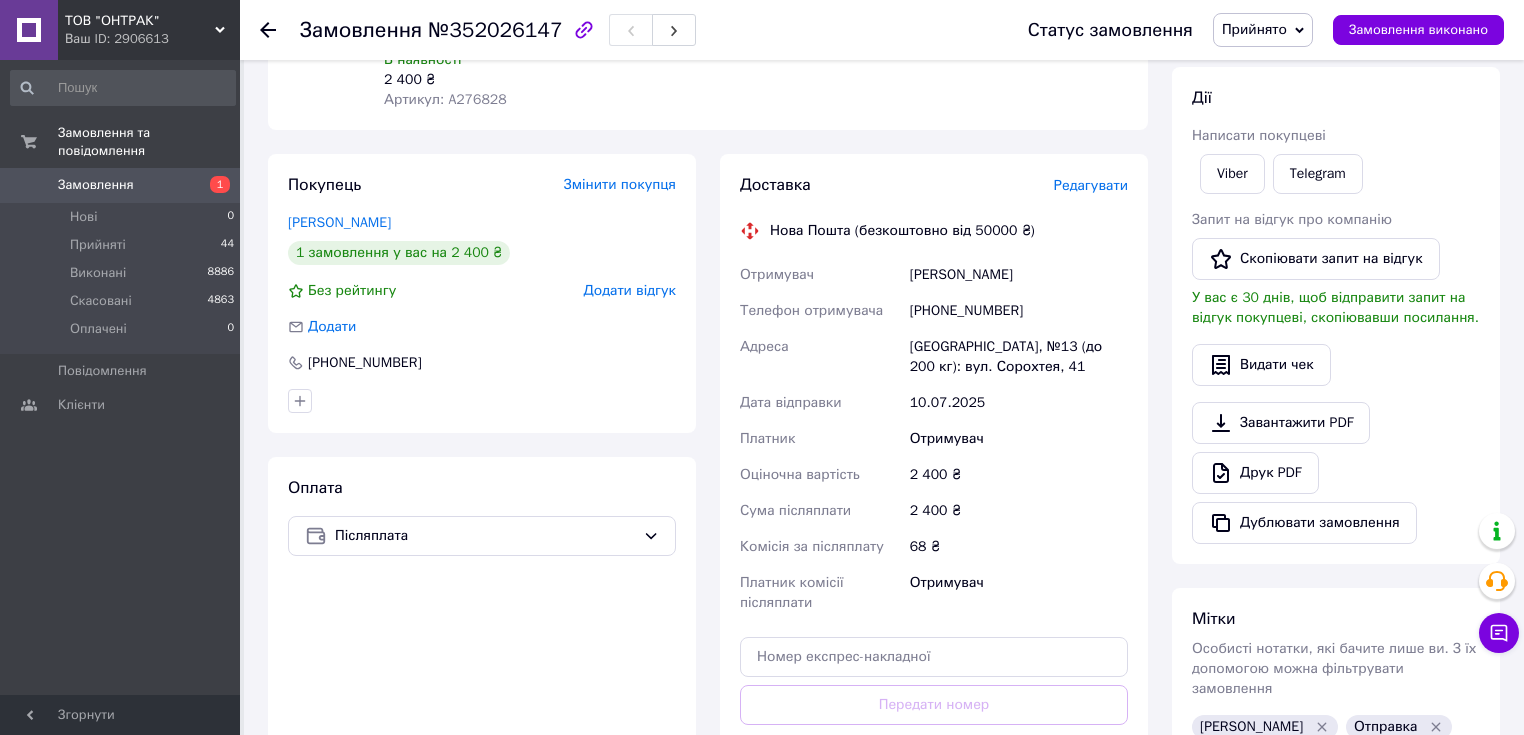 scroll, scrollTop: 320, scrollLeft: 0, axis: vertical 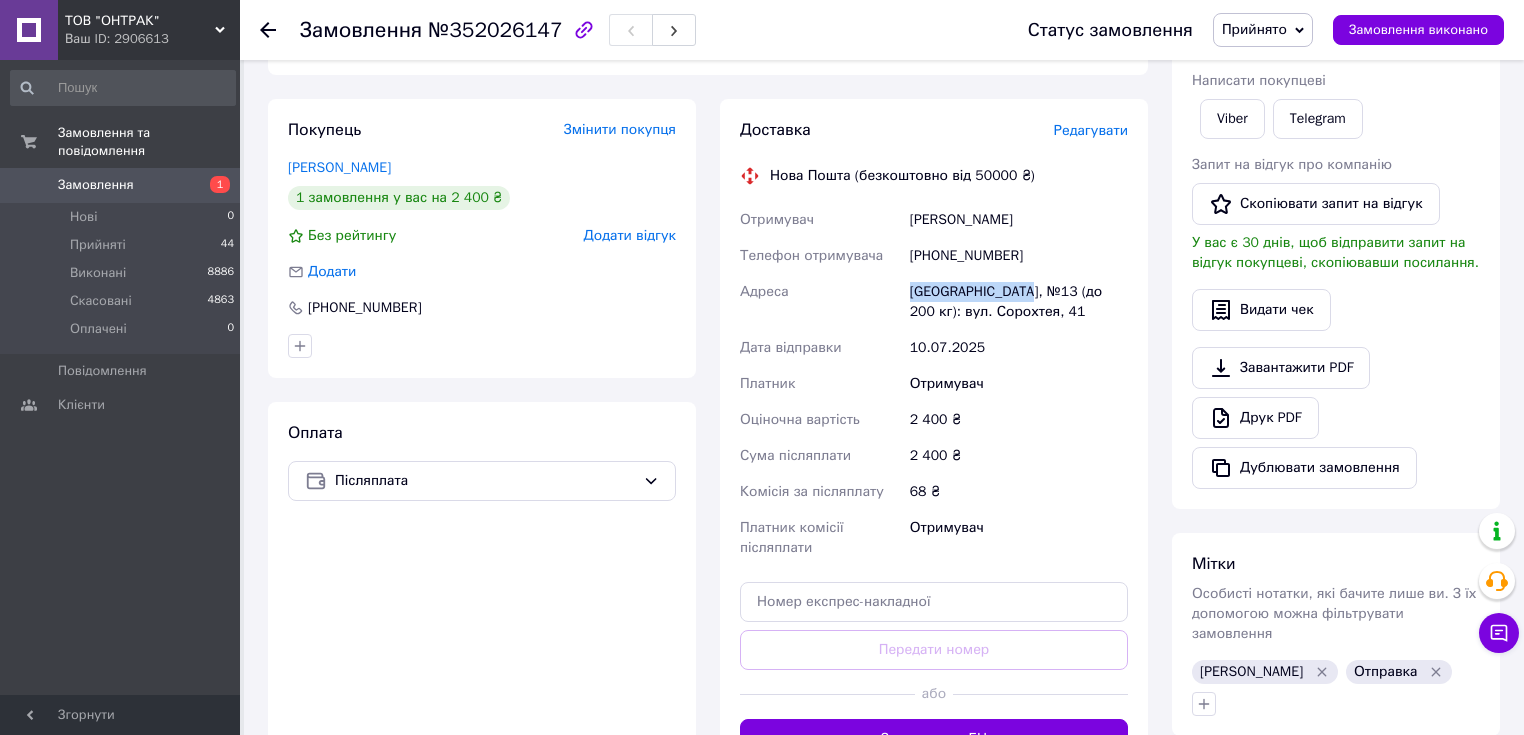drag, startPoint x: 1021, startPoint y: 292, endPoint x: 907, endPoint y: 292, distance: 114 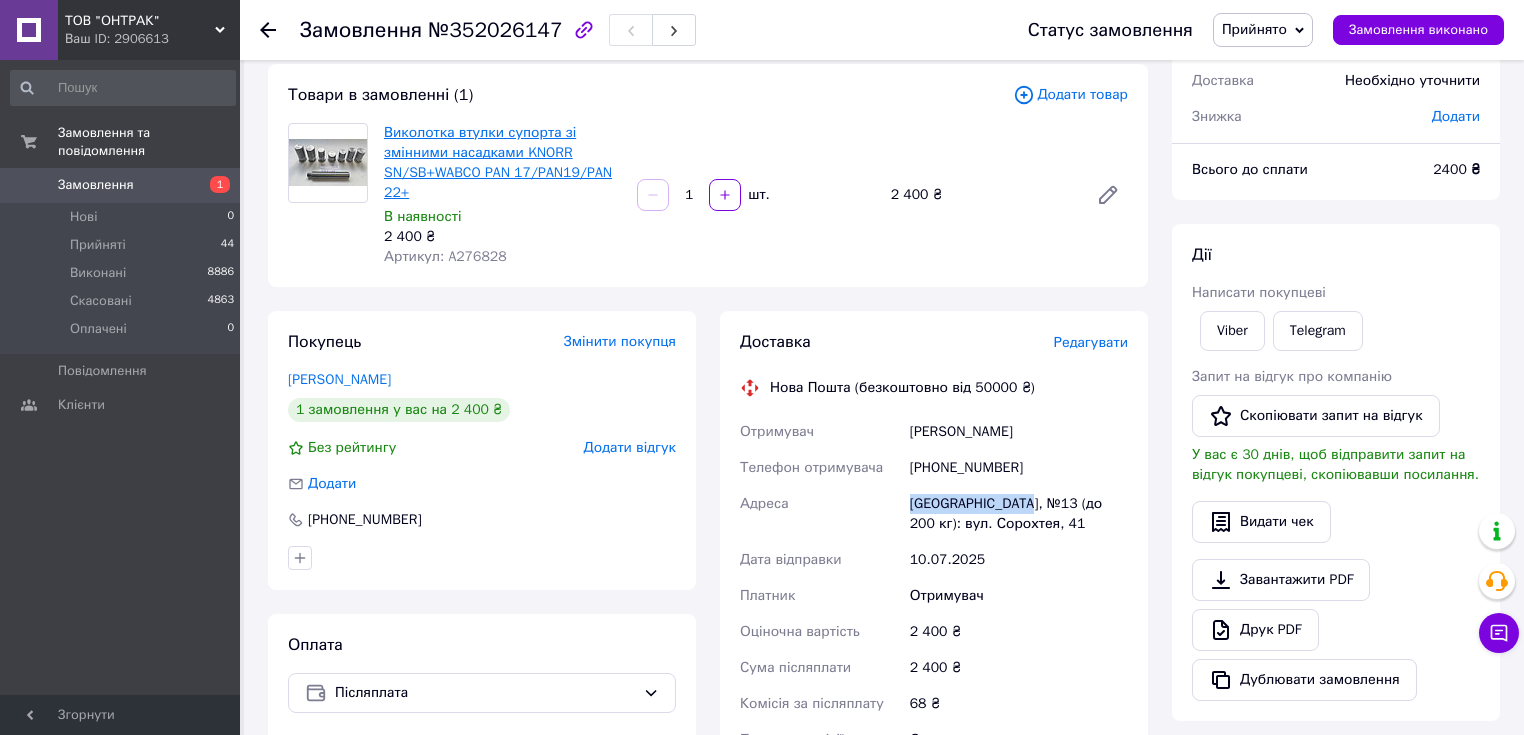 scroll, scrollTop: 80, scrollLeft: 0, axis: vertical 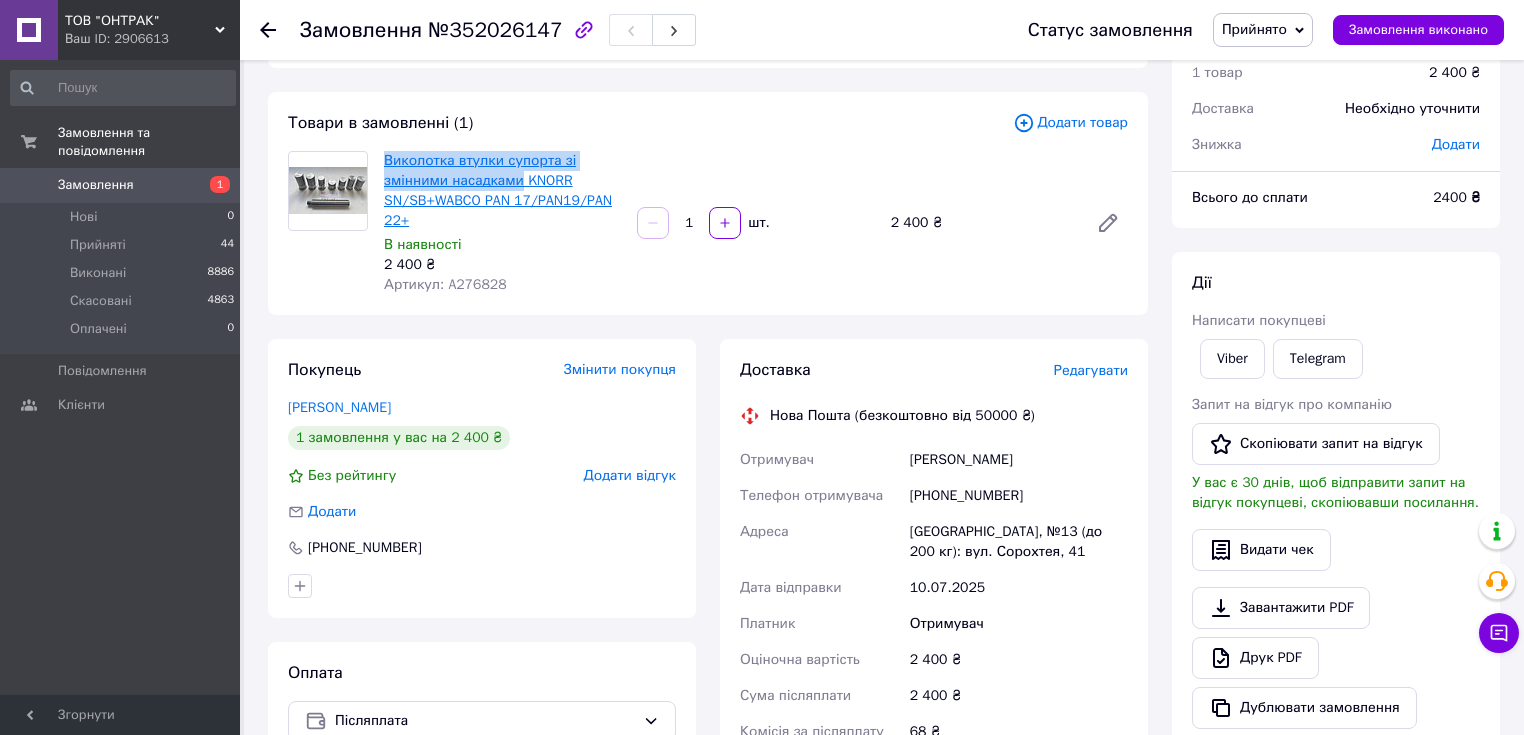drag, startPoint x: 383, startPoint y: 156, endPoint x: 516, endPoint y: 177, distance: 134.64769 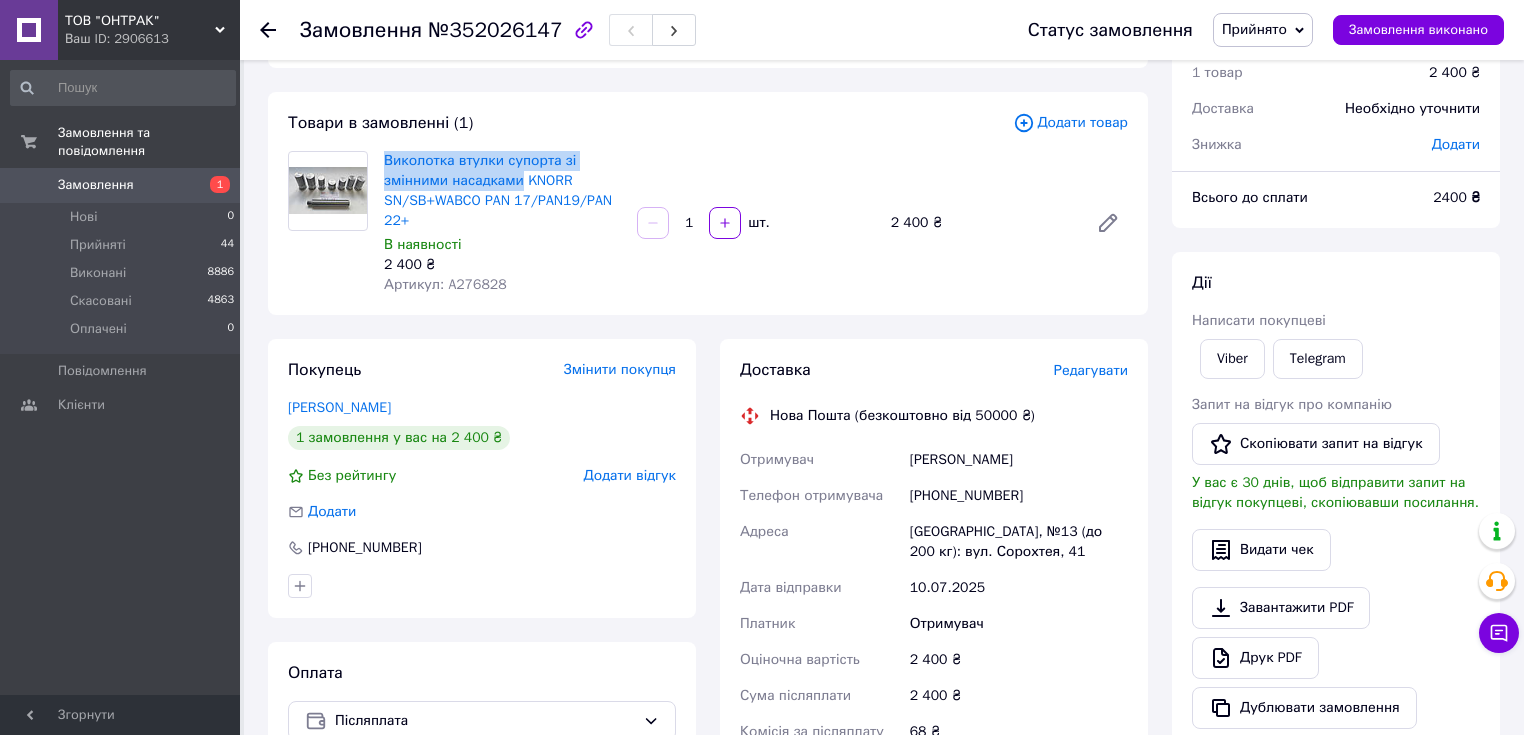 copy on "Виколотка втулки супорта зі змінними насадками" 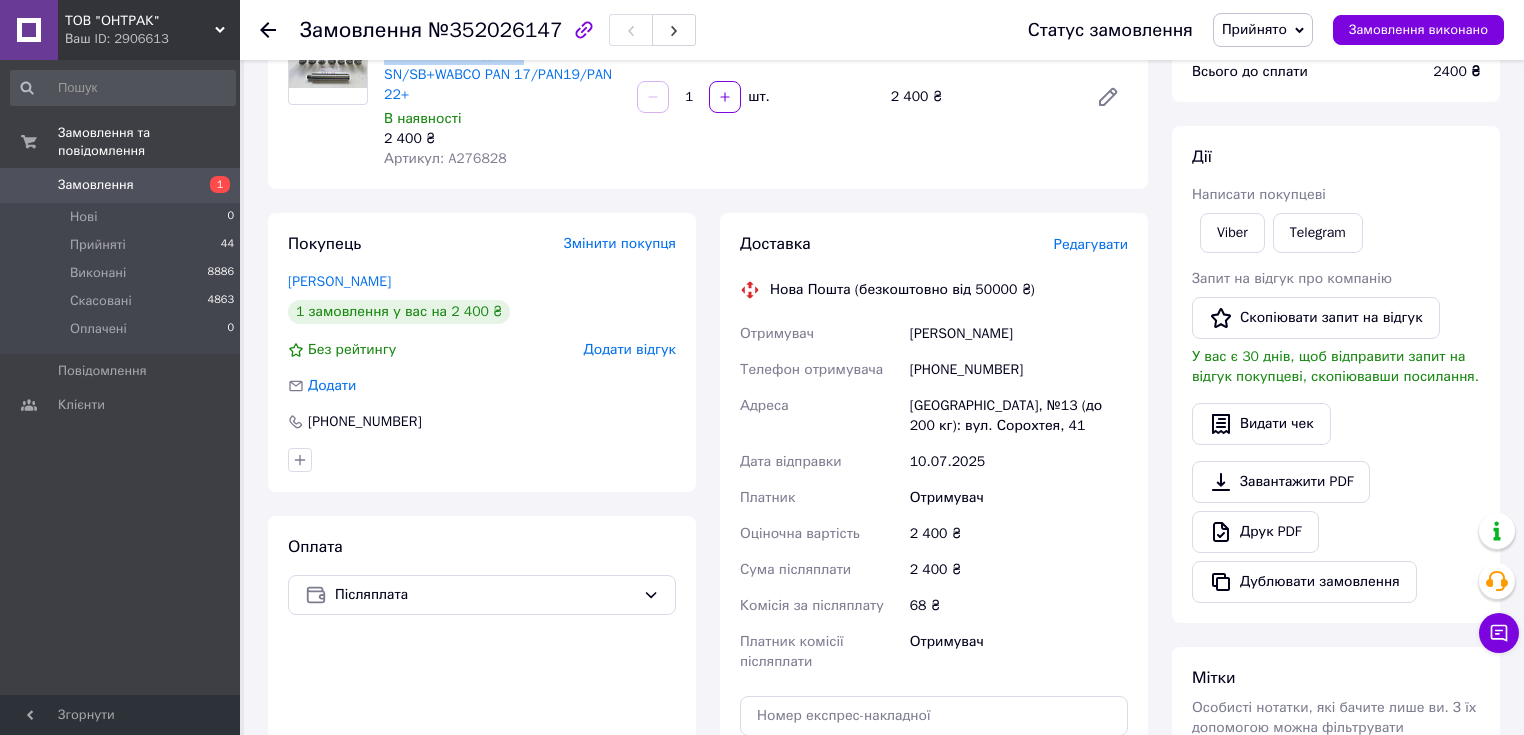 scroll, scrollTop: 240, scrollLeft: 0, axis: vertical 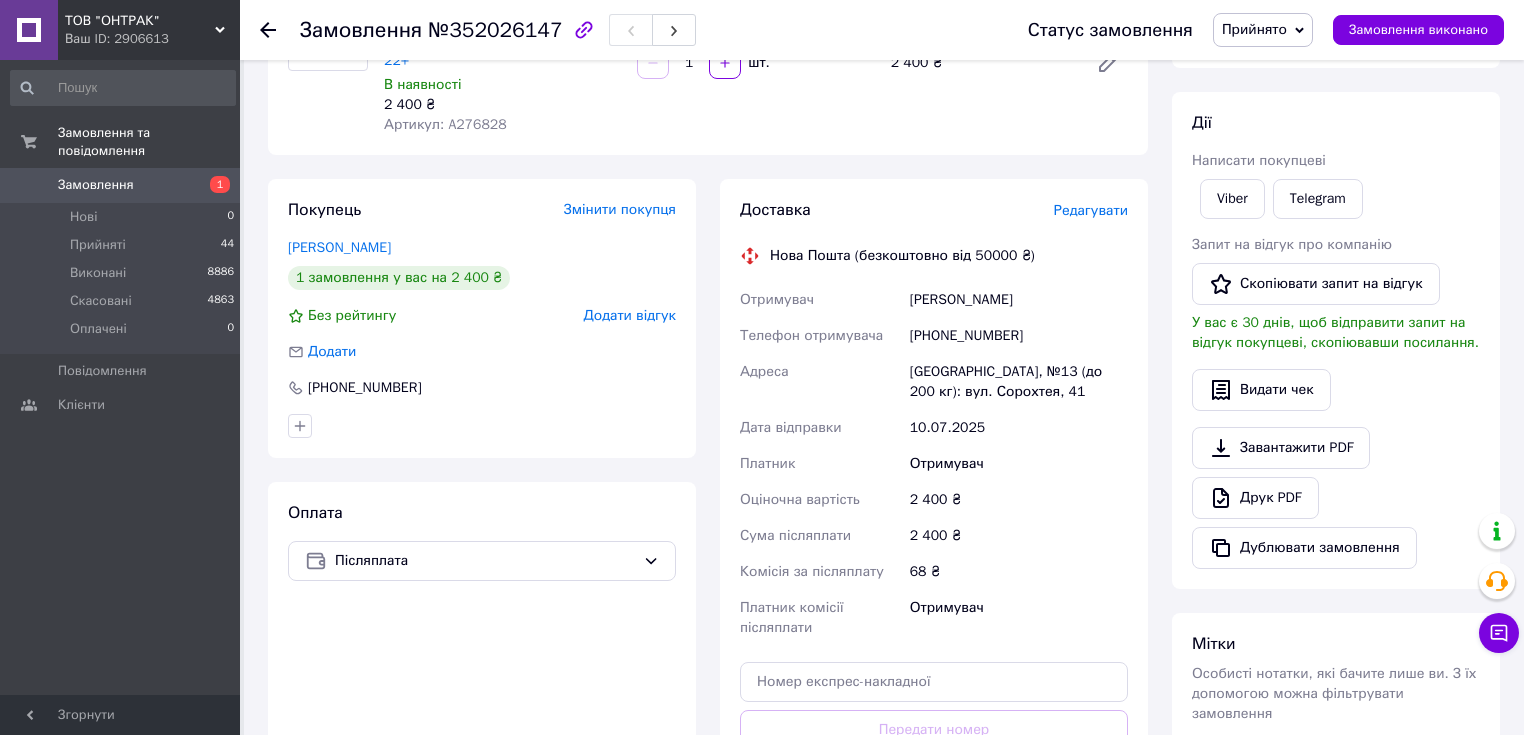 drag, startPoint x: 1021, startPoint y: 306, endPoint x: 910, endPoint y: 297, distance: 111.364265 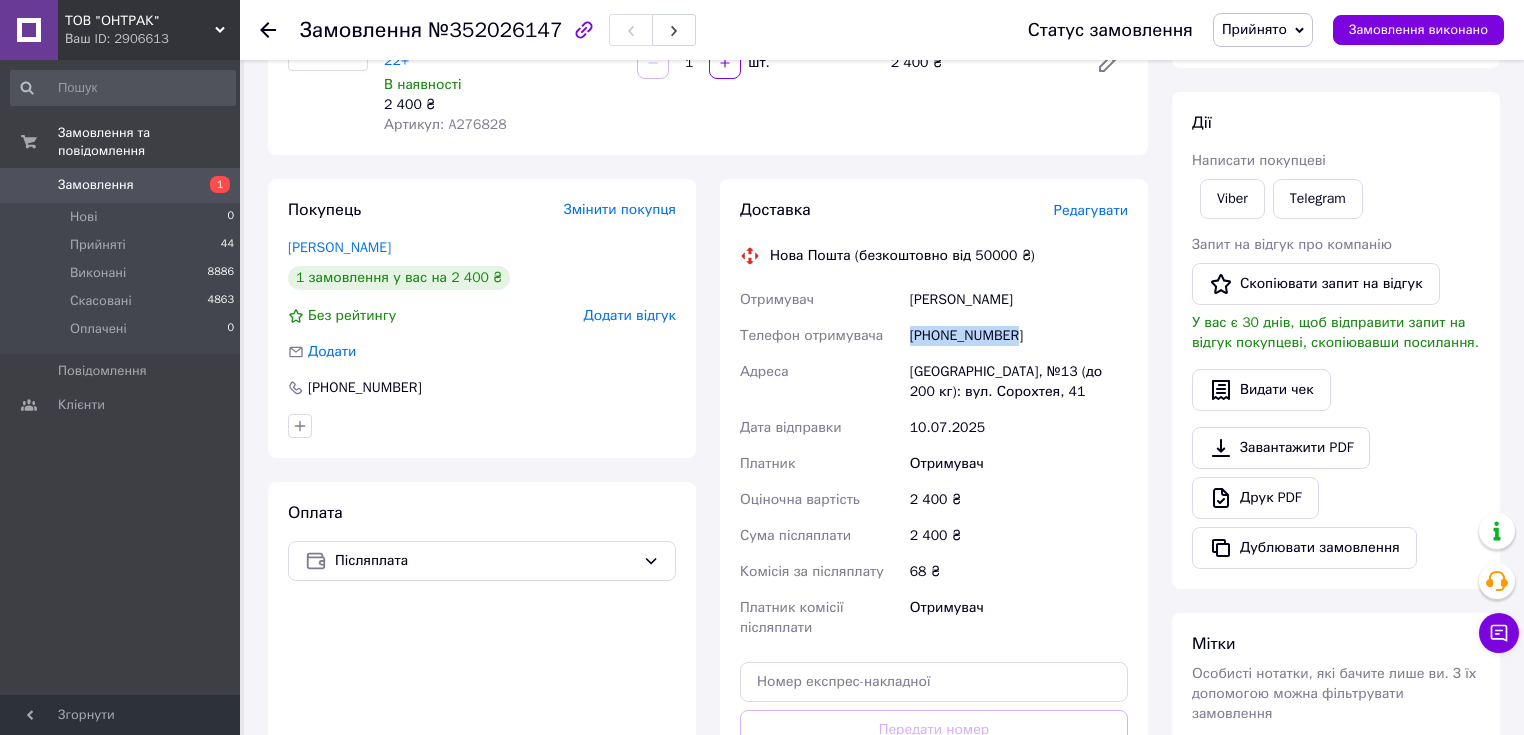 drag, startPoint x: 980, startPoint y: 339, endPoint x: 903, endPoint y: 343, distance: 77.10383 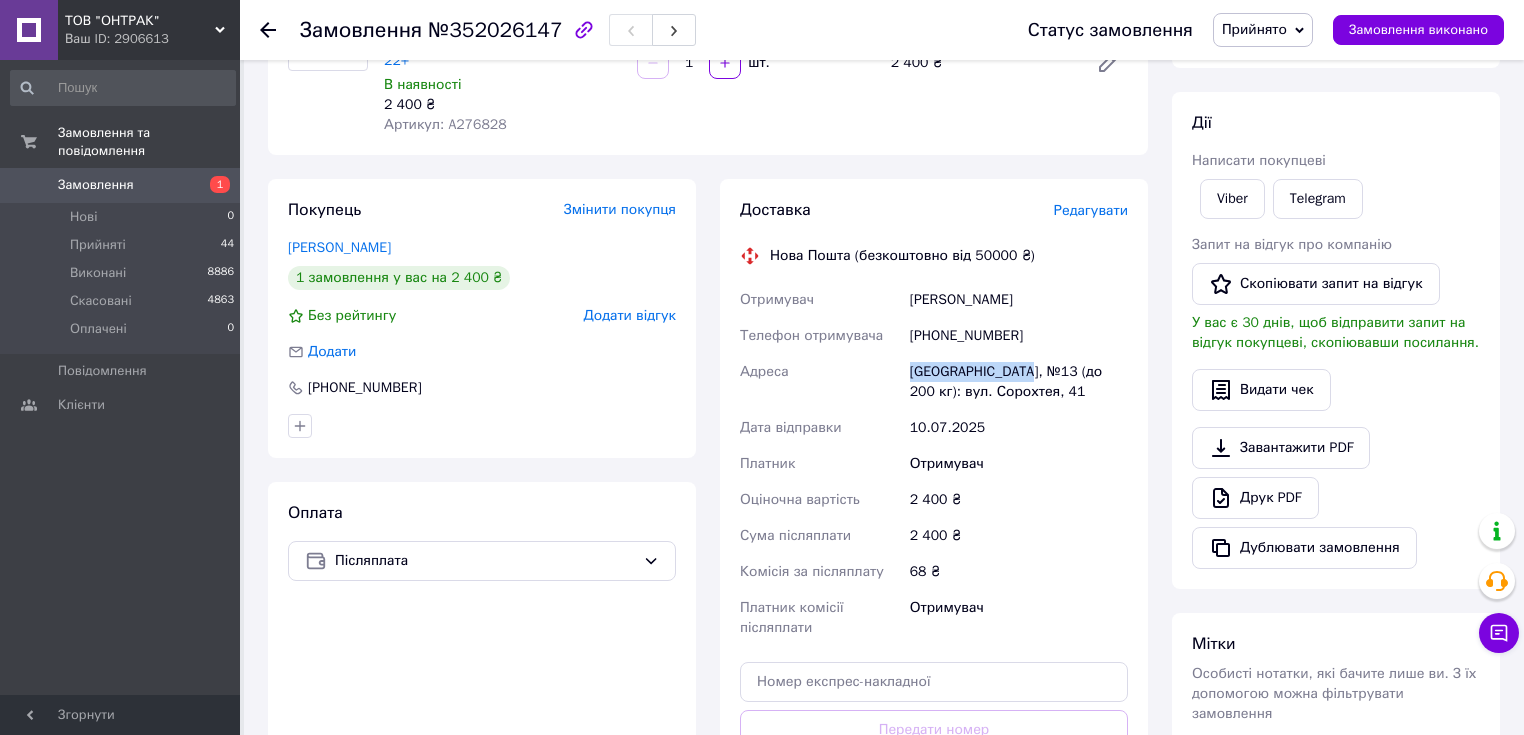 drag, startPoint x: 1022, startPoint y: 373, endPoint x: 908, endPoint y: 375, distance: 114.01754 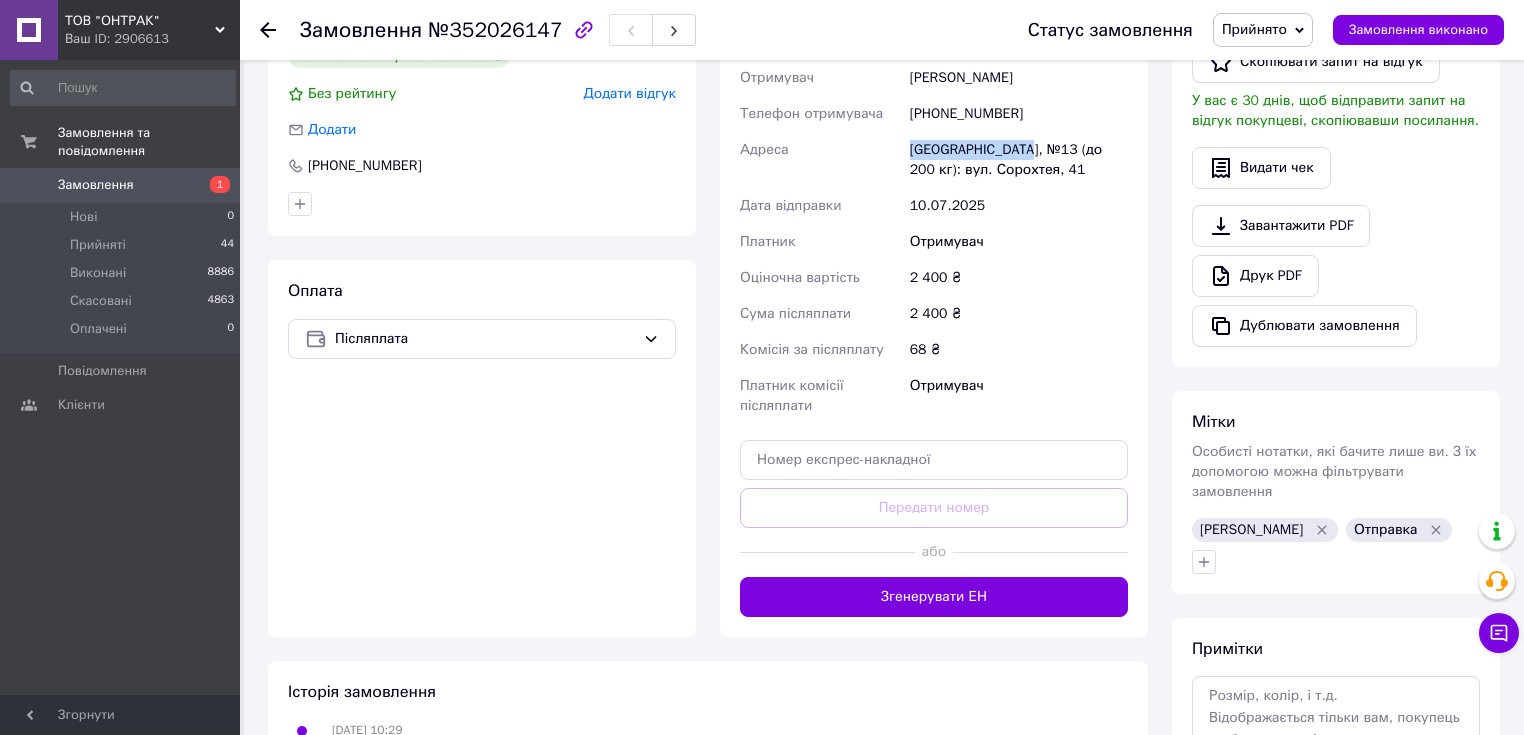 scroll, scrollTop: 480, scrollLeft: 0, axis: vertical 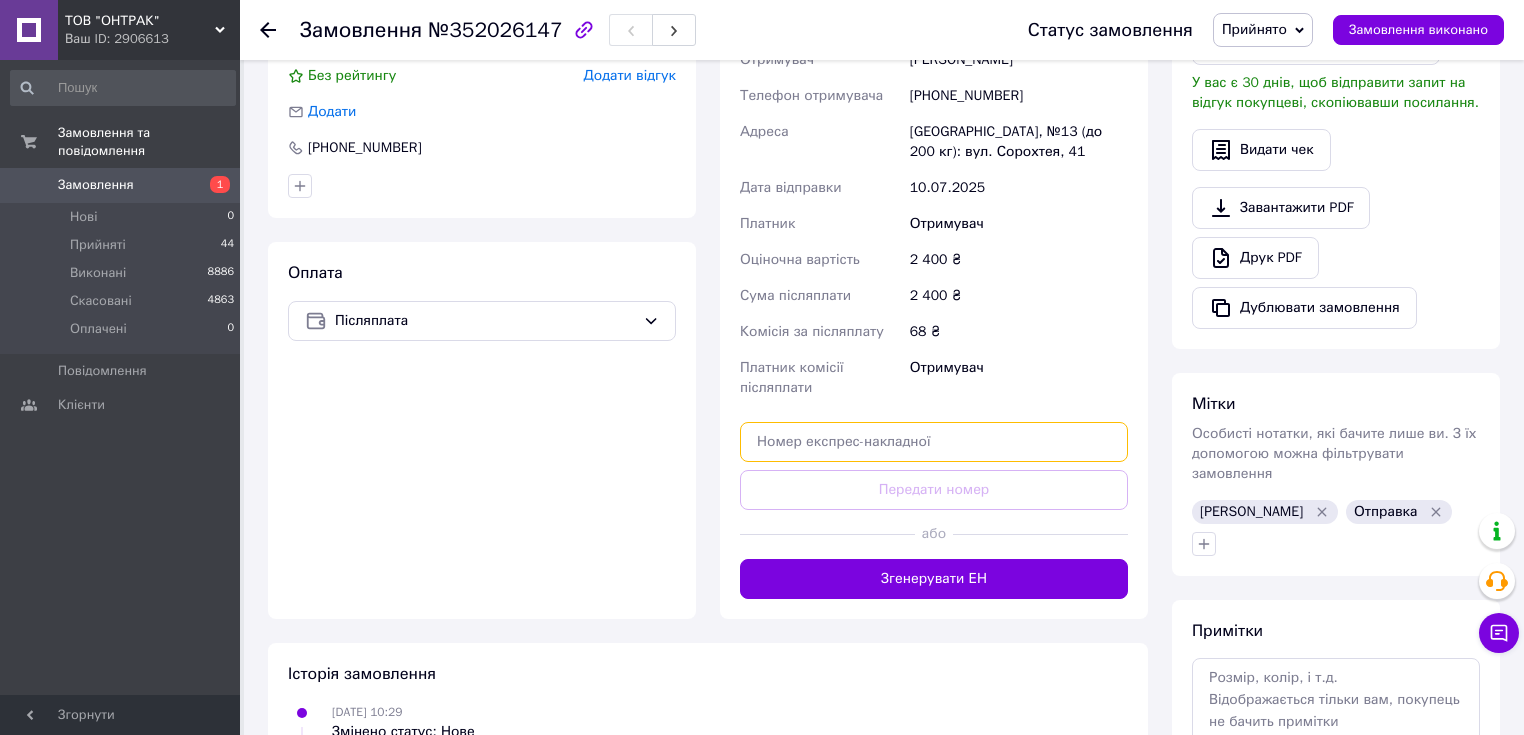 click at bounding box center (934, 442) 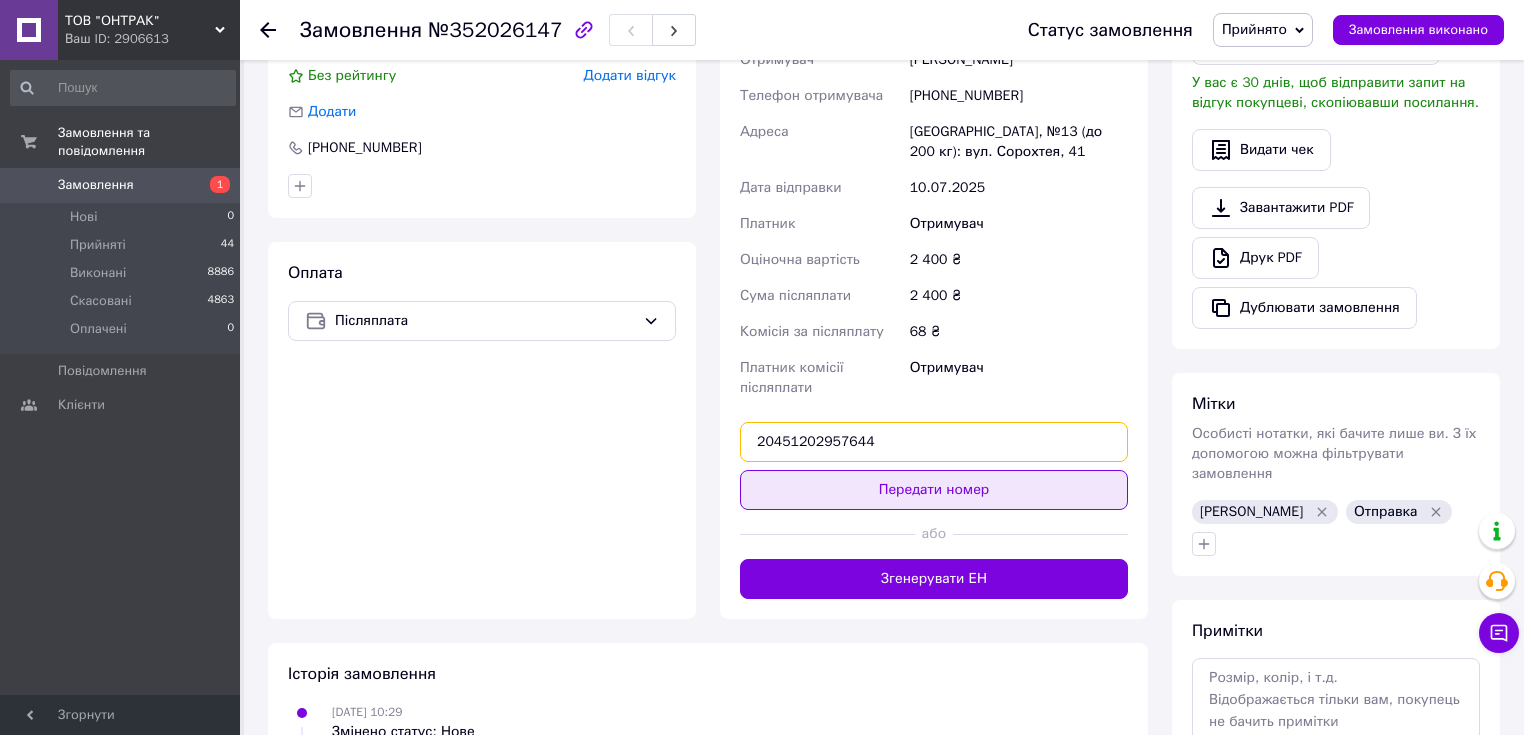 type on "20451202957644" 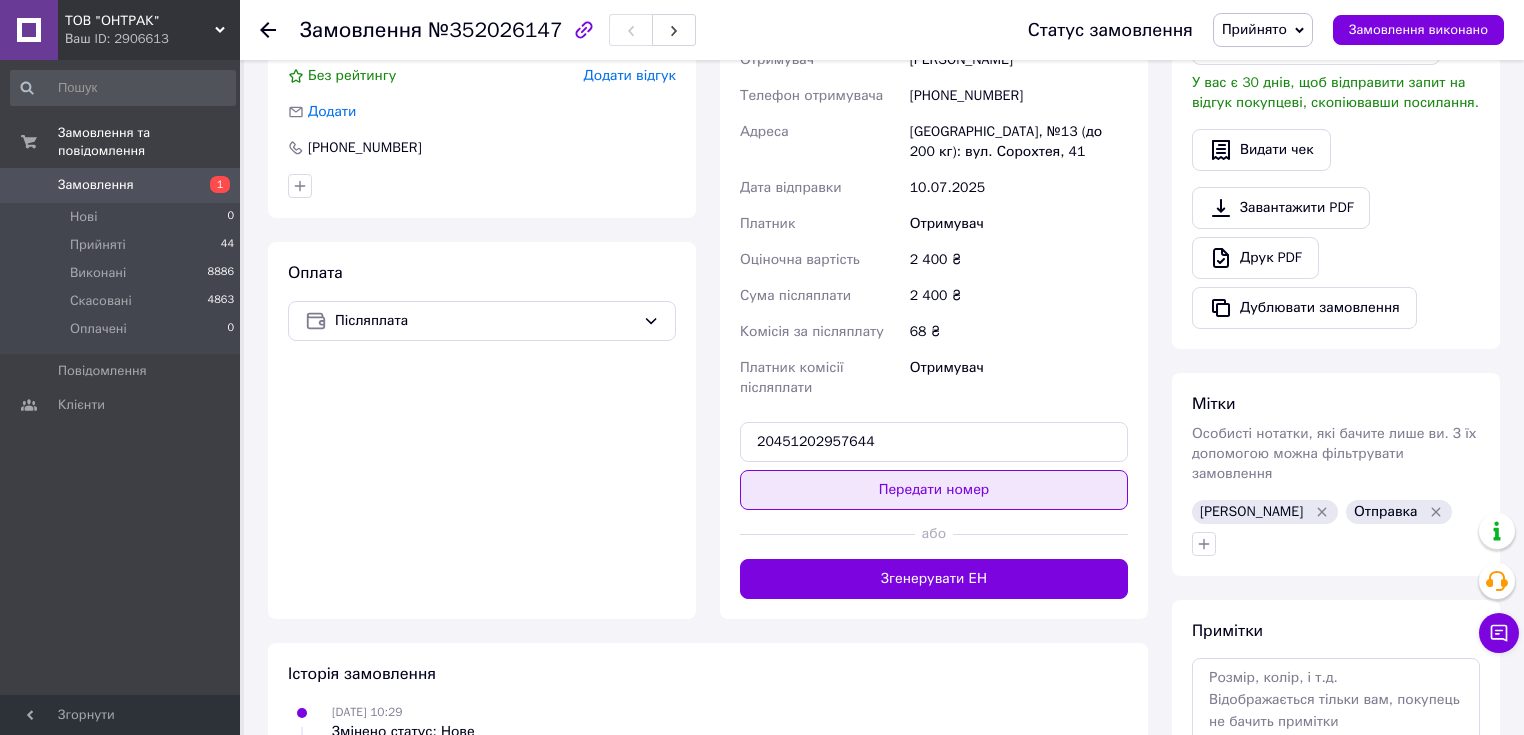 click on "Передати номер" at bounding box center [934, 490] 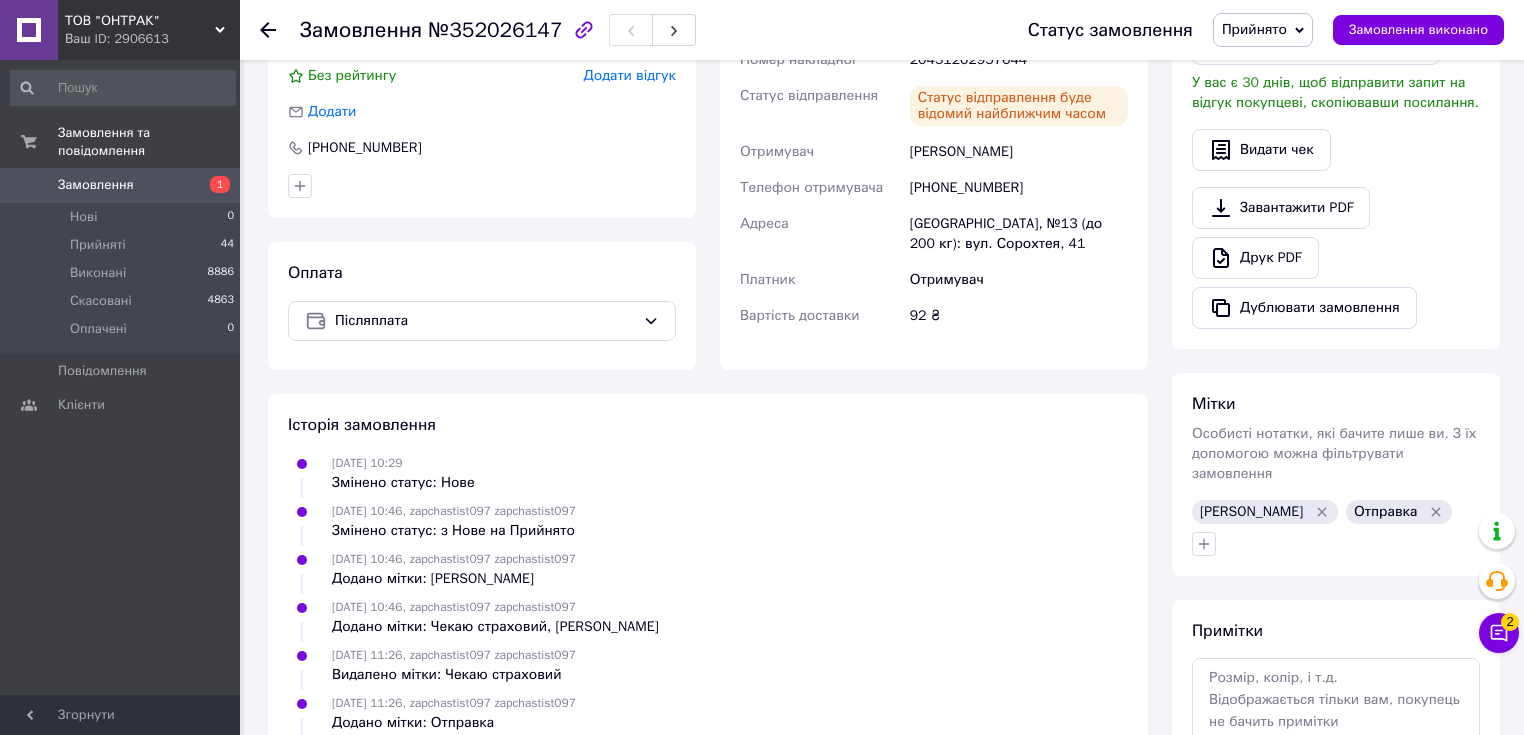 scroll, scrollTop: 240, scrollLeft: 0, axis: vertical 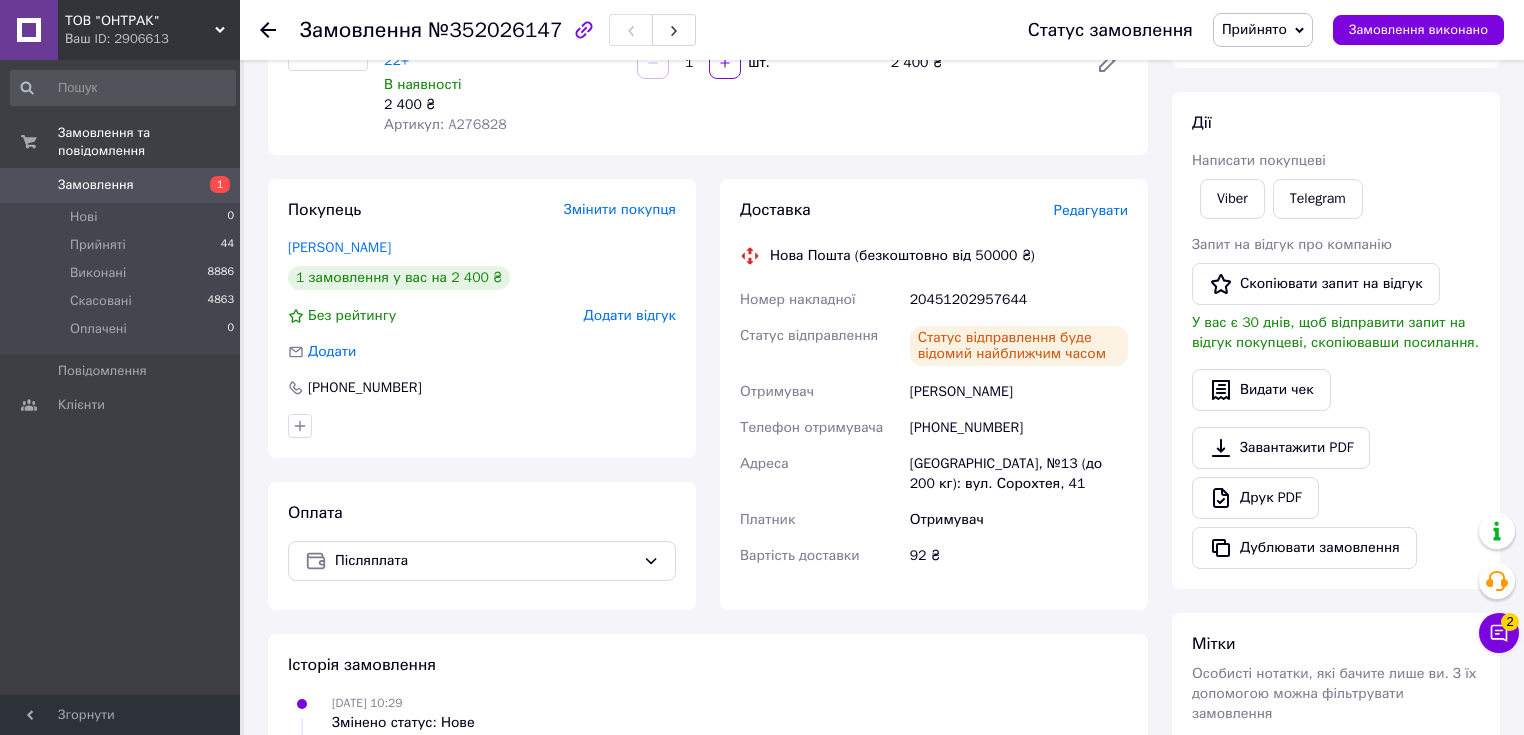 click 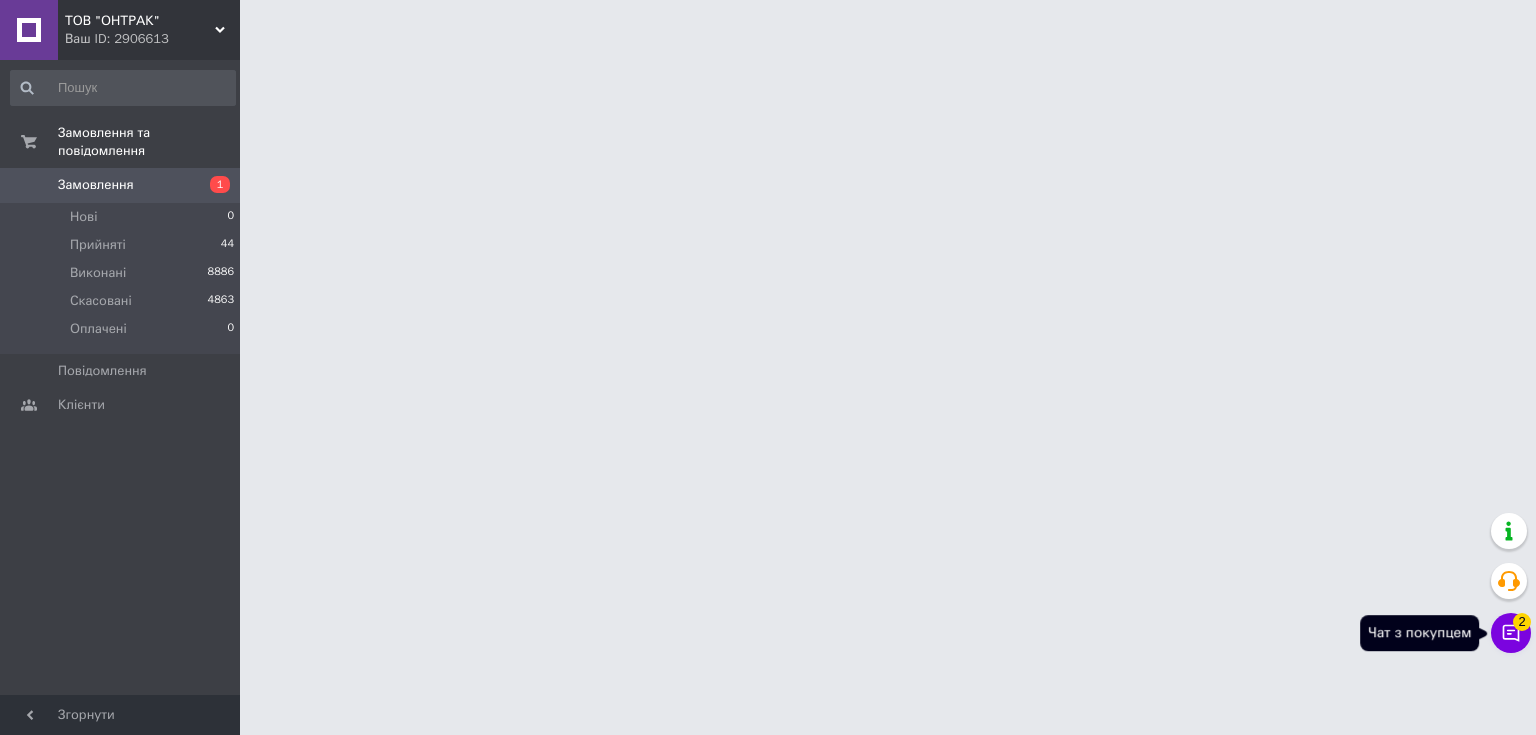 click on "Чат з покупцем 2" at bounding box center [1511, 633] 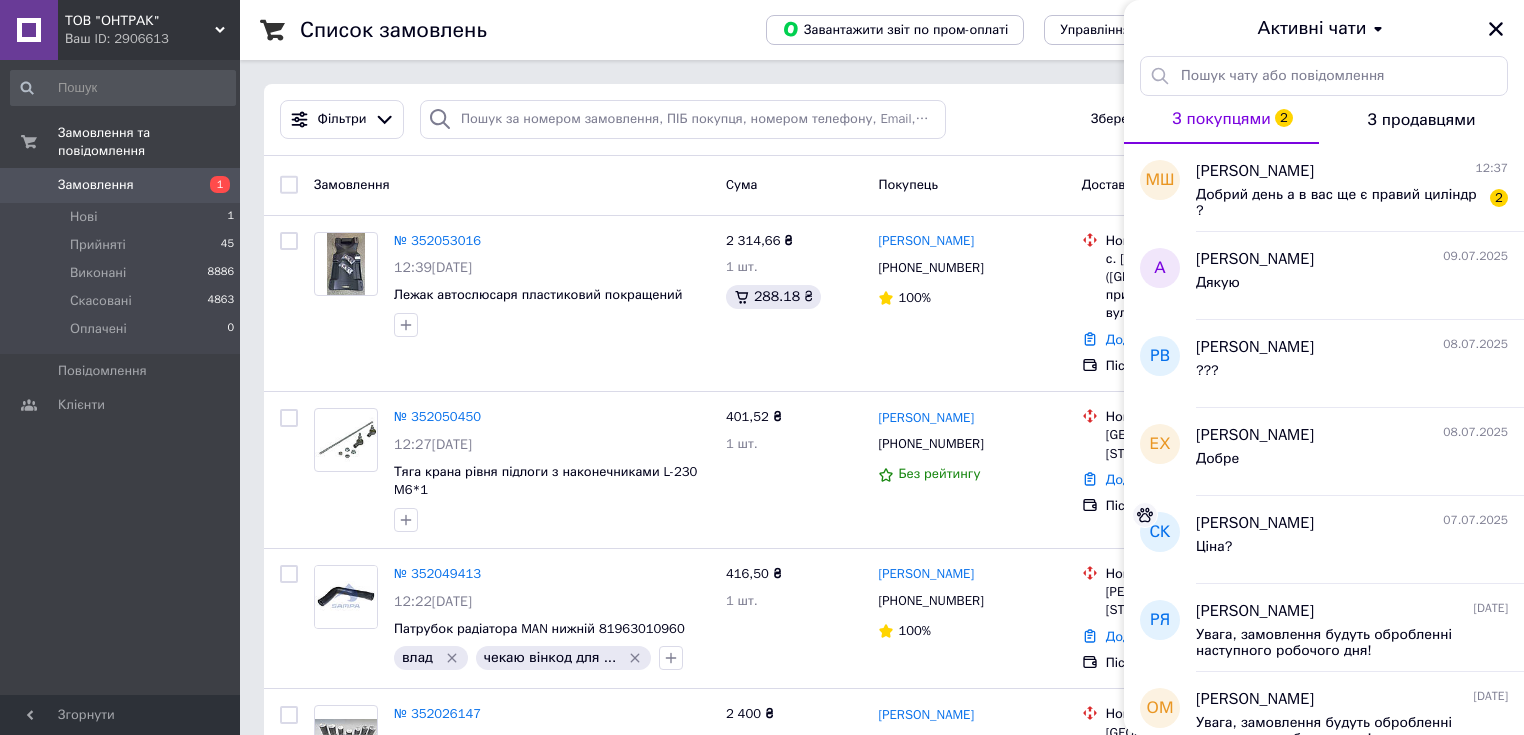 click on "Фільтри Збережені фільтри: Усі (13795)" at bounding box center [882, 119] 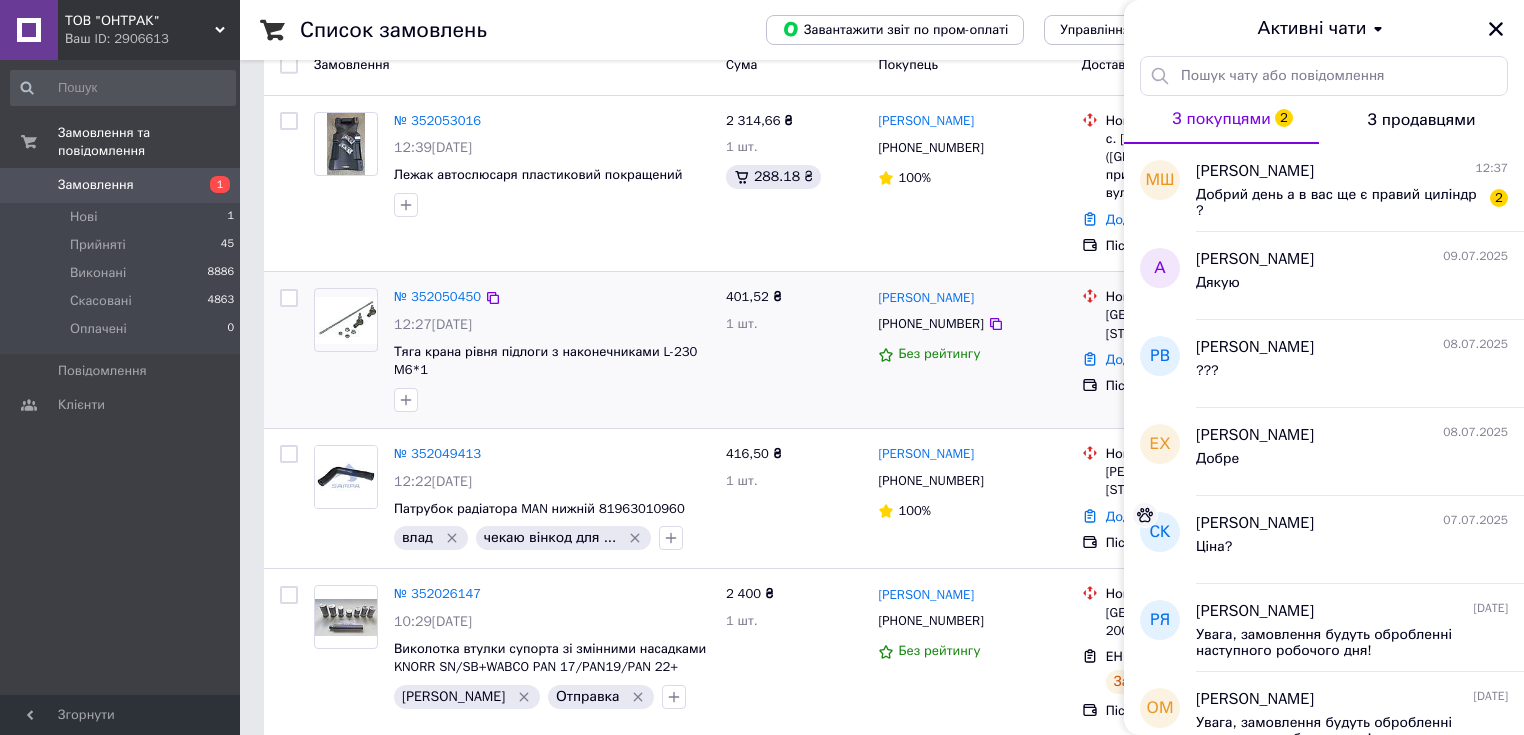 scroll, scrollTop: 160, scrollLeft: 0, axis: vertical 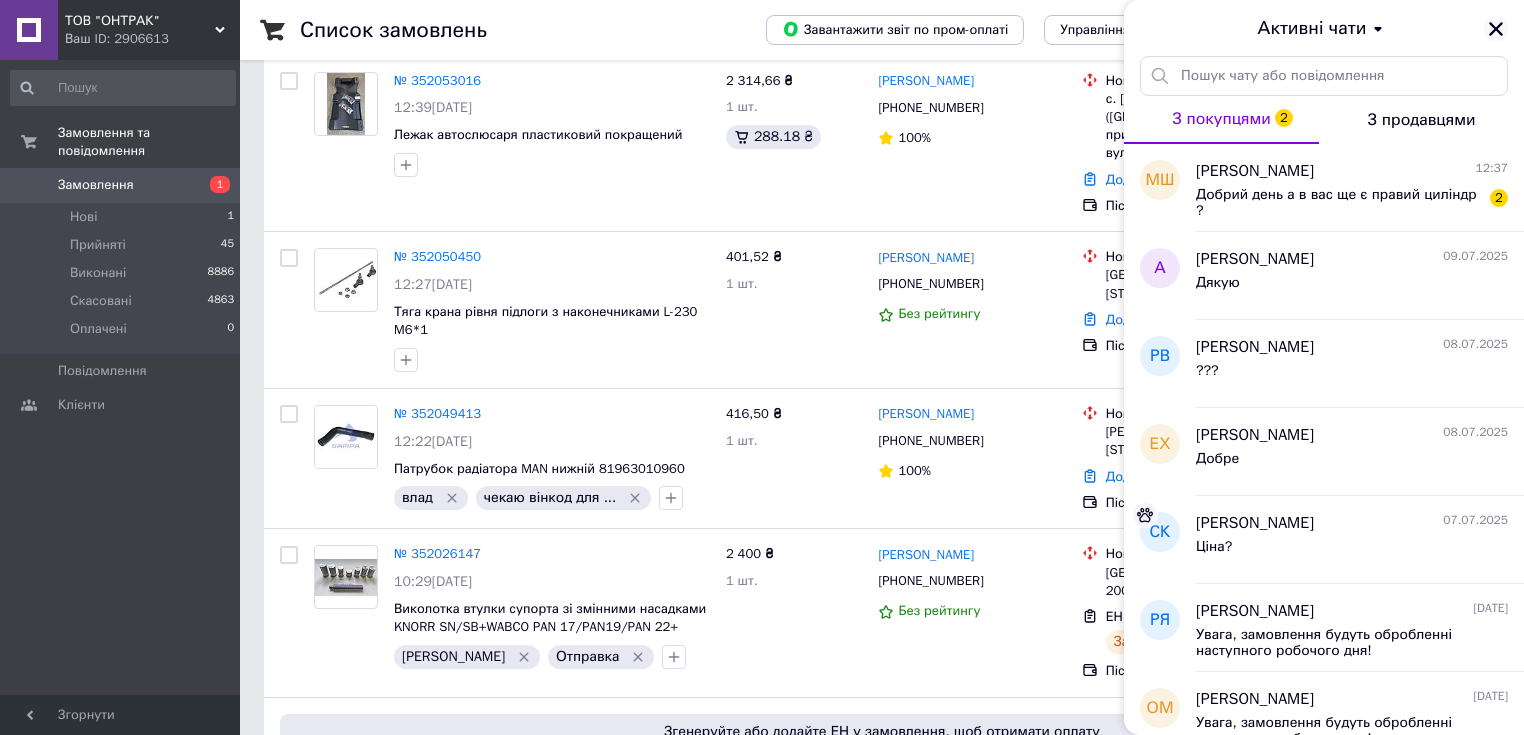 click 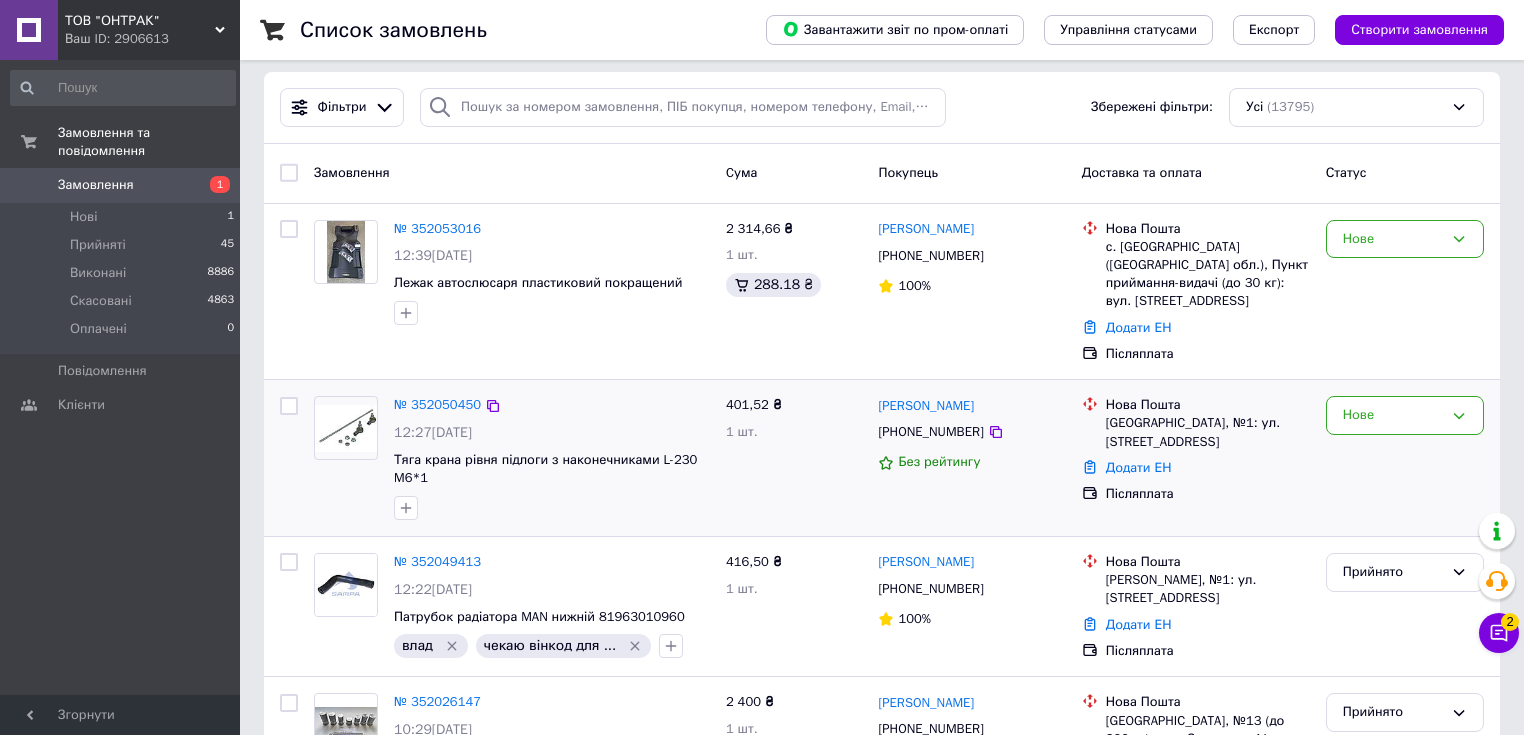 scroll, scrollTop: 0, scrollLeft: 0, axis: both 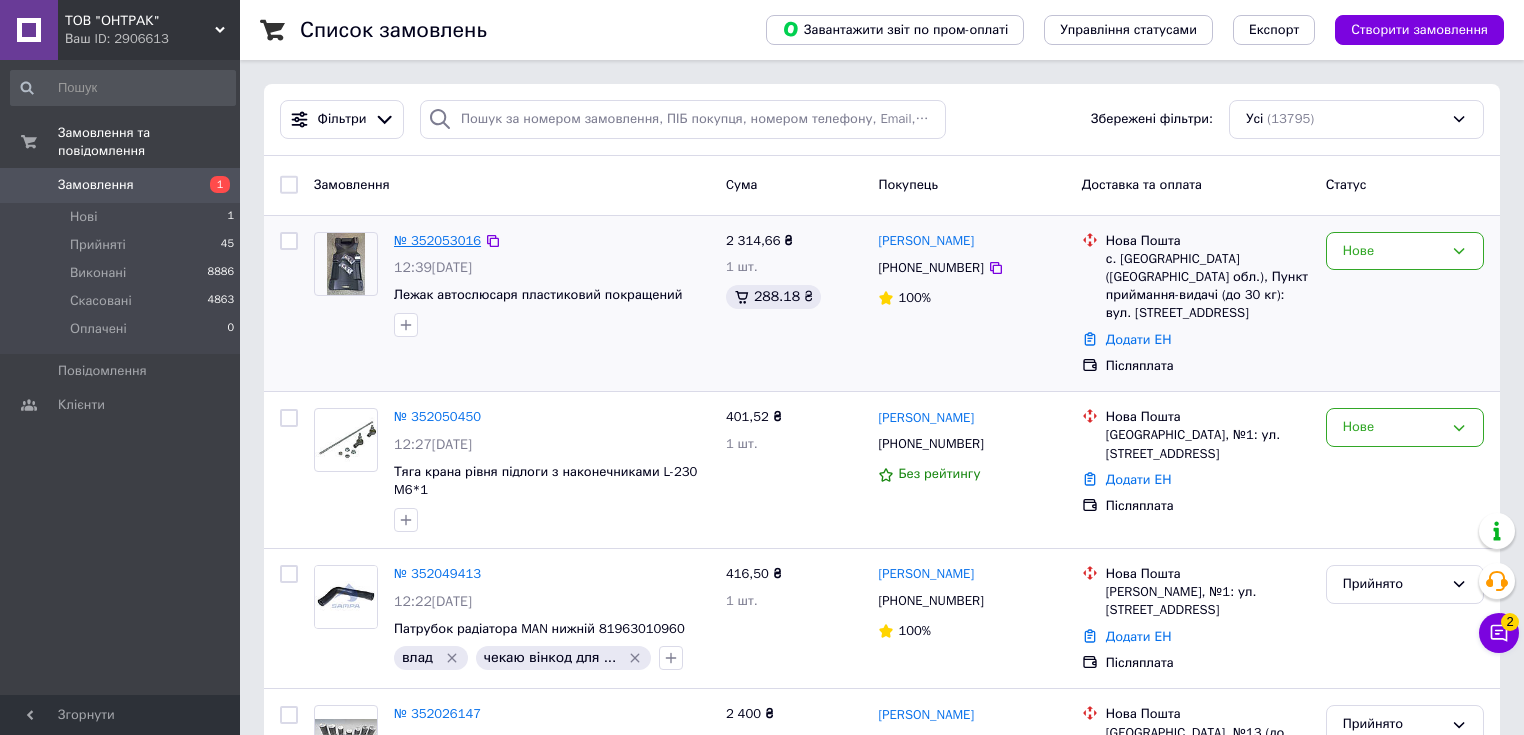 click on "№ 352053016" at bounding box center [437, 240] 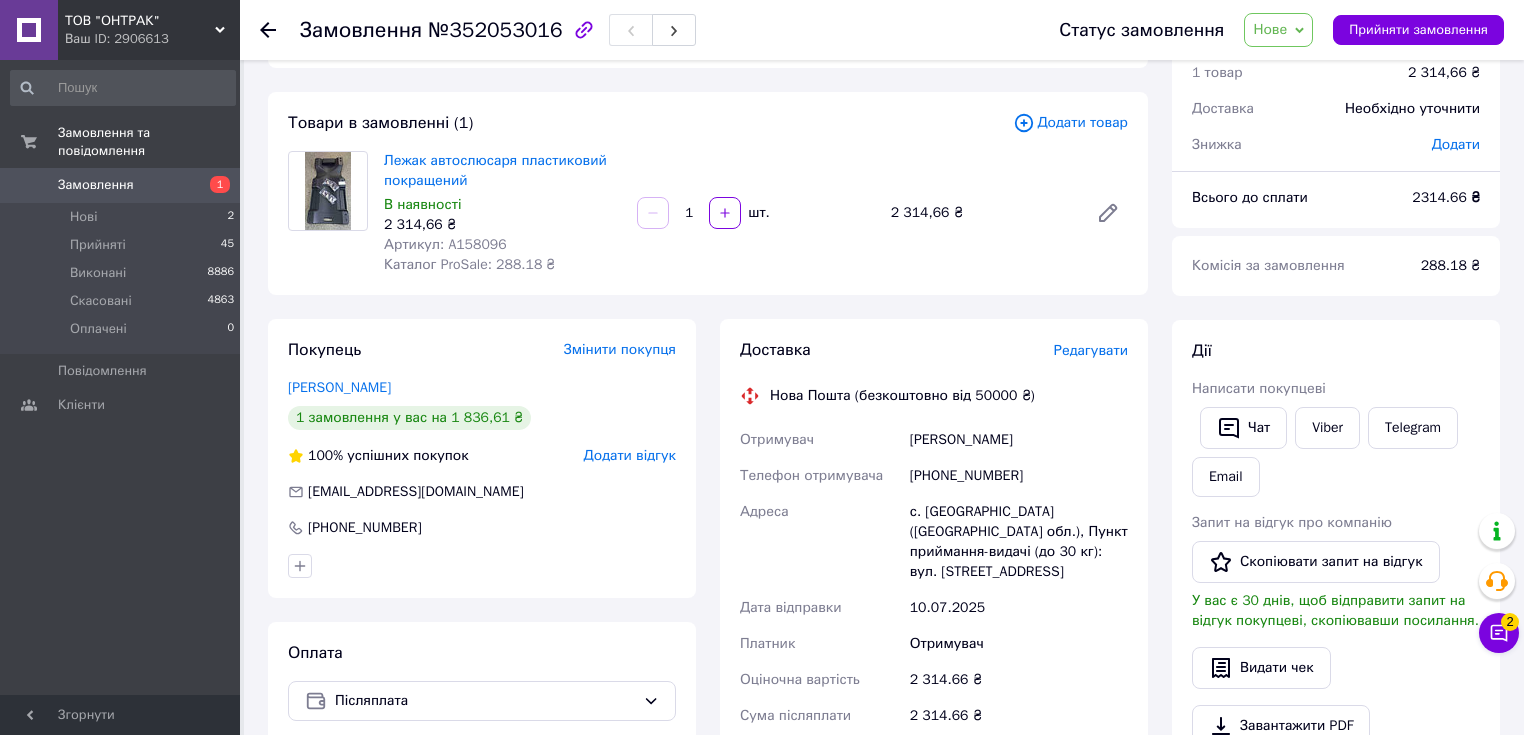 scroll, scrollTop: 160, scrollLeft: 0, axis: vertical 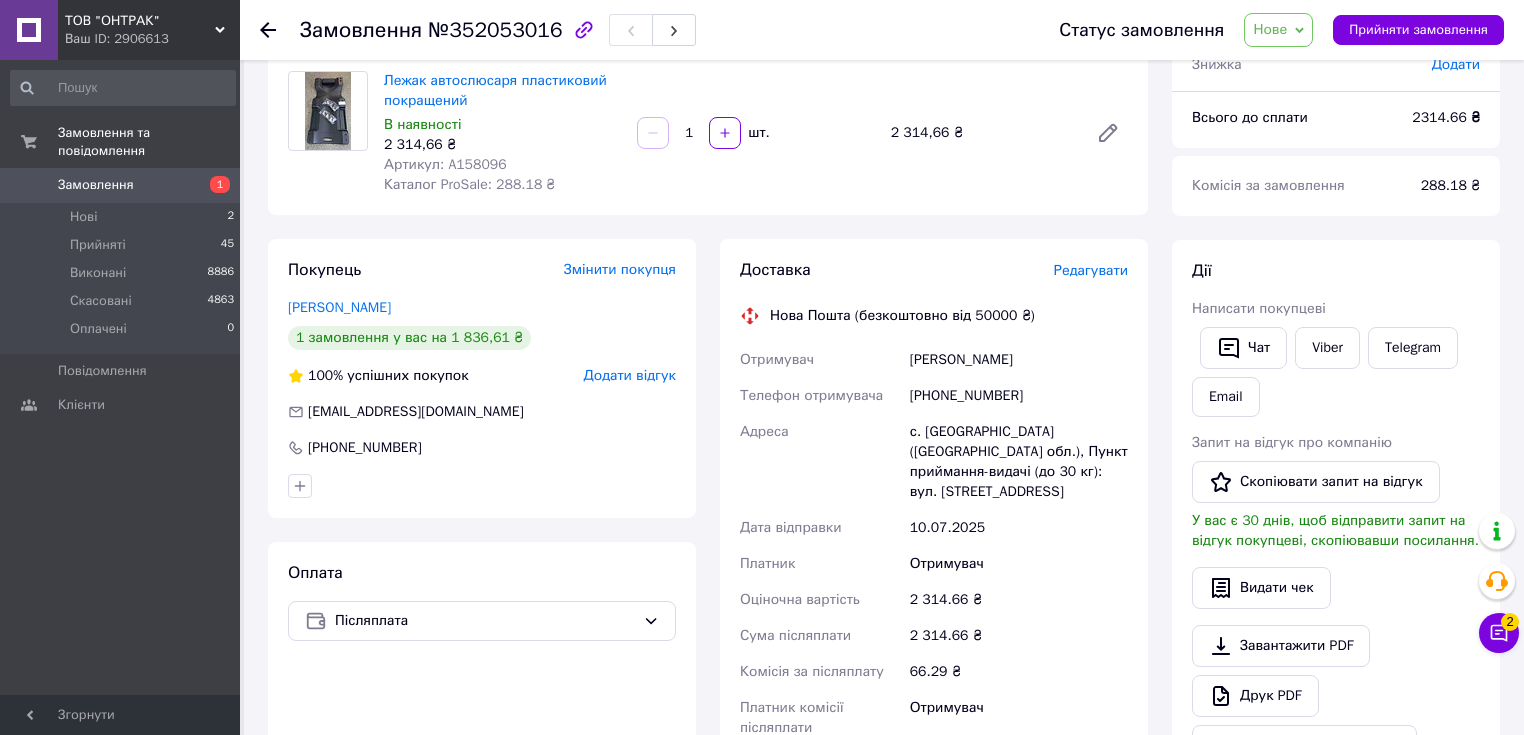 click 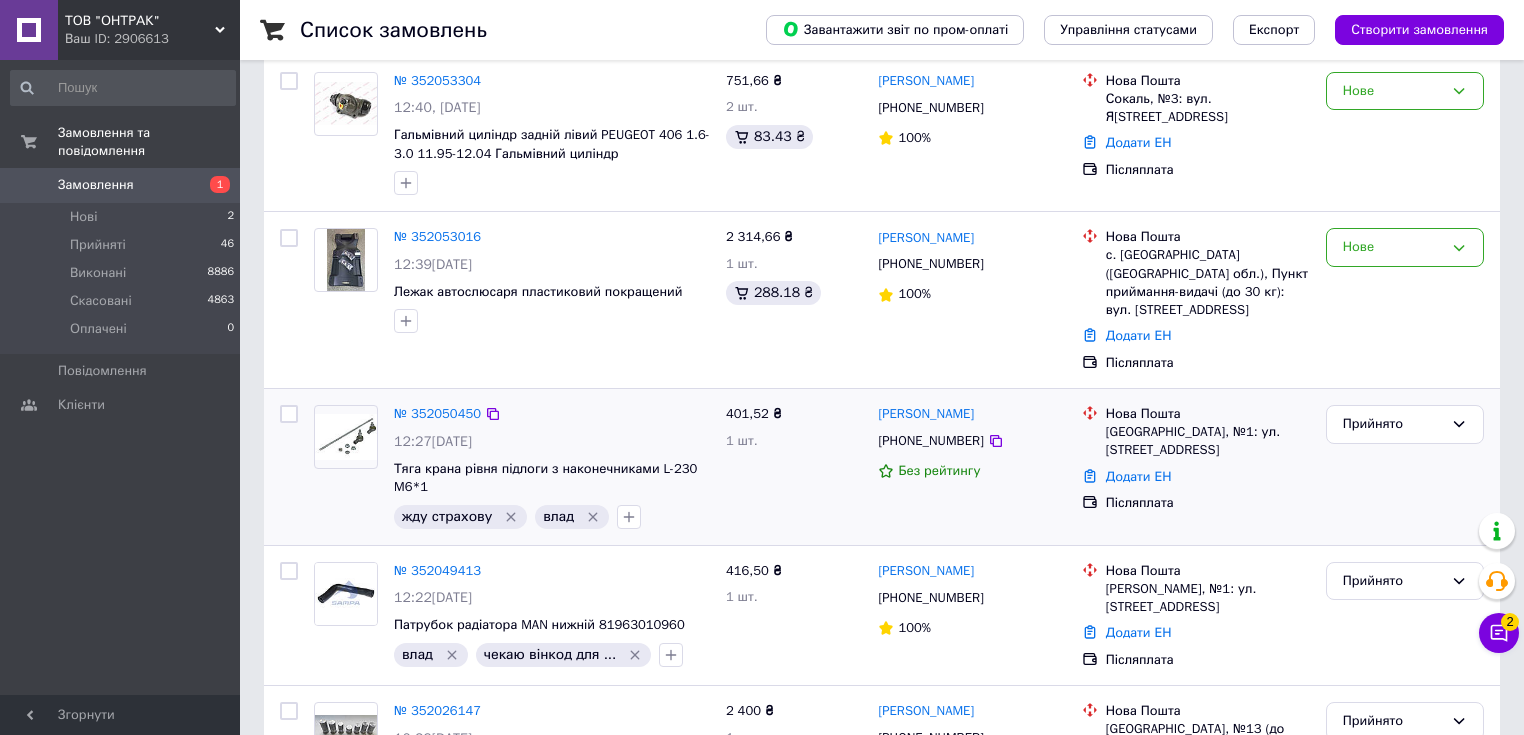 scroll, scrollTop: 240, scrollLeft: 0, axis: vertical 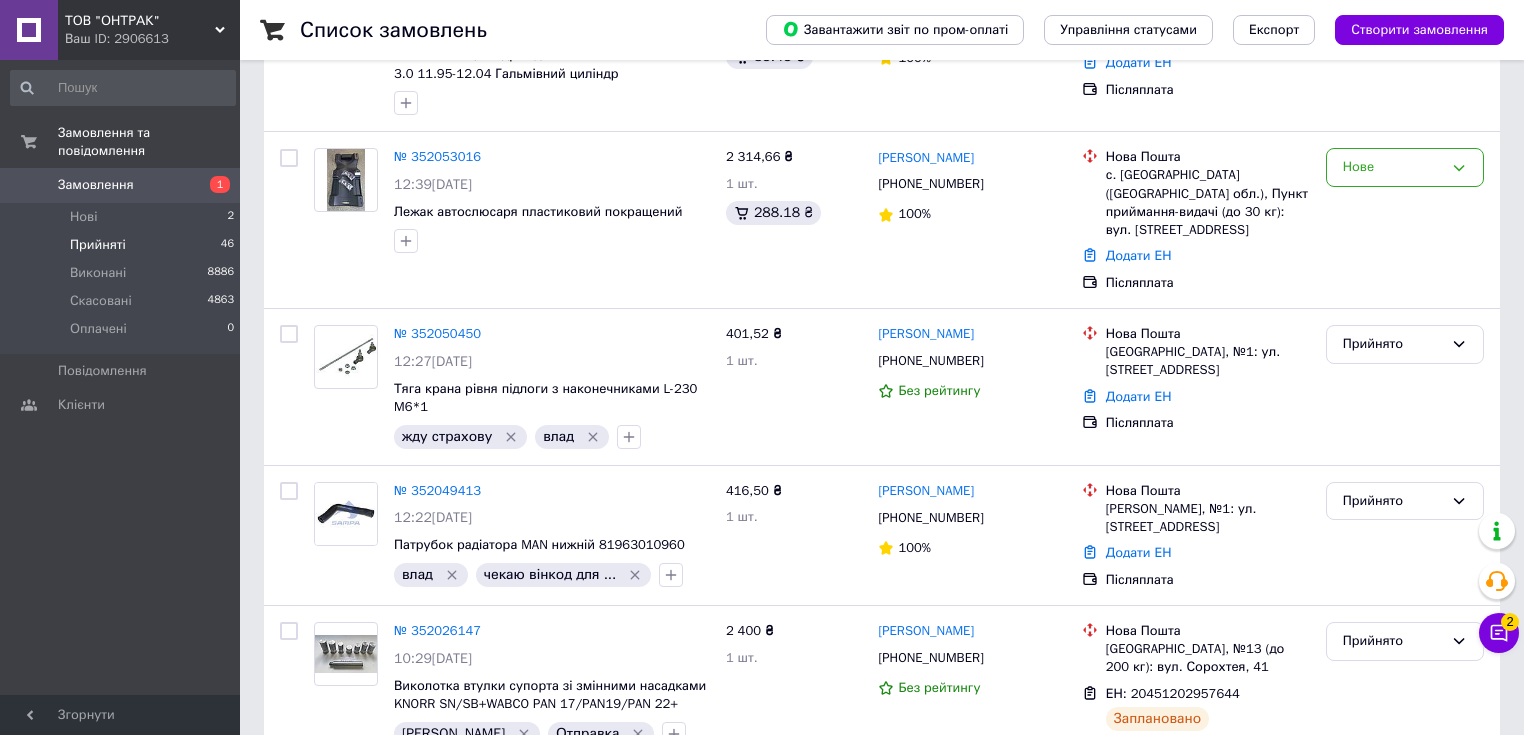 click on "Прийняті 46" at bounding box center (123, 245) 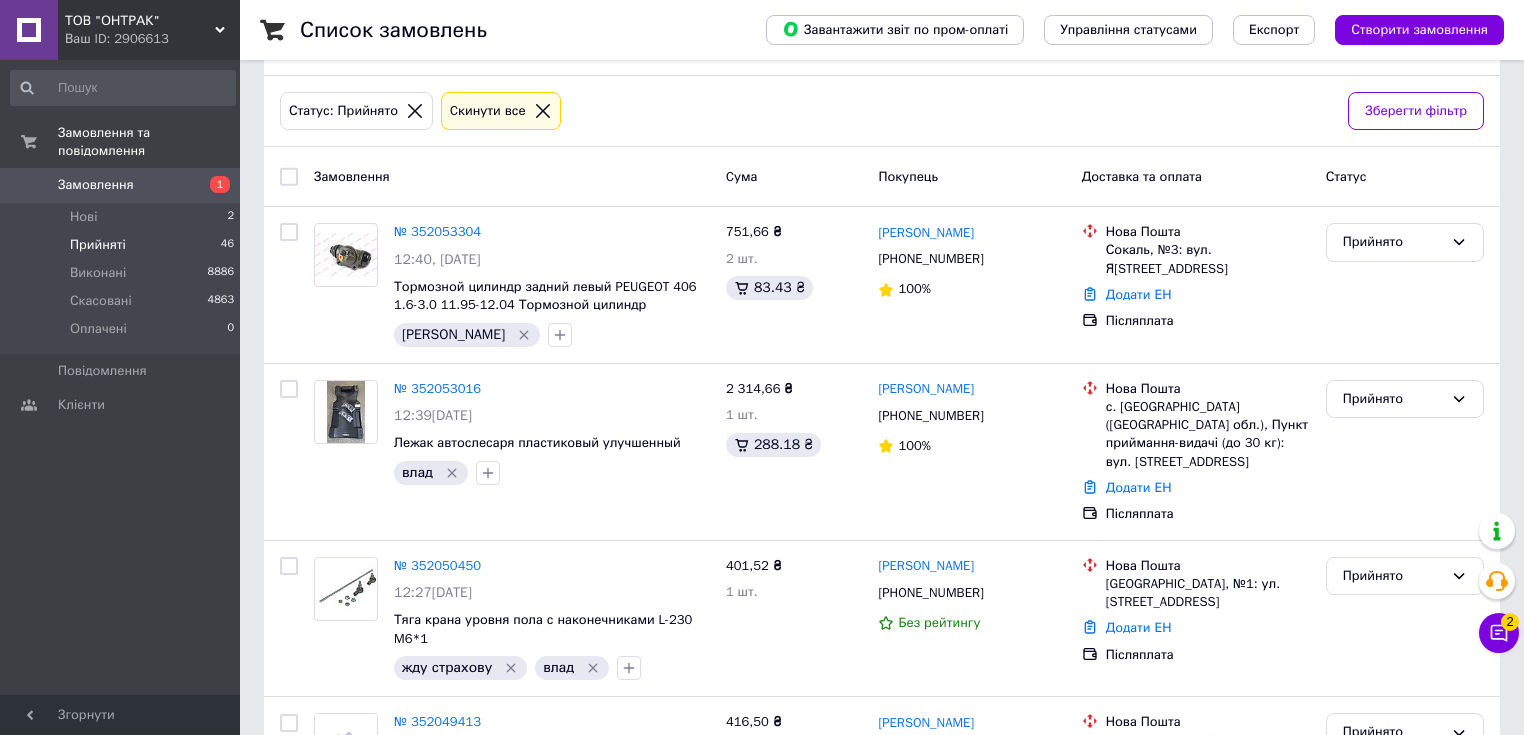 scroll, scrollTop: 160, scrollLeft: 0, axis: vertical 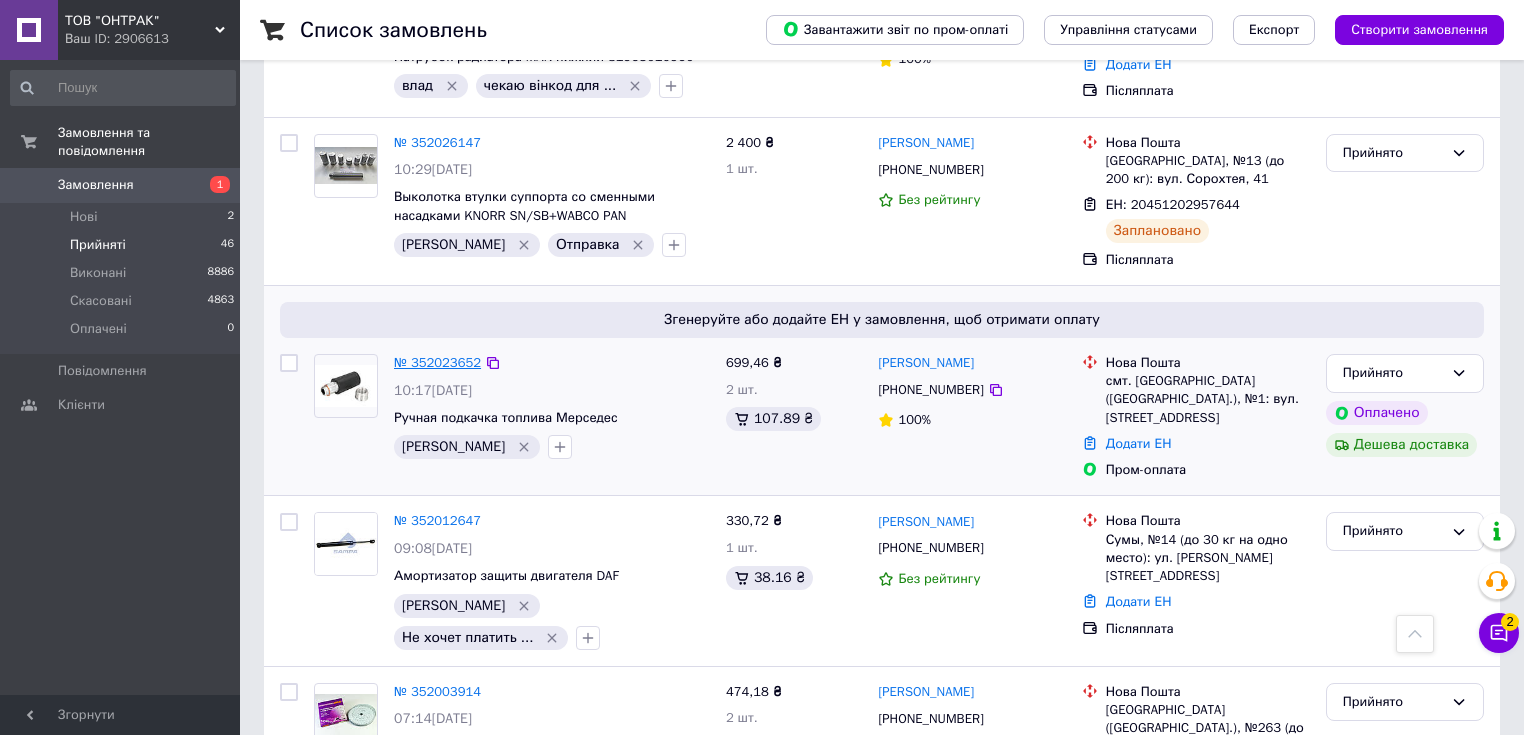 click on "№ 352023652" at bounding box center [437, 362] 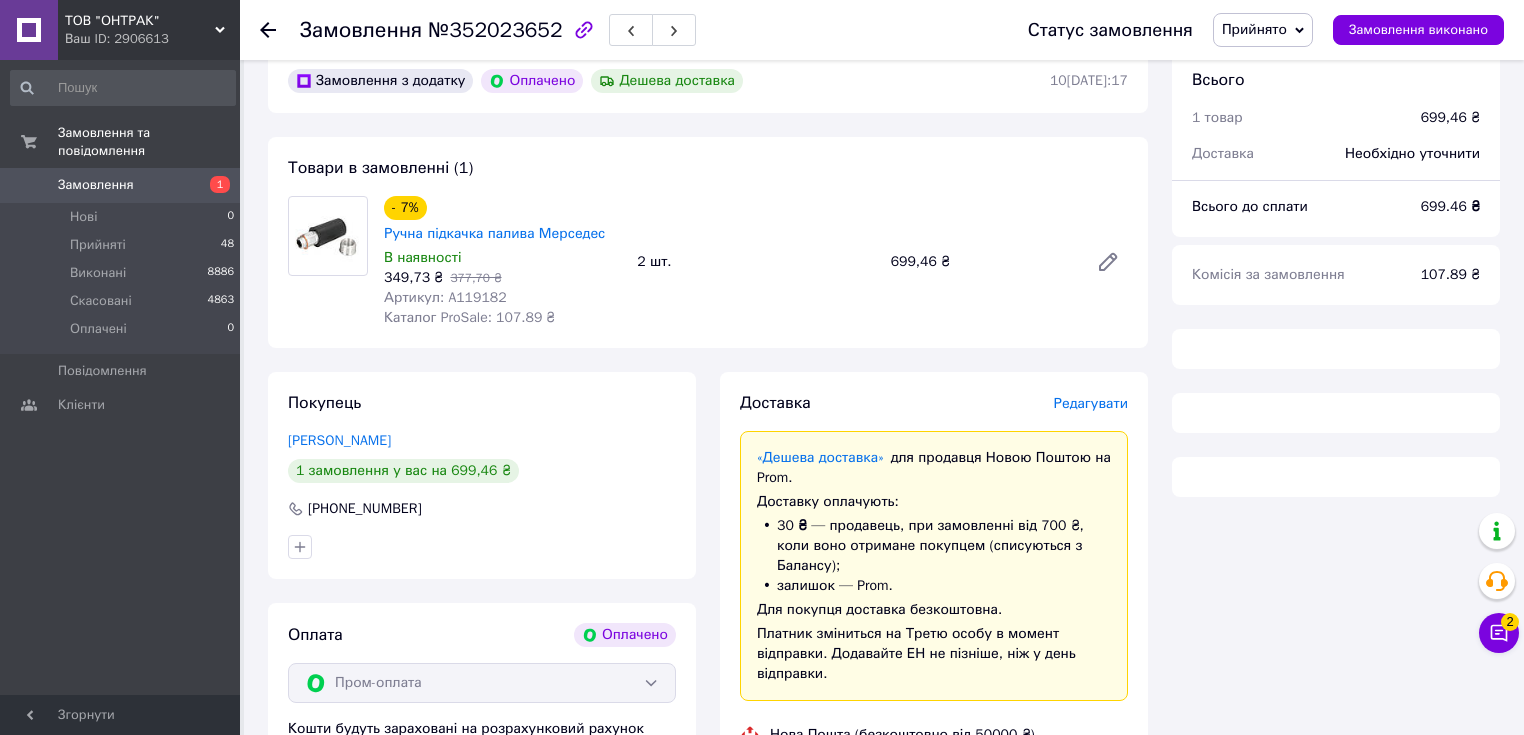 scroll, scrollTop: 96, scrollLeft: 0, axis: vertical 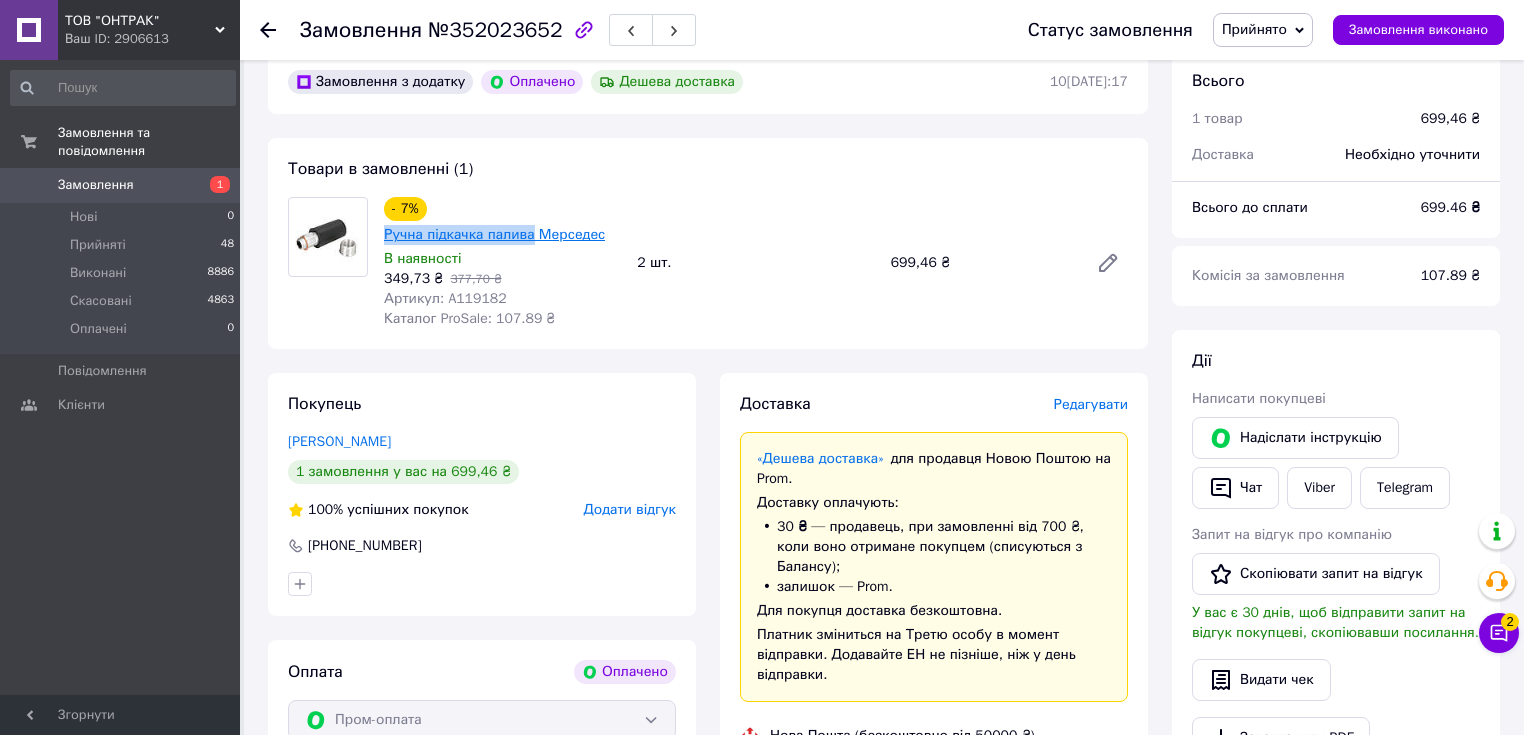 drag, startPoint x: 380, startPoint y: 237, endPoint x: 528, endPoint y: 239, distance: 148.01352 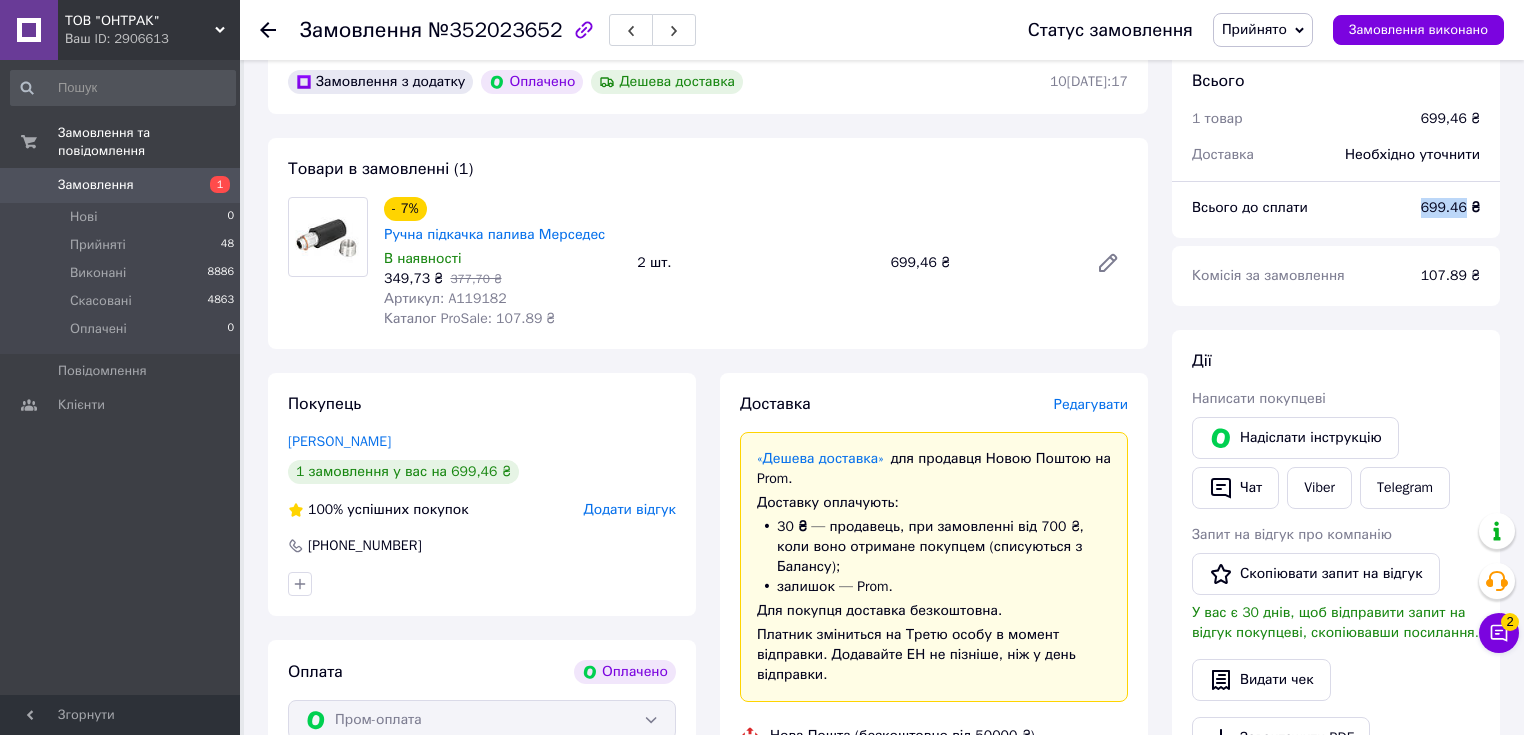 drag, startPoint x: 1467, startPoint y: 209, endPoint x: 1421, endPoint y: 208, distance: 46.010868 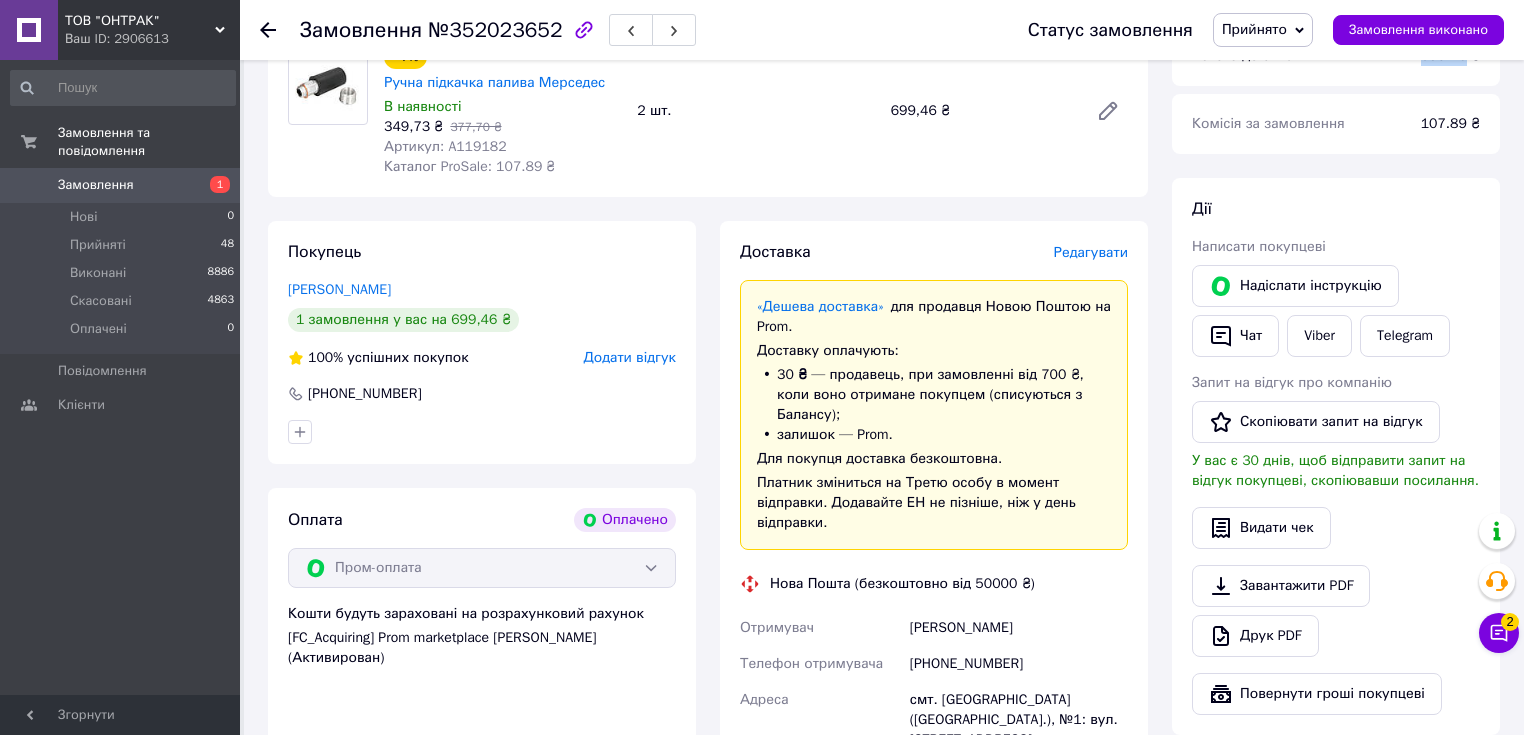 scroll, scrollTop: 336, scrollLeft: 0, axis: vertical 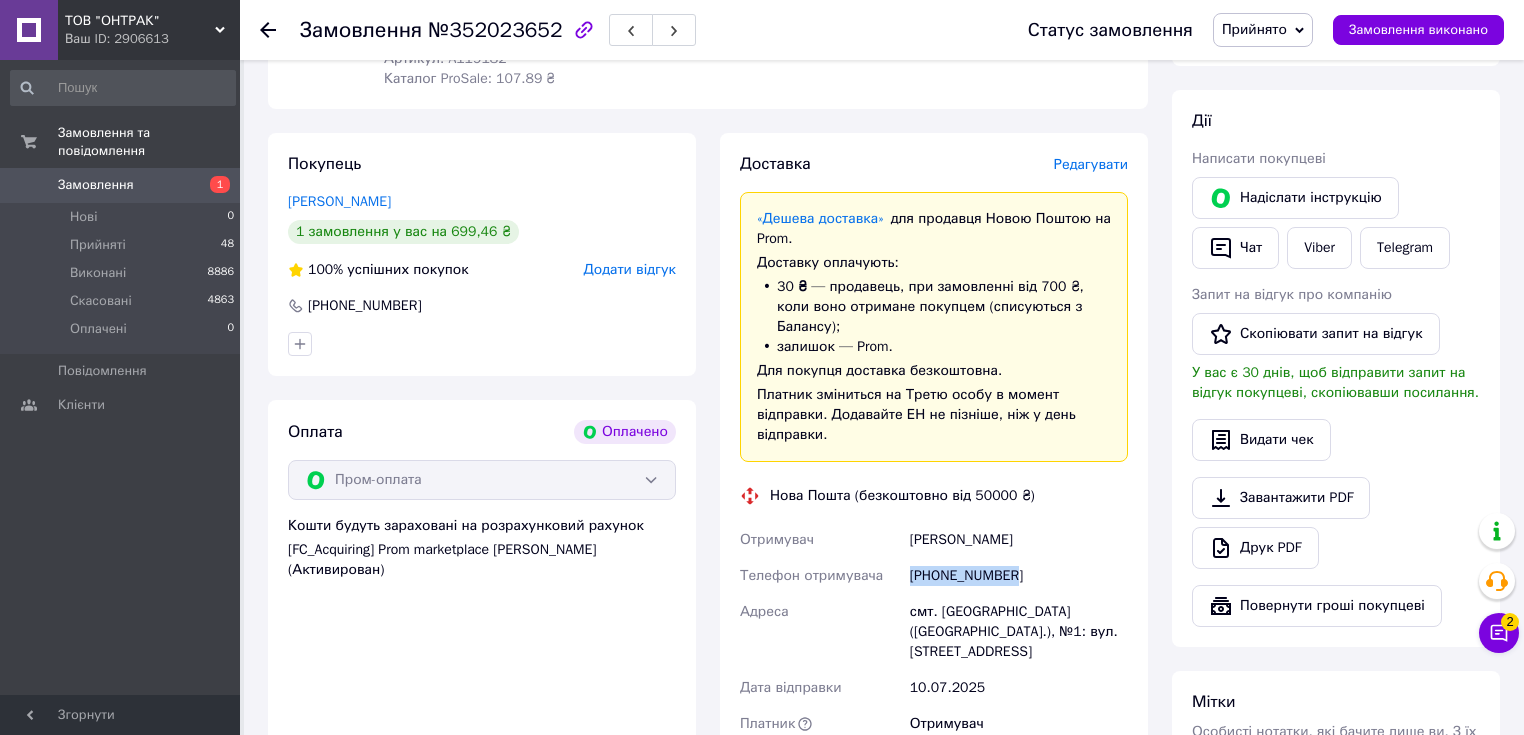 drag, startPoint x: 1028, startPoint y: 564, endPoint x: 908, endPoint y: 552, distance: 120.59851 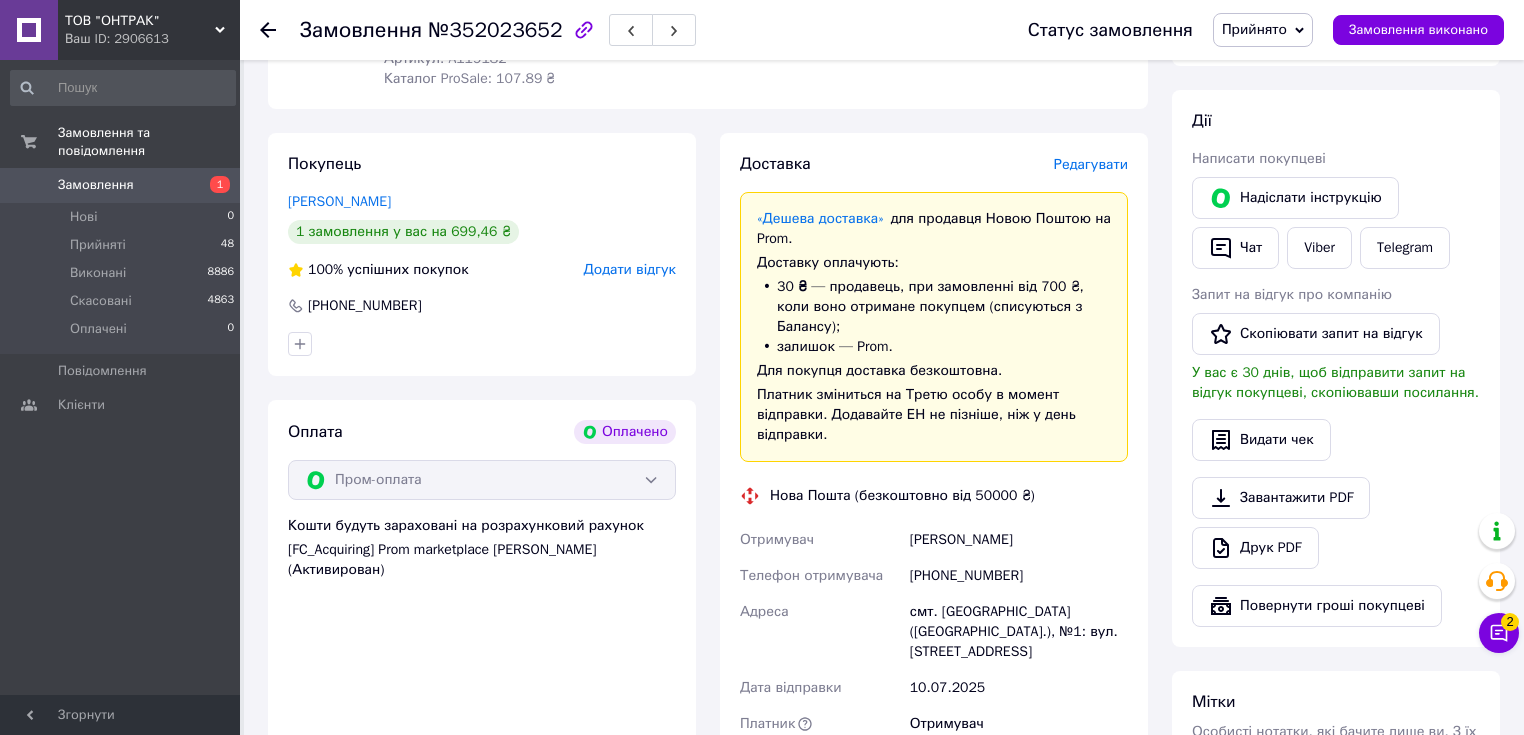 click on "смт. [GEOGRAPHIC_DATA] ([GEOGRAPHIC_DATA].), №1: вул. [STREET_ADDRESS]" at bounding box center [1019, 632] 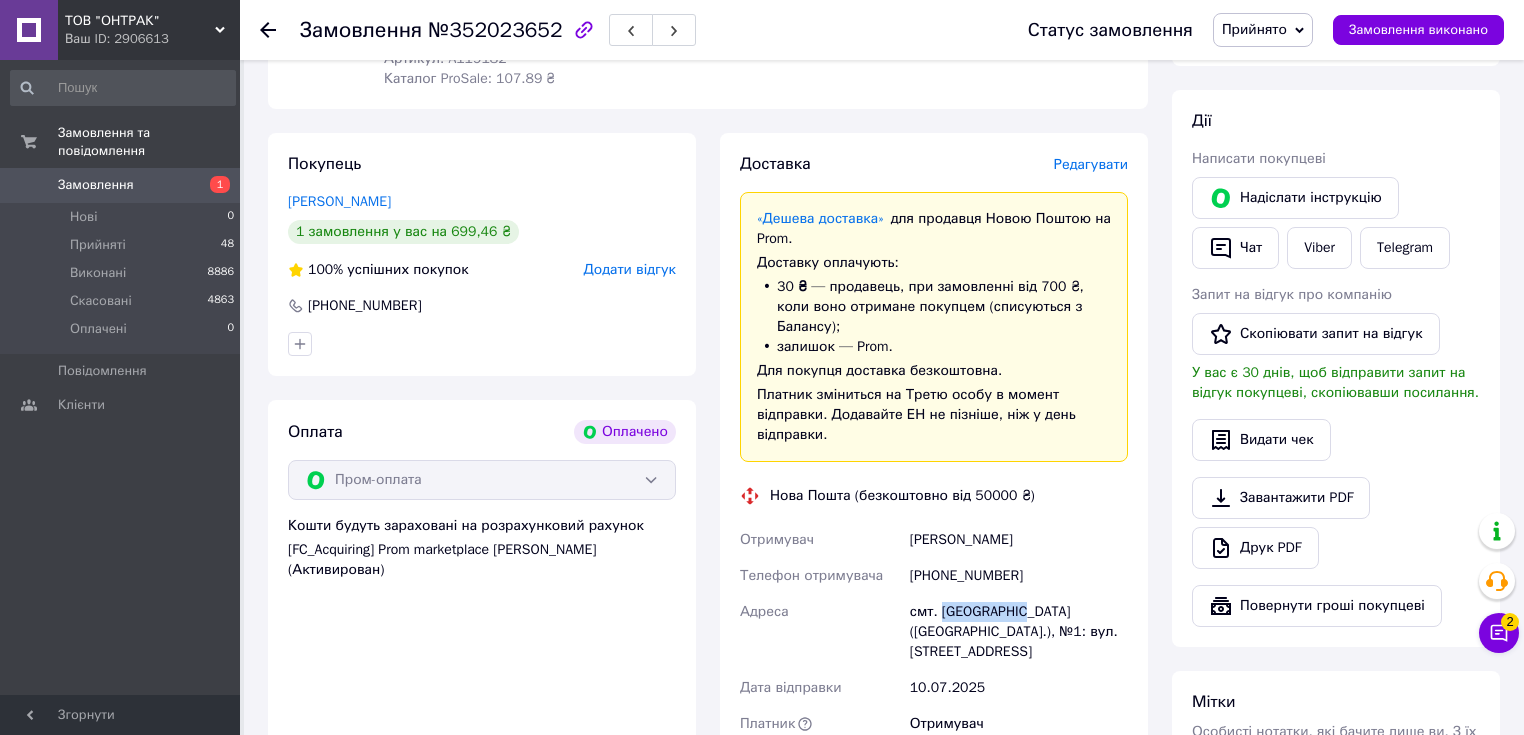 click on "смт. [GEOGRAPHIC_DATA] ([GEOGRAPHIC_DATA].), №1: вул. [STREET_ADDRESS]" at bounding box center [1019, 632] 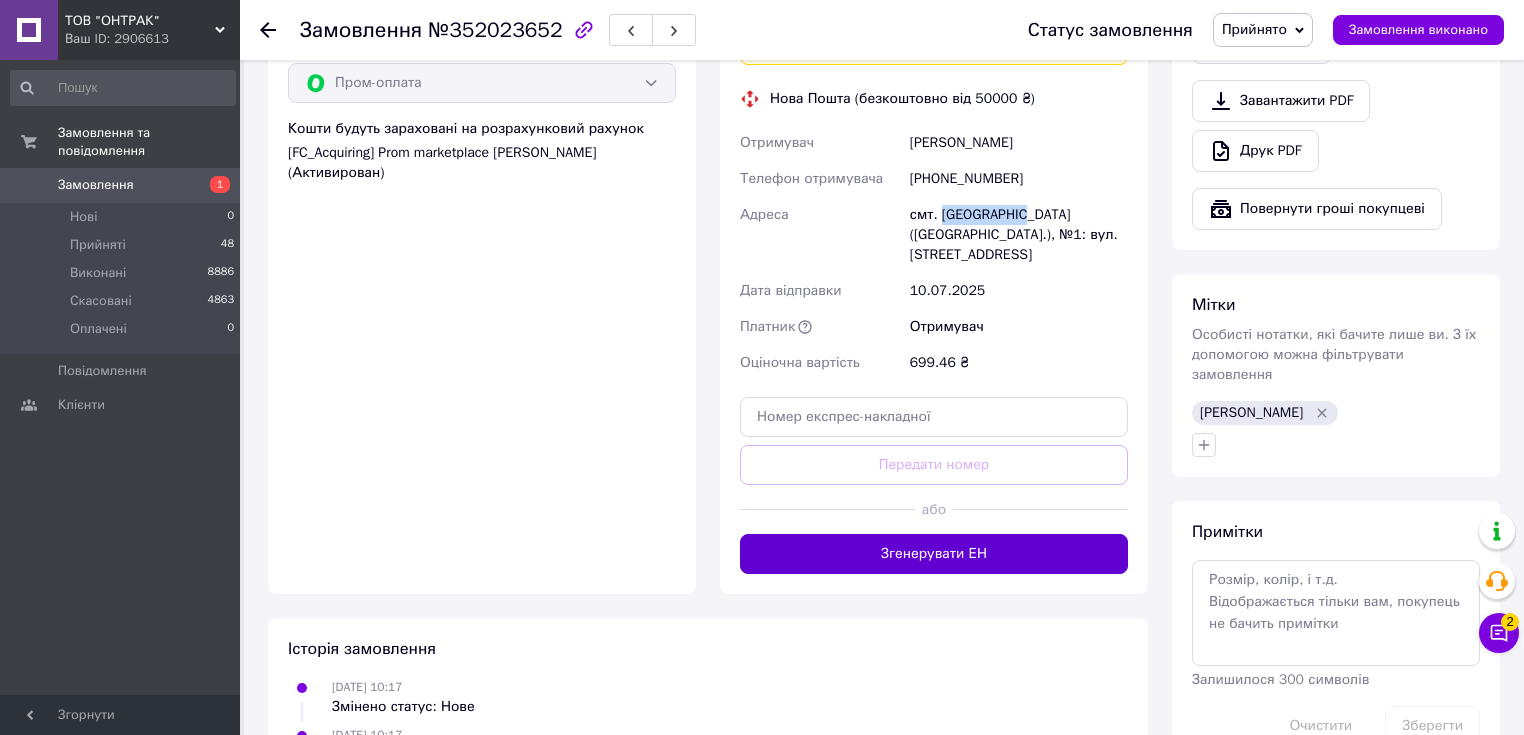 scroll, scrollTop: 736, scrollLeft: 0, axis: vertical 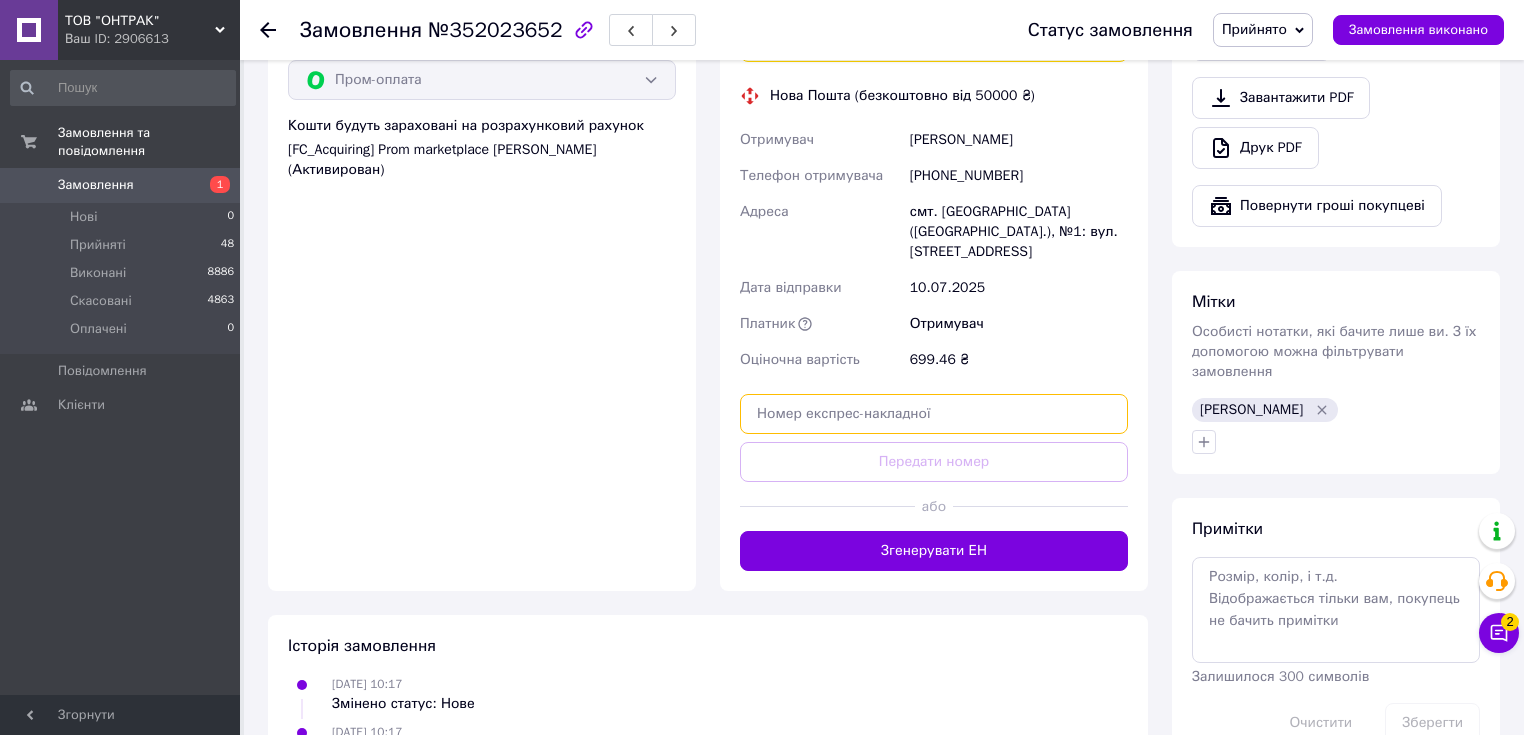 click at bounding box center (934, 414) 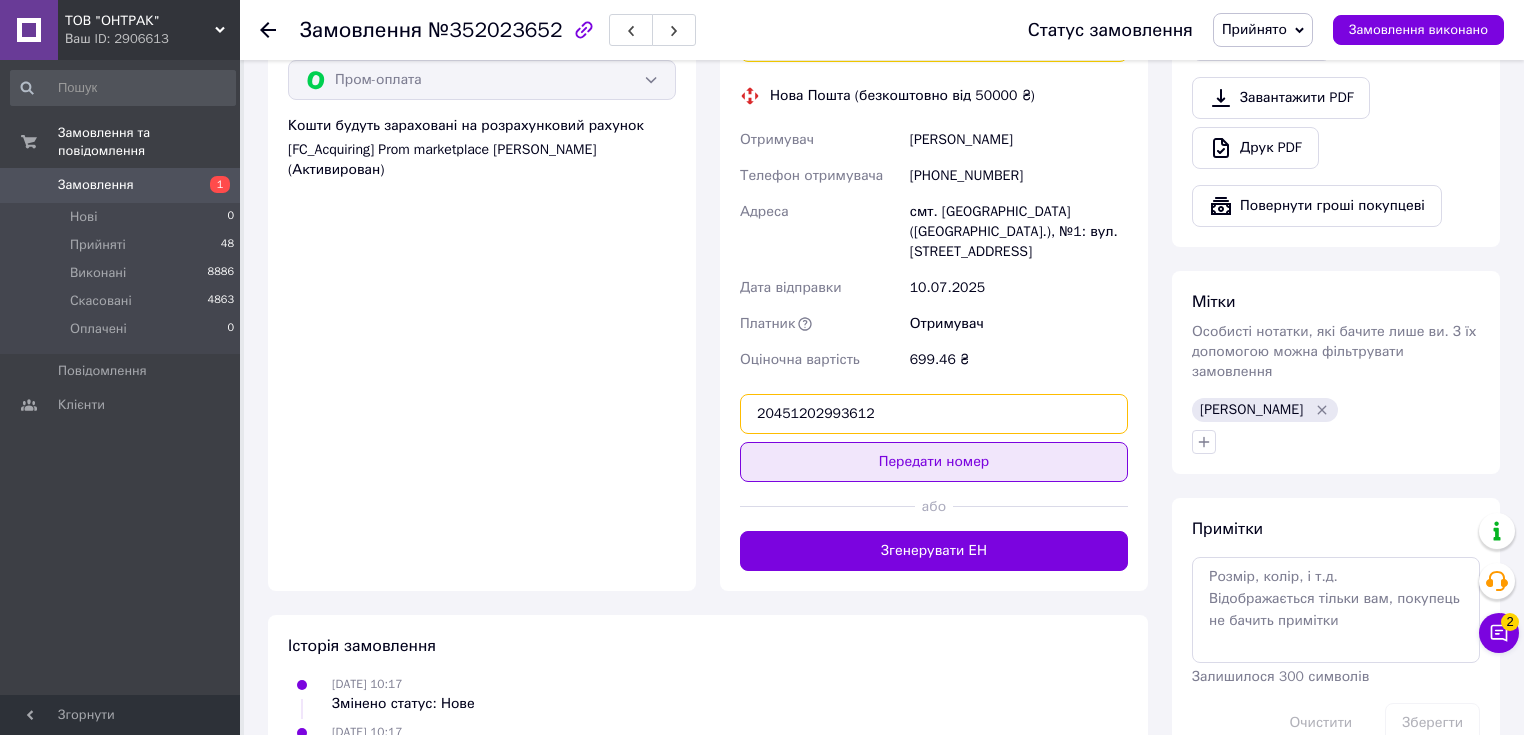 type on "20451202993612" 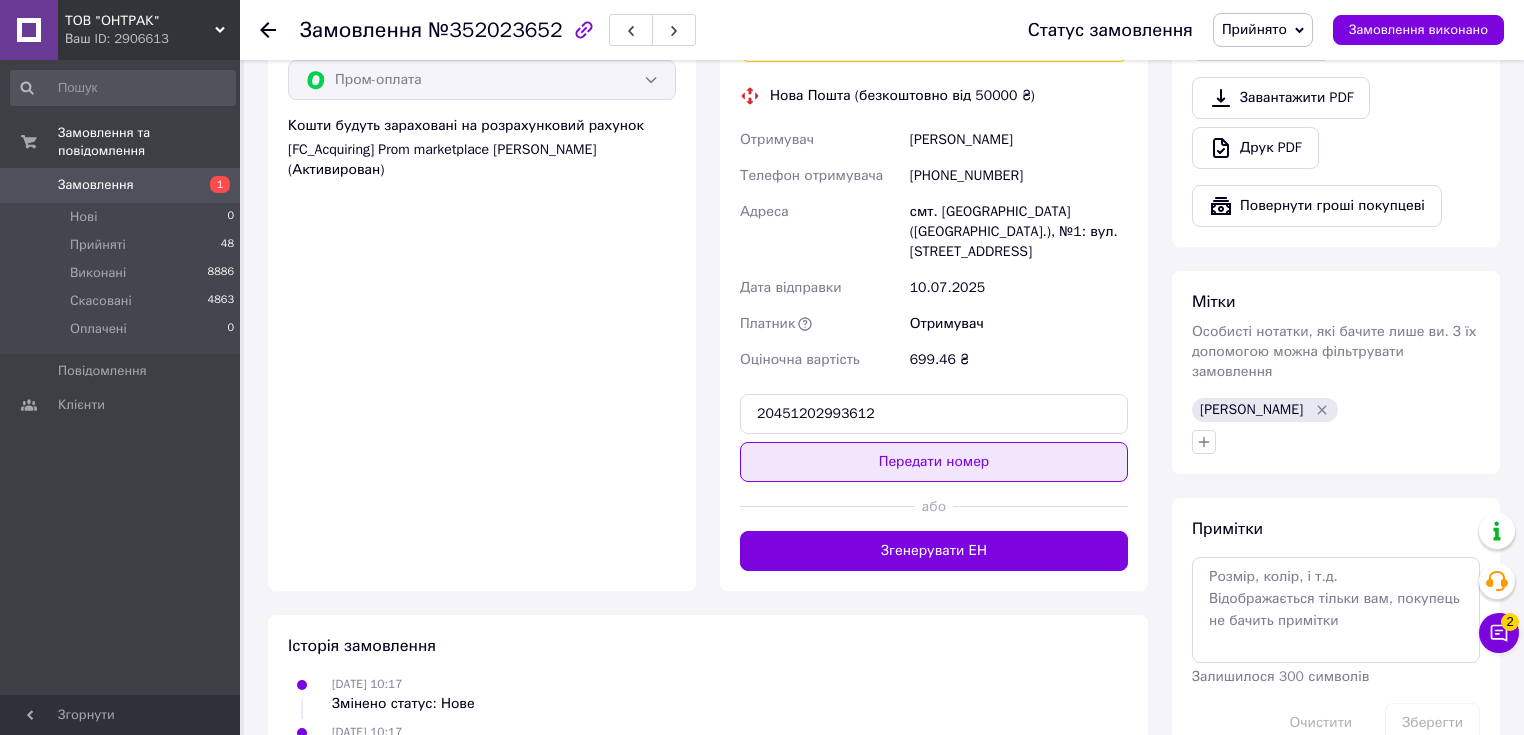 click on "Передати номер" at bounding box center (934, 462) 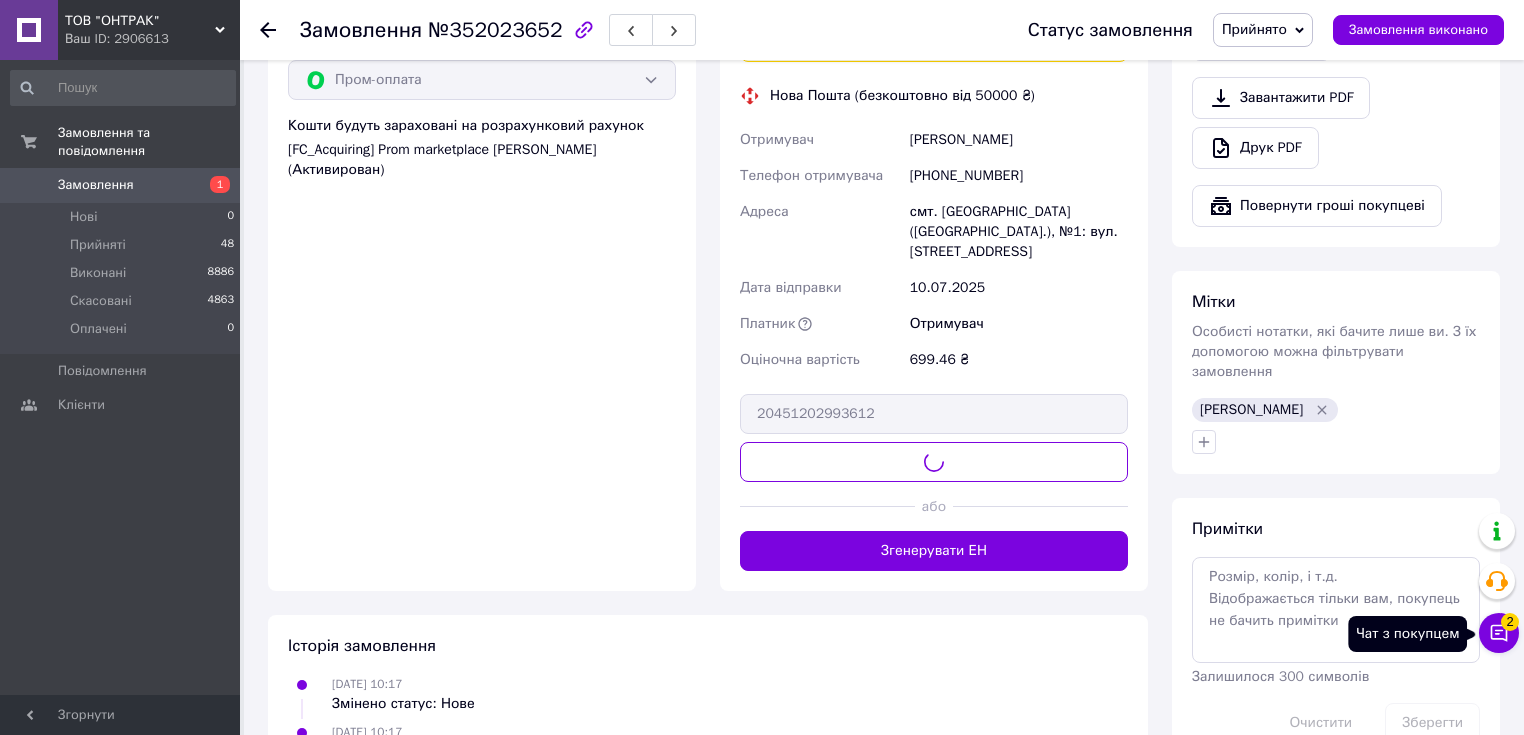 click on "Чат з покупцем 2" at bounding box center [1499, 633] 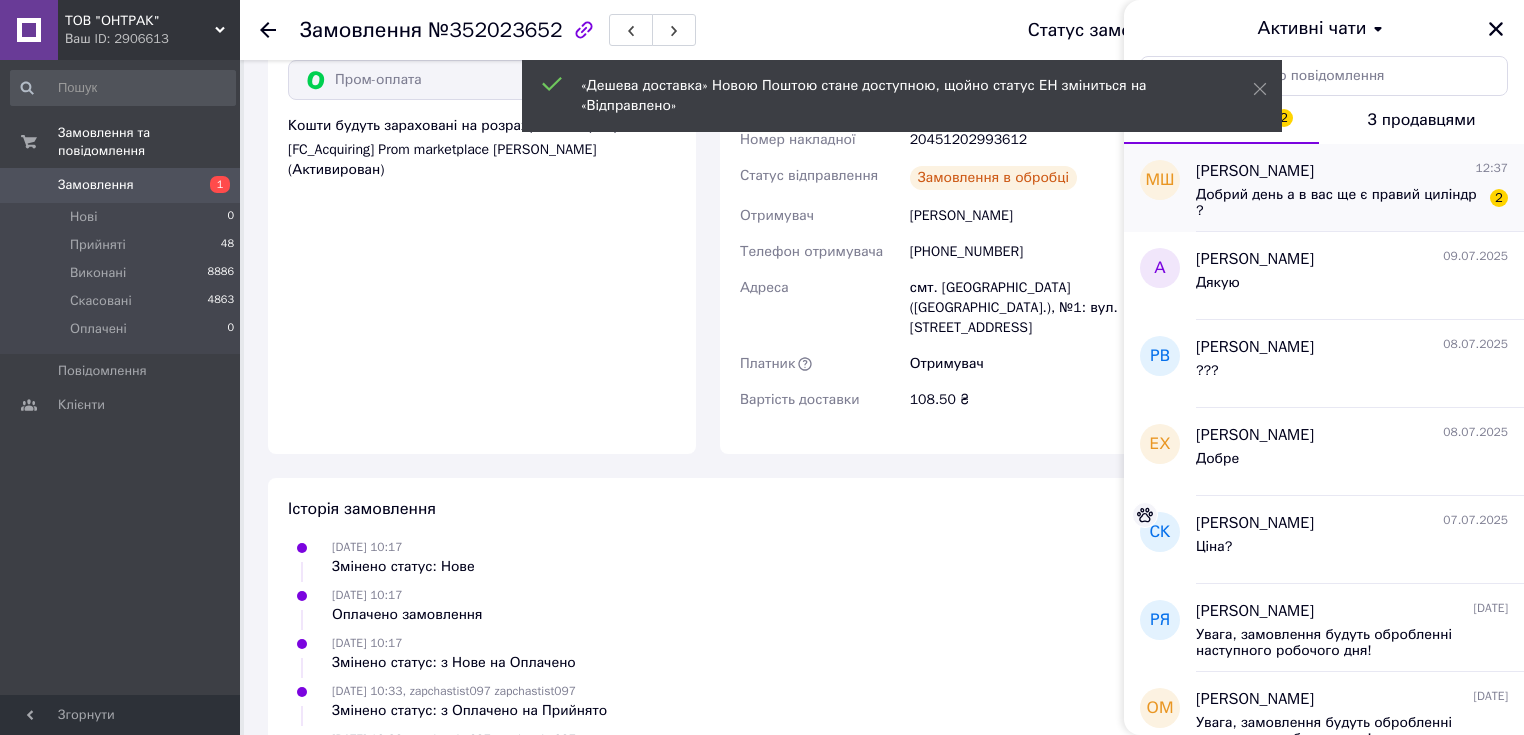 click on "[PERSON_NAME] 12:37" at bounding box center (1352, 171) 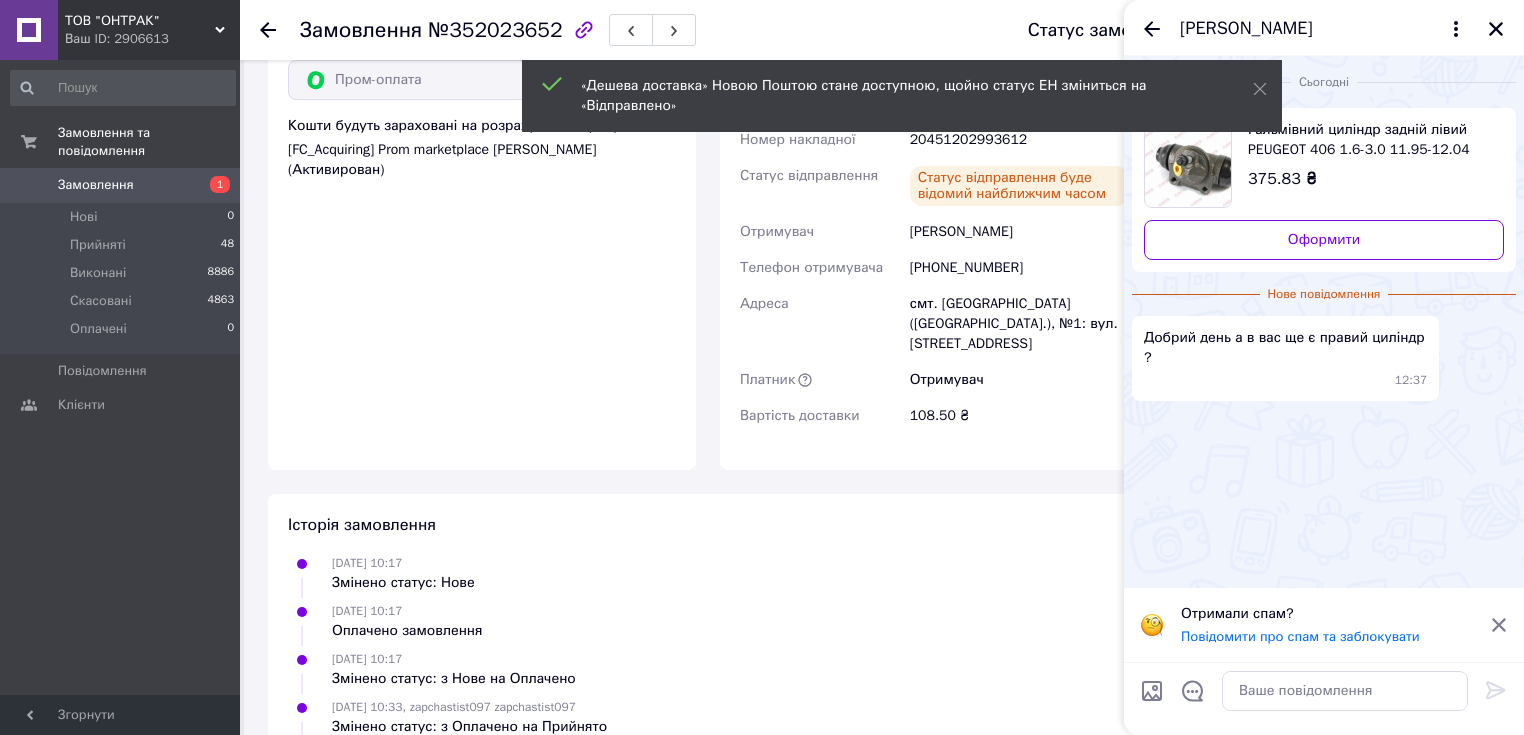 click on "Оплата Оплачено Пром-оплата Кошти будуть зараховані на розрахунковий рахунок [FC_Acquiring] Prom marketplace [PERSON_NAME] (Активирован)" at bounding box center [482, 235] 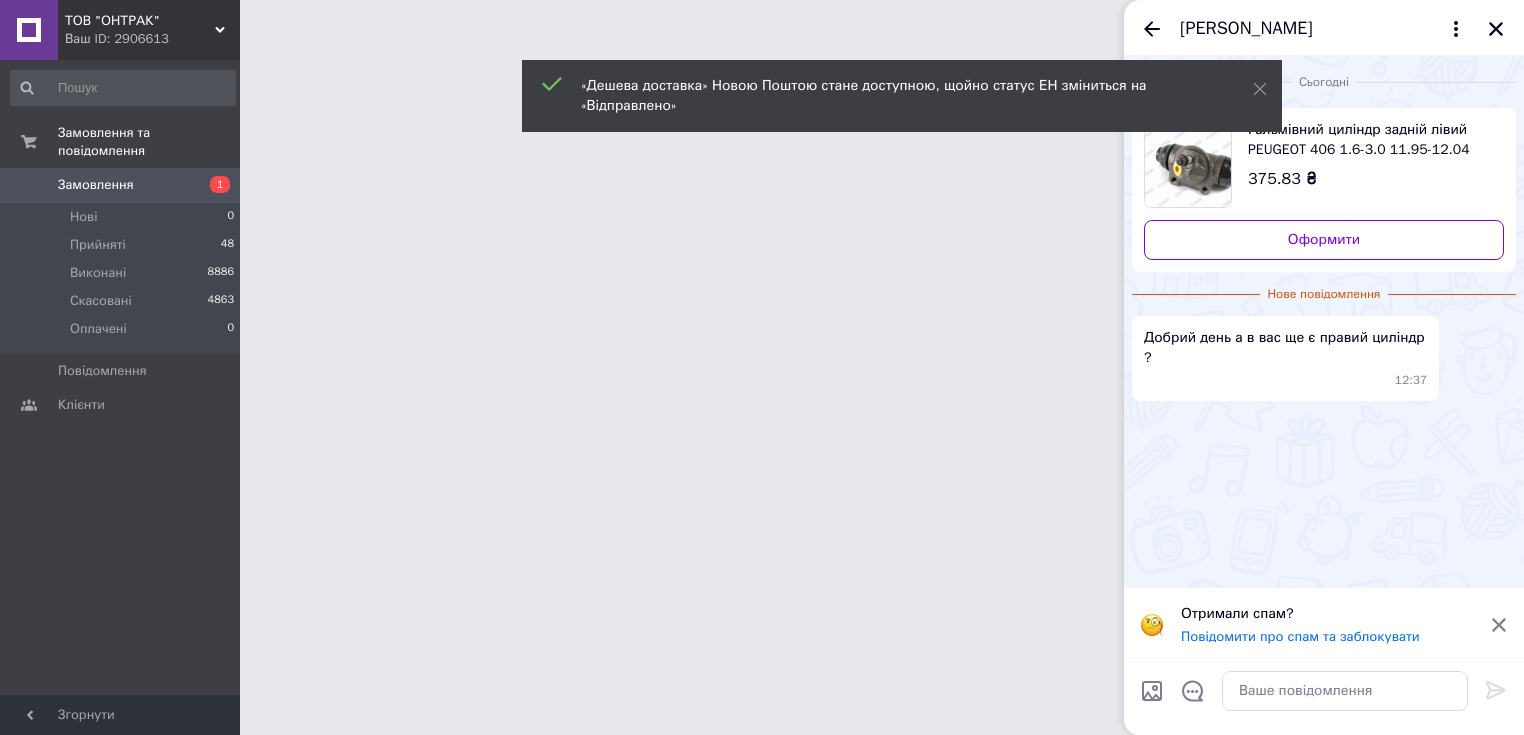 scroll, scrollTop: 0, scrollLeft: 0, axis: both 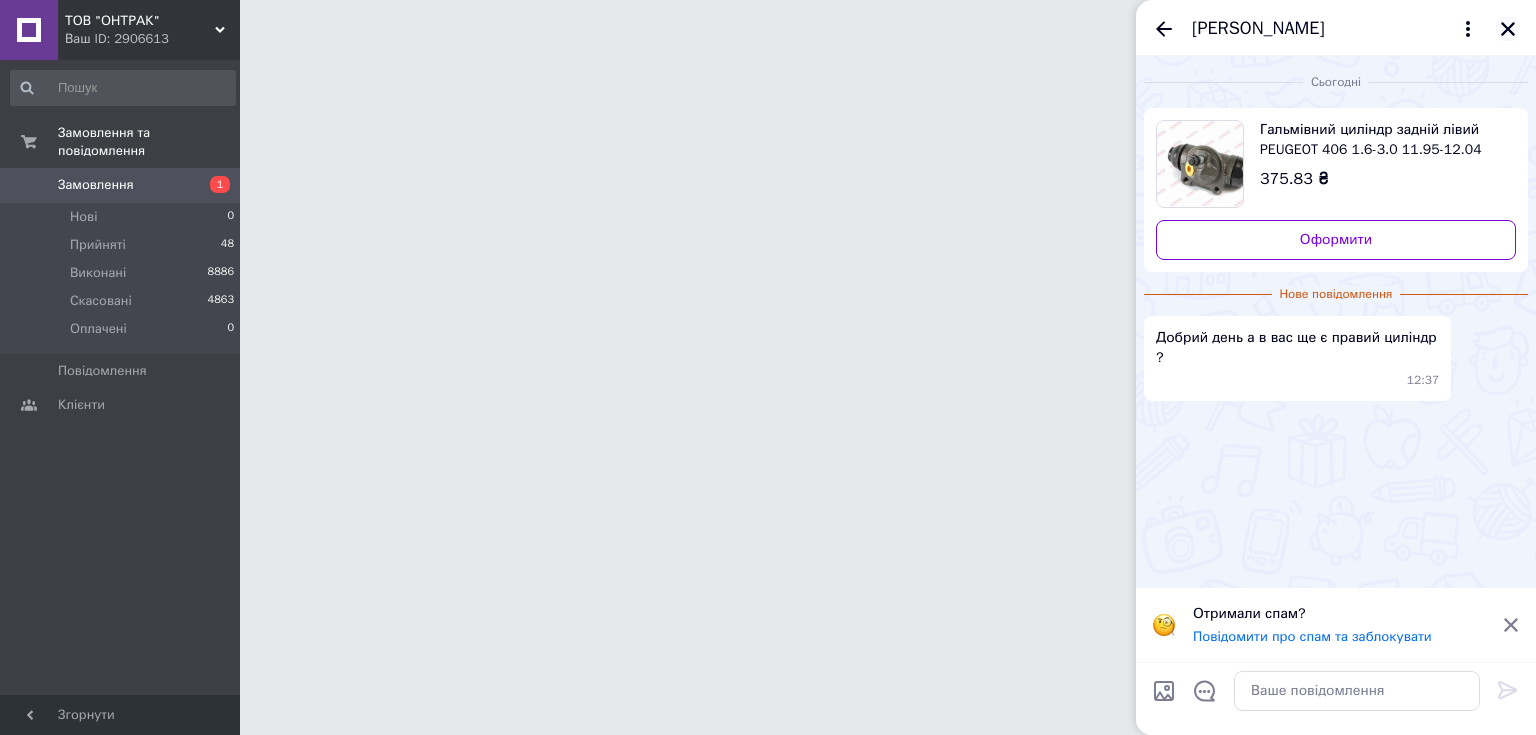 click 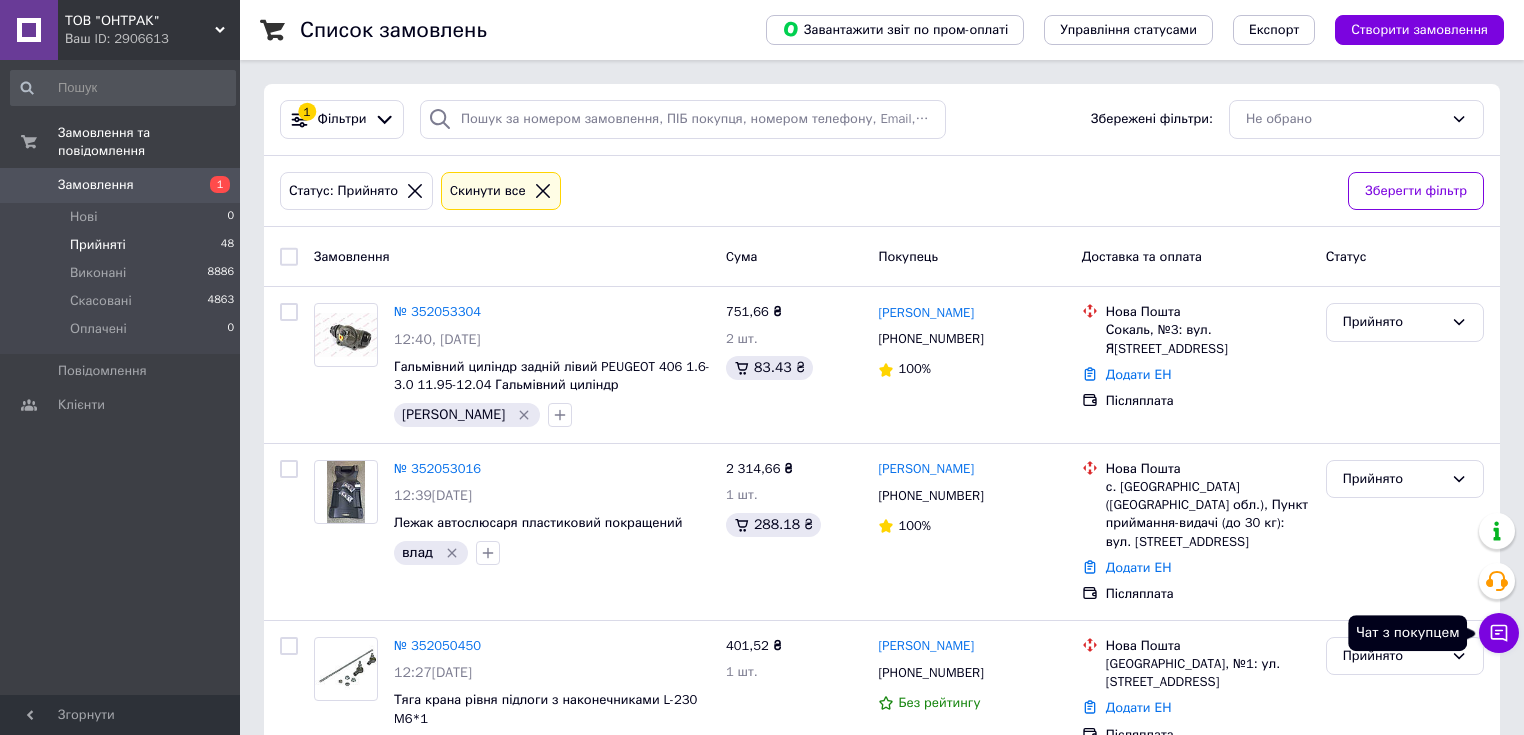 click 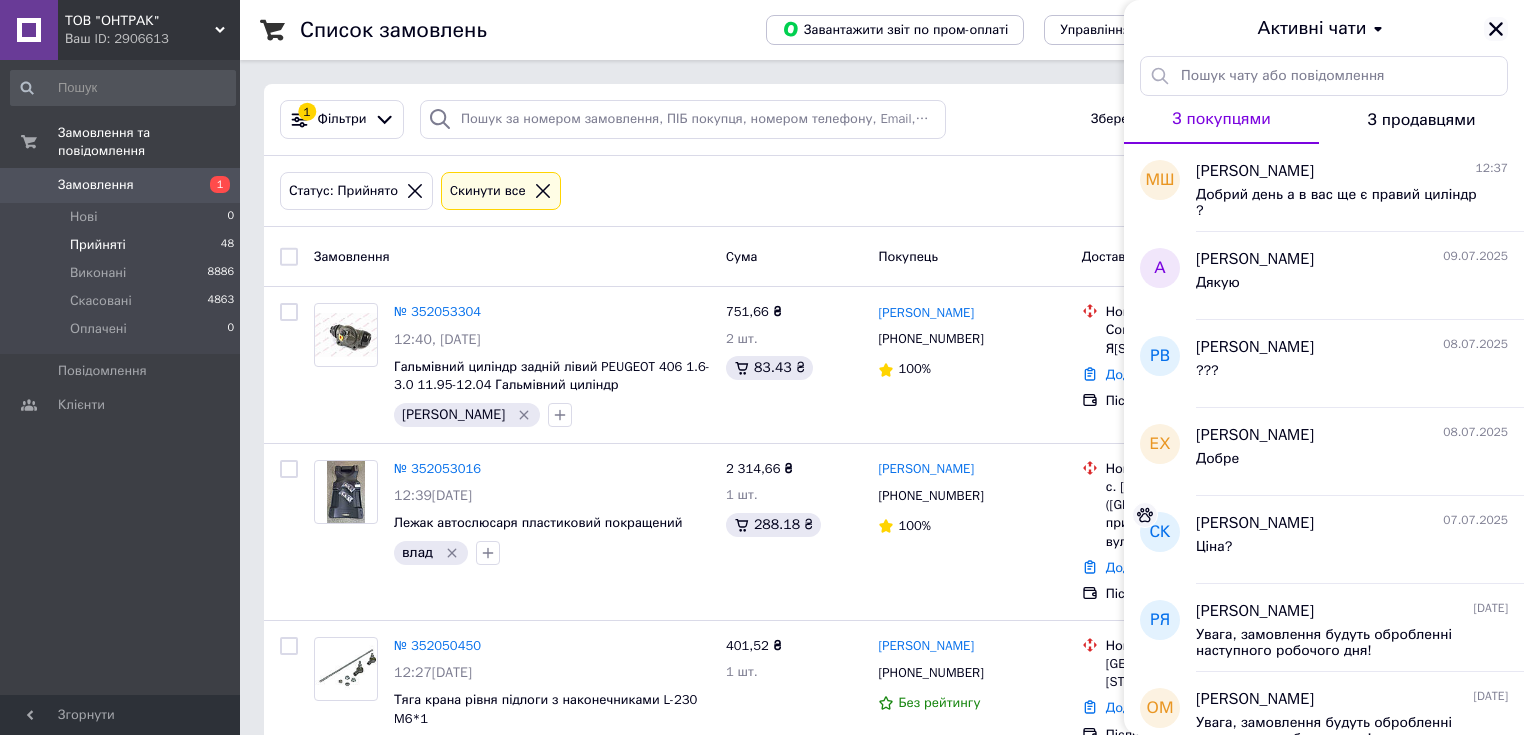 click 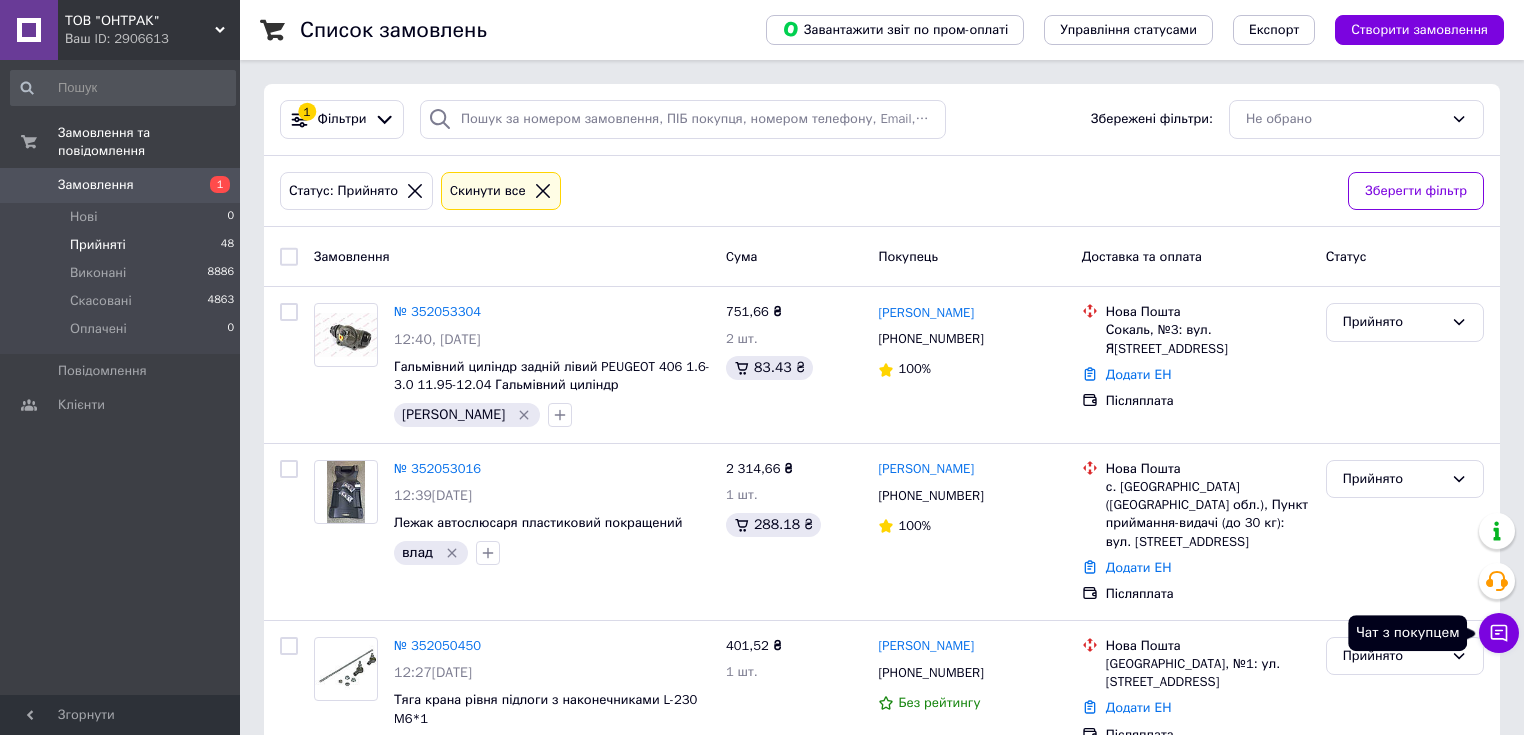 click 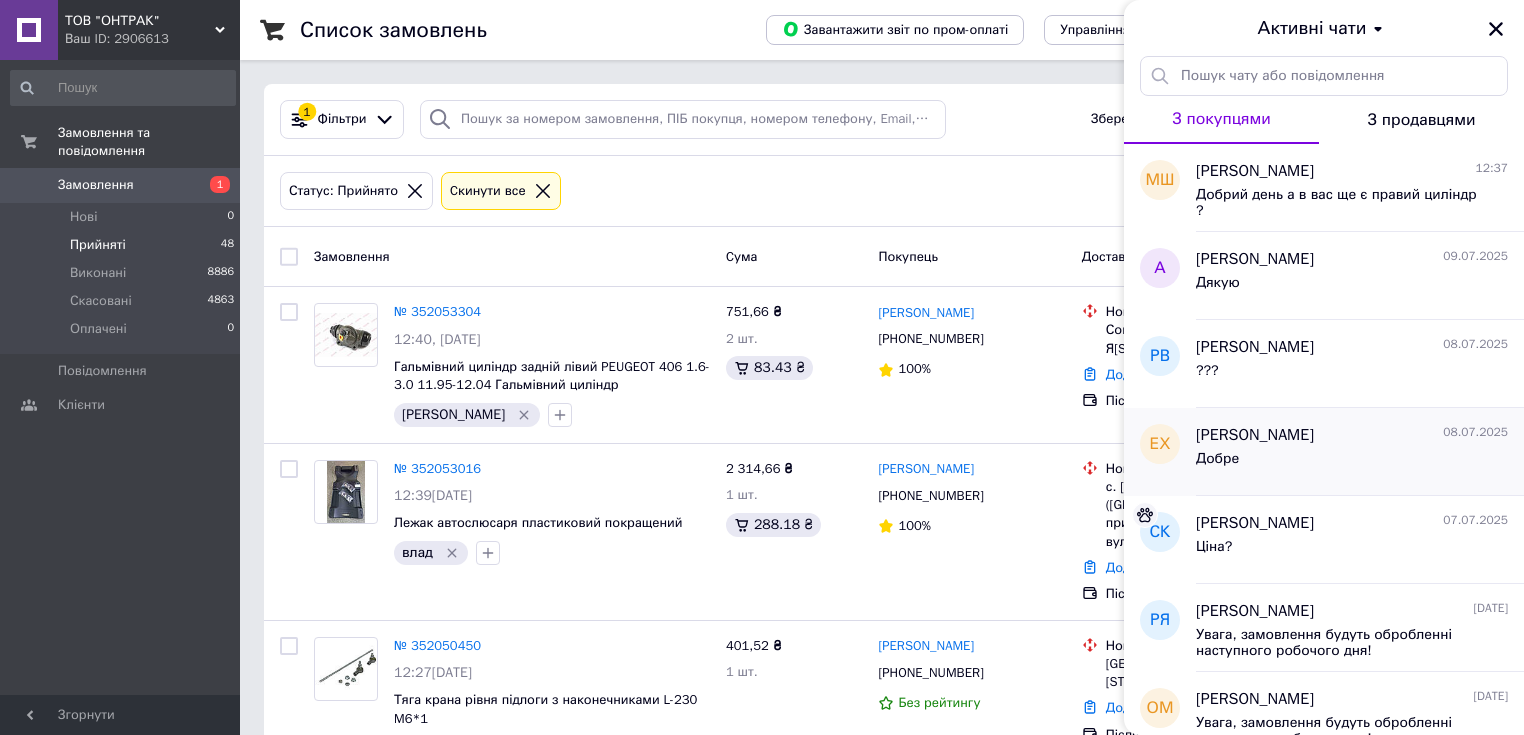 click on "Добре" at bounding box center [1352, 463] 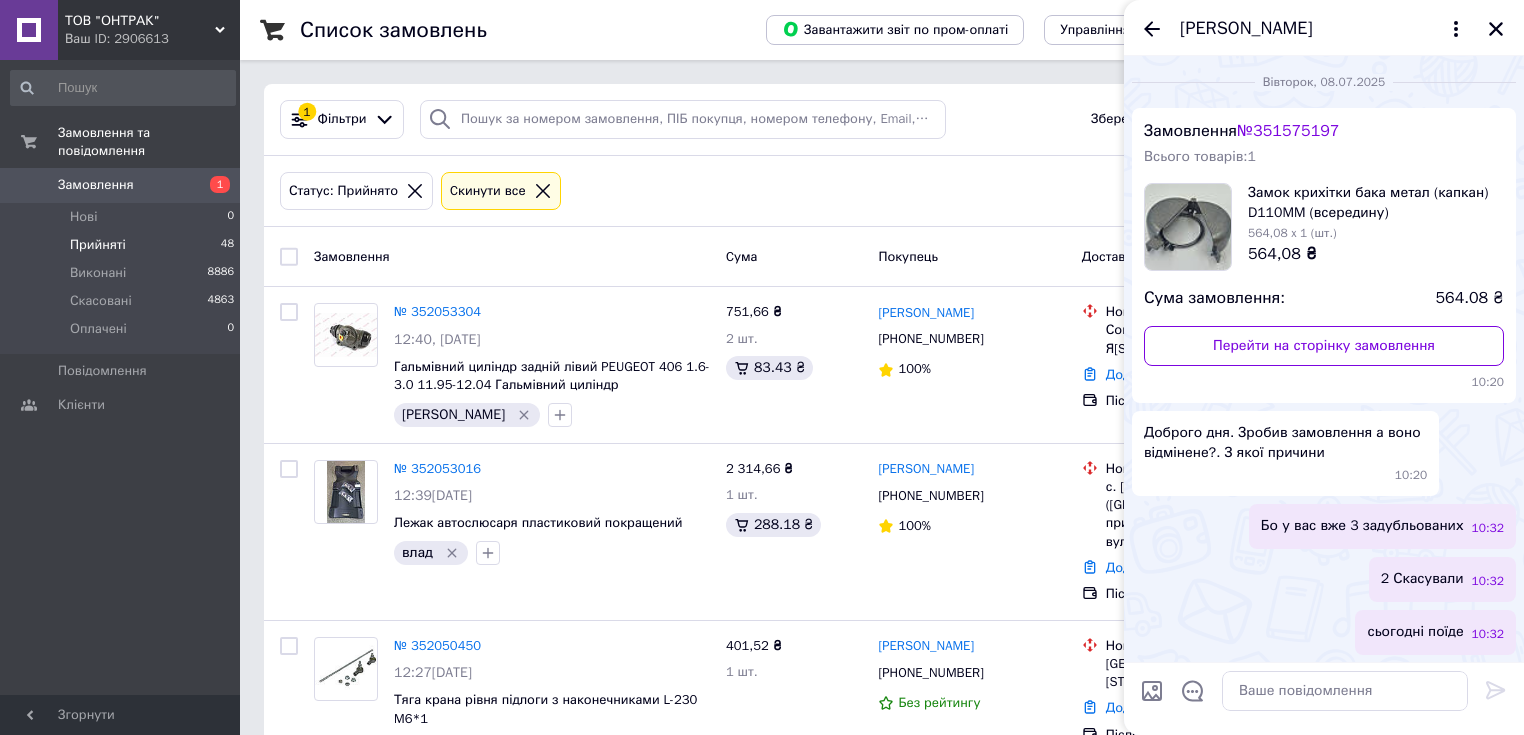 scroll, scrollTop: 54, scrollLeft: 0, axis: vertical 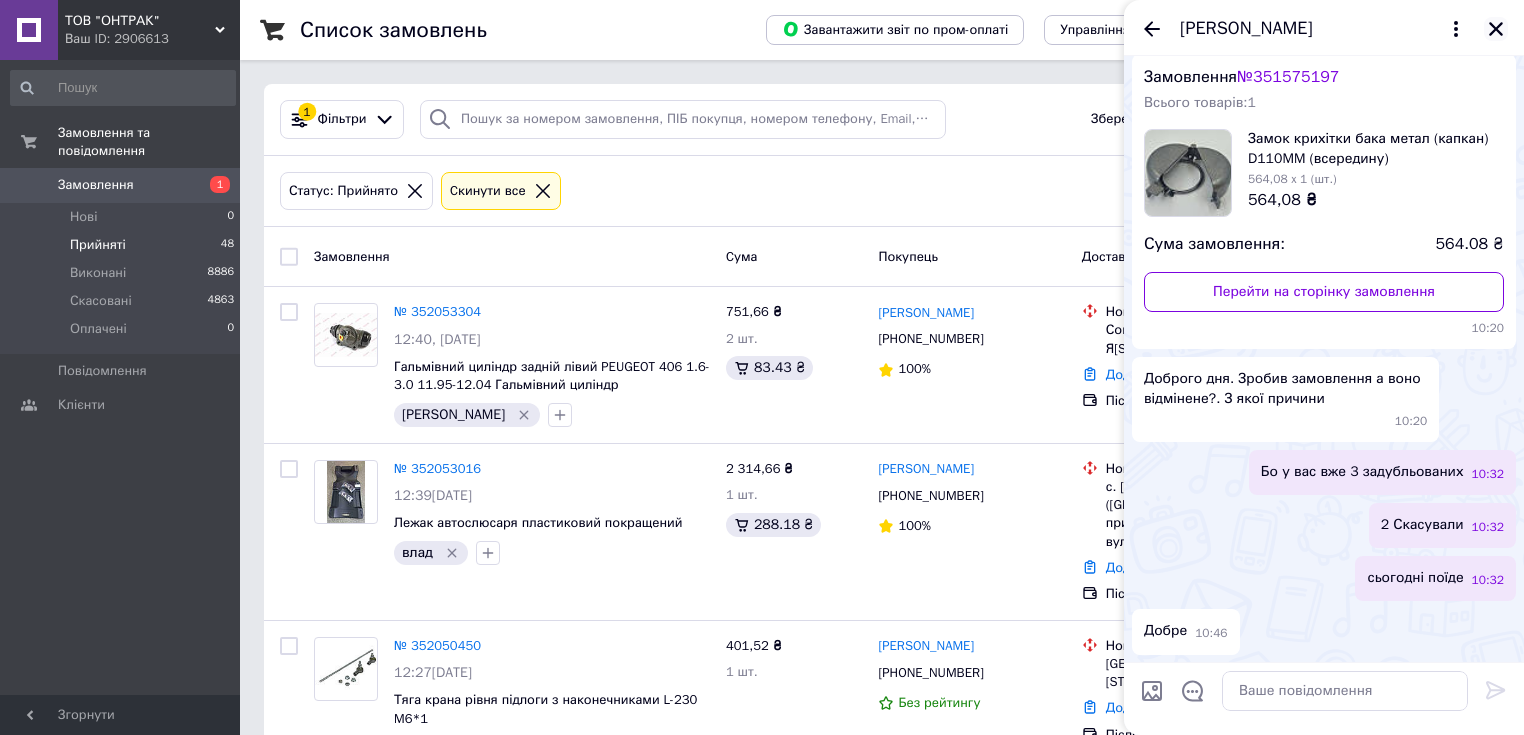 click 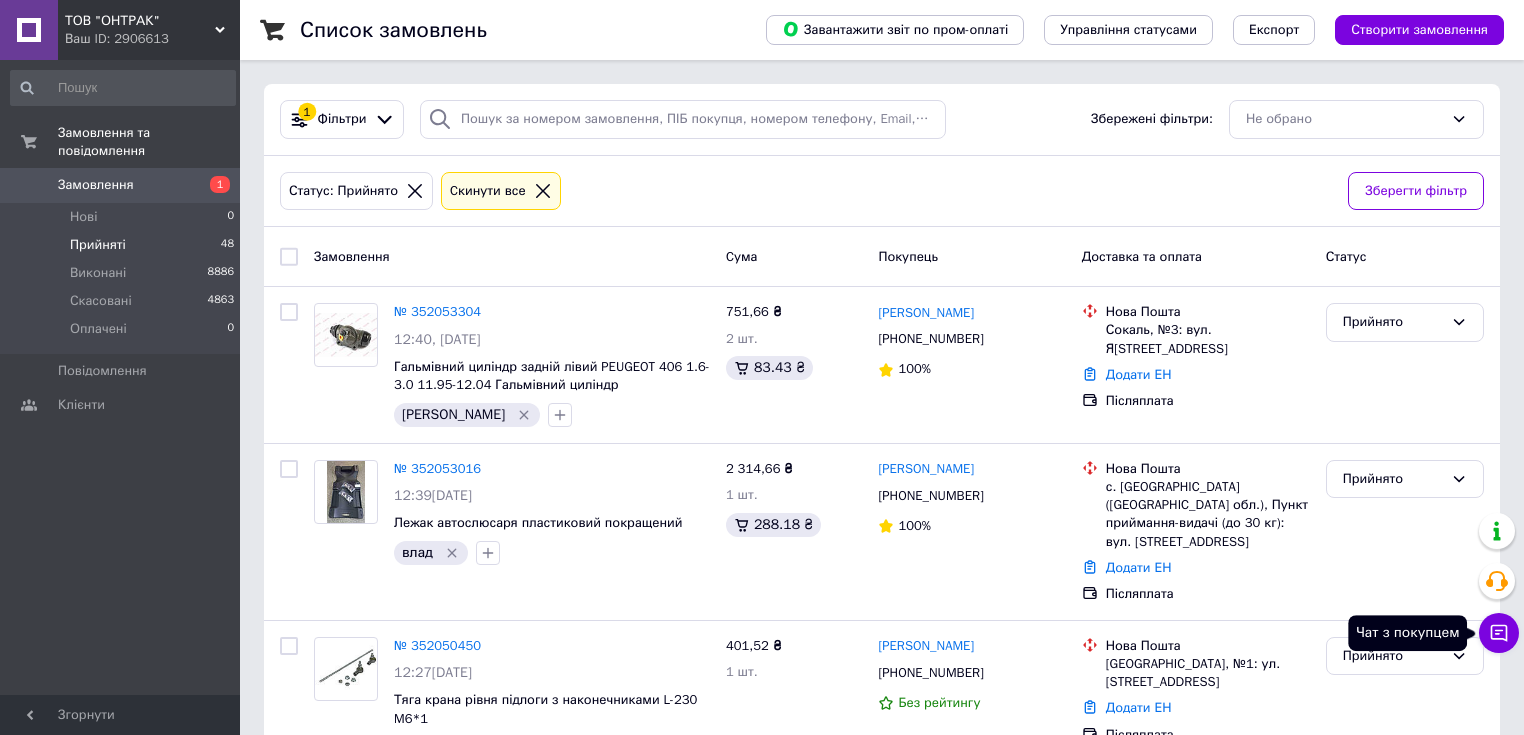 click 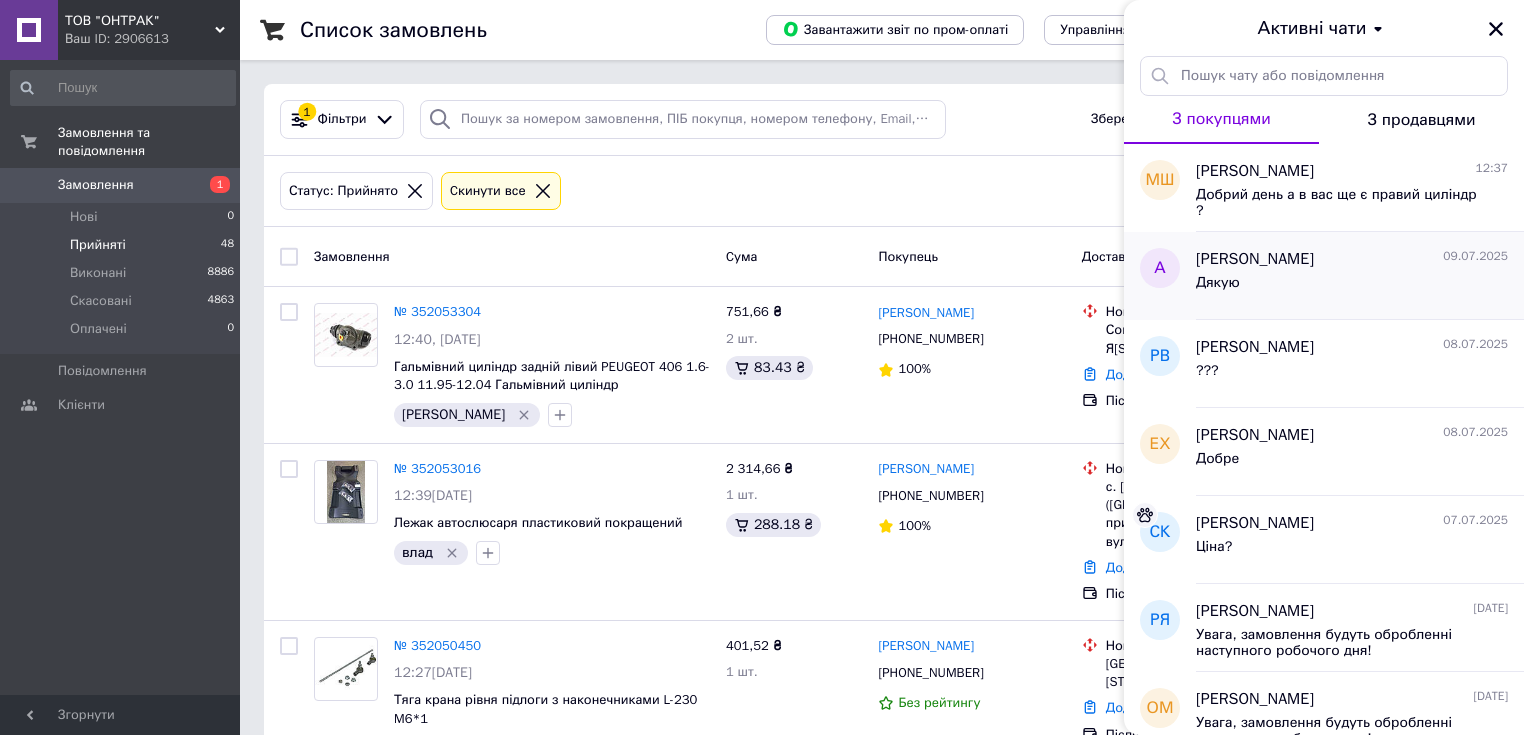 click on "[PERSON_NAME]" at bounding box center (1255, 259) 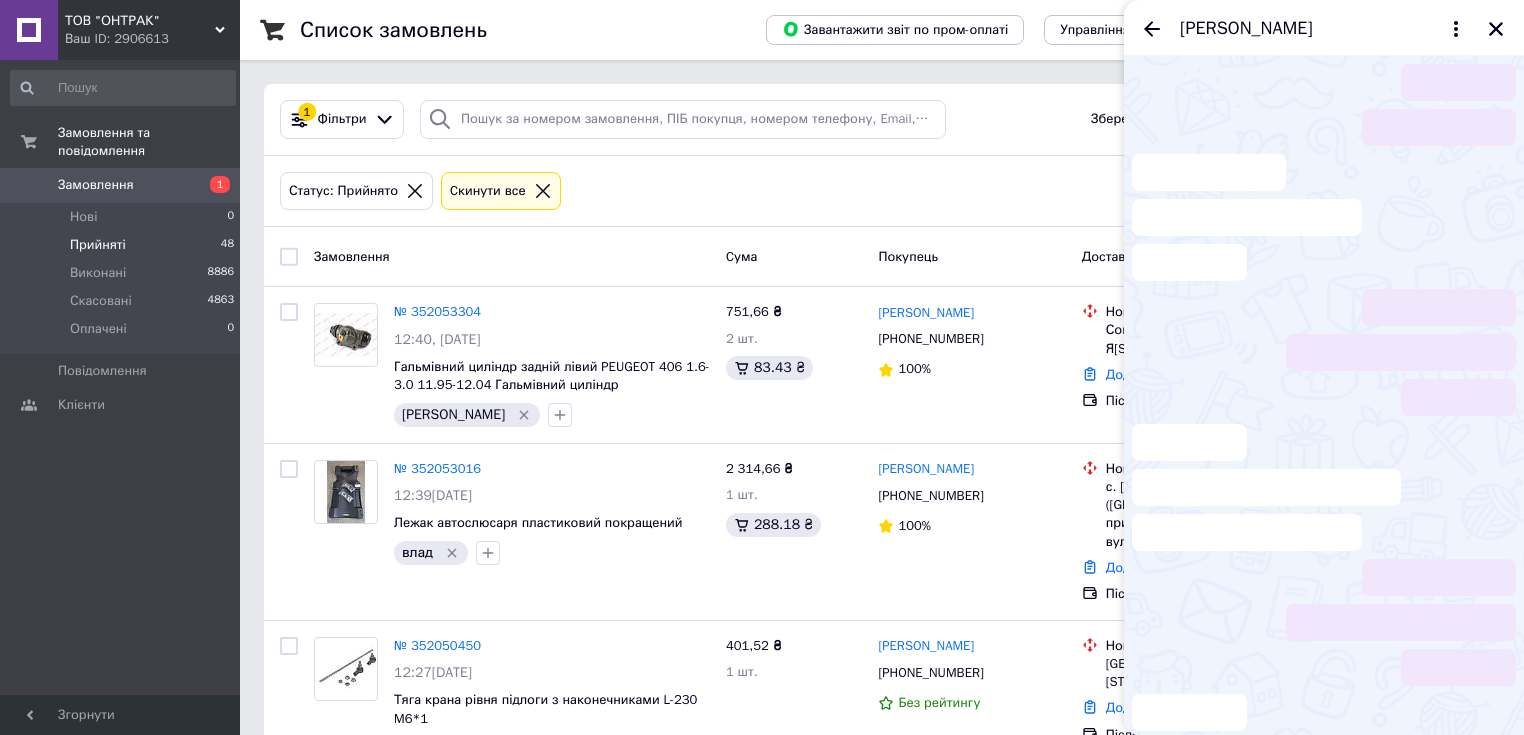 scroll, scrollTop: 0, scrollLeft: 0, axis: both 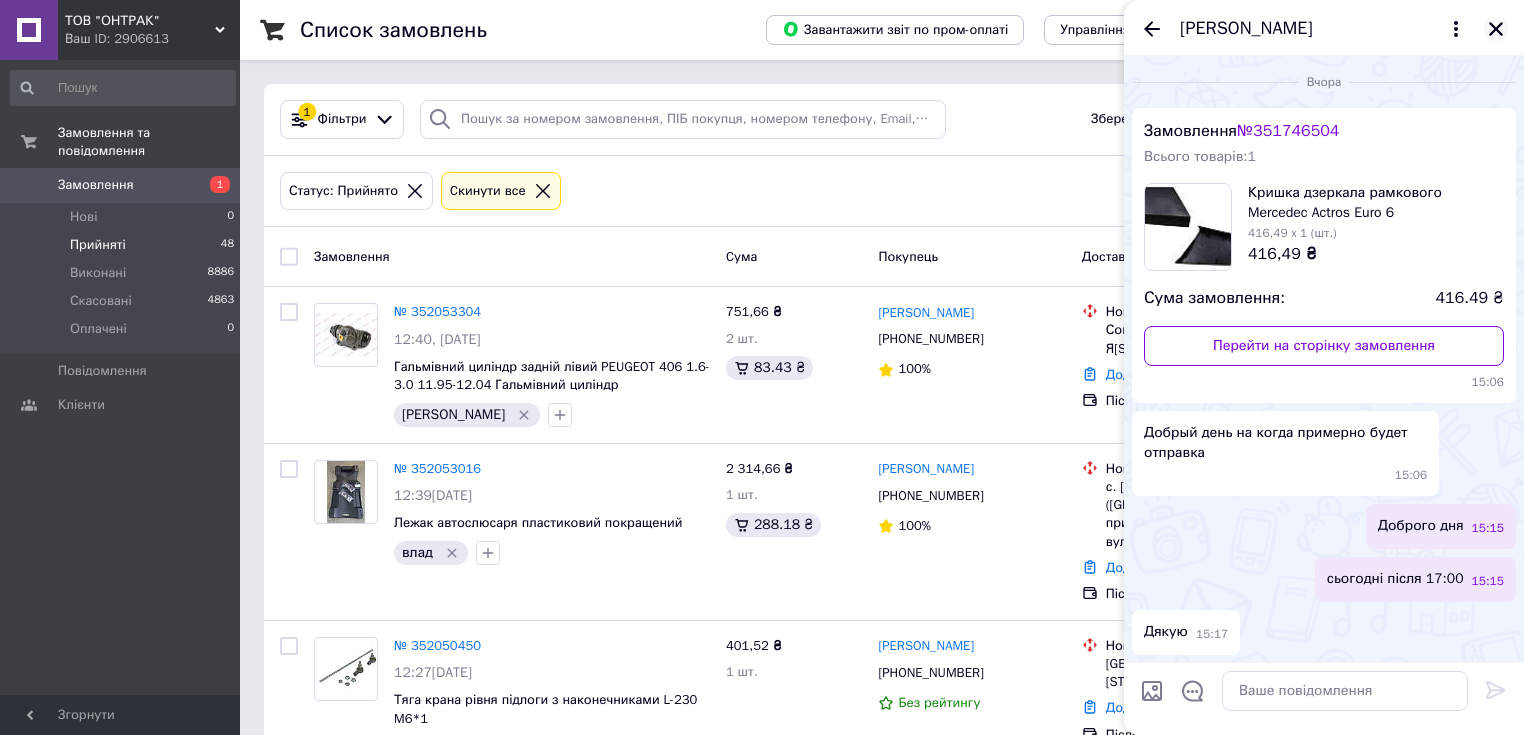 click 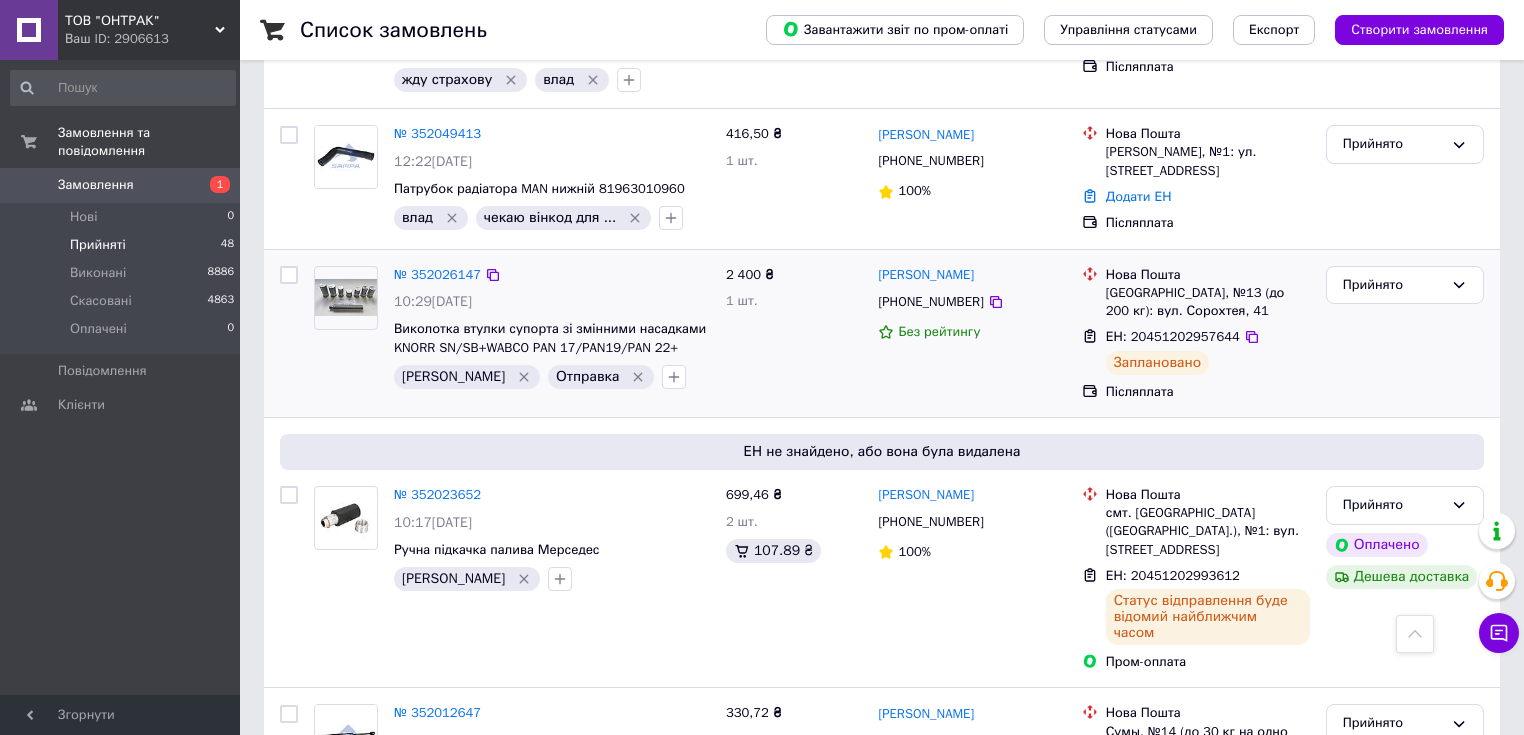 scroll, scrollTop: 640, scrollLeft: 0, axis: vertical 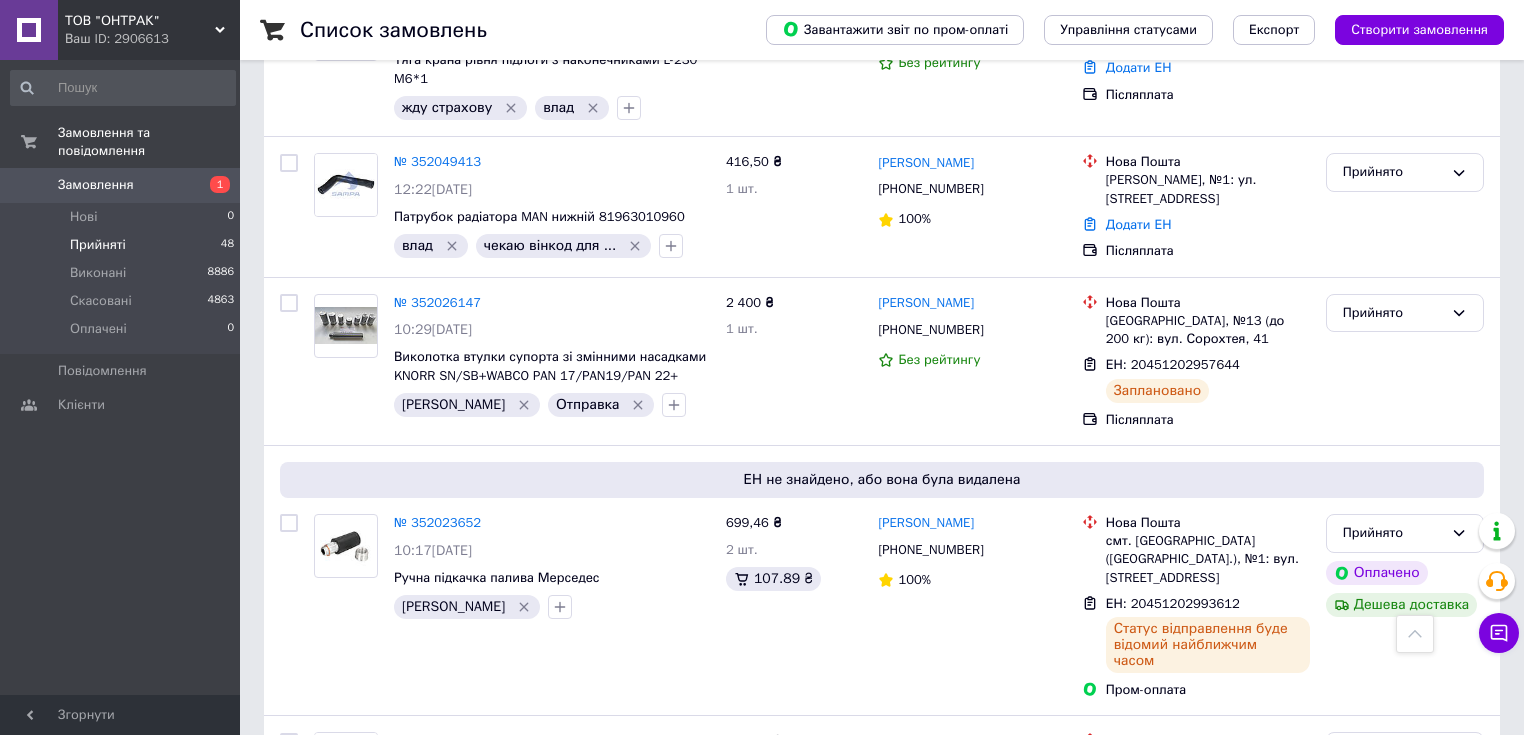 click on "Замовлення 1" at bounding box center [123, 185] 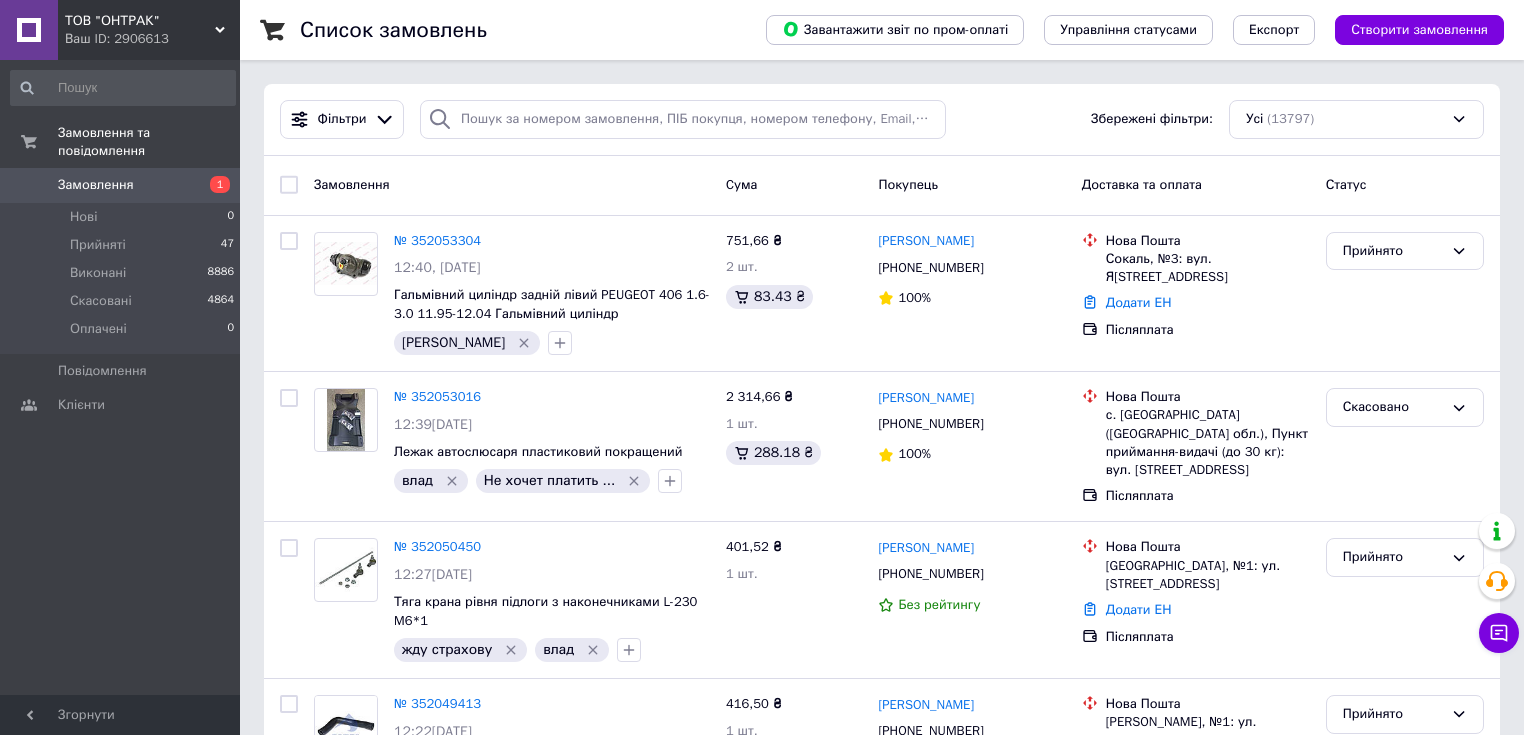 click on "Замовлення" at bounding box center [96, 185] 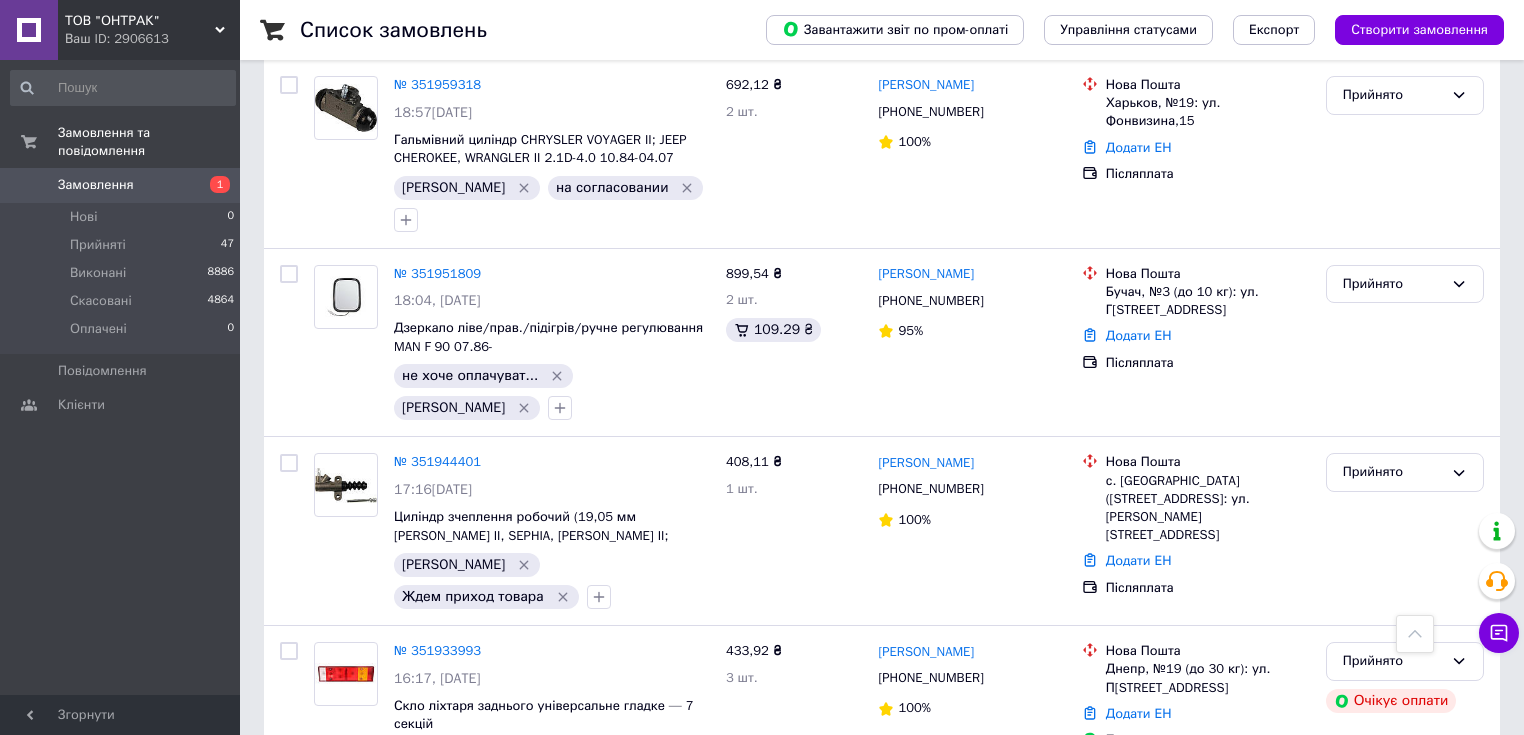 scroll, scrollTop: 1840, scrollLeft: 0, axis: vertical 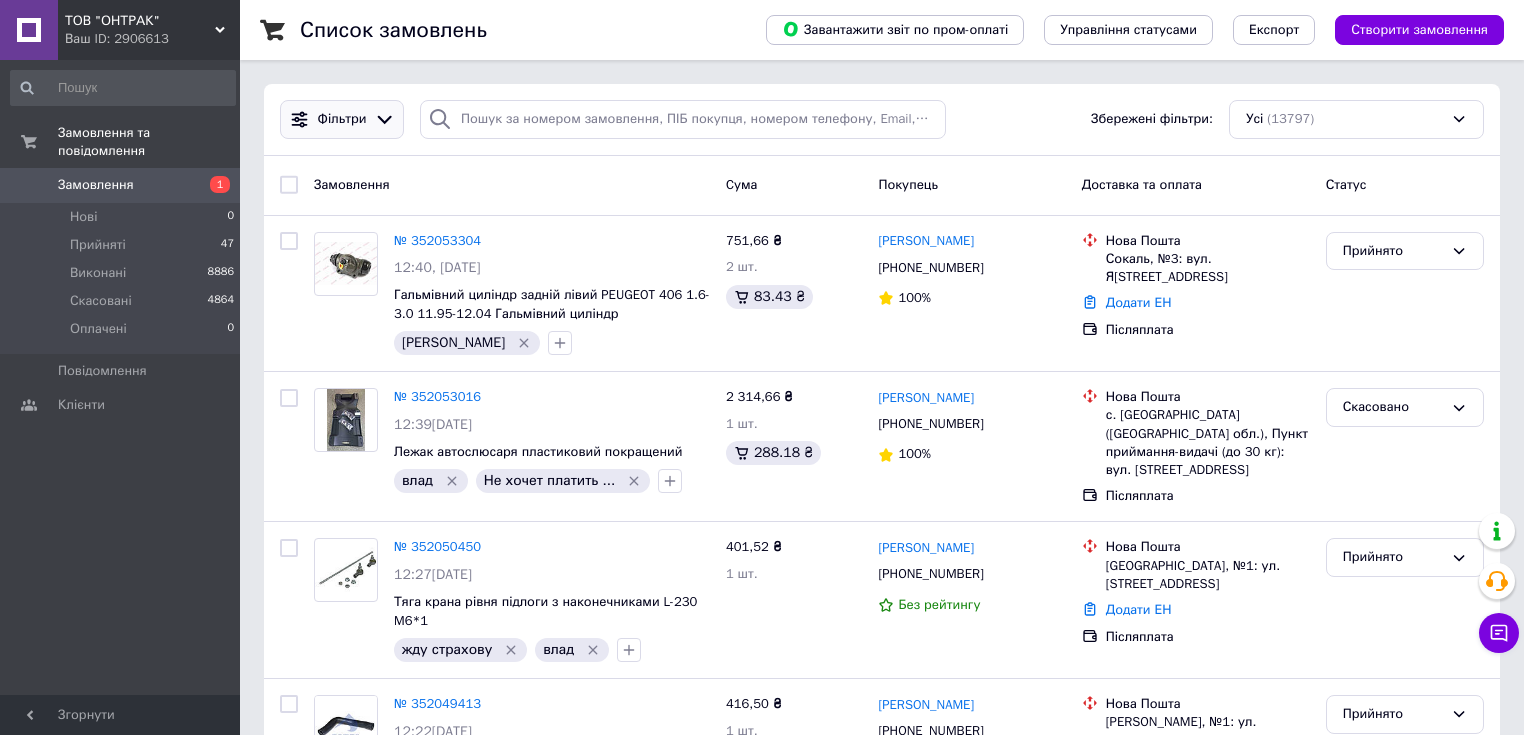 click on "Фільтри" at bounding box center [342, 119] 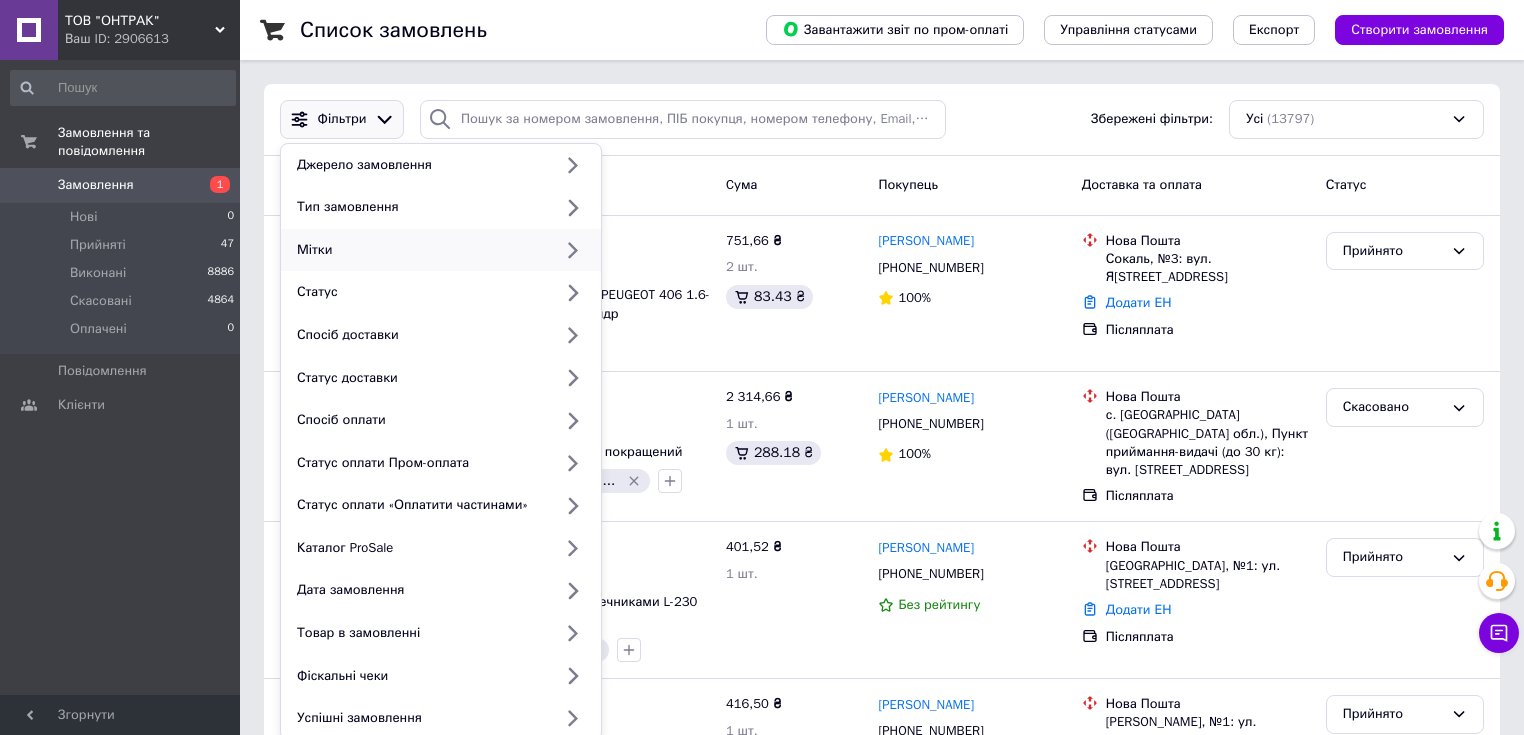 click on "Мітки" at bounding box center [420, 250] 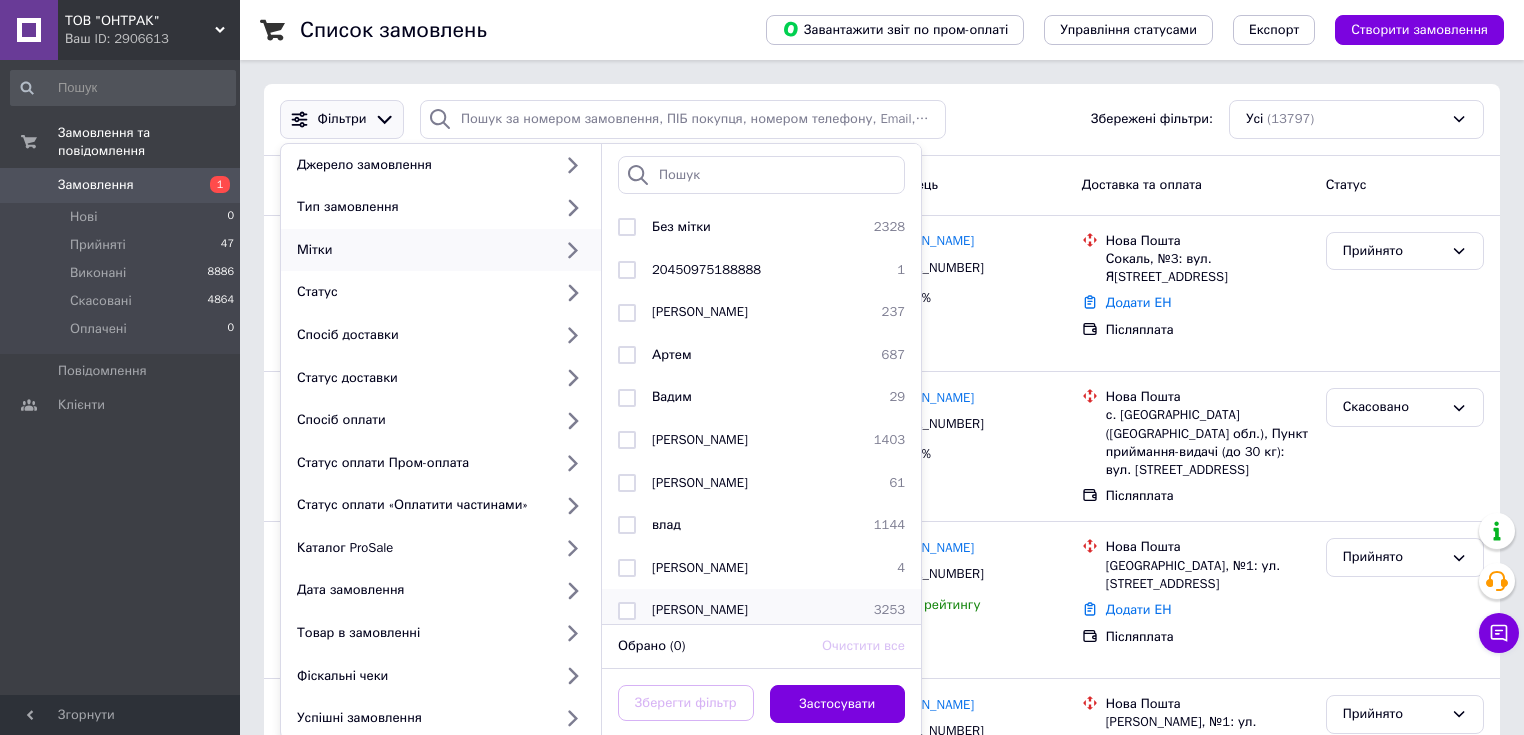 click at bounding box center [627, 611] 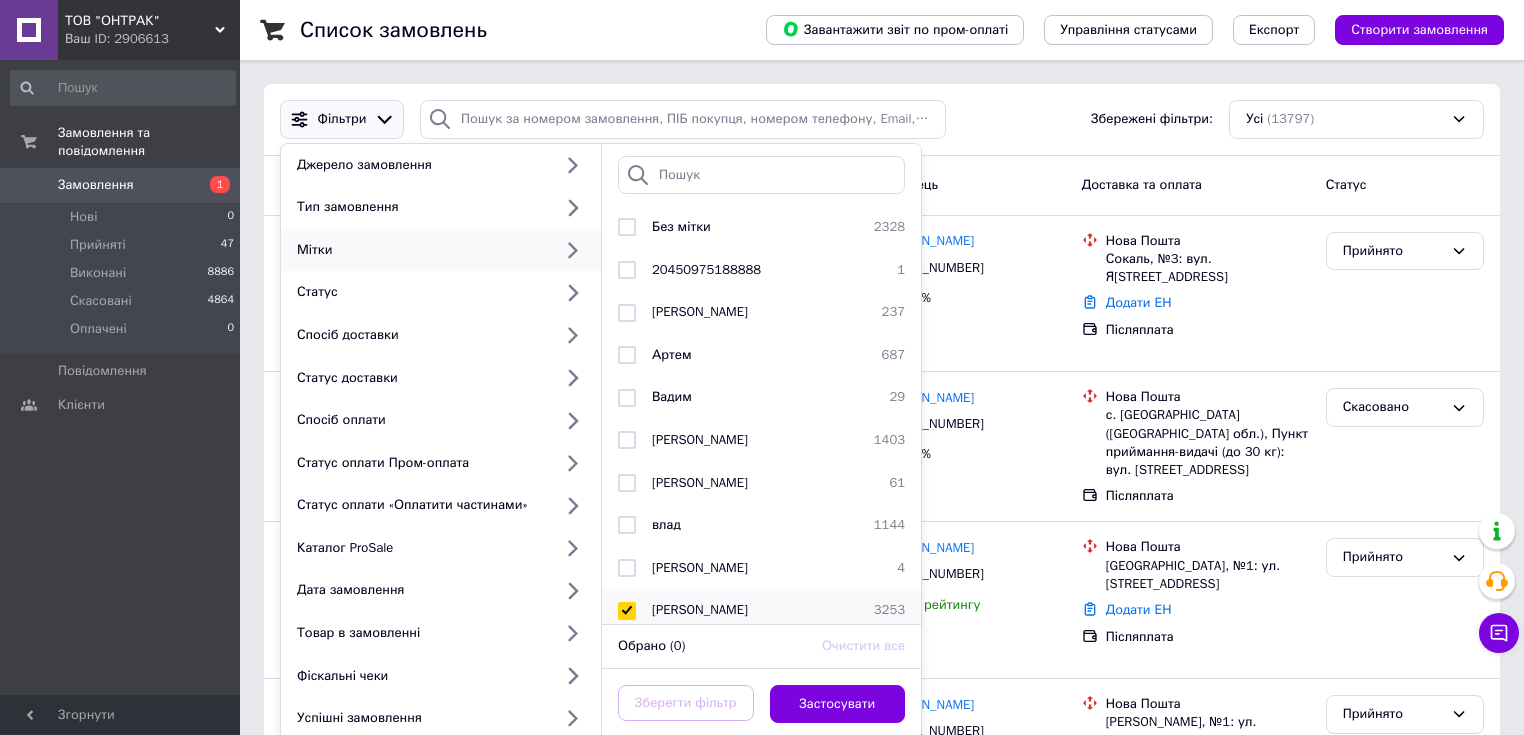 checkbox on "true" 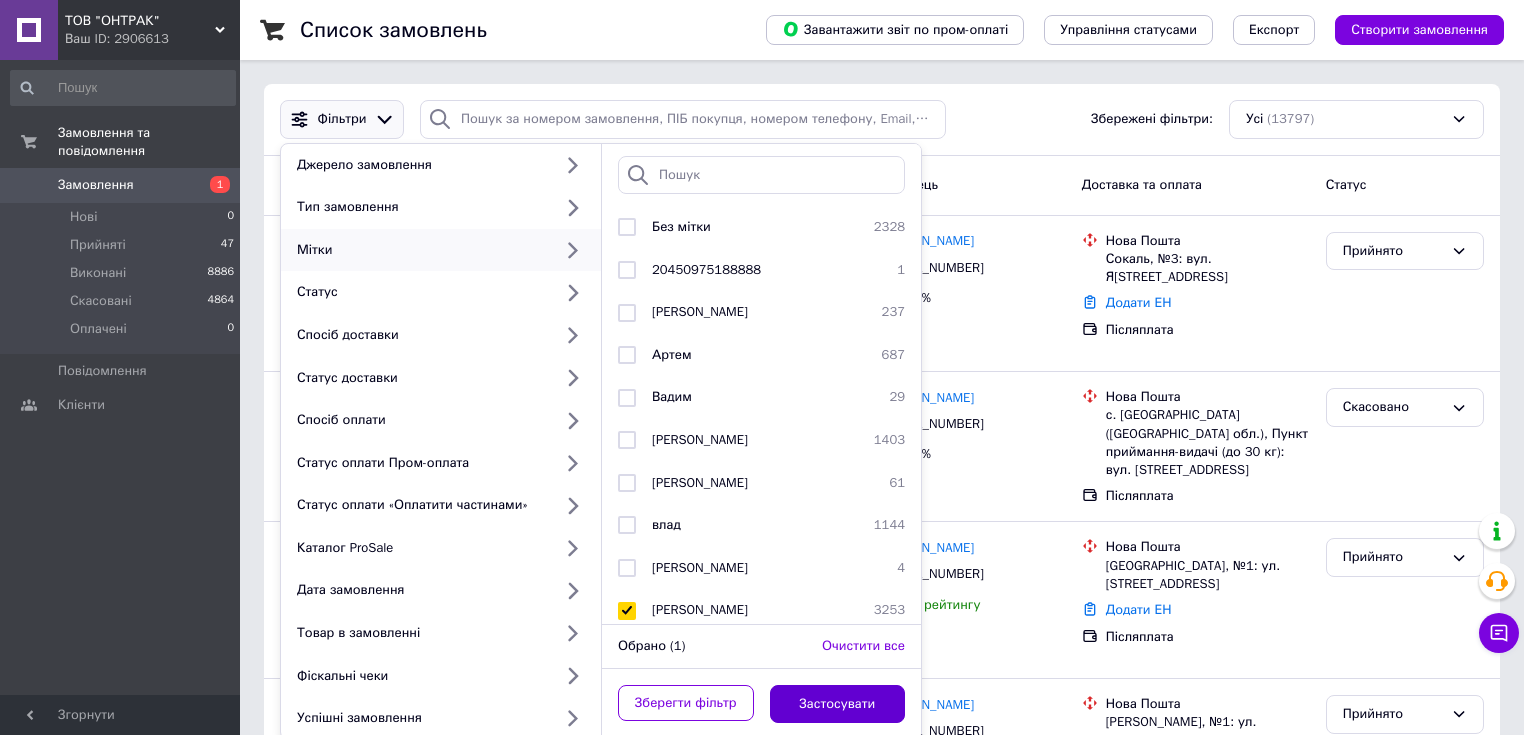 click on "Застосувати" at bounding box center [838, 704] 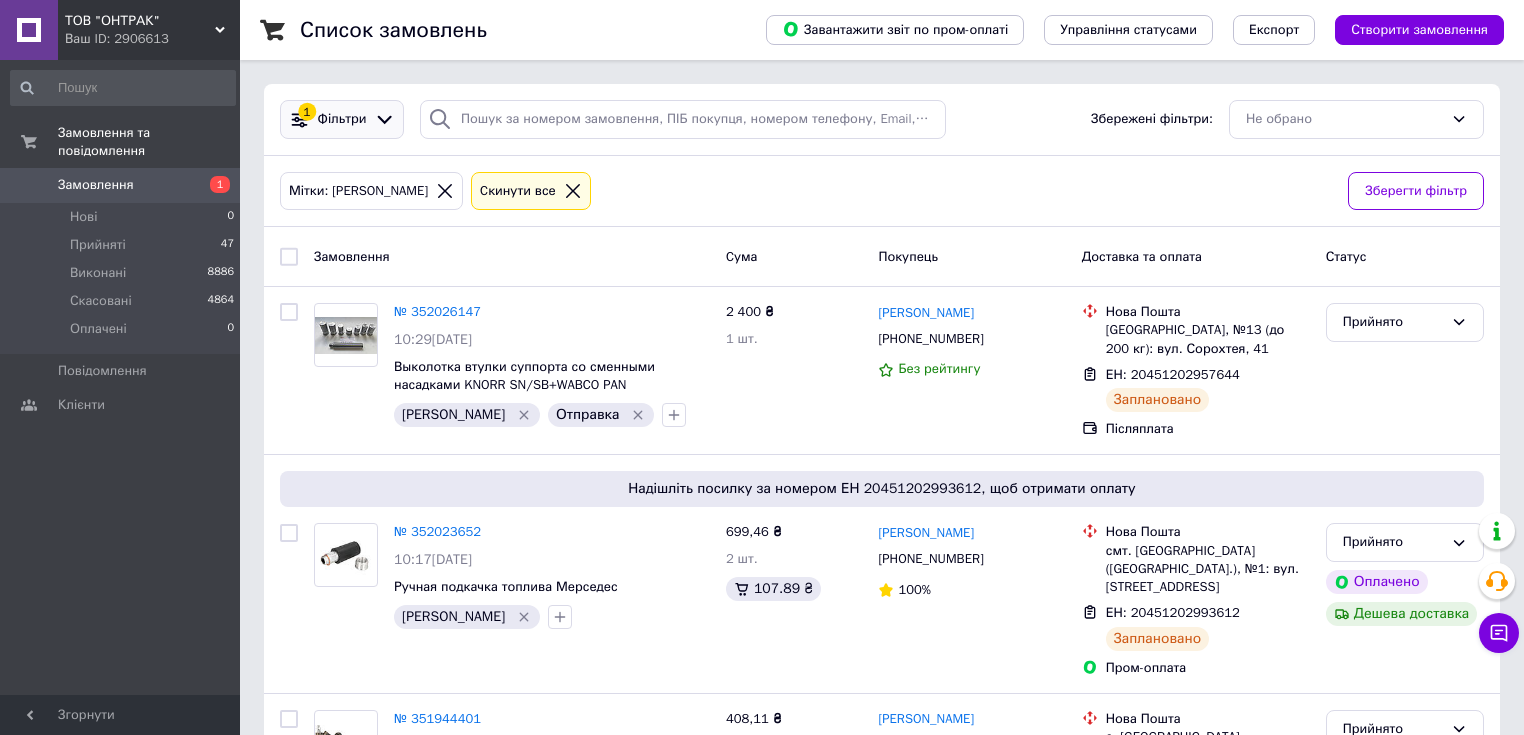 click on "Фільтри" at bounding box center (342, 119) 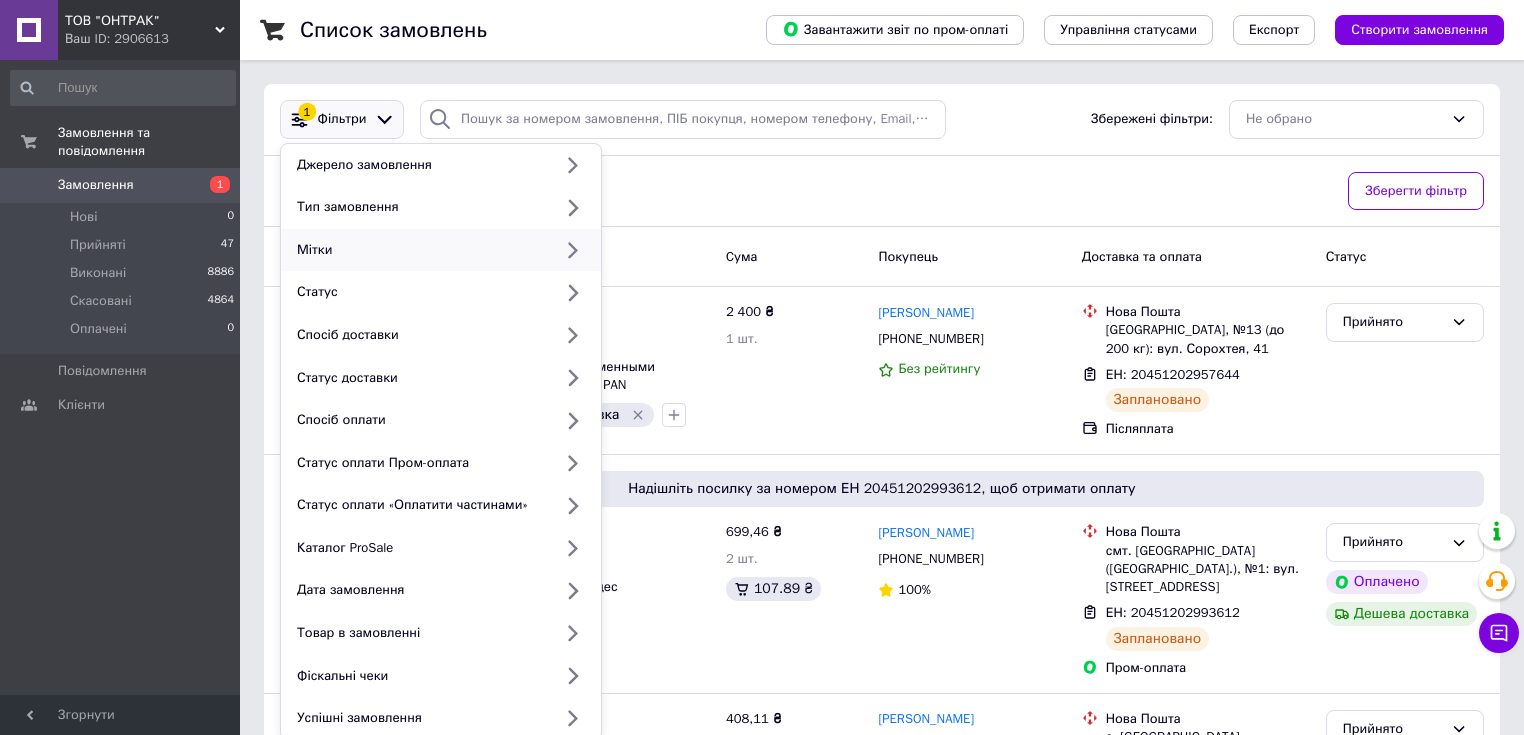 click on "Мітки" at bounding box center [420, 250] 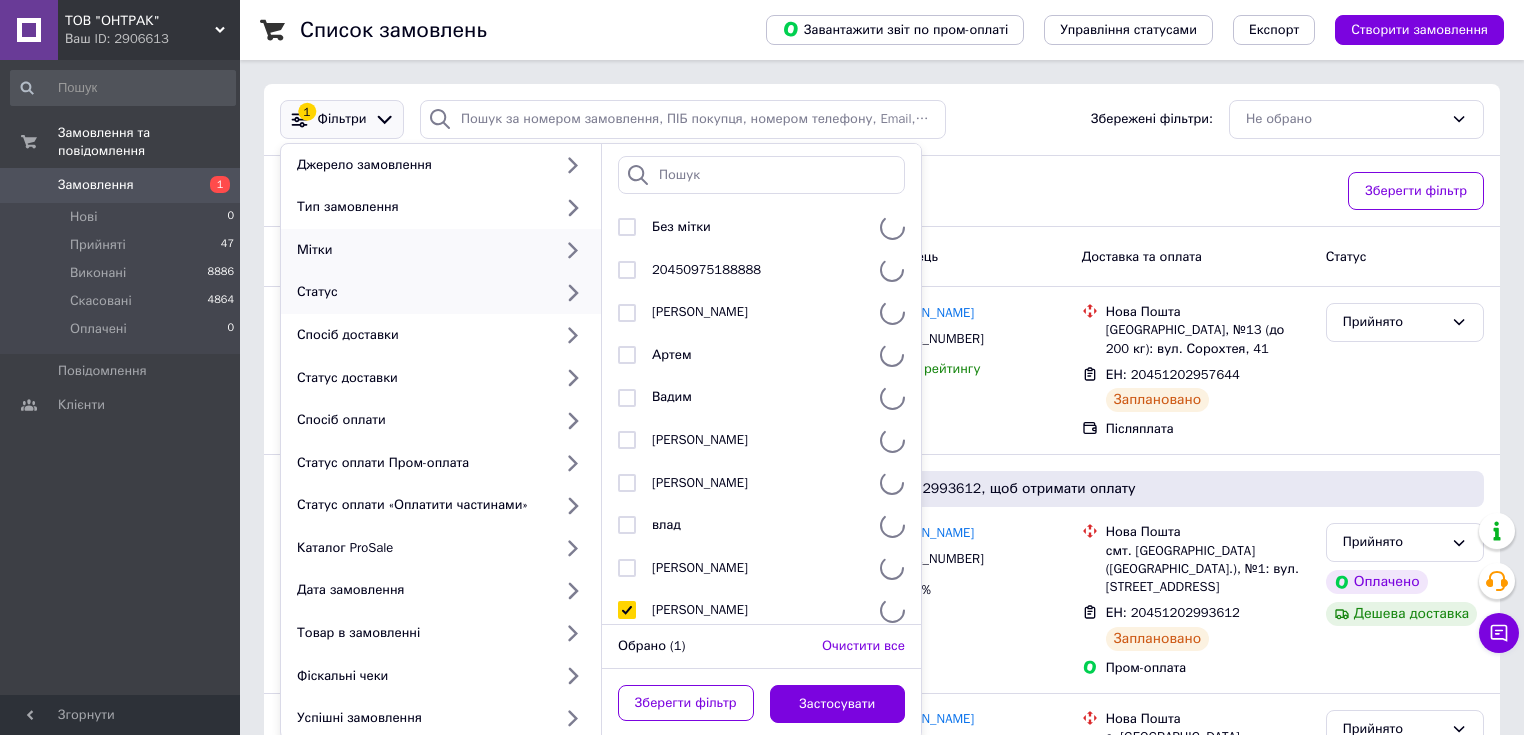 click on "Статус" at bounding box center (420, 292) 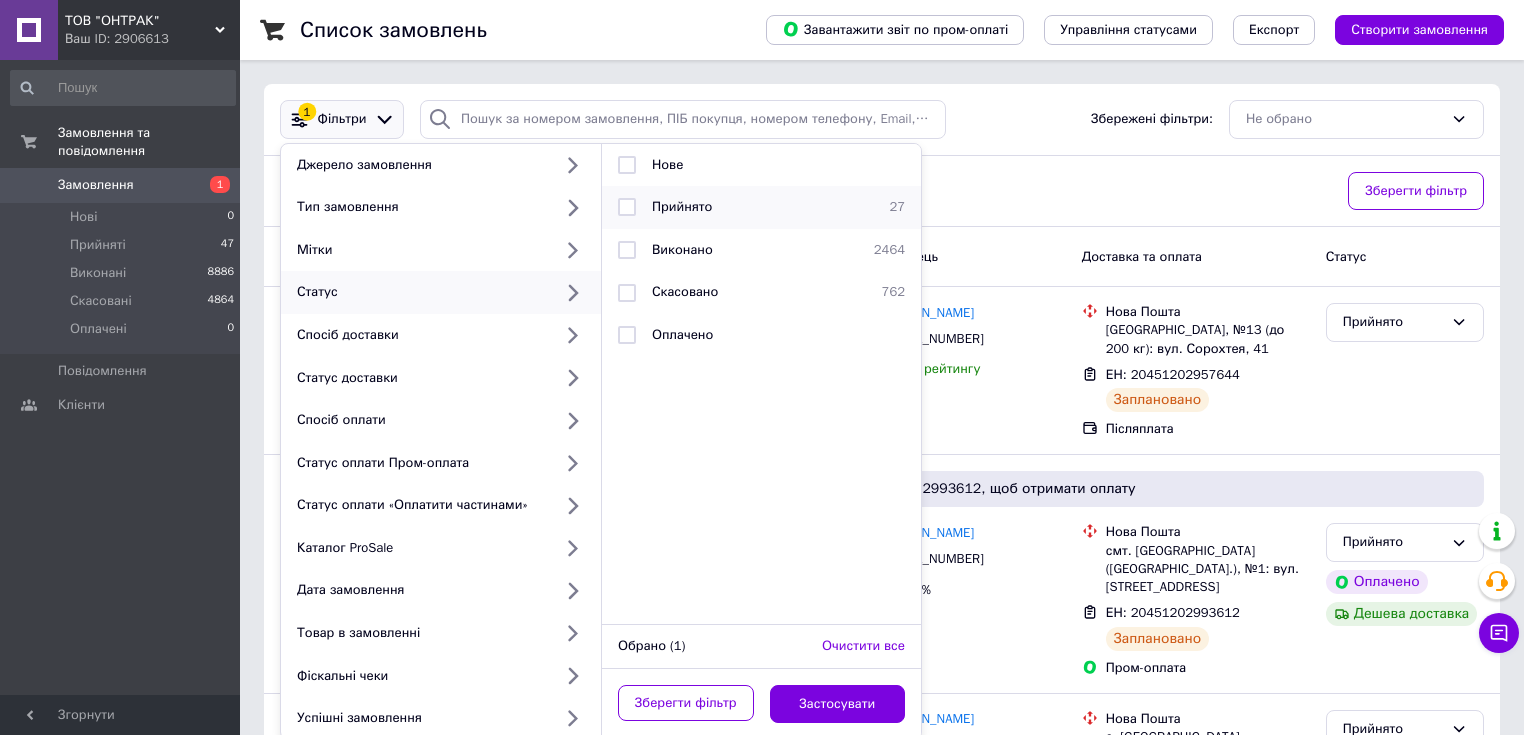 click on "Прийнято" at bounding box center (682, 206) 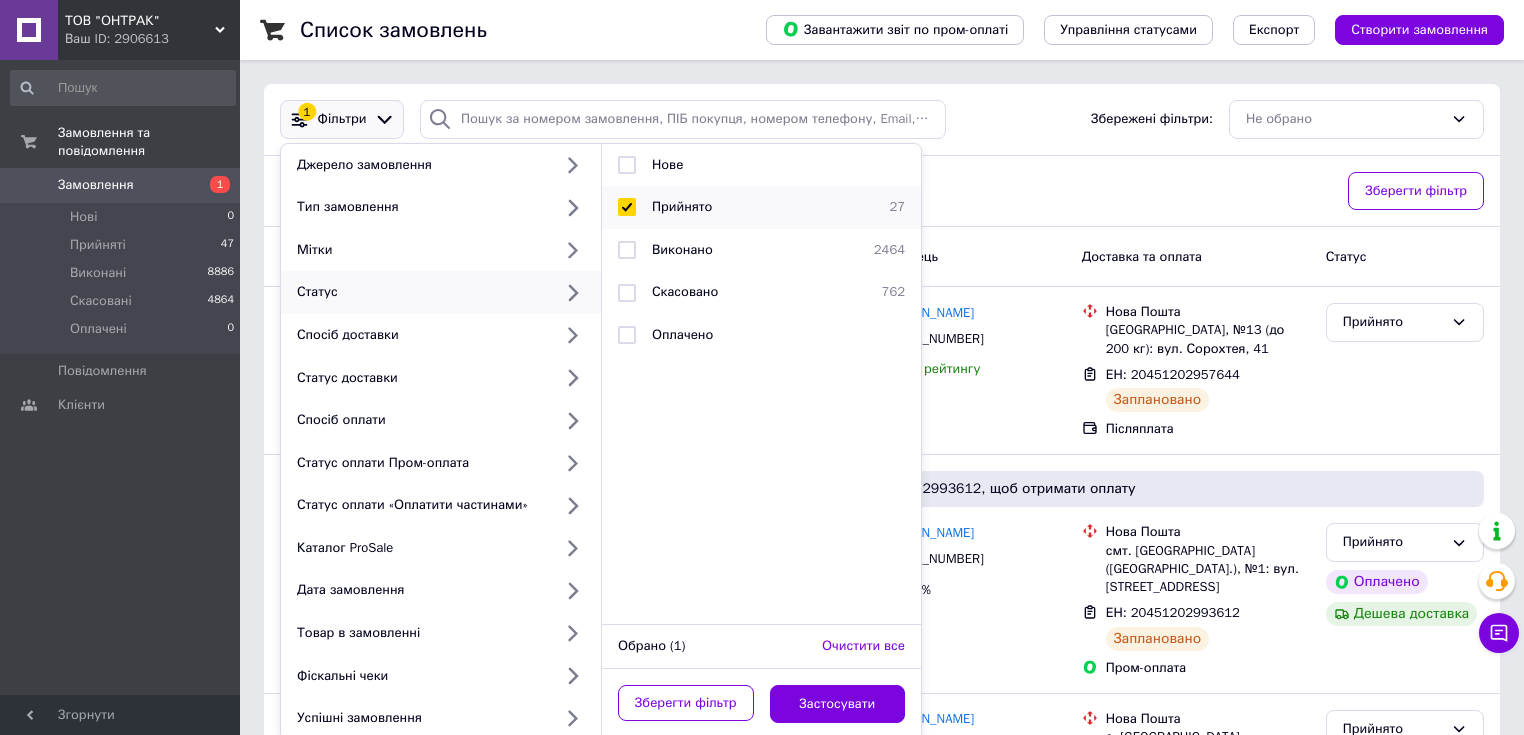 checkbox on "true" 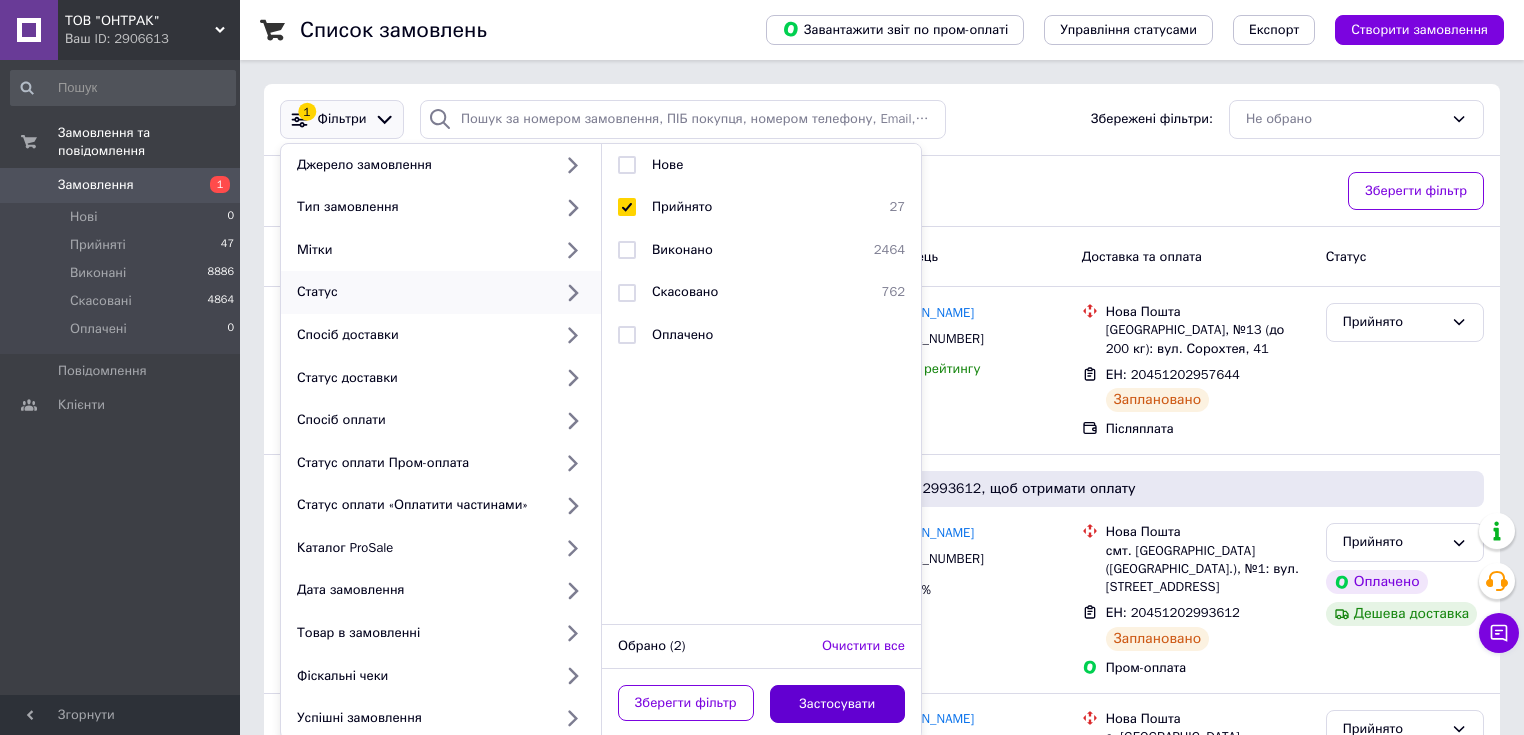 click on "Застосувати" at bounding box center (838, 704) 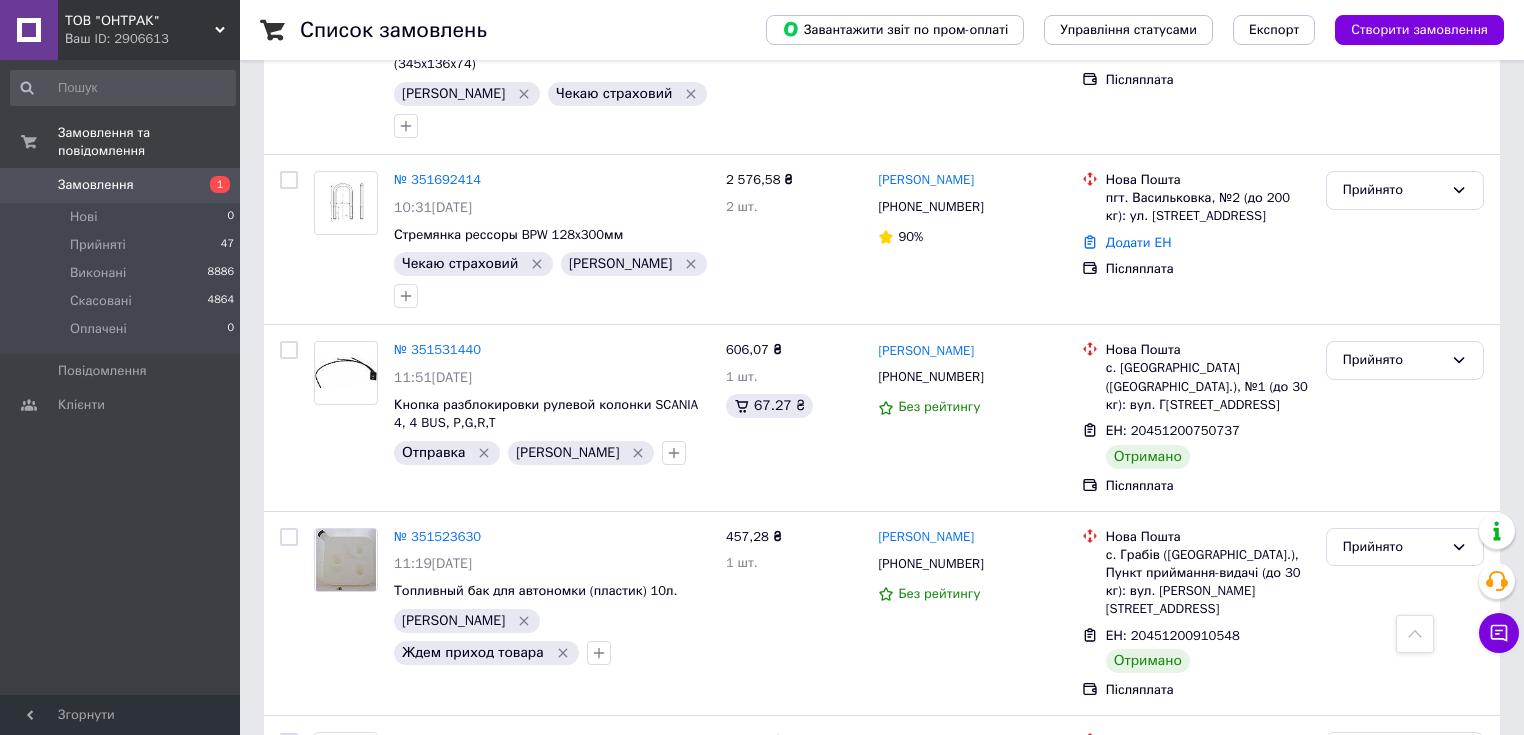 scroll, scrollTop: 1280, scrollLeft: 0, axis: vertical 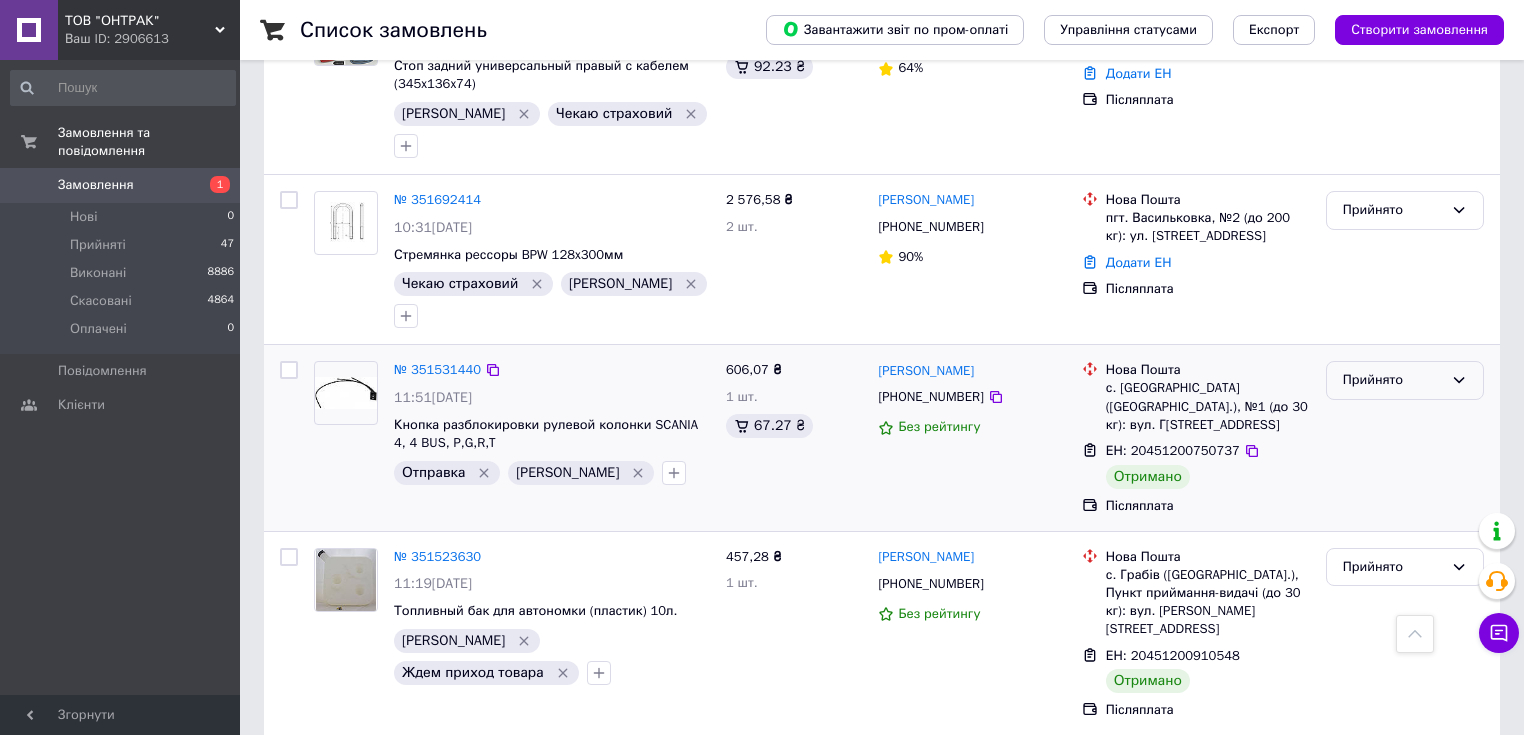 click on "Прийнято" at bounding box center (1393, 380) 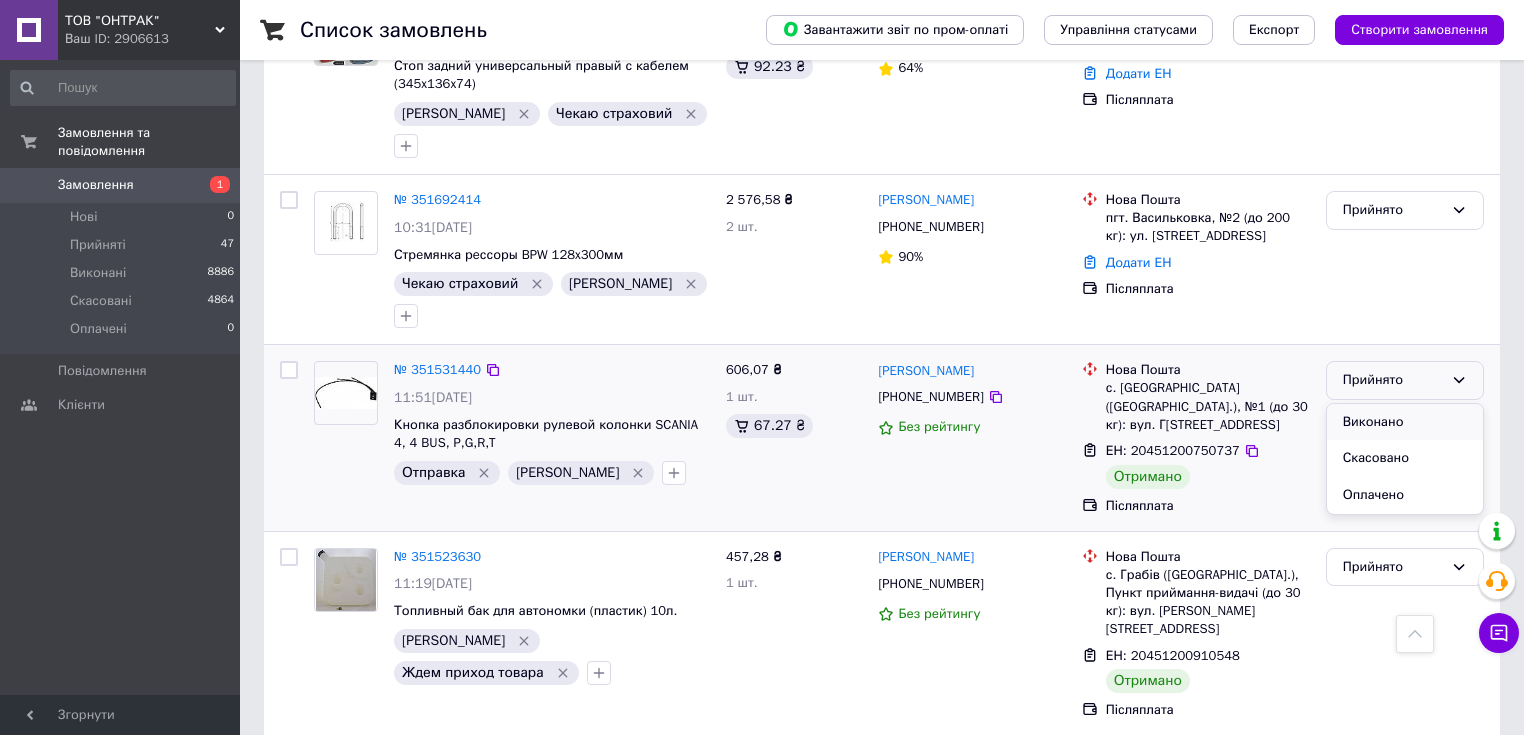 click on "Виконано" at bounding box center [1405, 422] 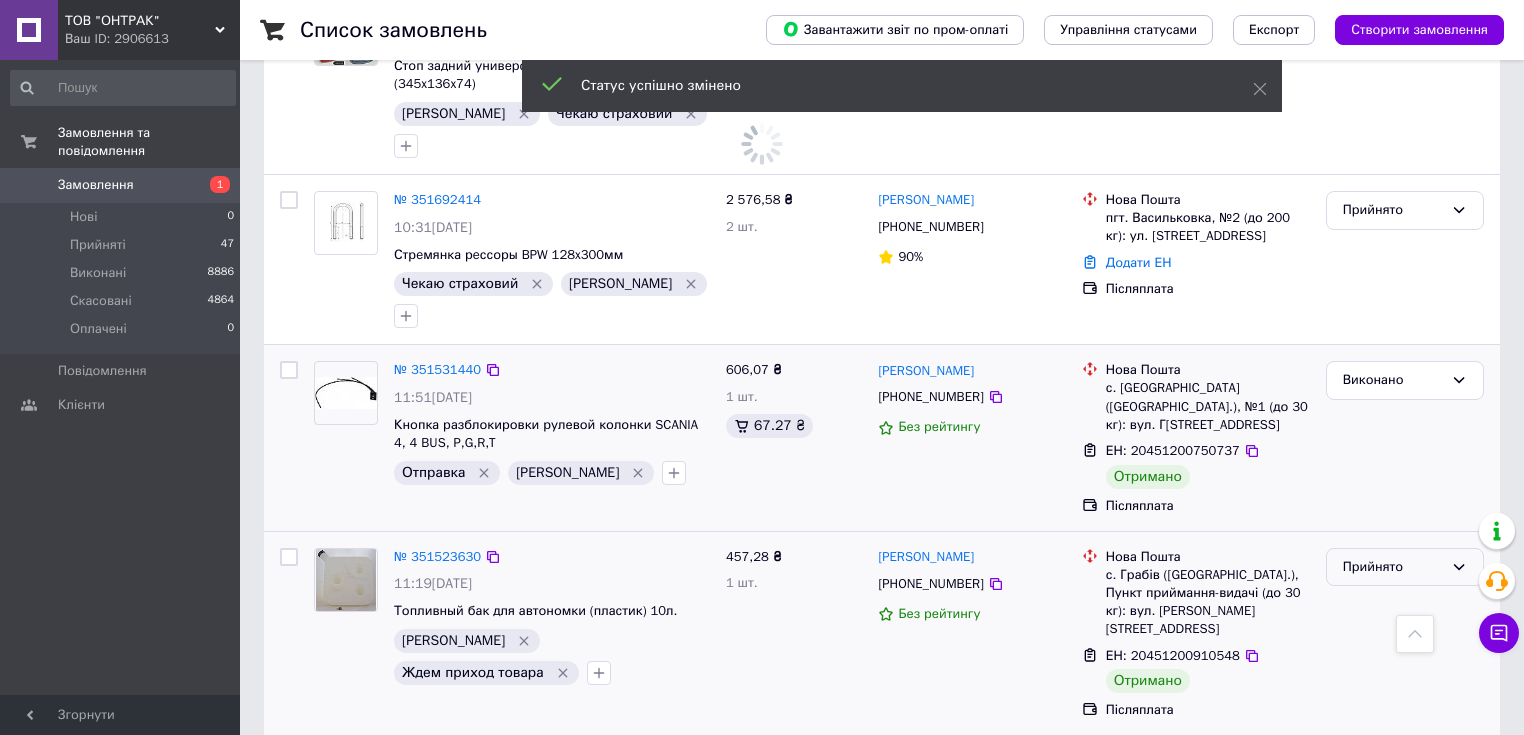 click on "Прийнято" at bounding box center [1393, 567] 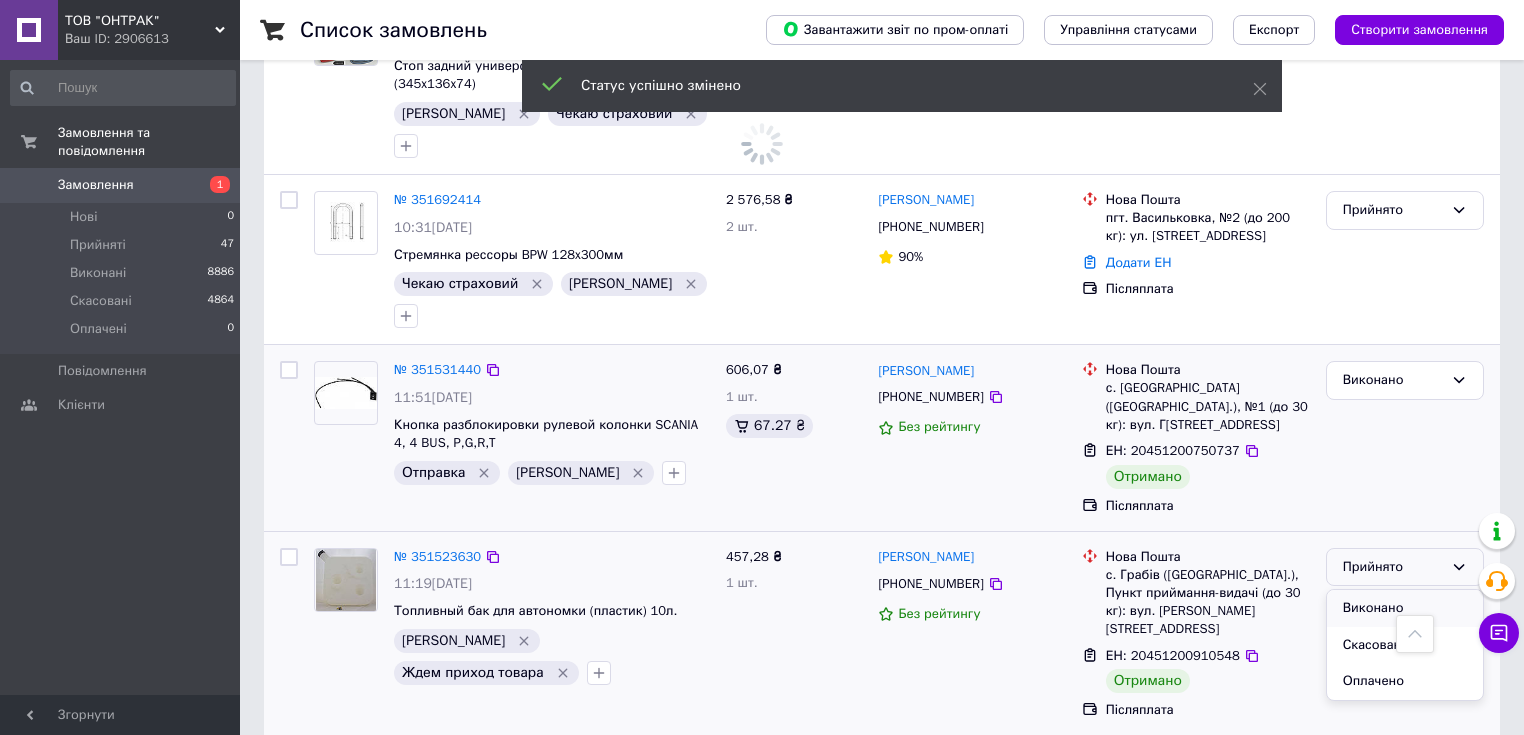 click on "Виконано" at bounding box center [1405, 608] 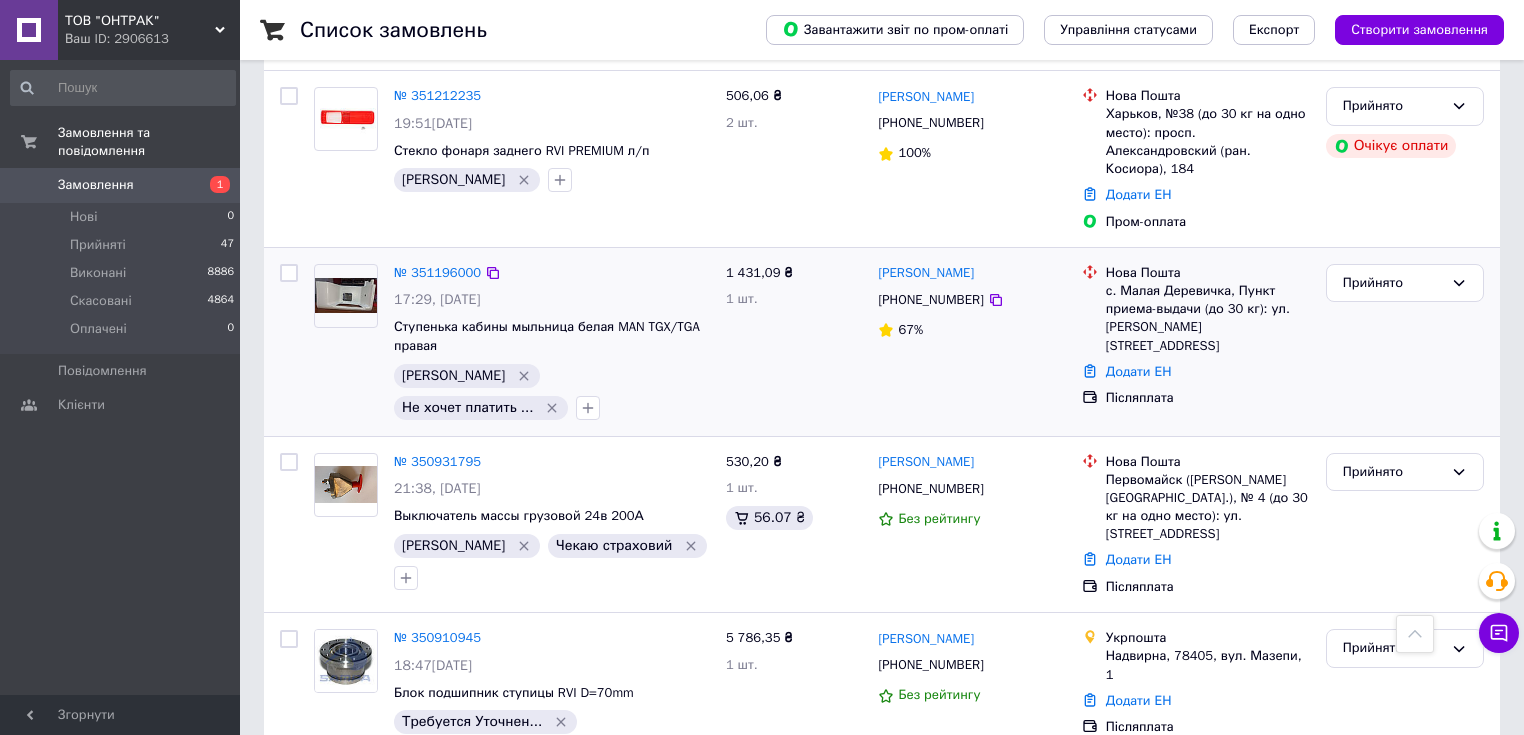 scroll, scrollTop: 2240, scrollLeft: 0, axis: vertical 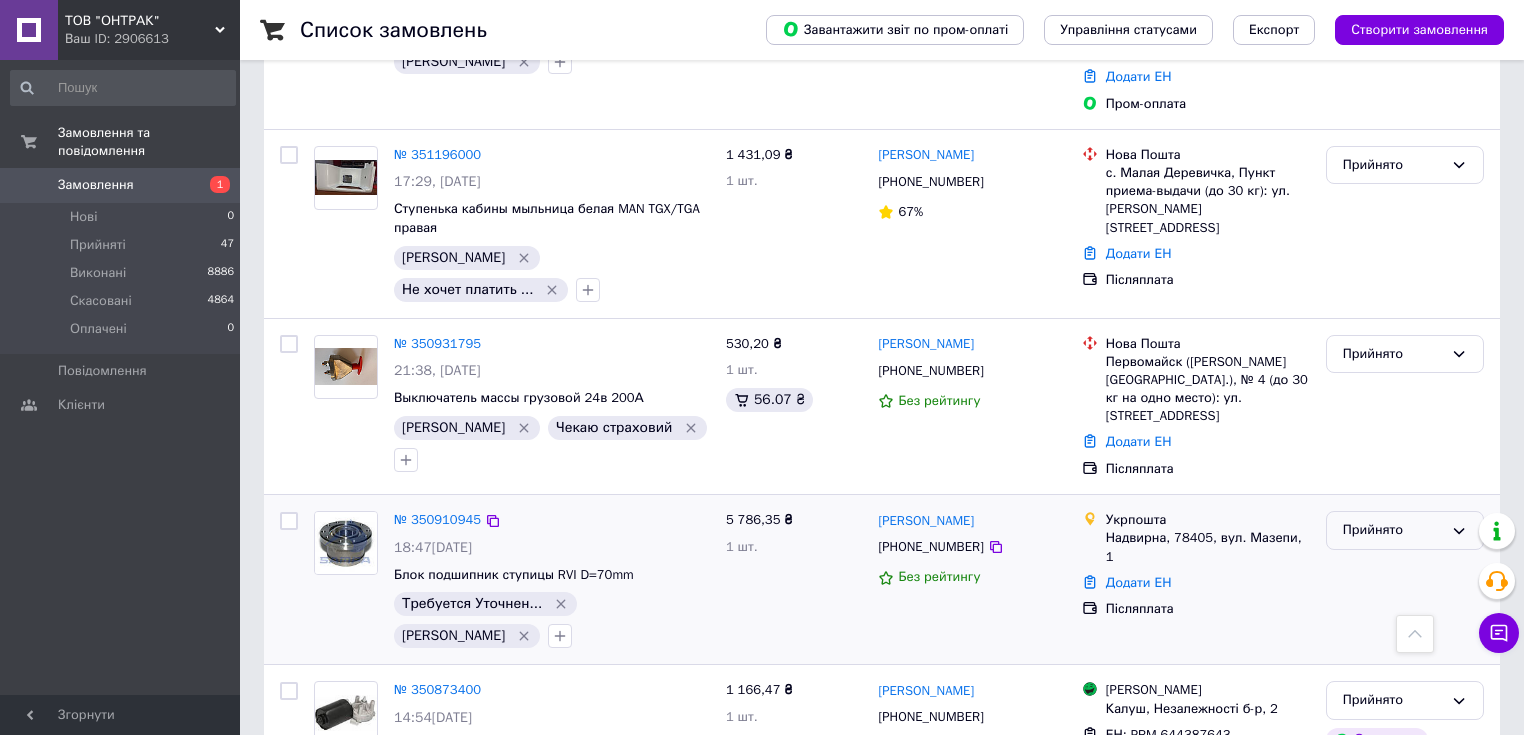 click on "Прийнято" at bounding box center (1405, 530) 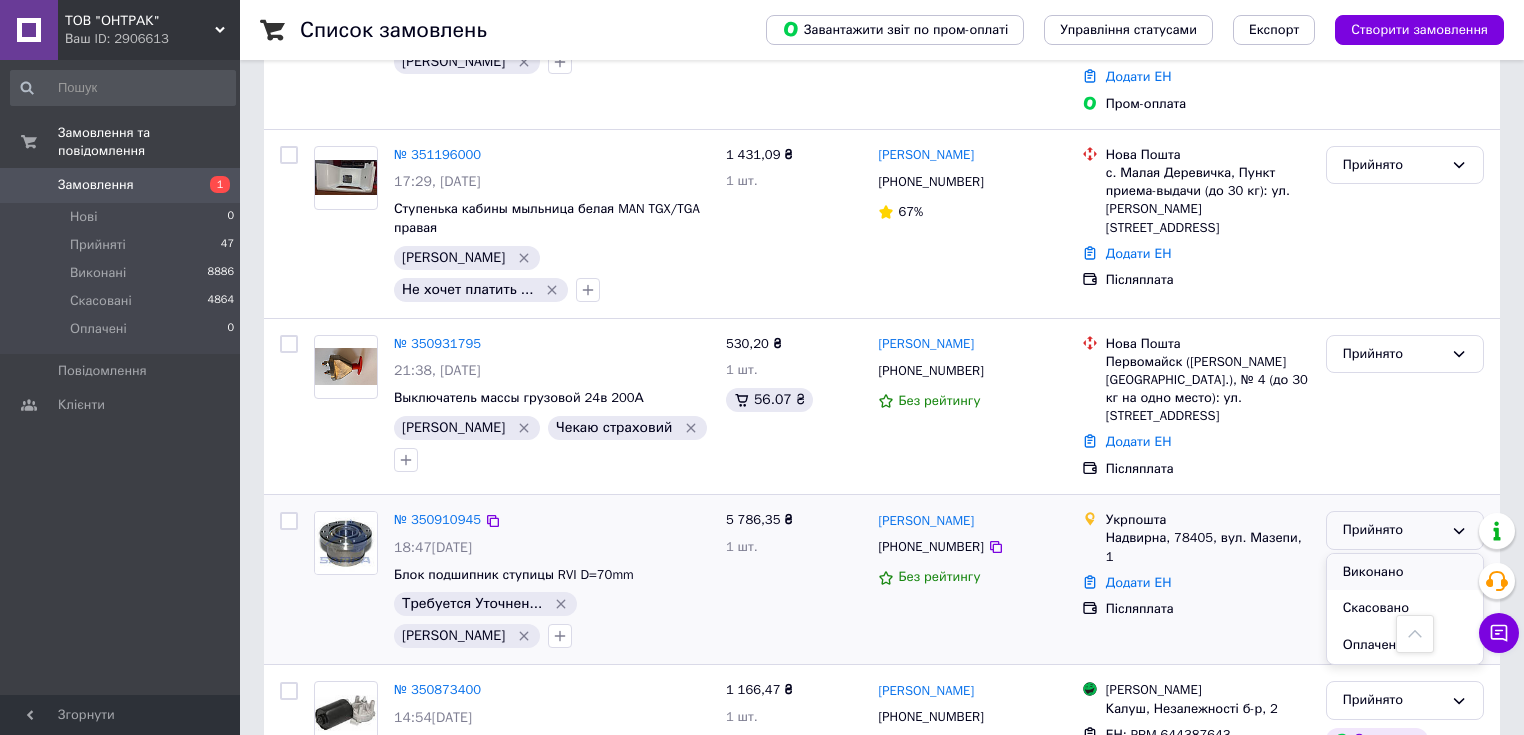 click on "Виконано" at bounding box center (1405, 572) 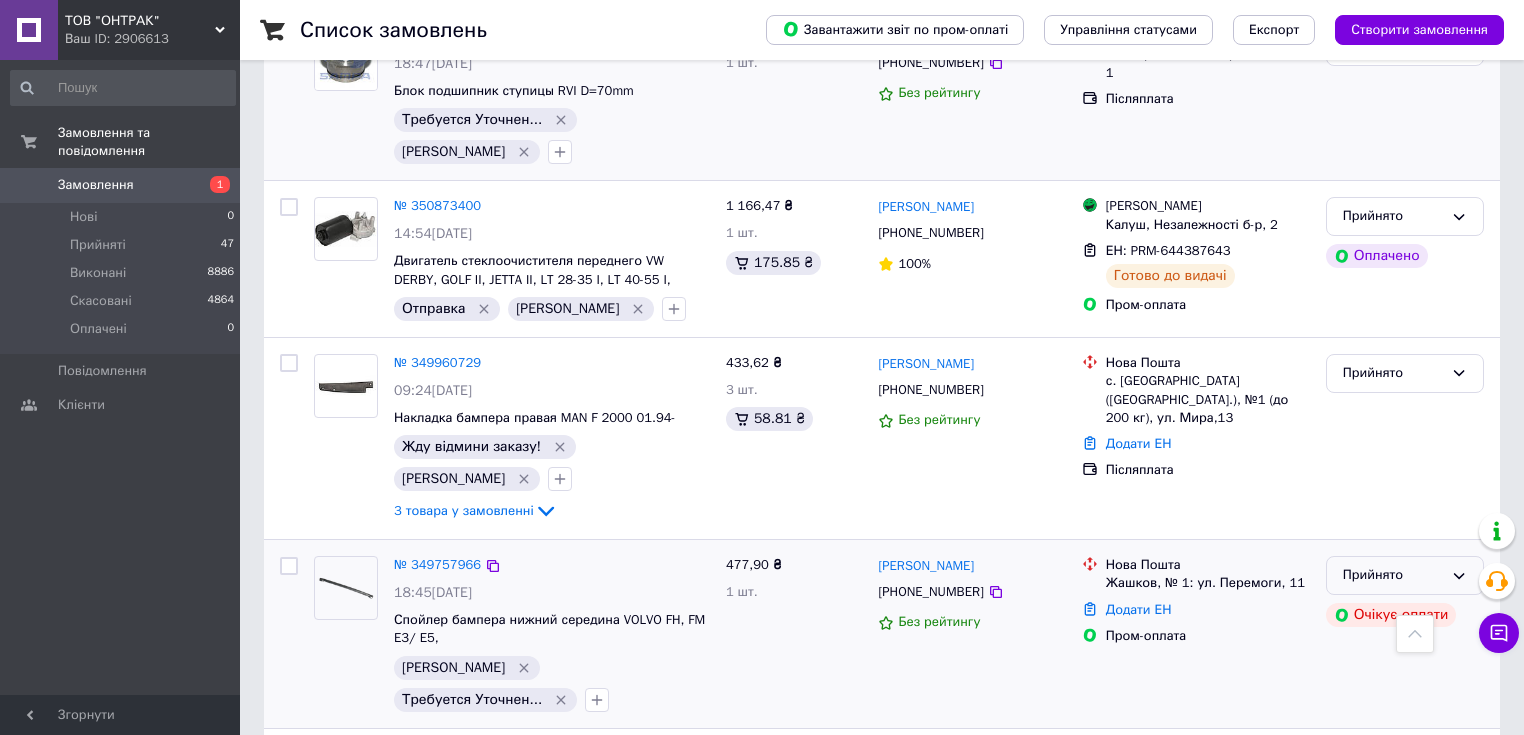 scroll, scrollTop: 2720, scrollLeft: 0, axis: vertical 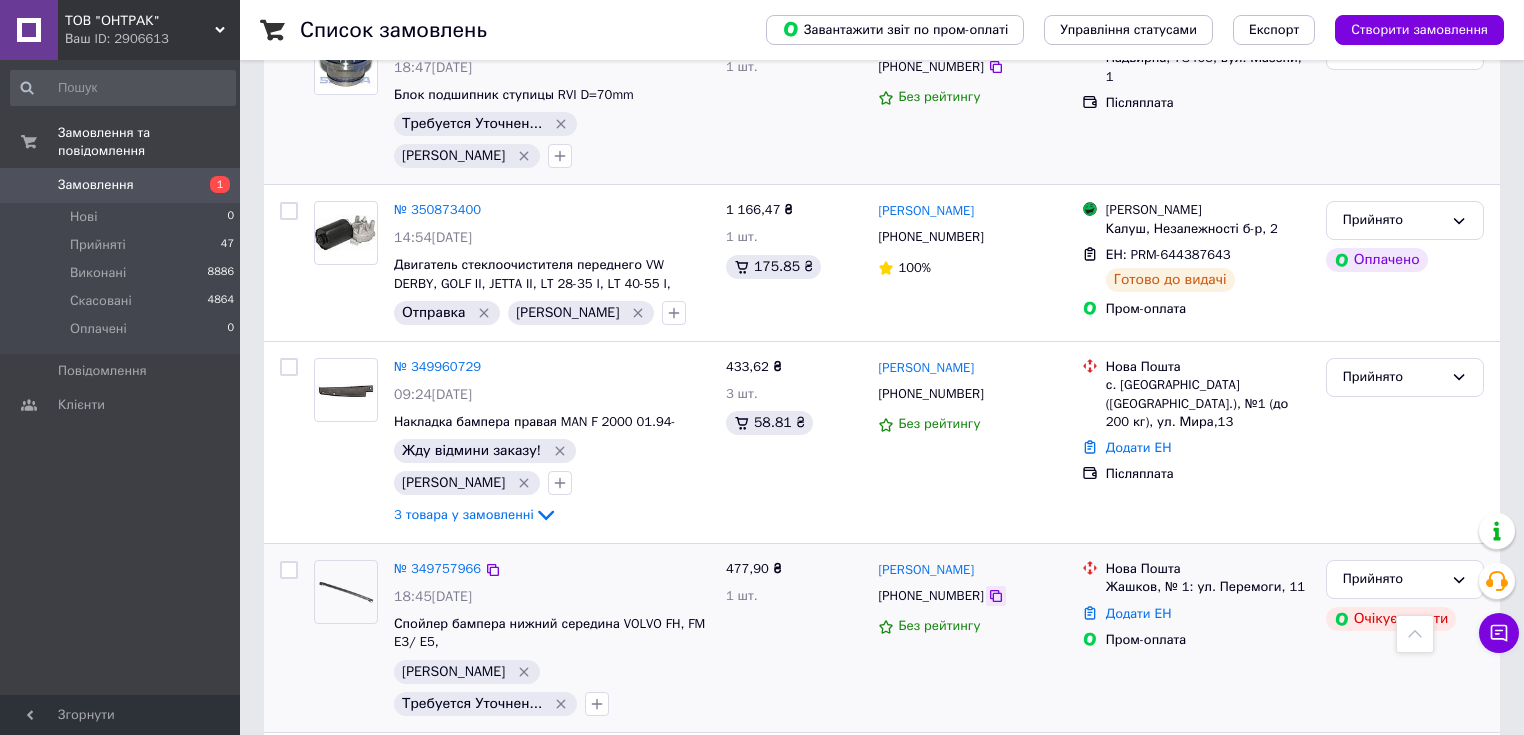 click 